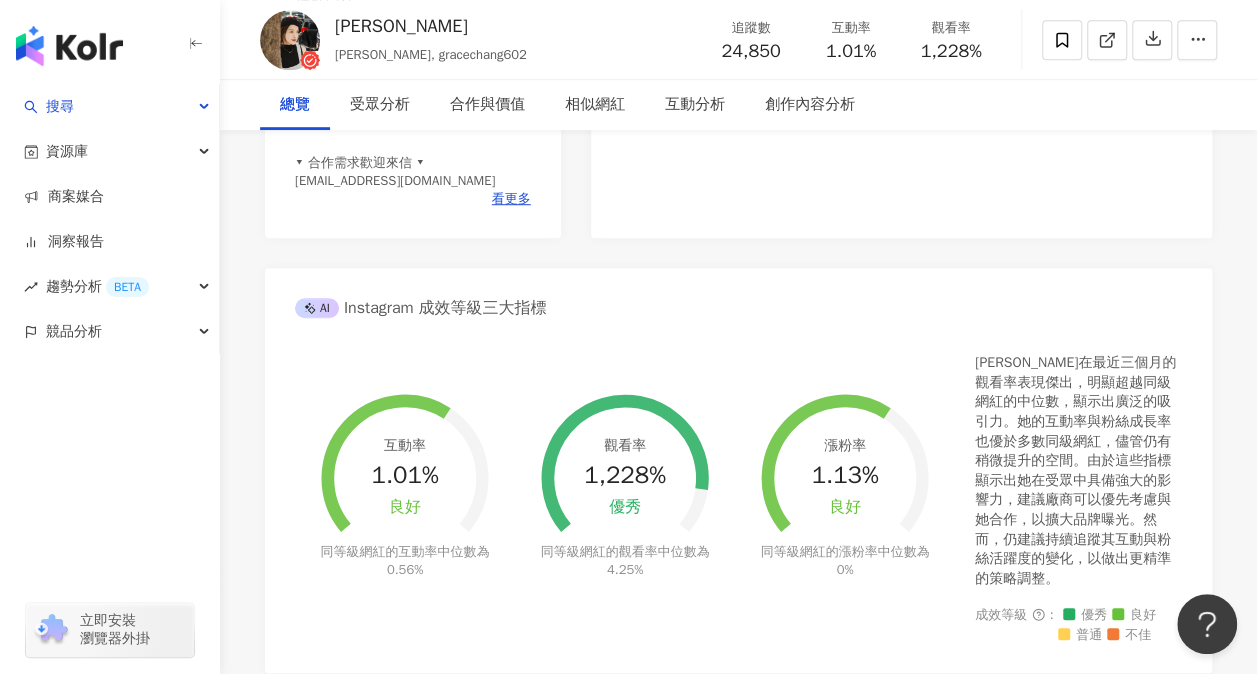scroll, scrollTop: 0, scrollLeft: 0, axis: both 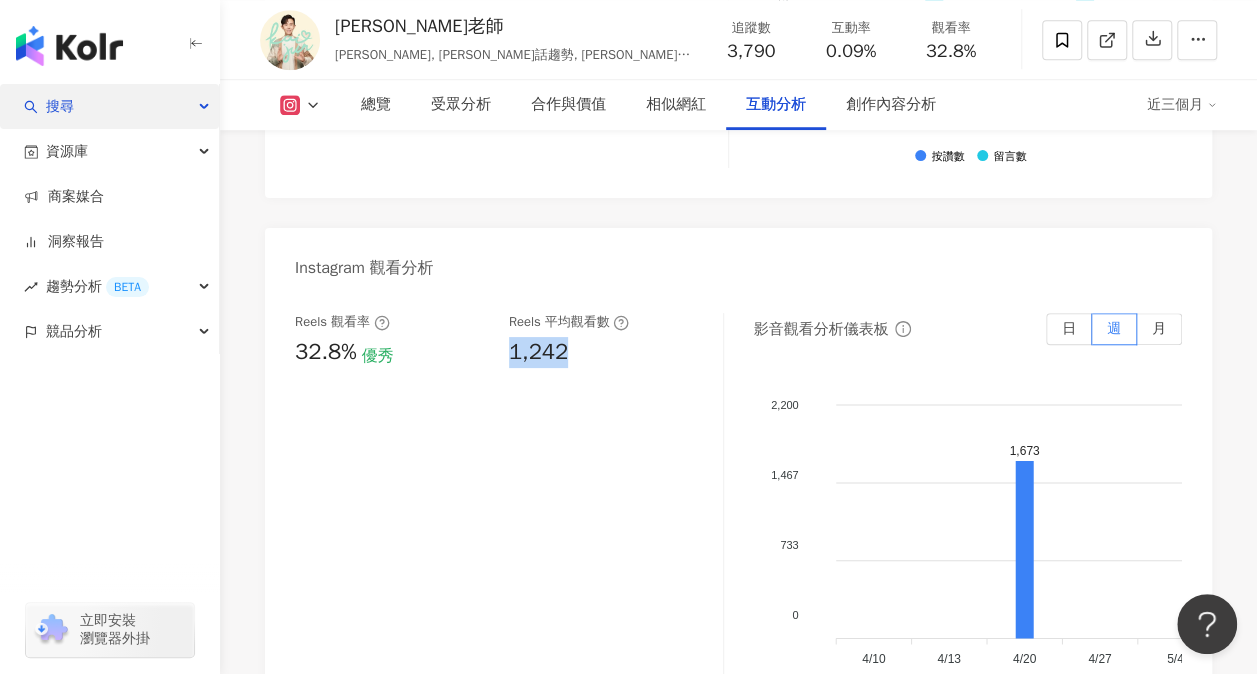click at bounding box center (206, 107) 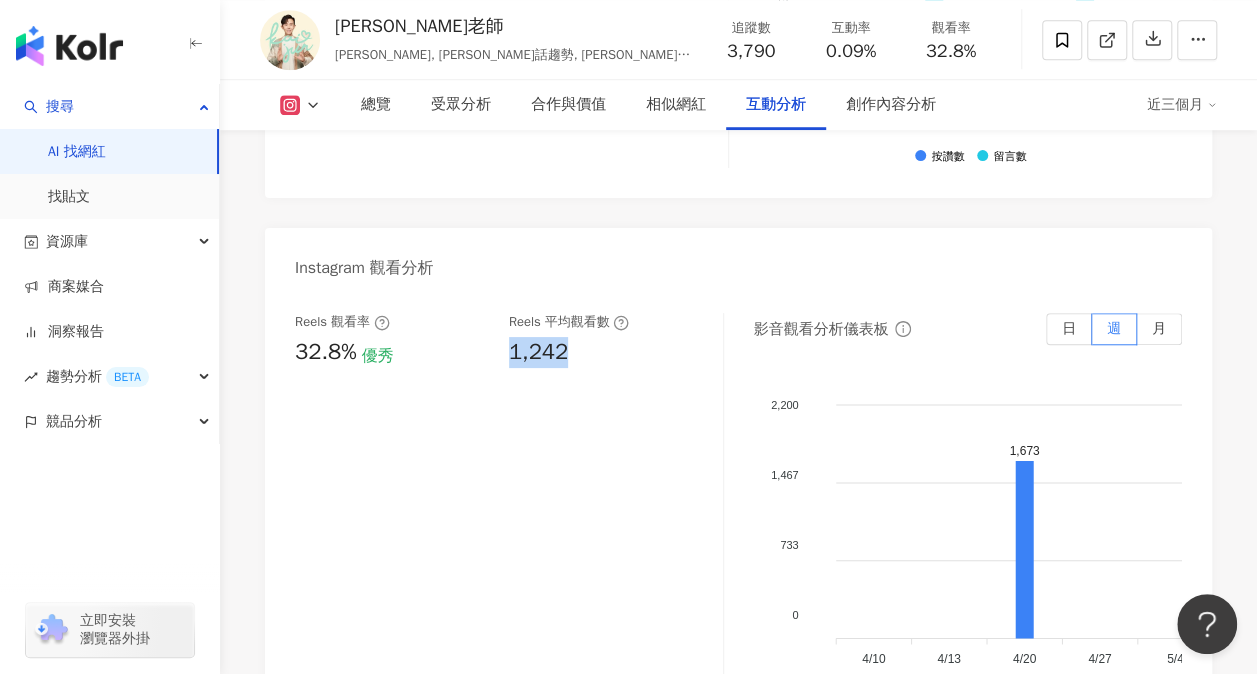 click on "AI 找網紅" at bounding box center (77, 152) 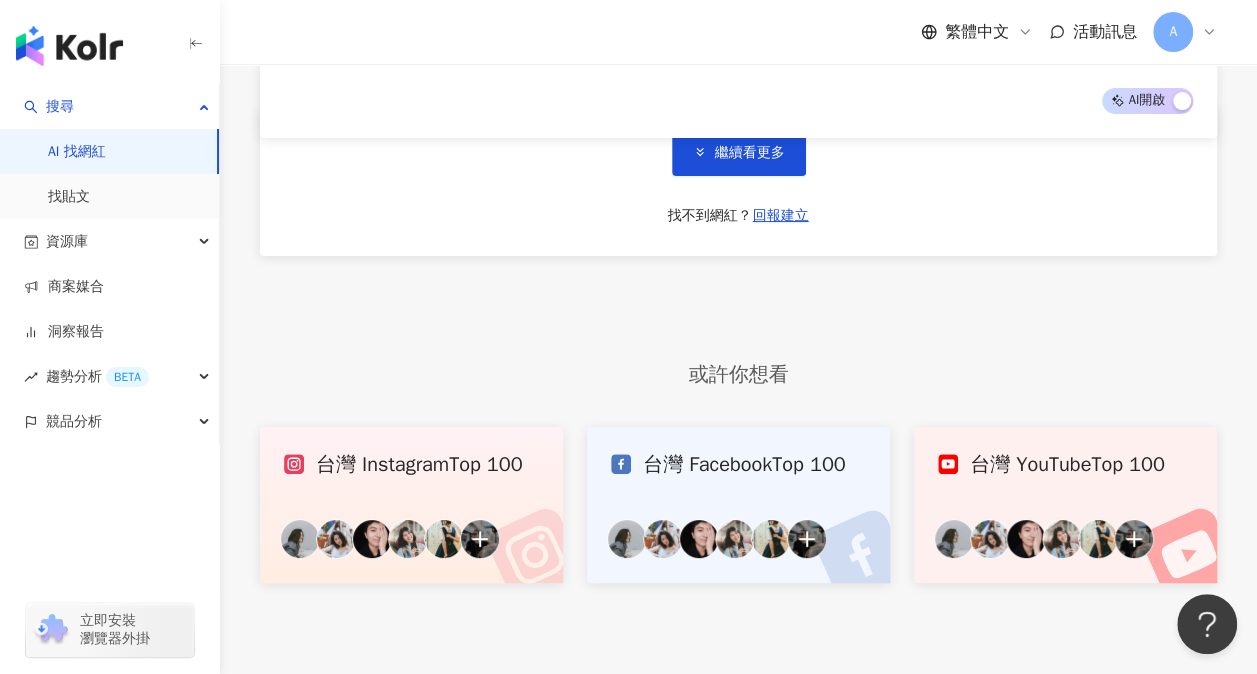 scroll, scrollTop: 3907, scrollLeft: 0, axis: vertical 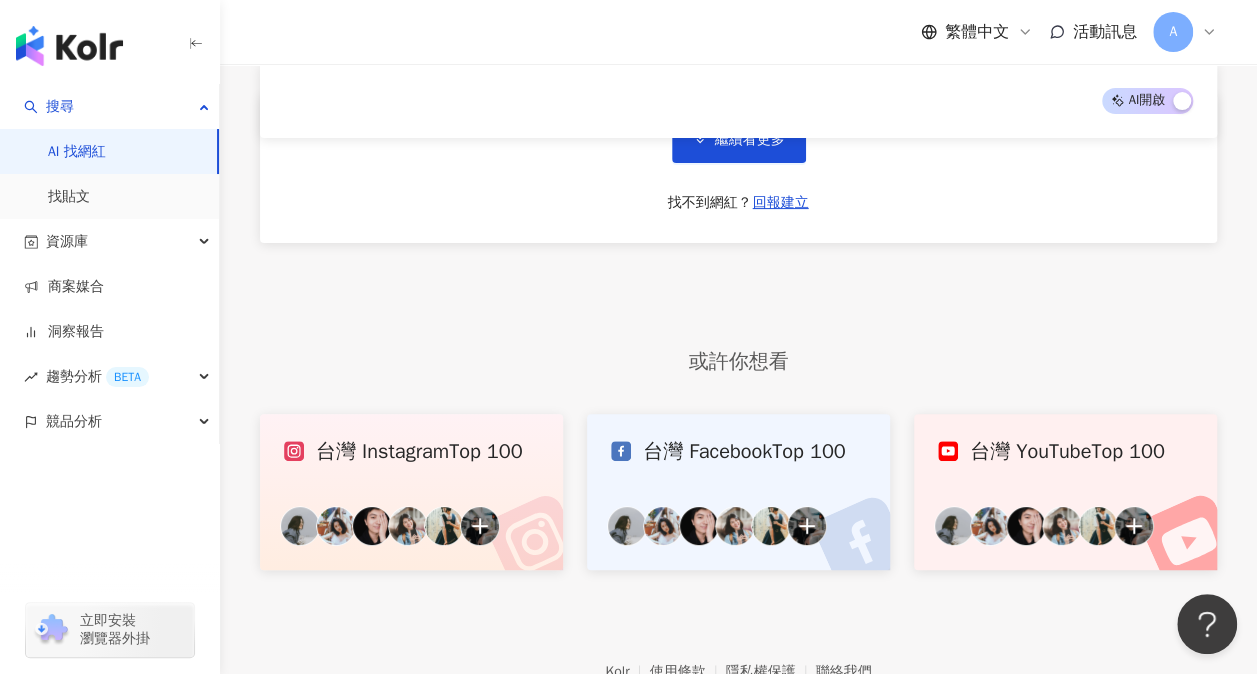 click on "台灣   Instagram  Top 100" at bounding box center (411, 492) 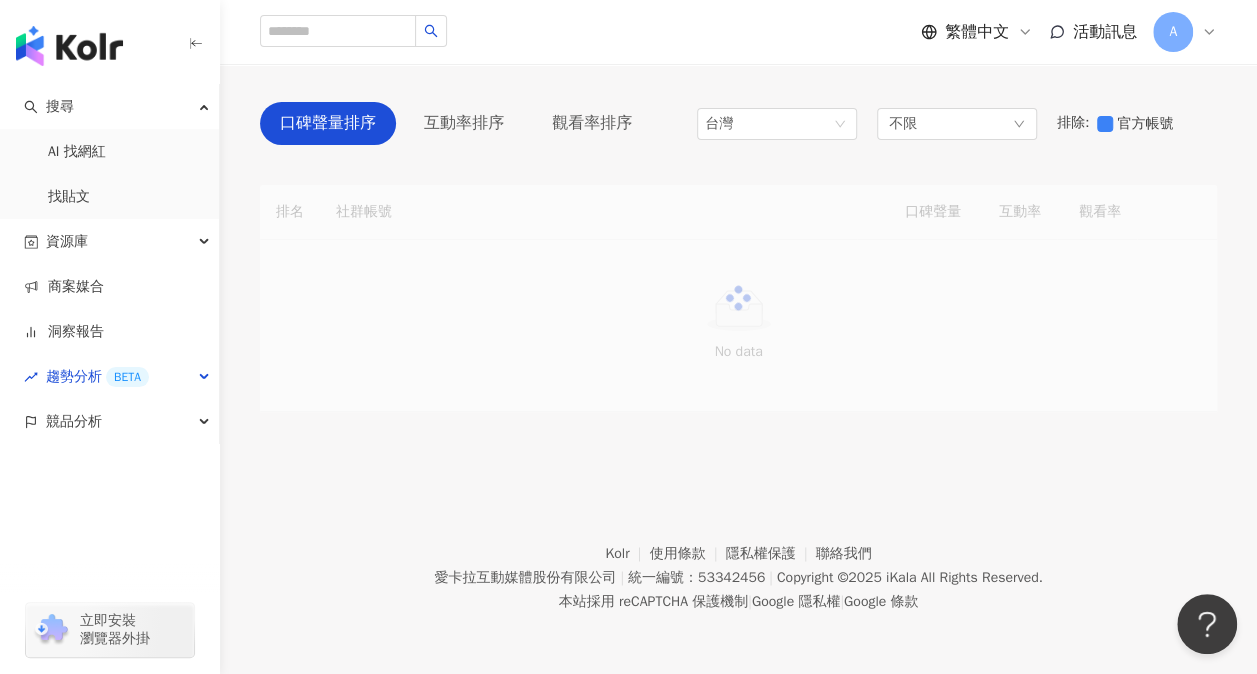 scroll, scrollTop: 0, scrollLeft: 0, axis: both 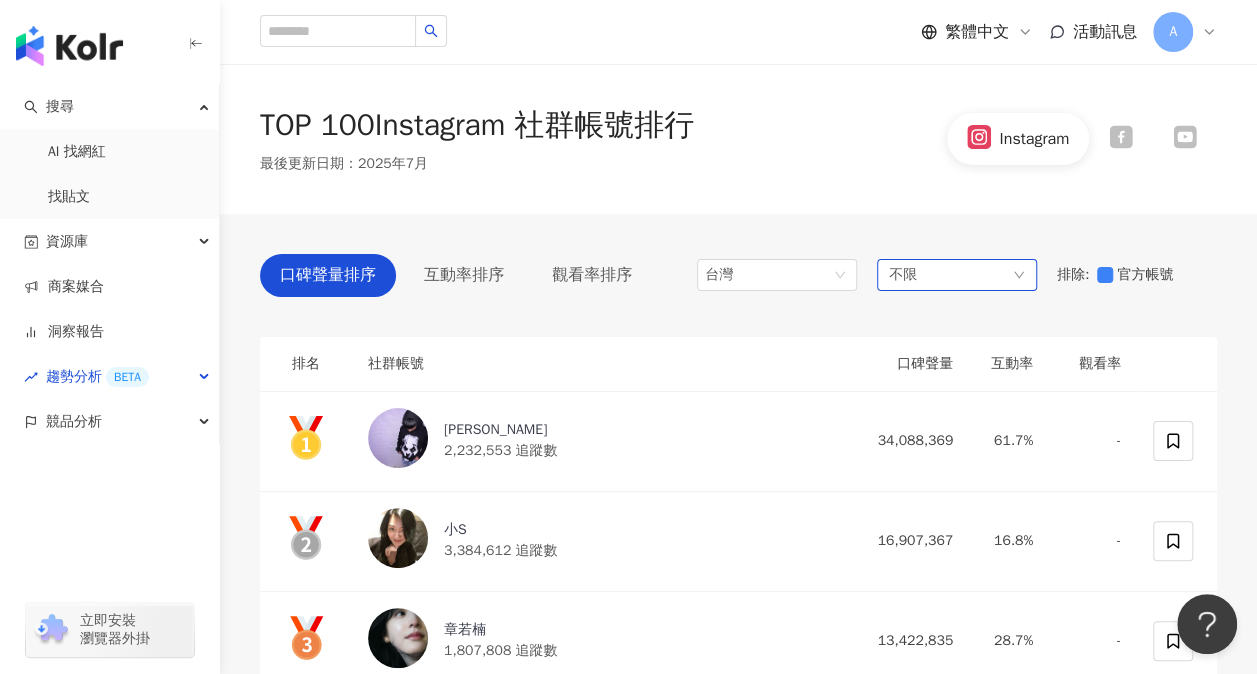 click on "不限" at bounding box center [957, 275] 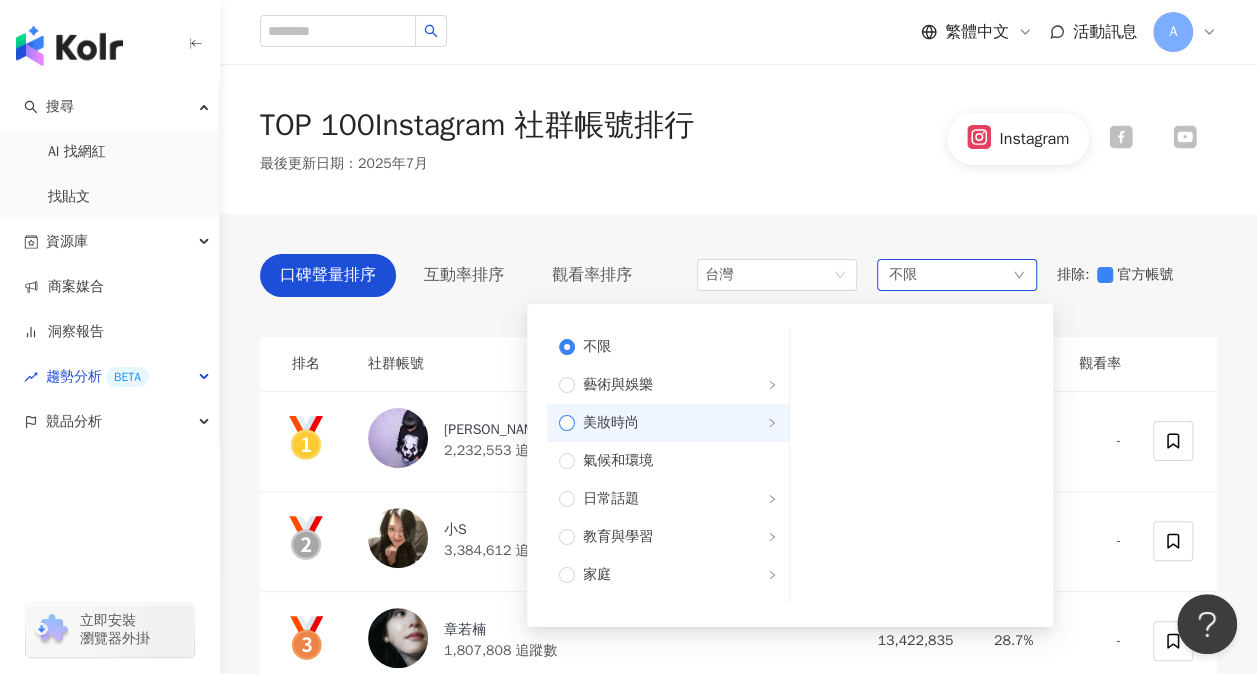 click on "美妝時尚" at bounding box center [611, 423] 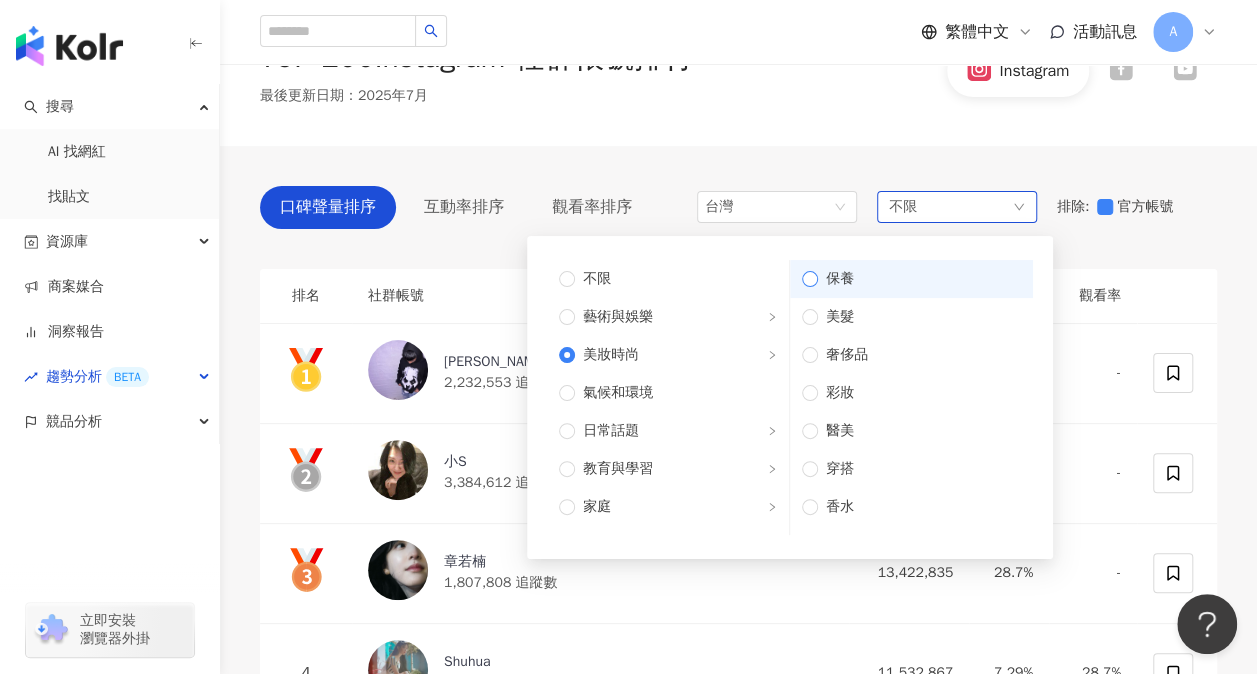 scroll, scrollTop: 100, scrollLeft: 0, axis: vertical 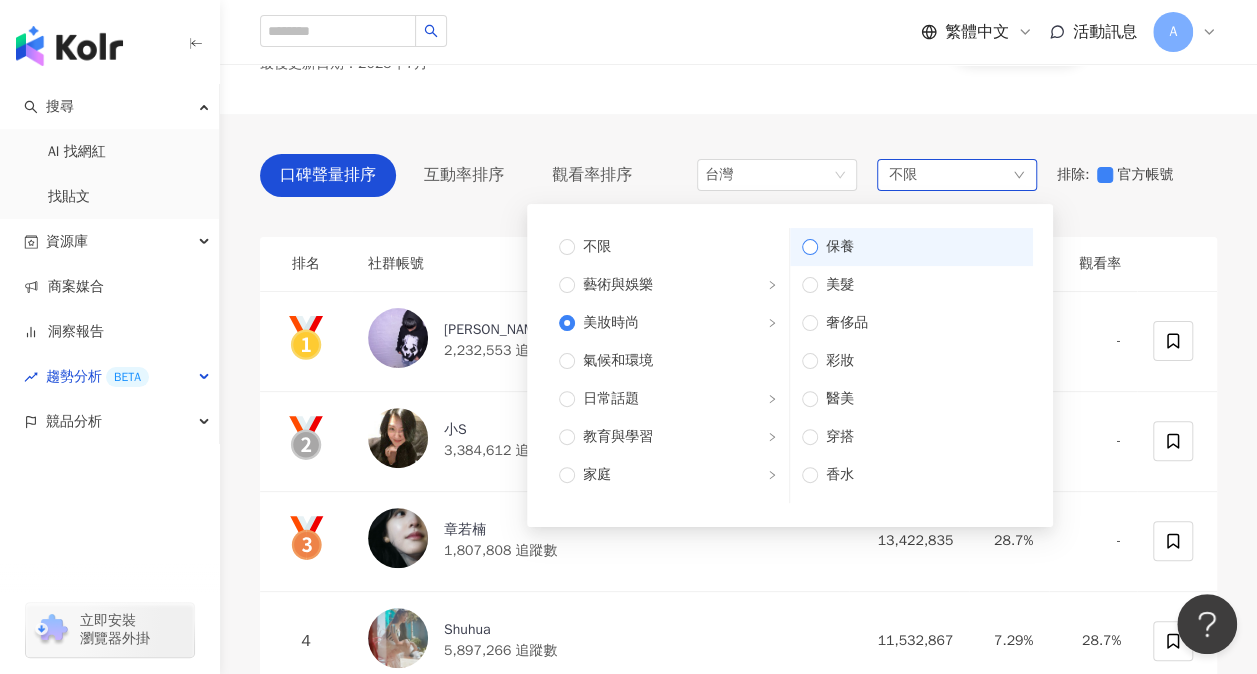 click on "保養" at bounding box center (919, 247) 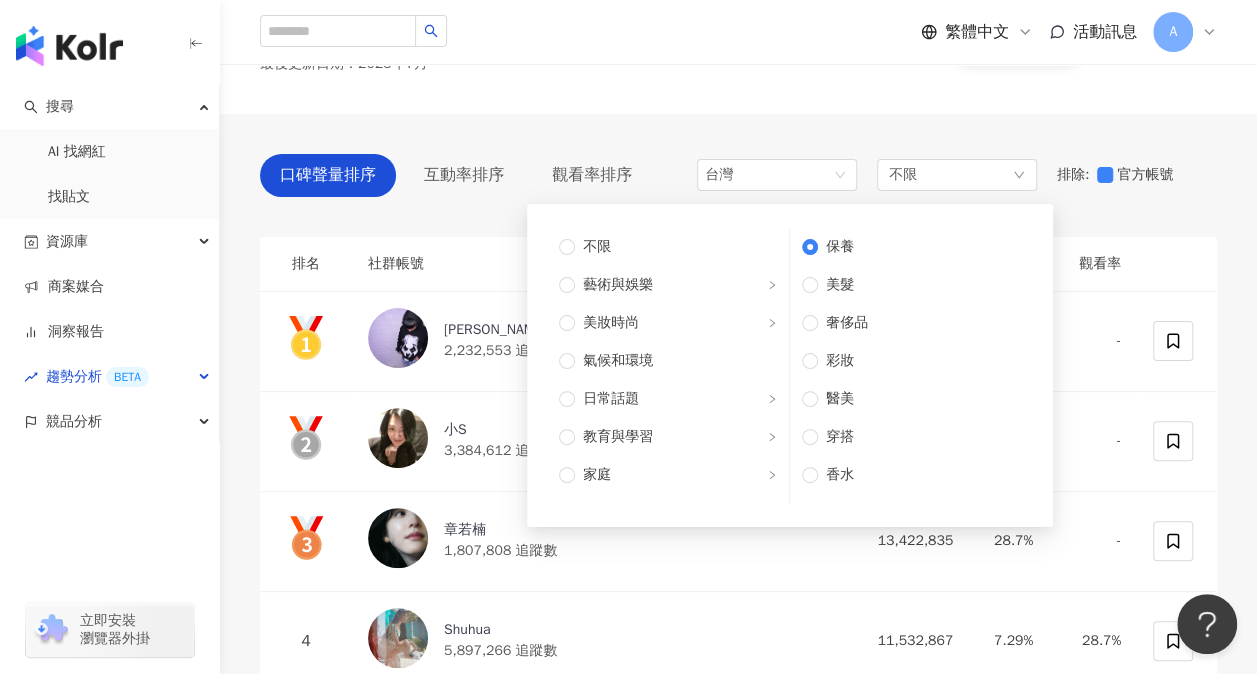 click on "口碑聲量排序 互動率排序 觀看率排序 台灣 不限 不限 藝術與娛樂 美妝時尚 氣候和環境 日常話題 教育與學習 家庭 財經 美食 命理占卜 遊戲 法政社會 生活風格 影視娛樂 醫療與健康 寵物 攝影 感情 宗教 促購導購 運動 科技 交通工具 旅遊 成人 保養 美髮 奢侈品 彩妝 醫美 穿搭 香水 排除 : 官方帳號 排名 社群帳號 口碑聲量 互動率 觀看率             Ray 2,232,553   追蹤數 34,088,369 61.7% - 小S 3,384,612   追蹤數 16,907,367 16.8% - 章若楠 1,807,808   追蹤數 13,422,835 28.7% - 4 Shuhua 5,897,266   追蹤數 11,532,867 7.29% 28.7% 5 Eric 15,483   追蹤數 11,216,261 2,914% 49,230% 6 Ryan Yeh 67,434   追蹤數 8,083,667 78.3% 4,923% 7 李毓芬 9,790,188   追蹤數 6,332,693 2.71% - 8 Mike 265,318   追蹤數 5,868,383 88.7% 3,224% 9 築夢者杰哥 13,023   追蹤數 4,972,863 1,500% 18,495% 10 Yuki Rubymoon 夕比月露 226,473   追蹤數 4,849,826 89.9% 231% 11 威廉 1,791,493" at bounding box center [738, 5223] 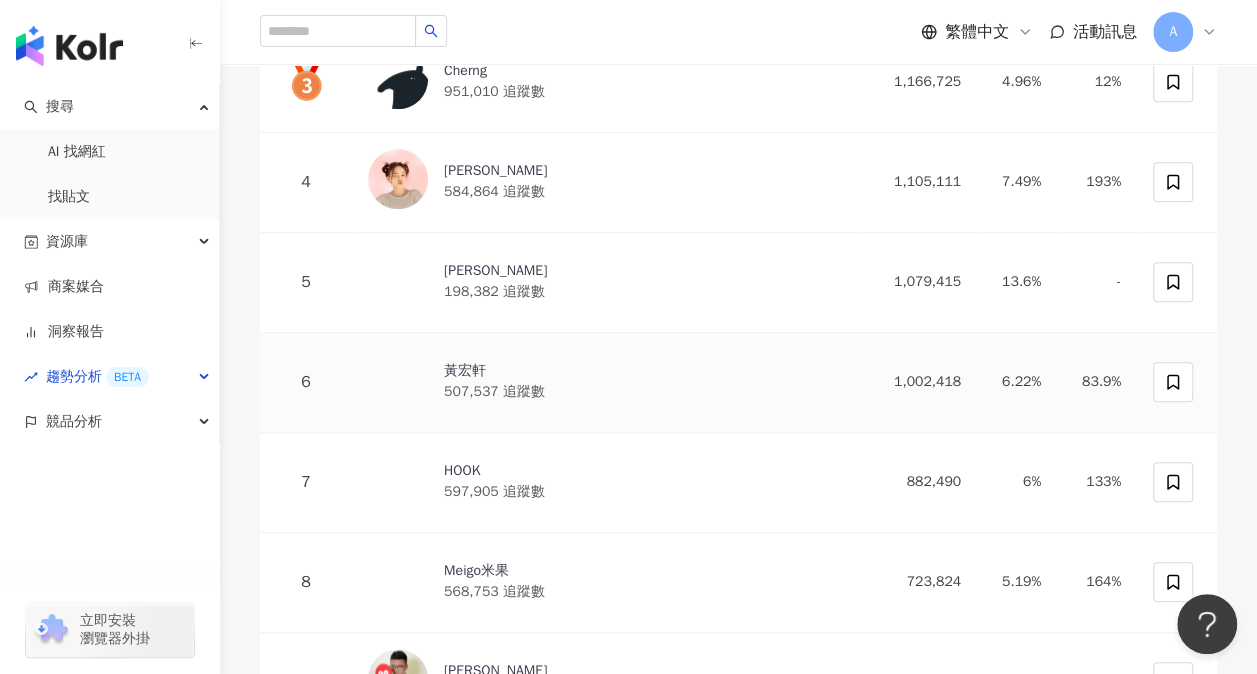 scroll, scrollTop: 600, scrollLeft: 0, axis: vertical 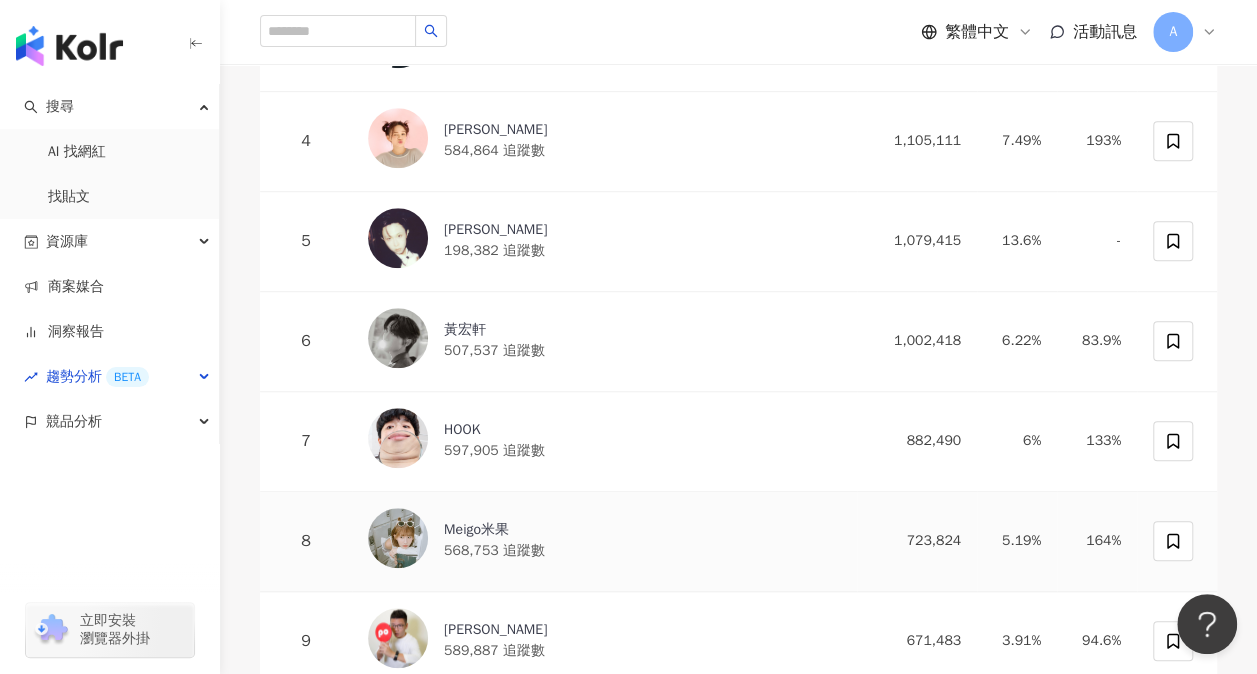 click on "Meigo米果" at bounding box center [494, 530] 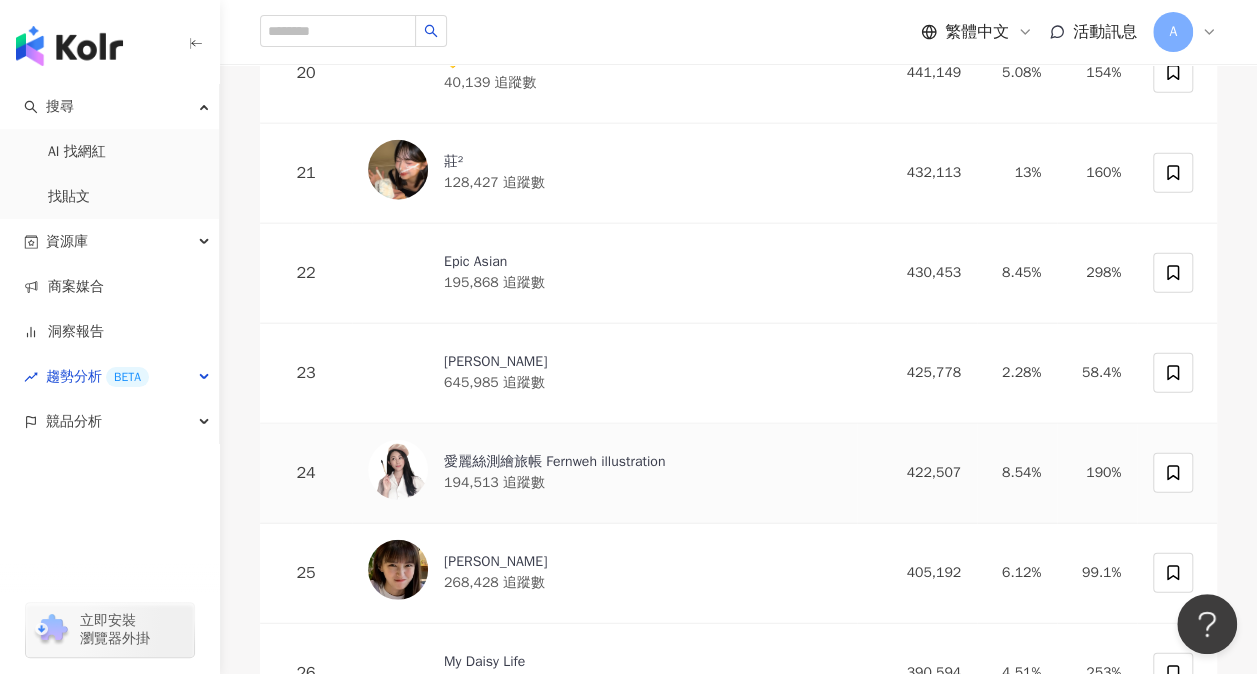 scroll, scrollTop: 2300, scrollLeft: 0, axis: vertical 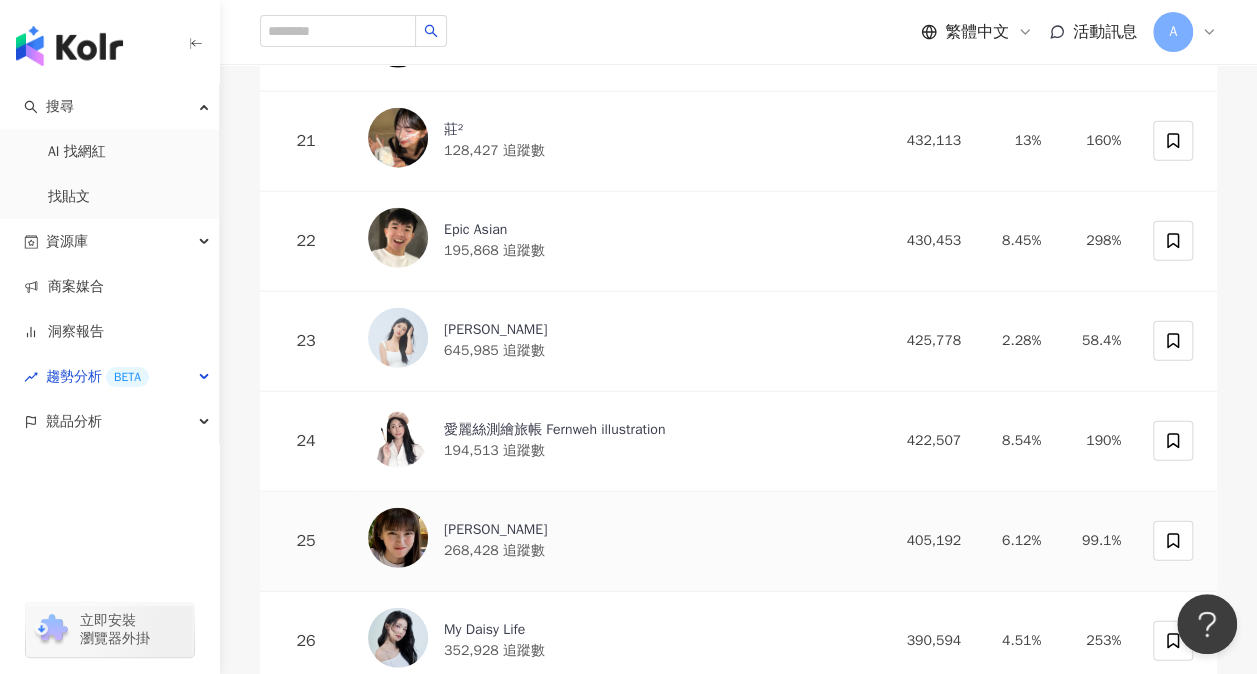 click on "Yuki" at bounding box center (495, 530) 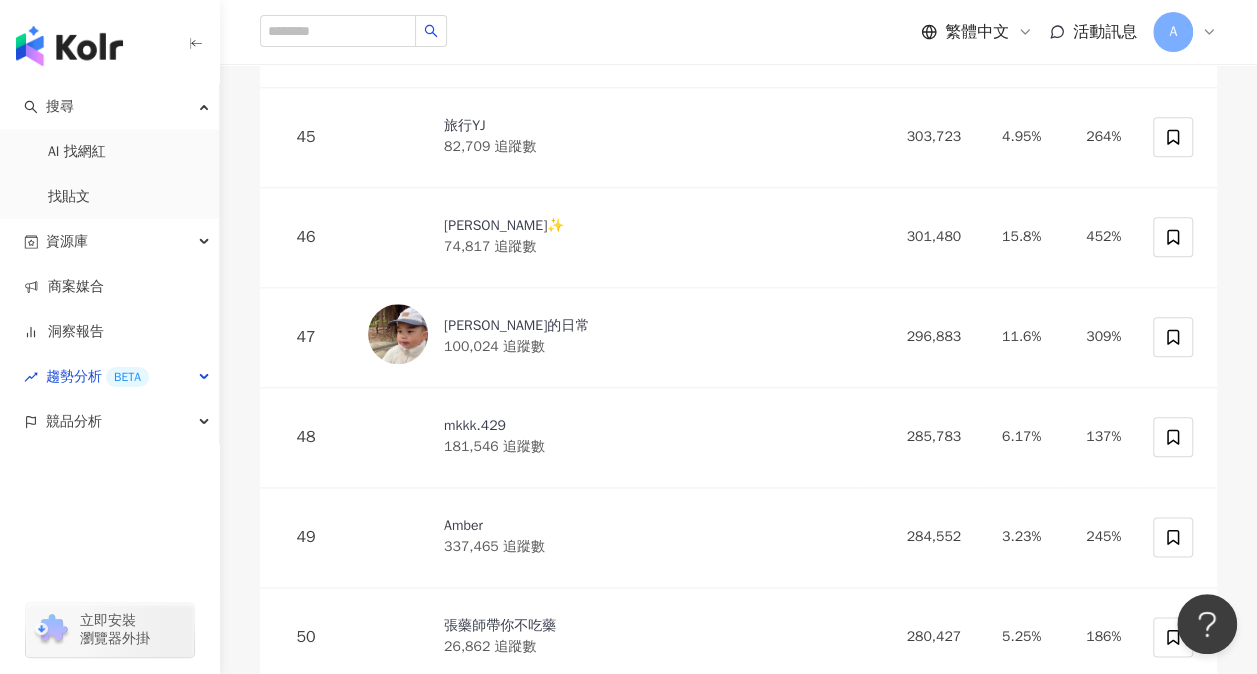 scroll, scrollTop: 4900, scrollLeft: 0, axis: vertical 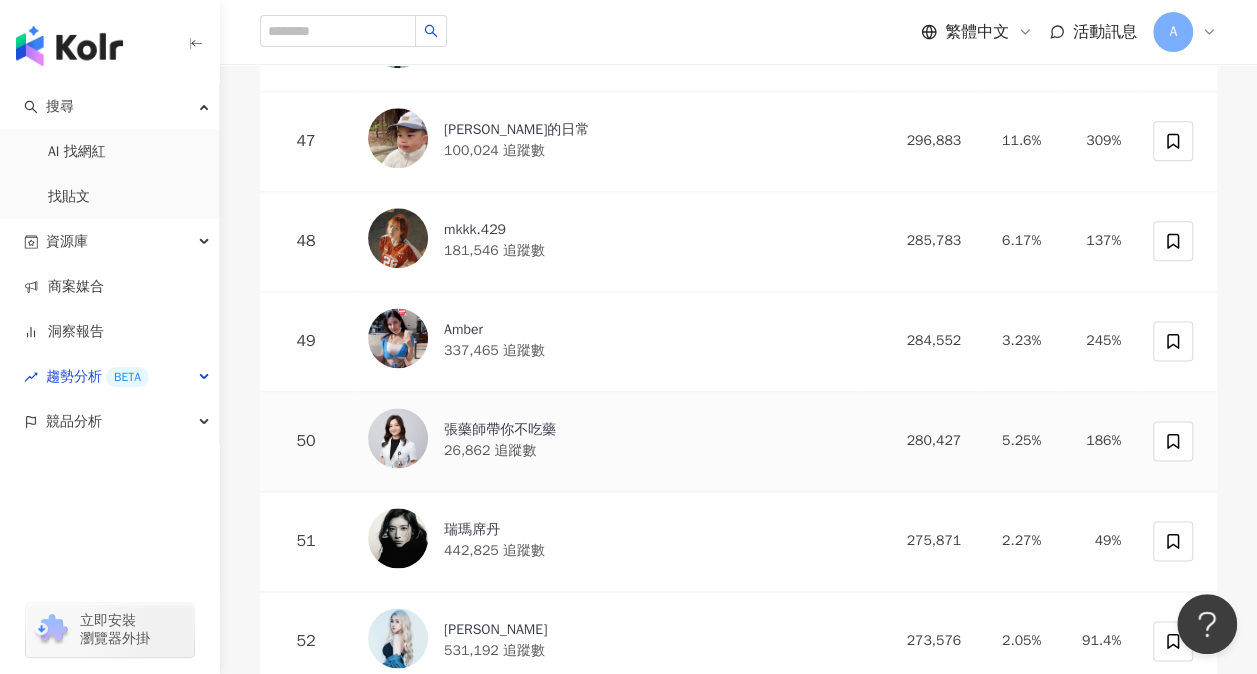 click on "張藥師帶你不吃藥" at bounding box center [500, 430] 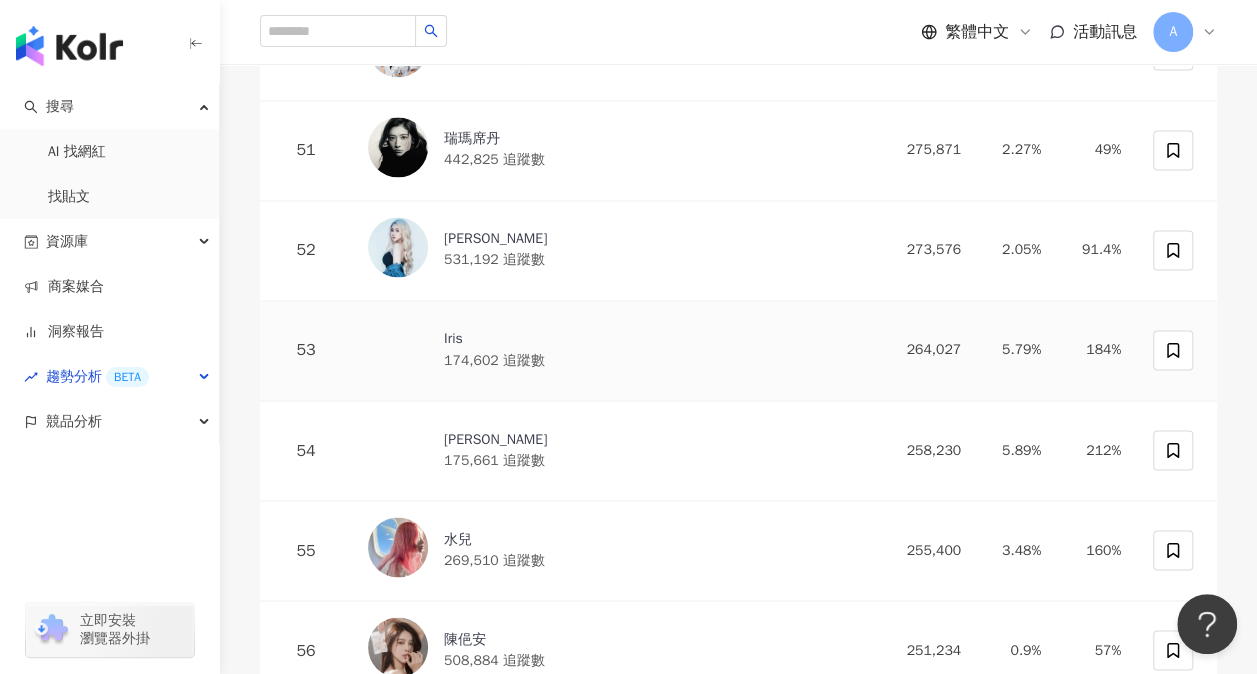 scroll, scrollTop: 5300, scrollLeft: 0, axis: vertical 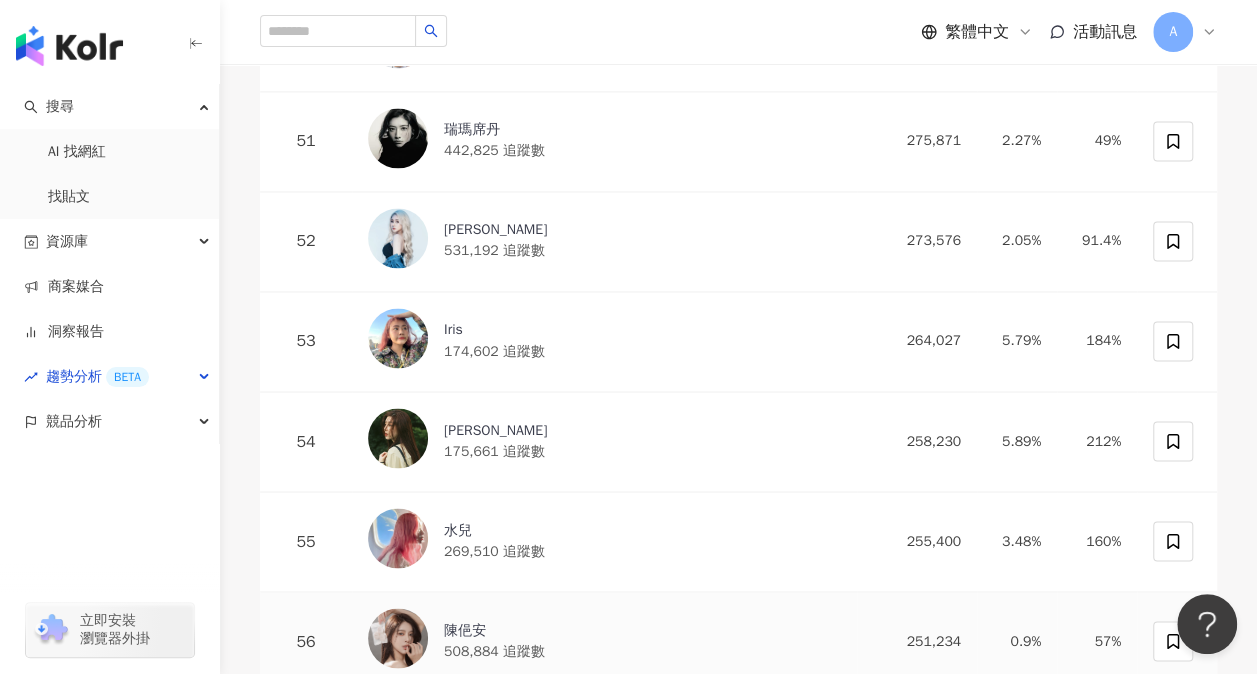 click on "陳俋安" at bounding box center [494, 630] 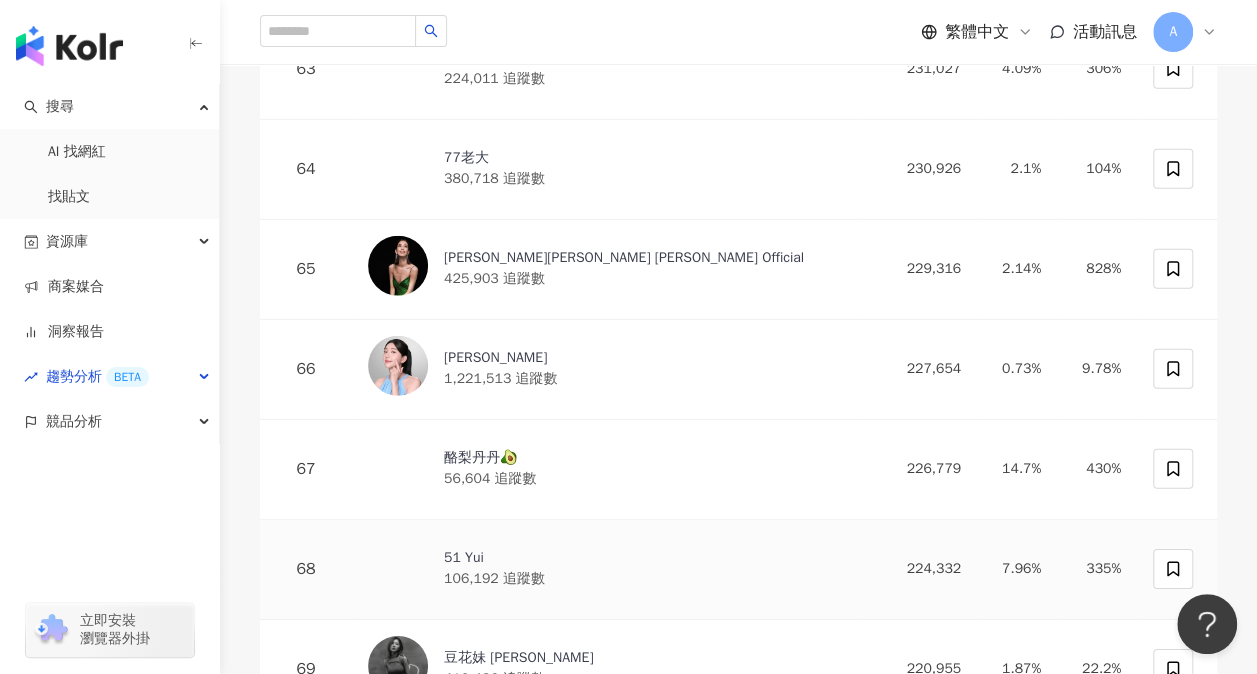scroll, scrollTop: 6600, scrollLeft: 0, axis: vertical 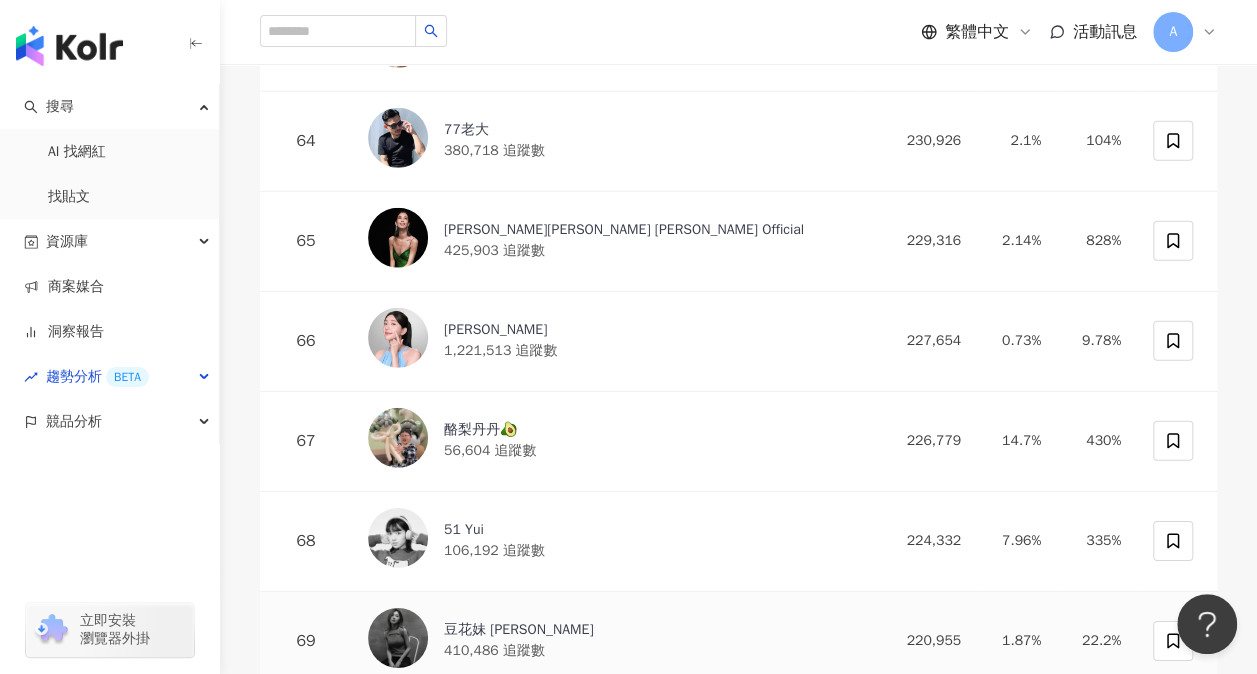 click on "豆花妹 蔡黃汝" at bounding box center (518, 630) 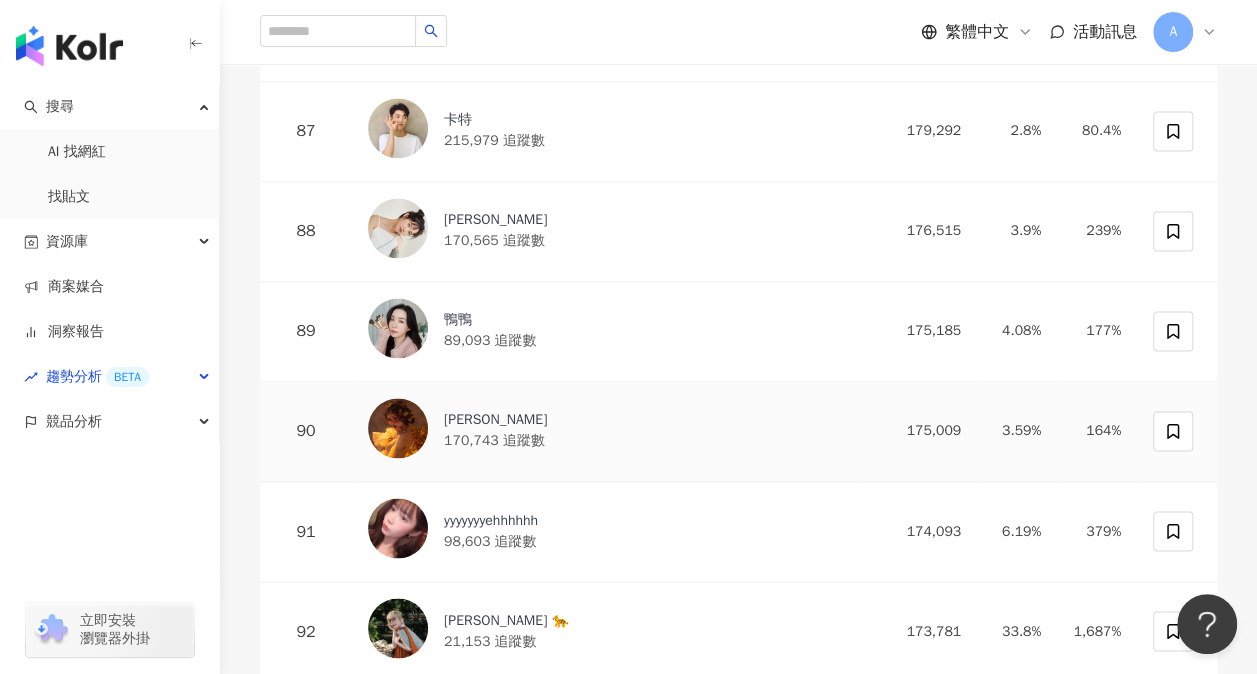 scroll, scrollTop: 8800, scrollLeft: 0, axis: vertical 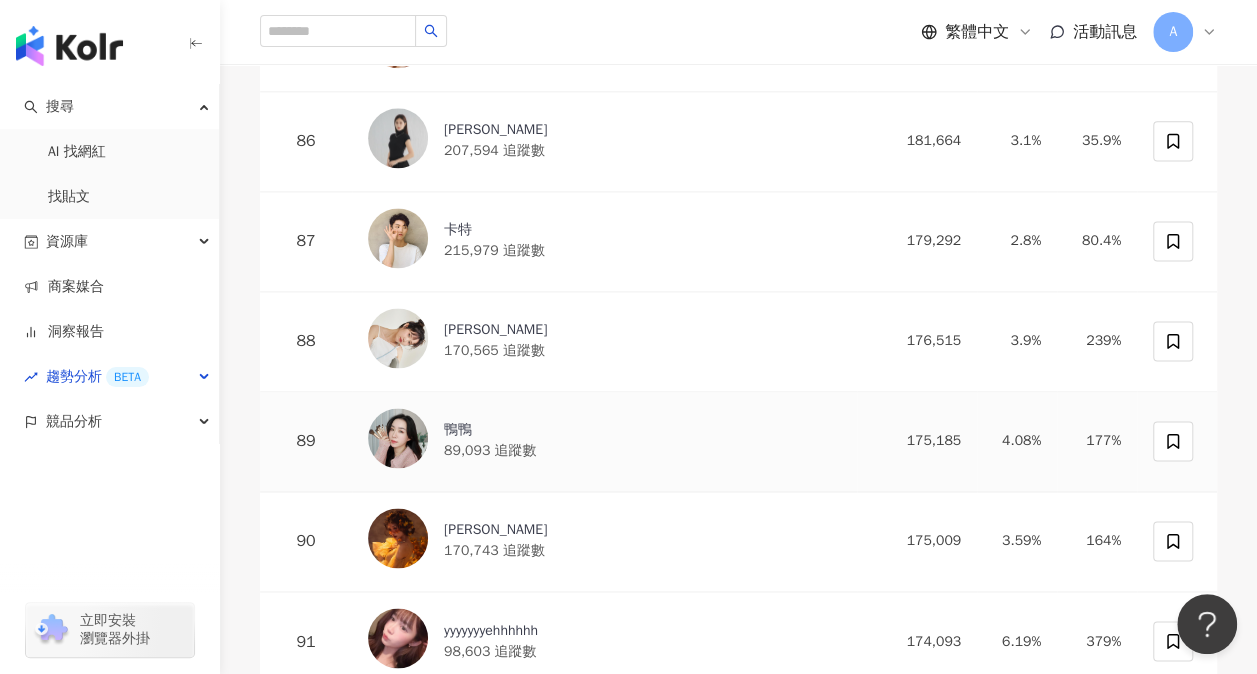 click on "鴨鴨" at bounding box center (490, 430) 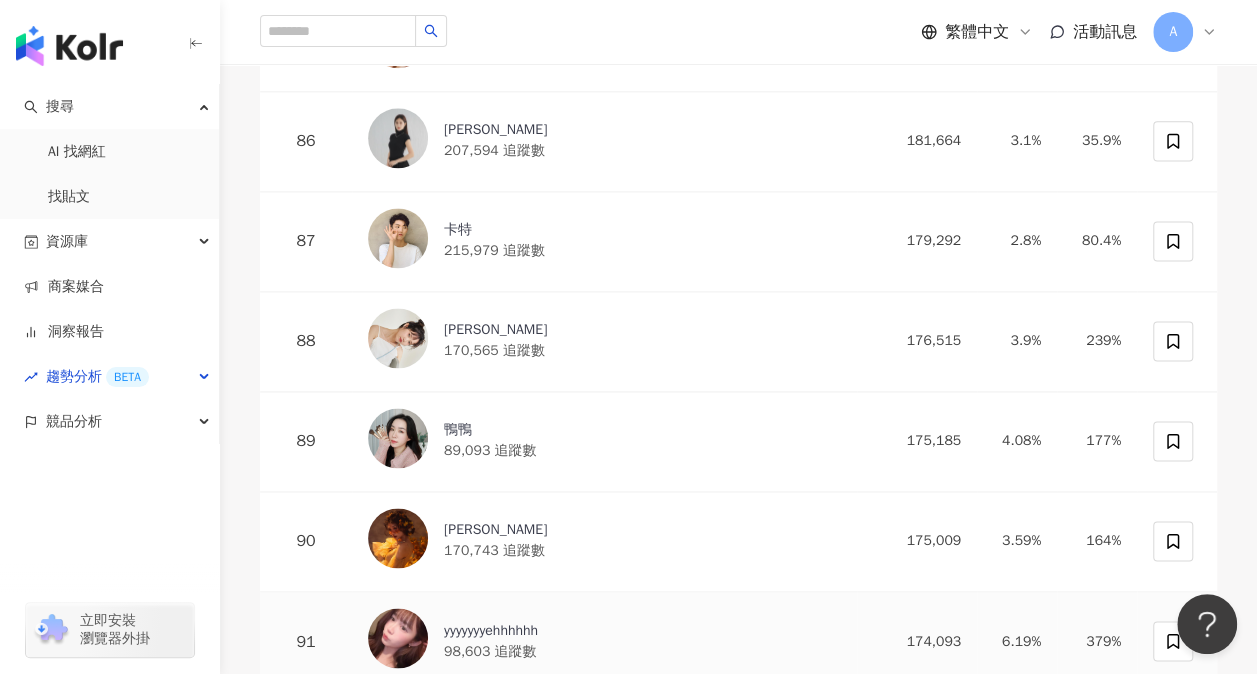 click on "yyyyyyyehhhhhh" at bounding box center [491, 630] 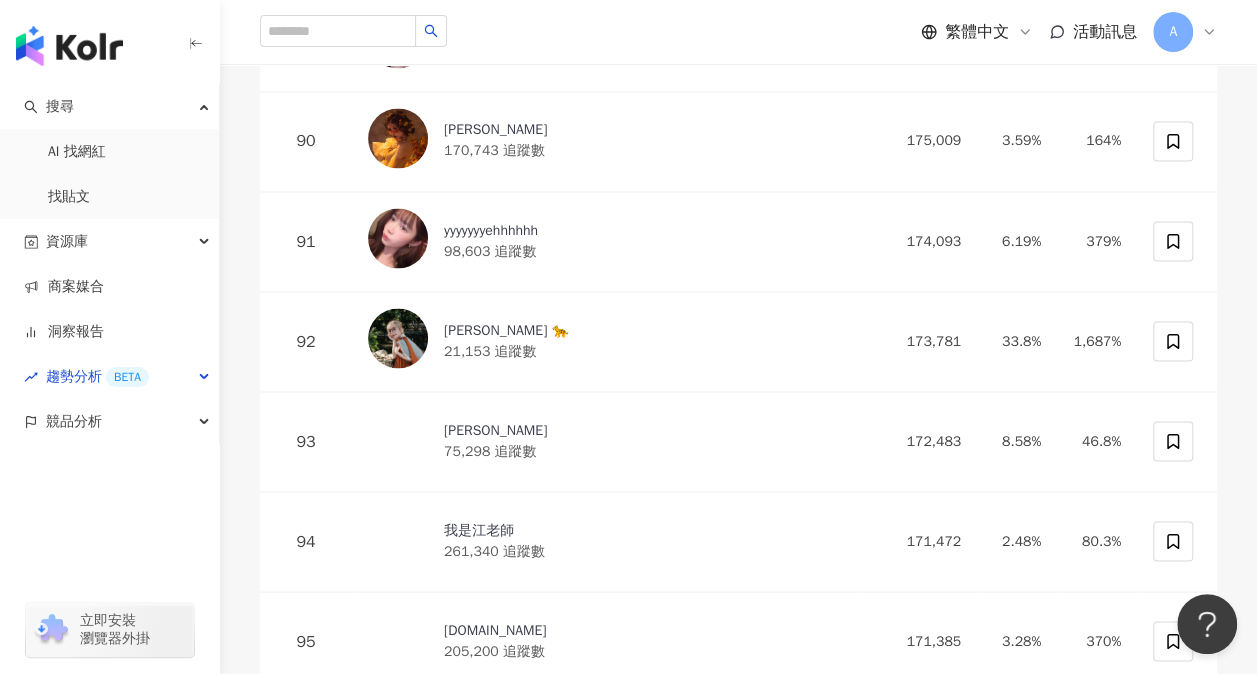 scroll, scrollTop: 9100, scrollLeft: 0, axis: vertical 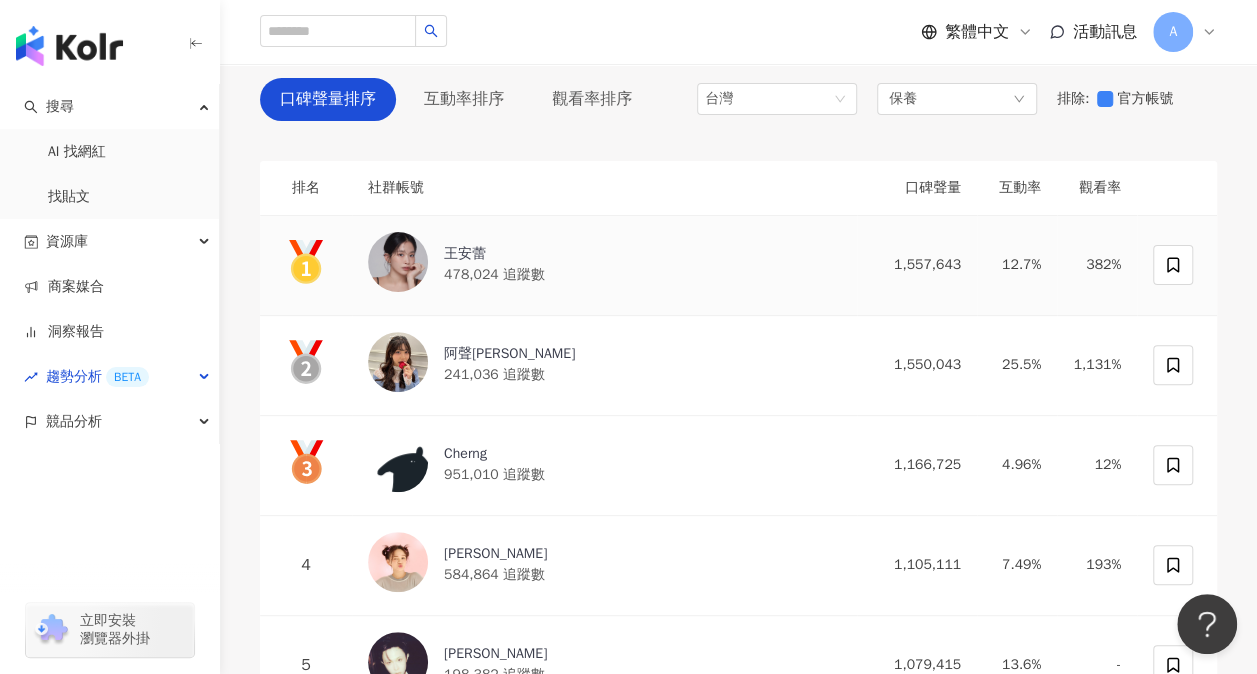 click on "王安蕾" at bounding box center [494, 254] 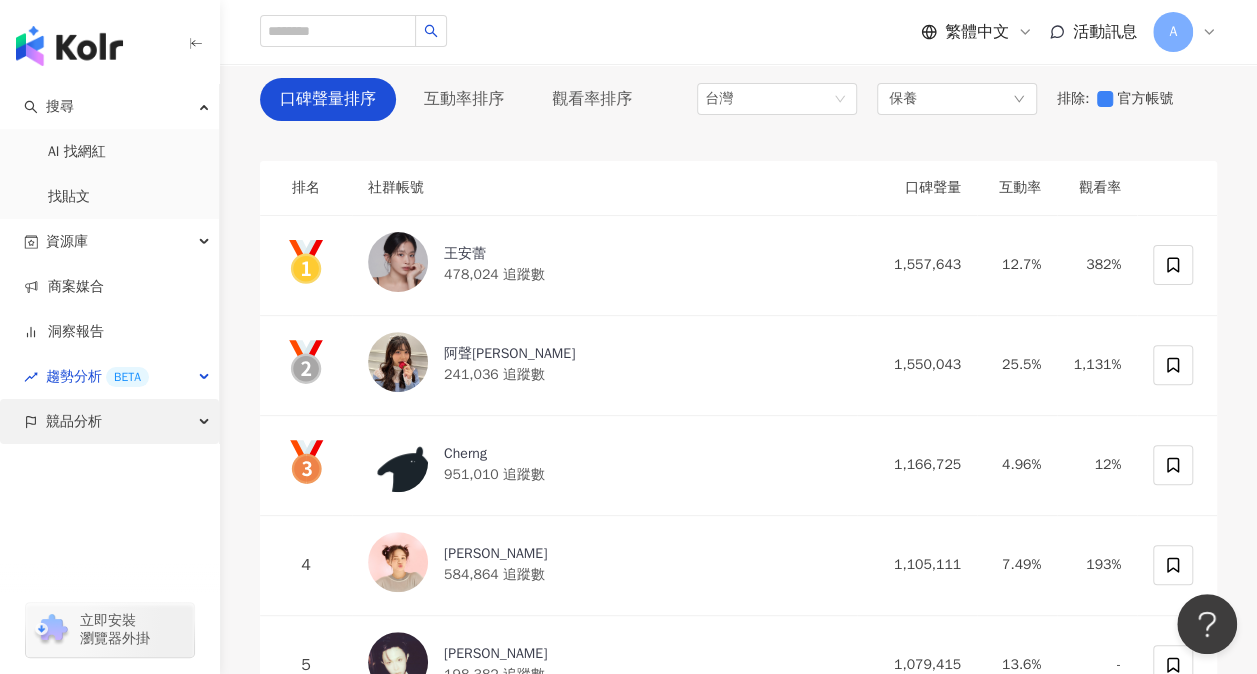click on "競品分析" at bounding box center [74, 421] 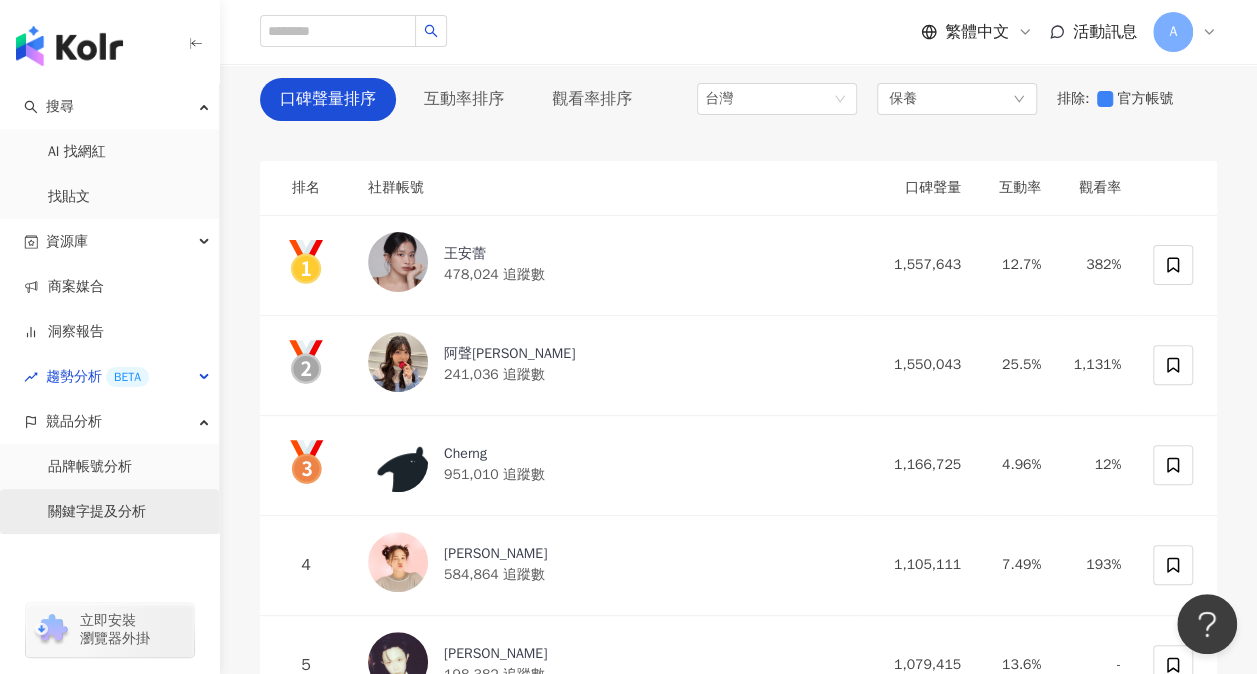 click on "關鍵字提及分析" at bounding box center [97, 512] 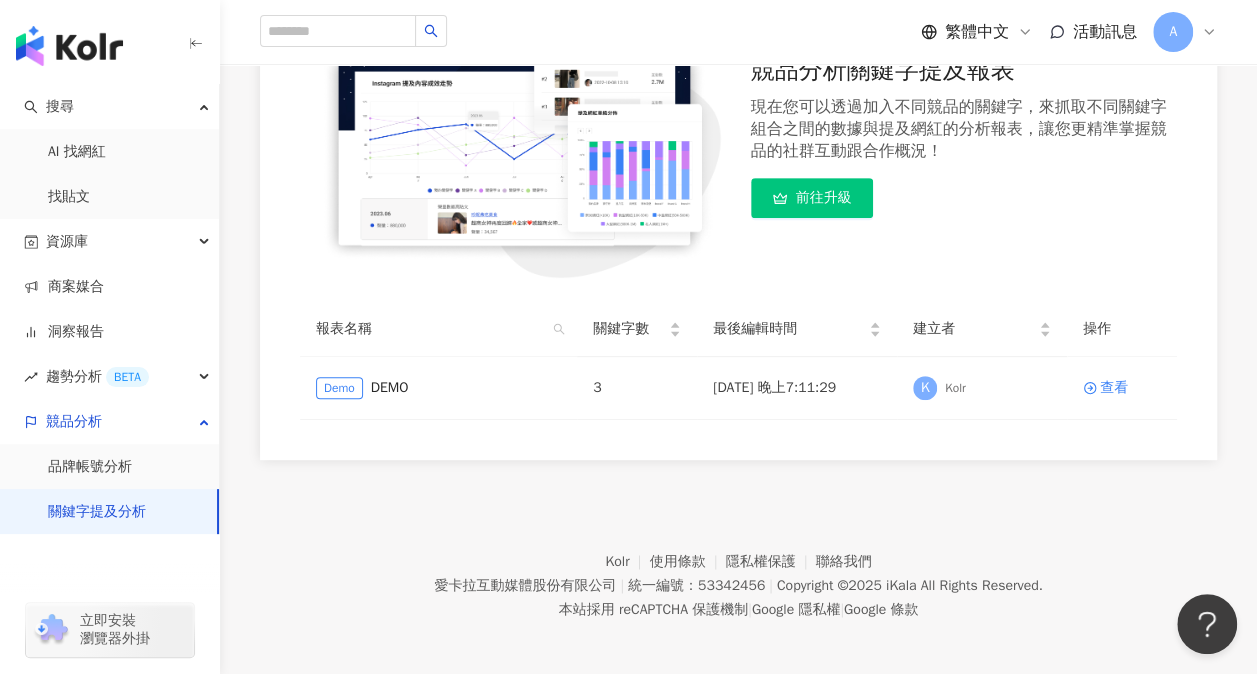 scroll, scrollTop: 319, scrollLeft: 0, axis: vertical 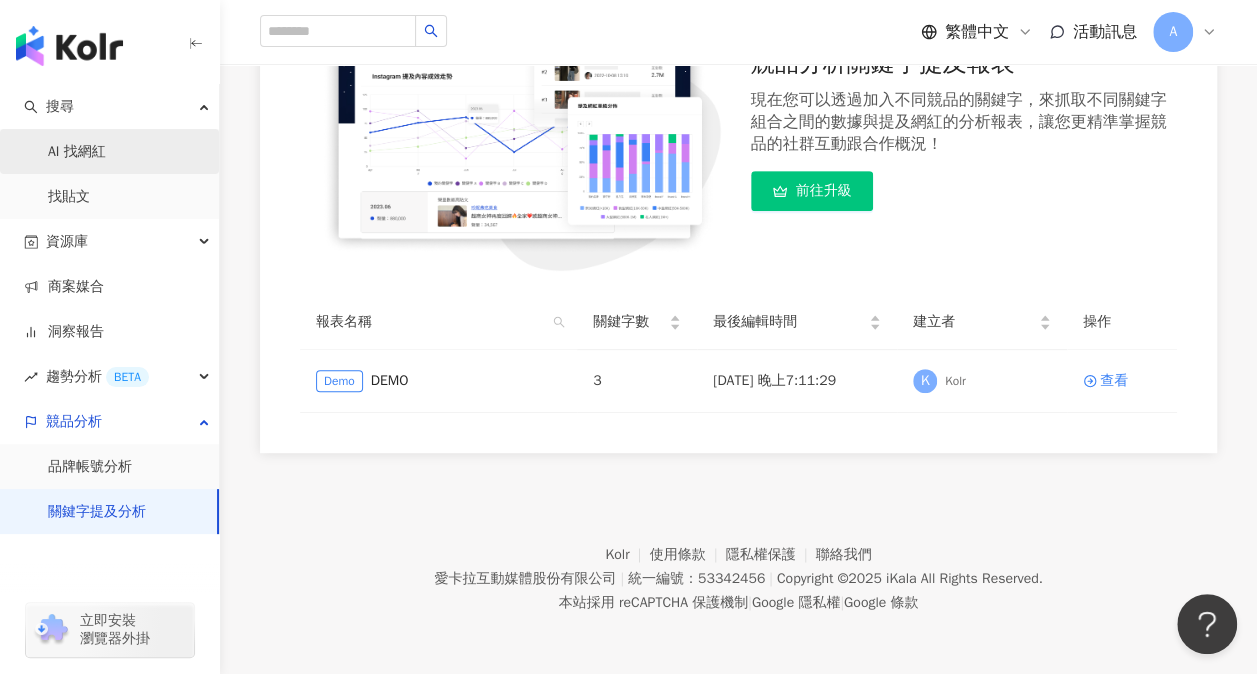 click on "AI 找網紅" at bounding box center [77, 152] 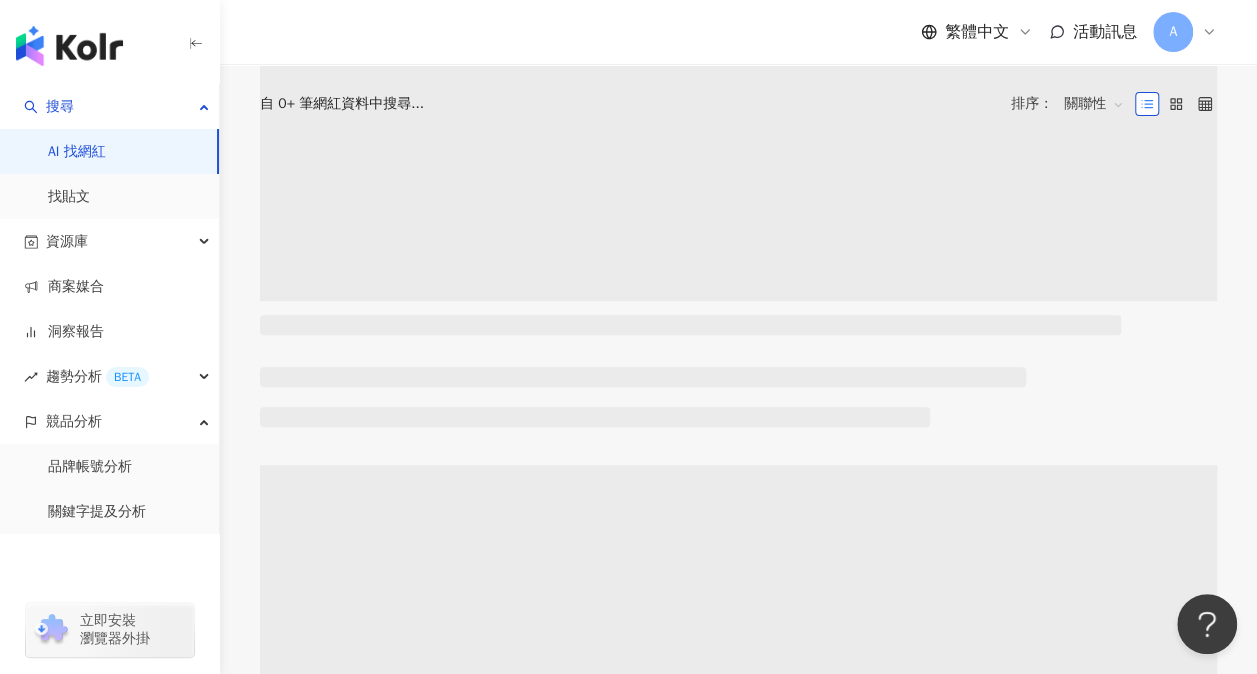 scroll, scrollTop: 0, scrollLeft: 0, axis: both 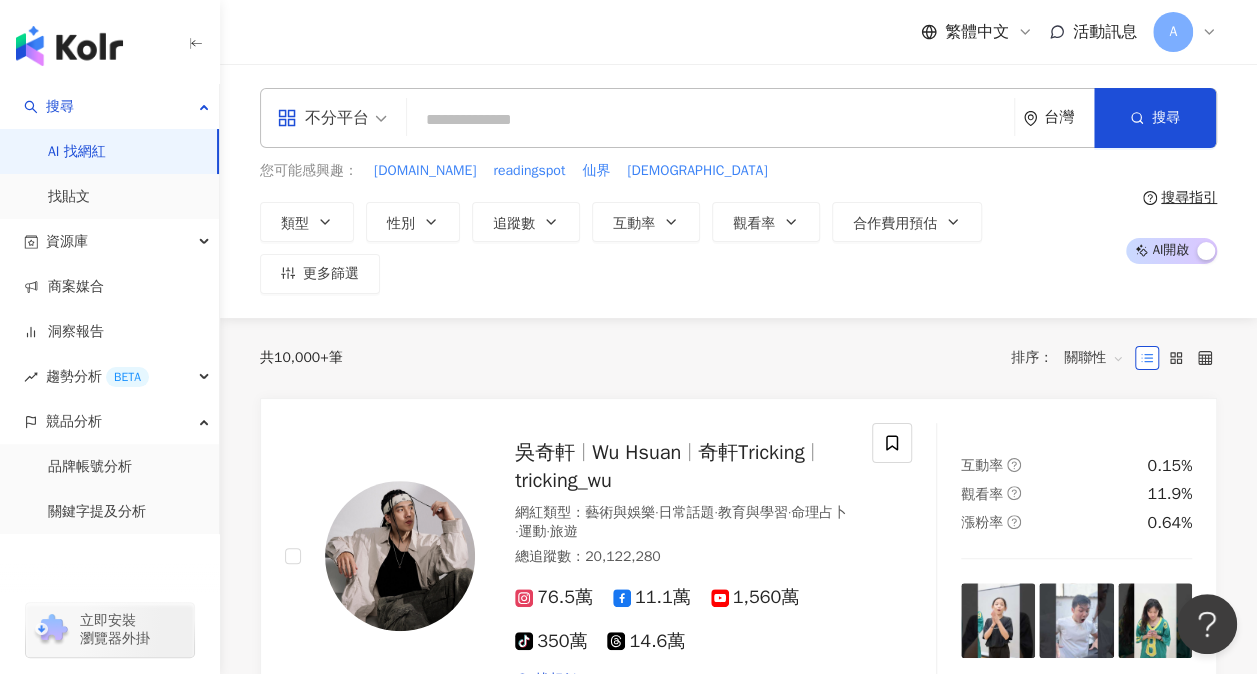 paste on "*******" 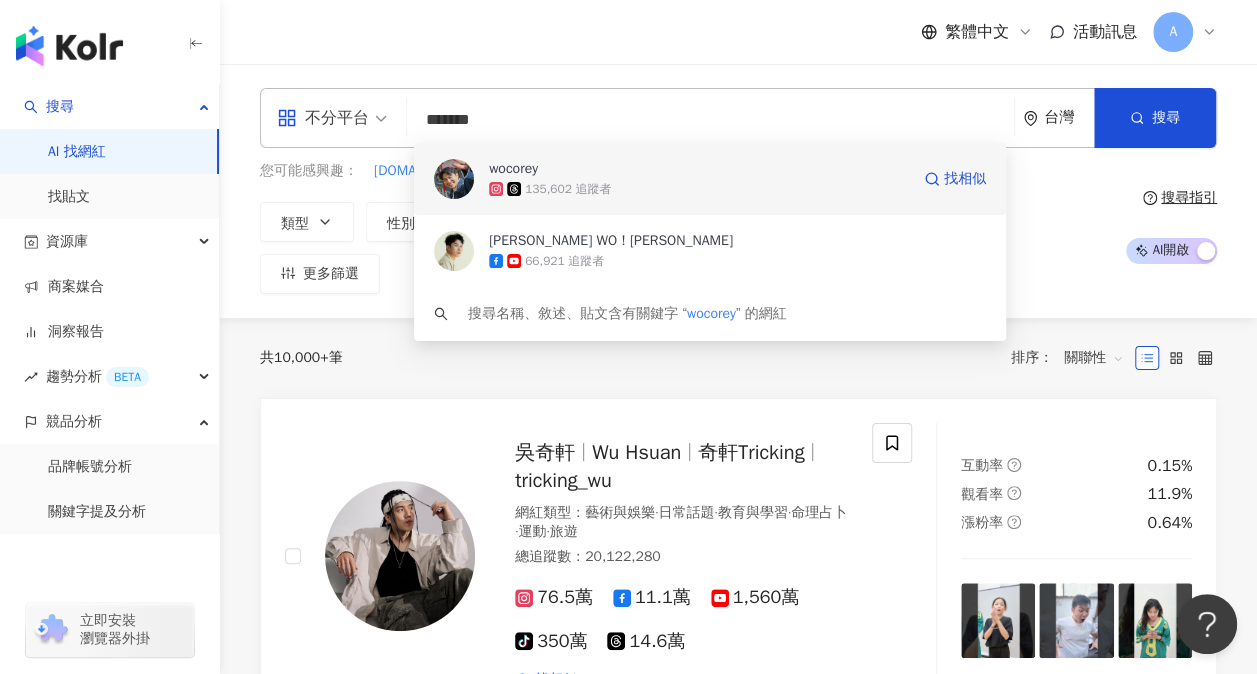 click on "135,602   追蹤者" at bounding box center [568, 189] 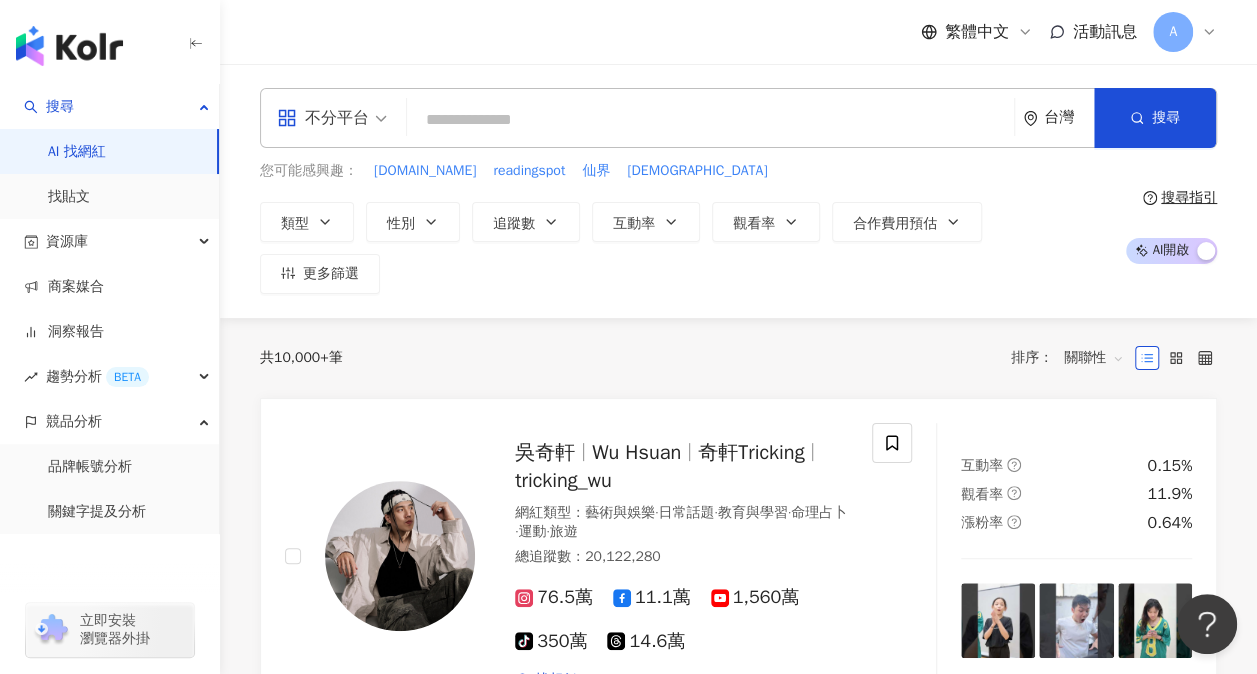 click on "AI 找網紅" at bounding box center (77, 152) 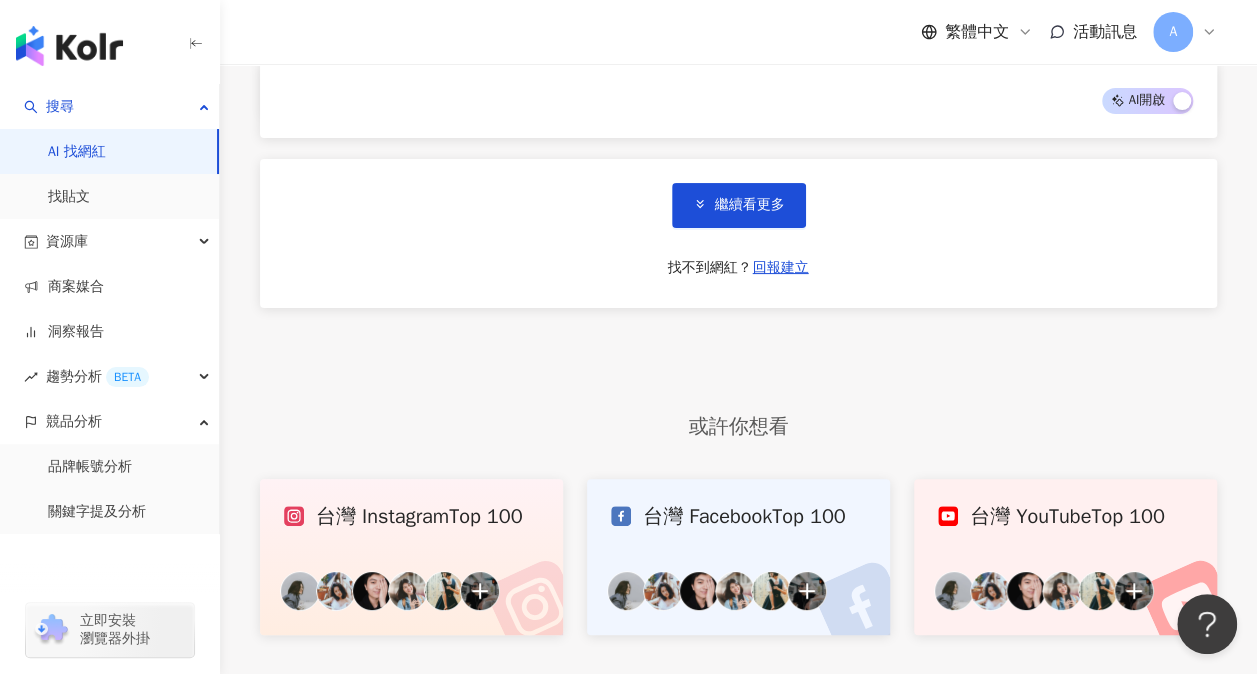 scroll, scrollTop: 3907, scrollLeft: 0, axis: vertical 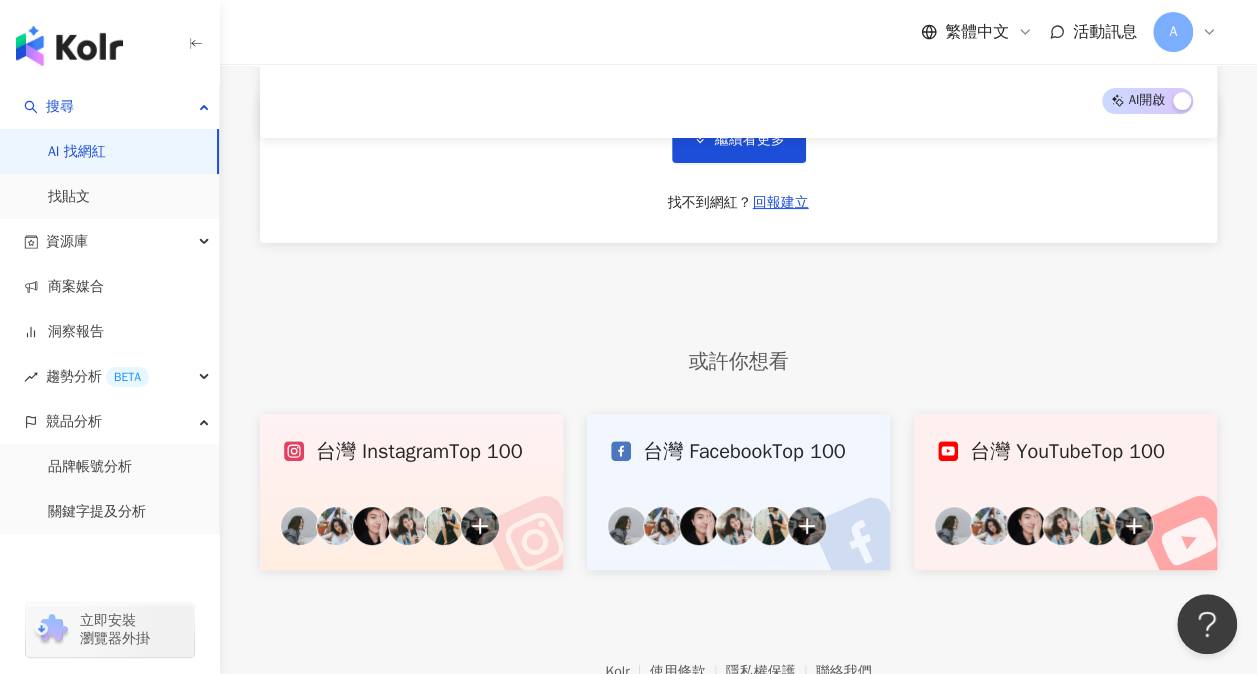 click on "台灣   Instagram  Top 100" at bounding box center (411, 492) 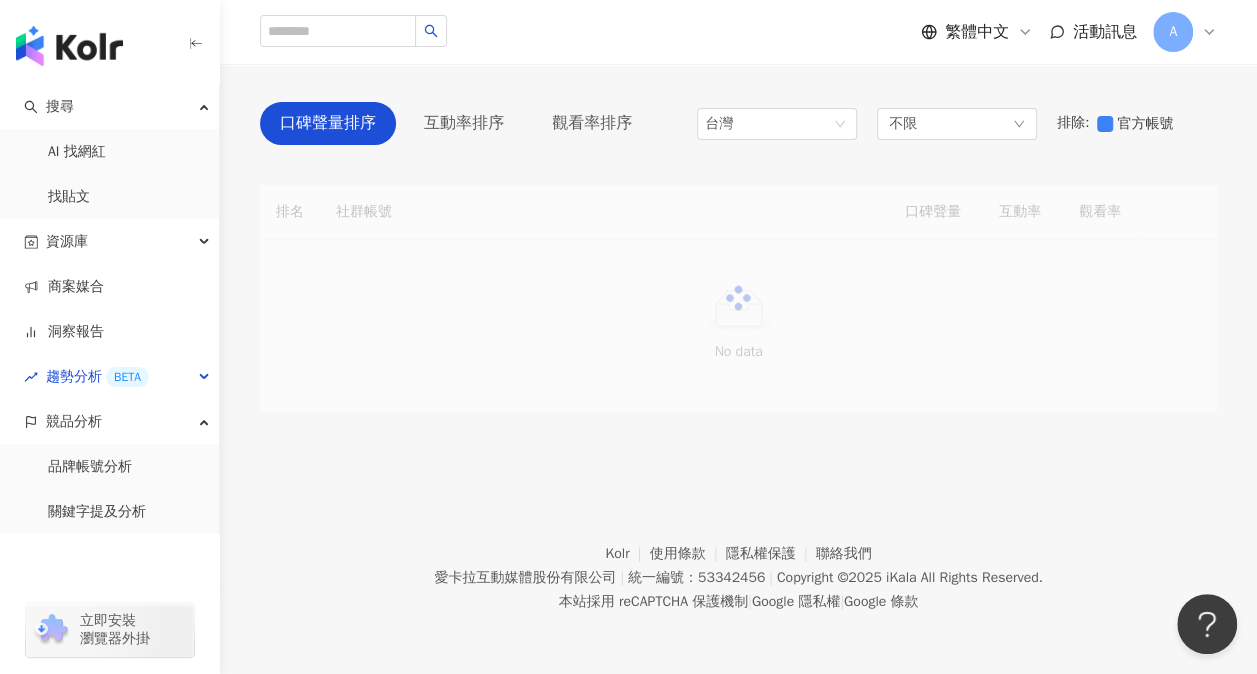 scroll, scrollTop: 0, scrollLeft: 0, axis: both 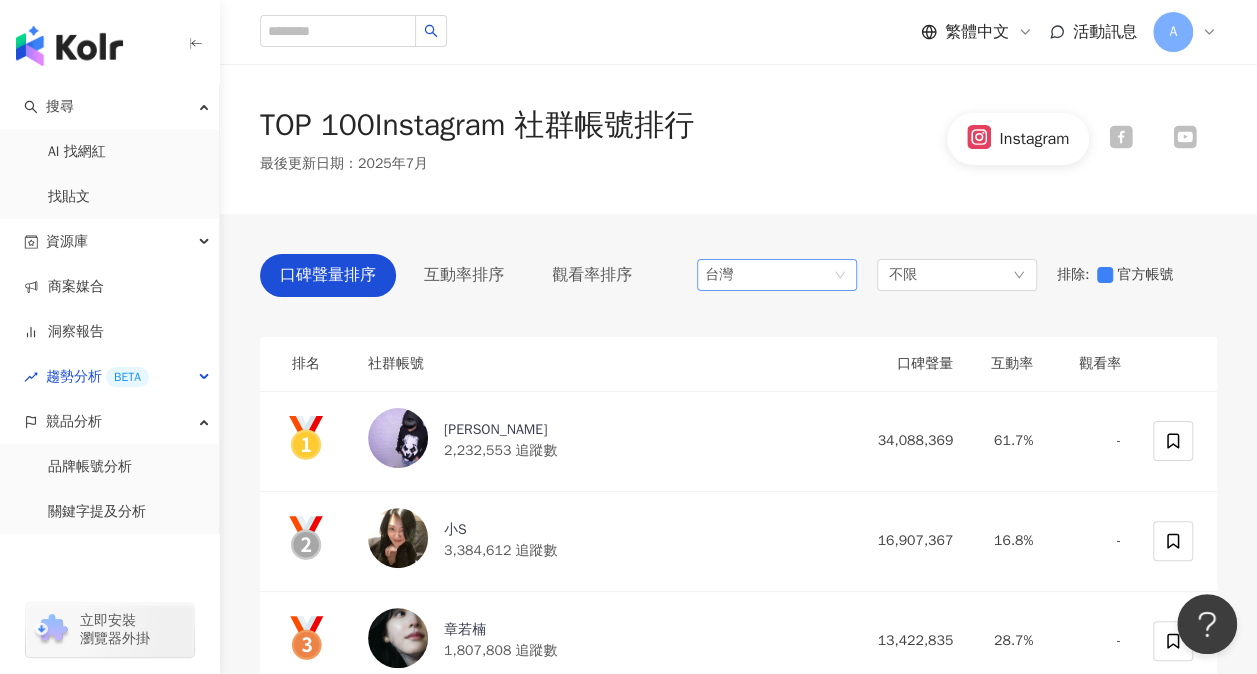 click on "台灣" at bounding box center [777, 275] 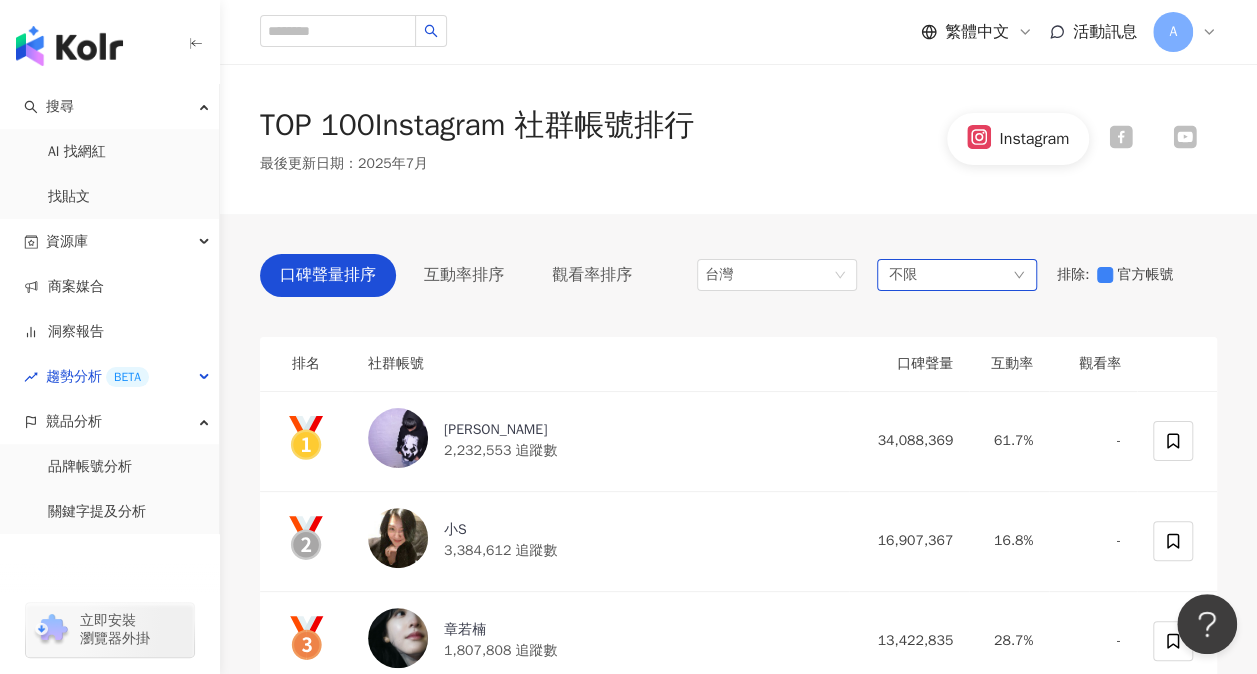 click on "不限" at bounding box center [957, 275] 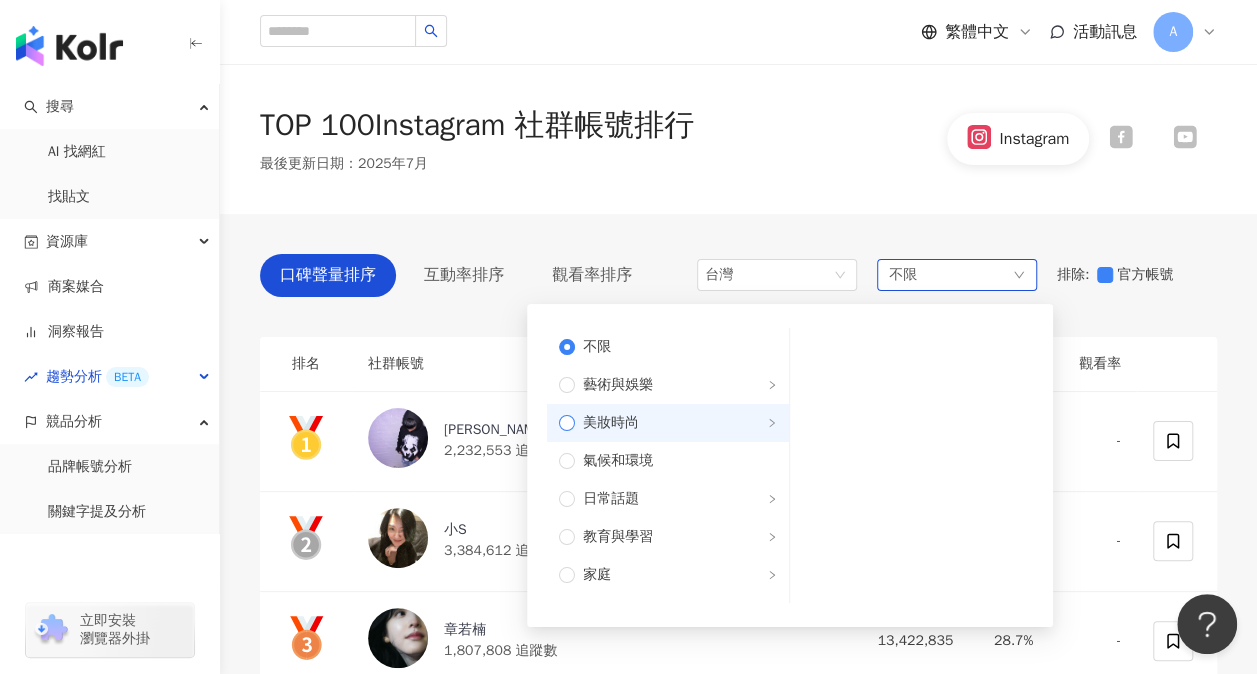 click on "美妝時尚" at bounding box center (611, 423) 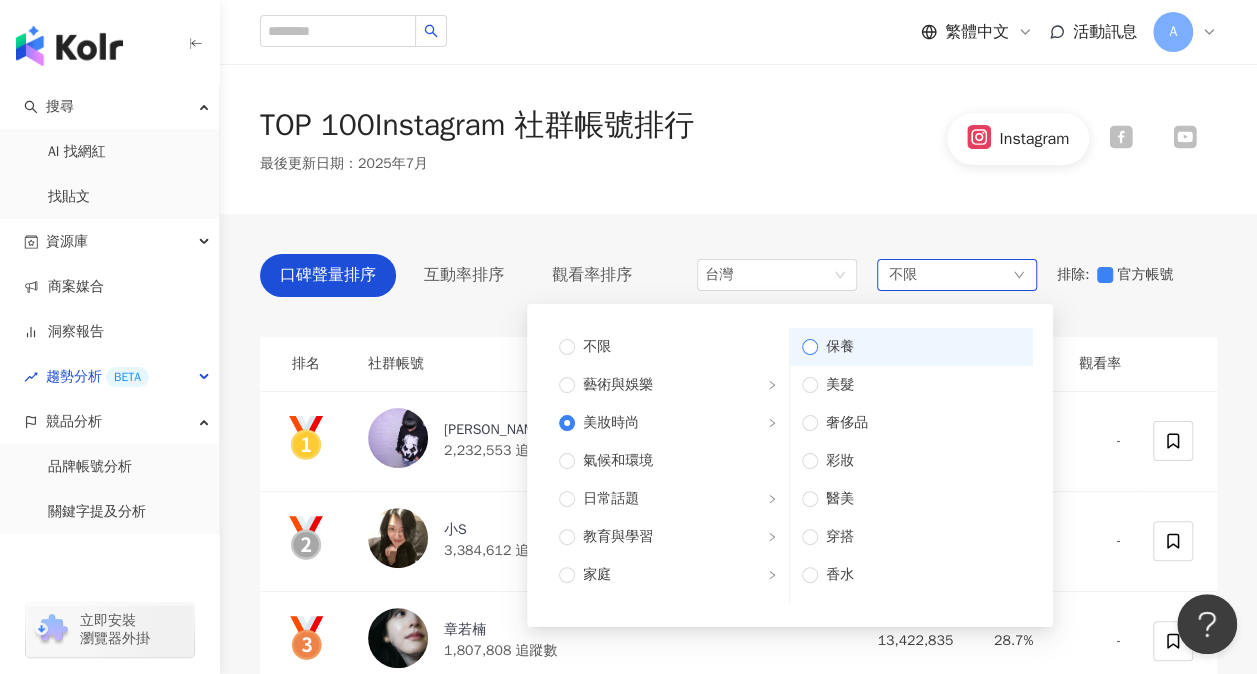 click on "保養" at bounding box center (919, 347) 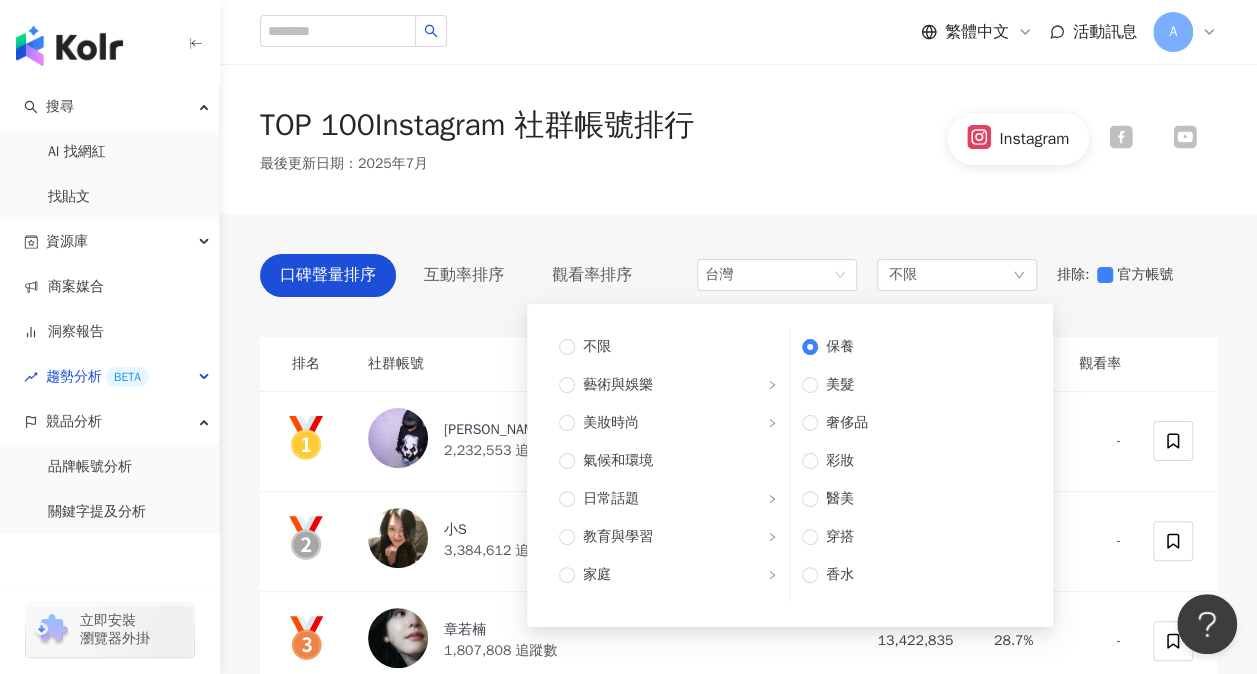 click on "口碑聲量排序 互動率排序 觀看率排序 台灣 tw jp 台灣 日本 香港 馬來西亞 泰國 越南 新加坡 韓國 美國 不限 不限 藝術與娛樂 美妝時尚 氣候和環境 日常話題 教育與學習 家庭 財經 美食 命理占卜 遊戲 法政社會 生活風格 影視娛樂 醫療與健康 寵物 攝影 感情 宗教 促購導購 運動 科技 交通工具 旅遊 成人 保養 美髮 奢侈品 彩妝 醫美 穿搭 香水 排除 : 官方帳號 排名 社群帳號 口碑聲量 互動率 觀看率             Ray 2,232,553   追蹤數 34,088,369 61.7% - 小S 3,384,612   追蹤數 16,907,367 16.8% - 章若楠 1,807,808   追蹤數 13,422,835 28.7% - 4 Shuhua 5,897,266   追蹤數 11,532,867 7.29% 28.7% 5 Eric 15,483   追蹤數 11,216,261 2,914% 49,230% 6 Ryan Yeh 67,434   追蹤數 8,083,667 78.3% 4,923% 7 李毓芬 9,790,188   追蹤數 6,332,693 2.71% - 8 Mike 265,318   追蹤數 5,868,383 88.7% 3,224% 9 築夢者杰哥 13,023   追蹤數 4,972,863 1,500% 18,495% 10 226,473" at bounding box center (738, 5323) 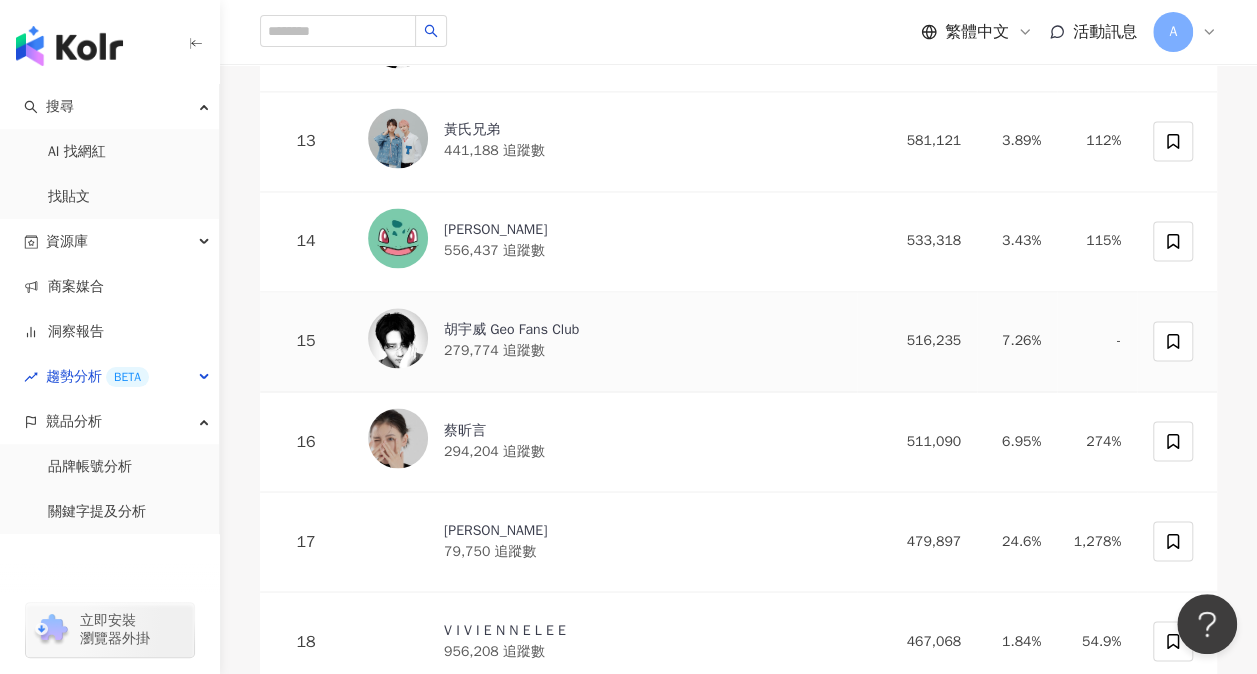 scroll, scrollTop: 1600, scrollLeft: 0, axis: vertical 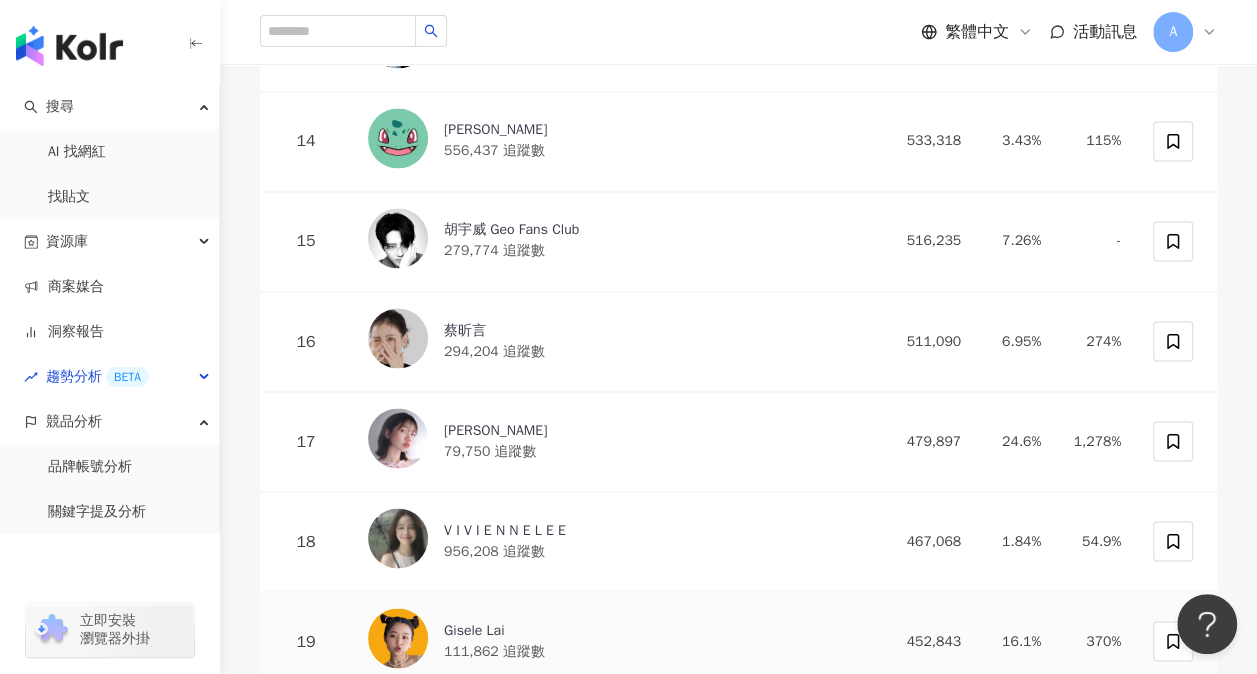 click on "Gisele Lai" at bounding box center (494, 630) 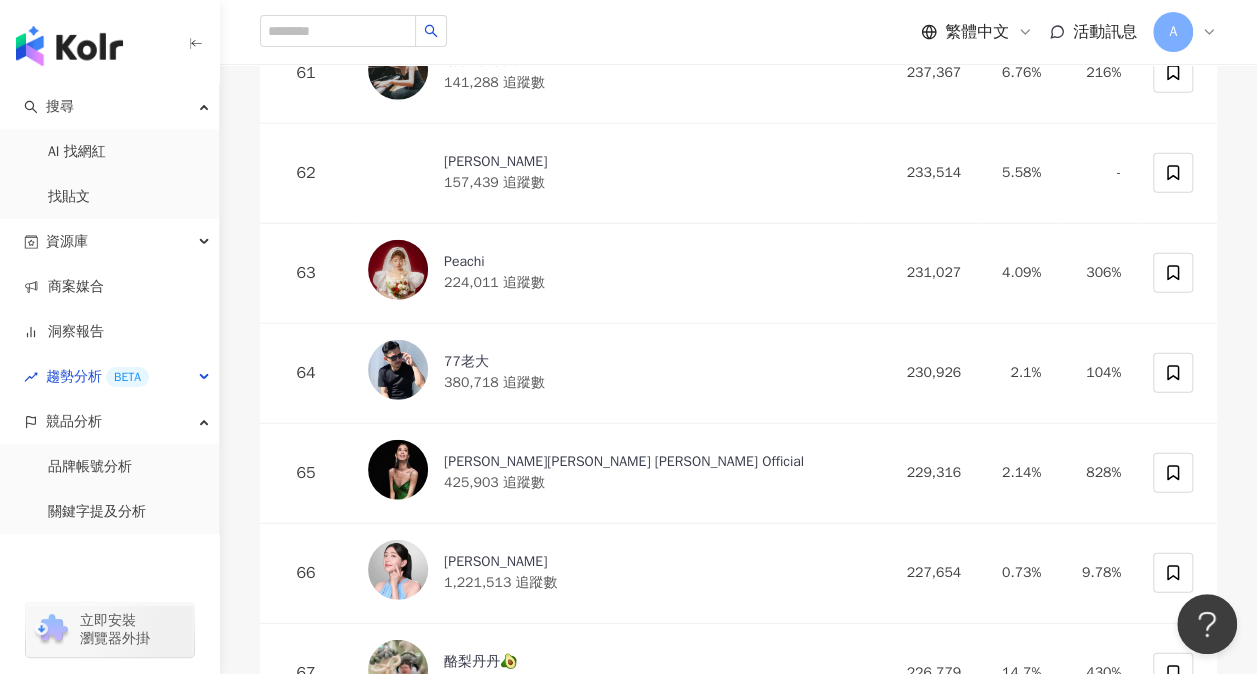 scroll, scrollTop: 6400, scrollLeft: 0, axis: vertical 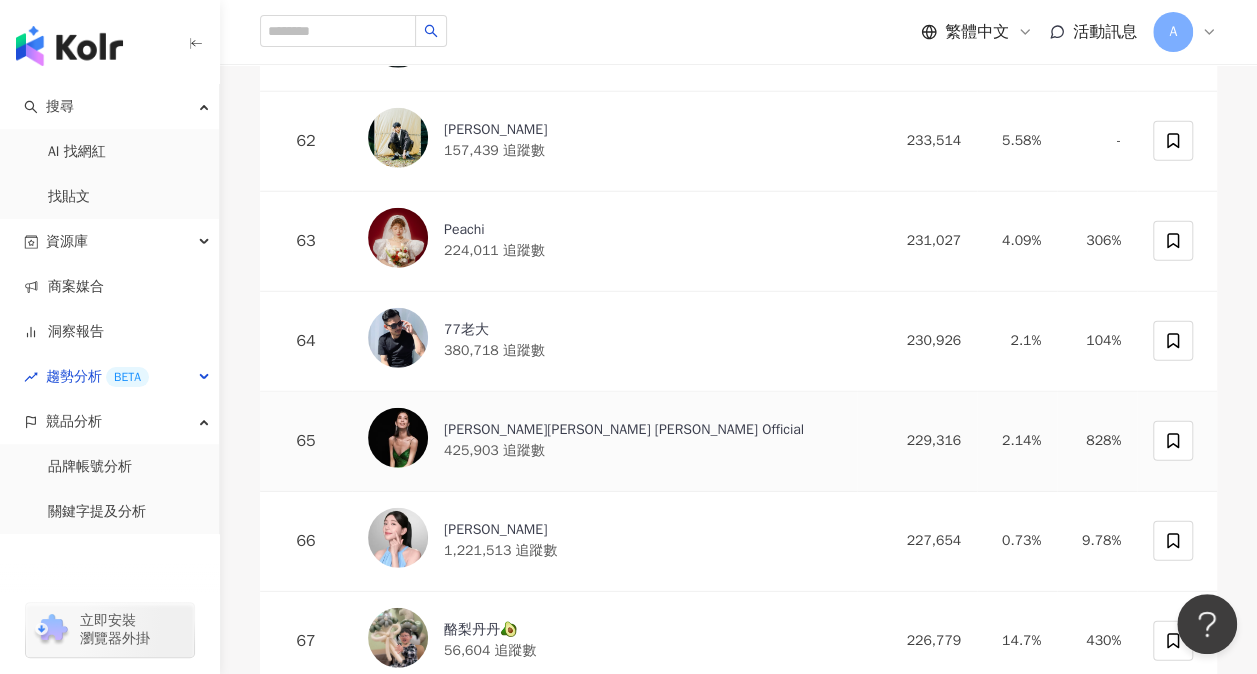 click on "陳庭妮 Annie Chen Official" at bounding box center [624, 430] 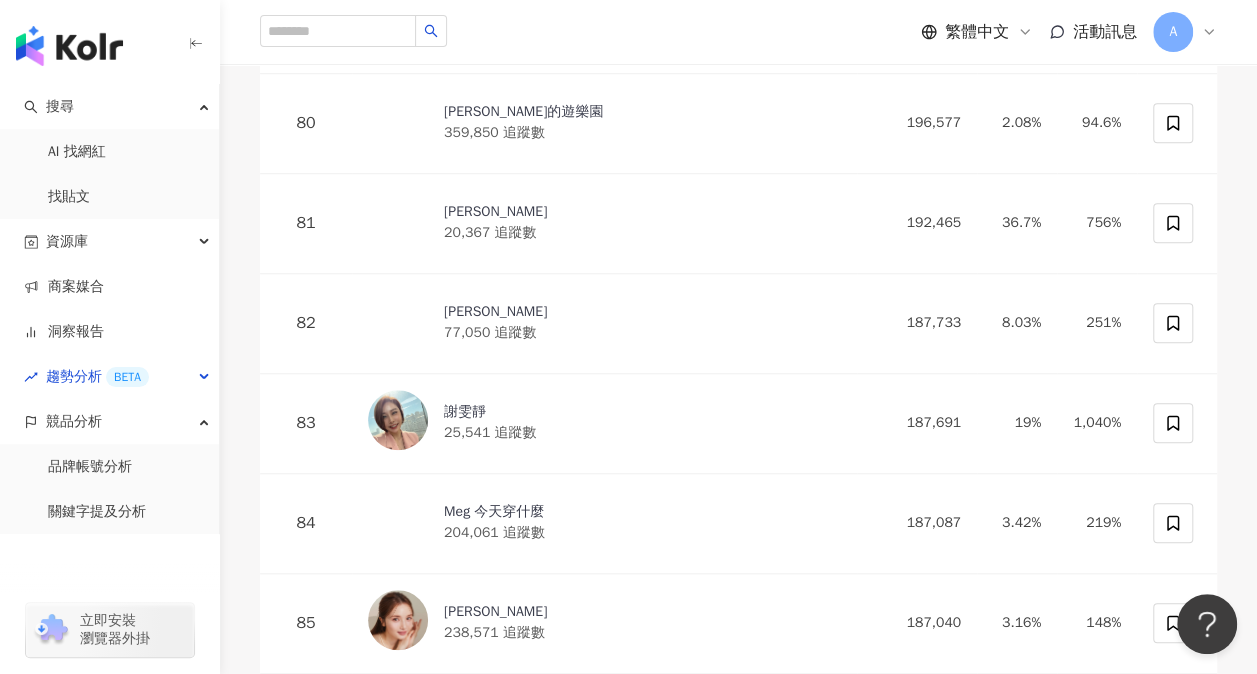 scroll, scrollTop: 8200, scrollLeft: 0, axis: vertical 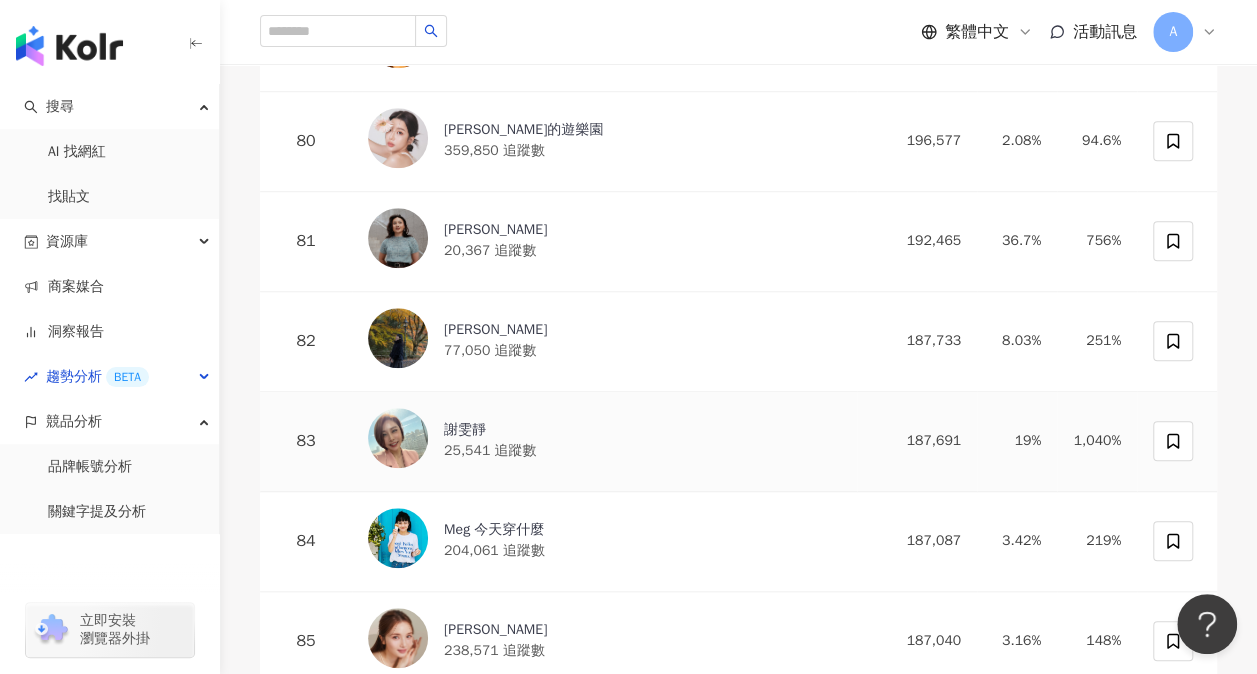 click on "謝雯靜" at bounding box center (490, 430) 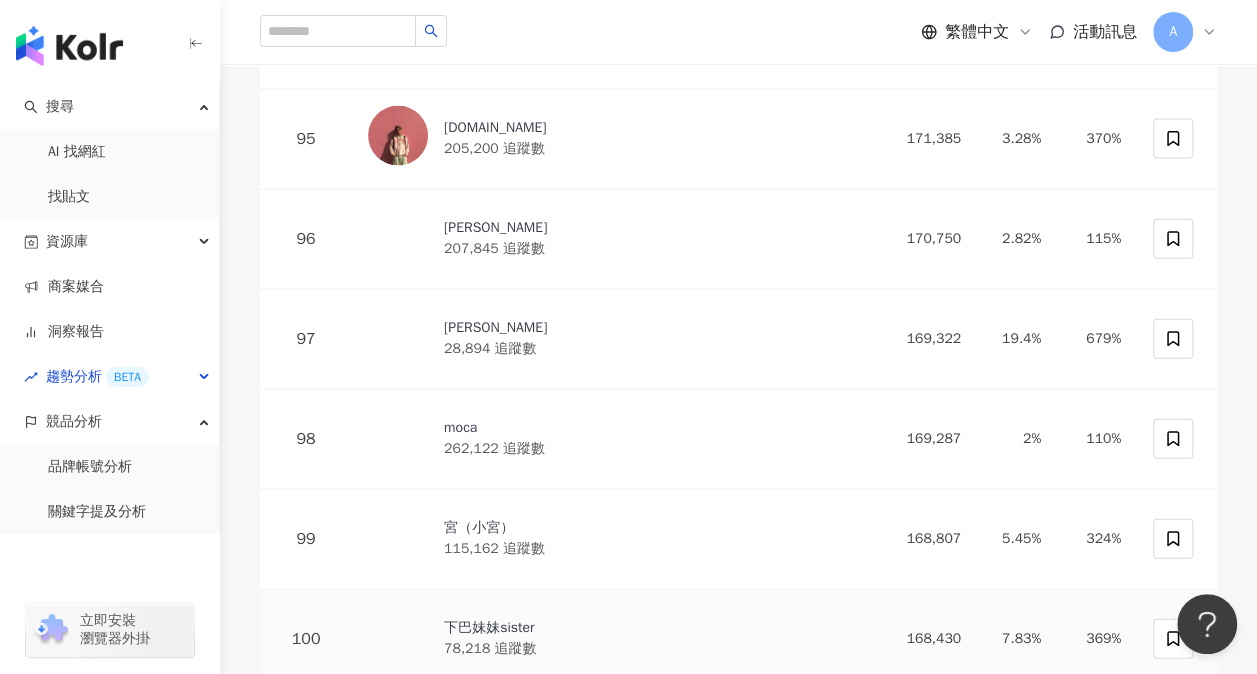 scroll, scrollTop: 9779, scrollLeft: 0, axis: vertical 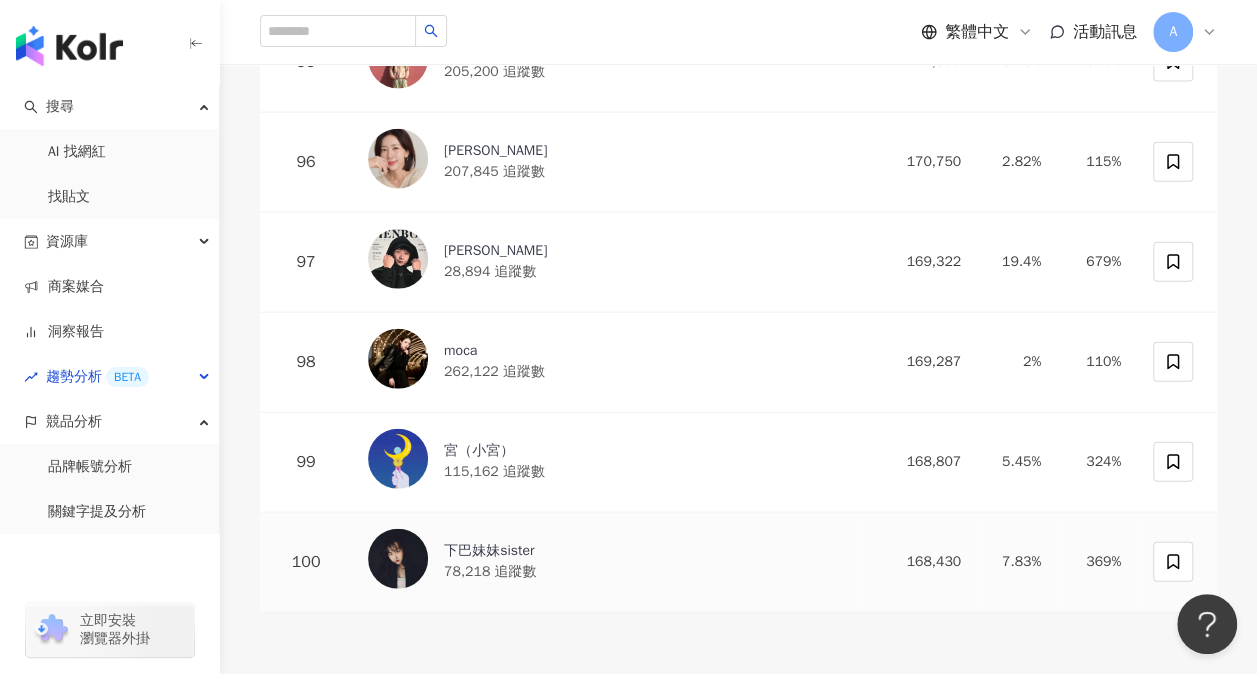 drag, startPoint x: 518, startPoint y: 347, endPoint x: 477, endPoint y: 354, distance: 41.59327 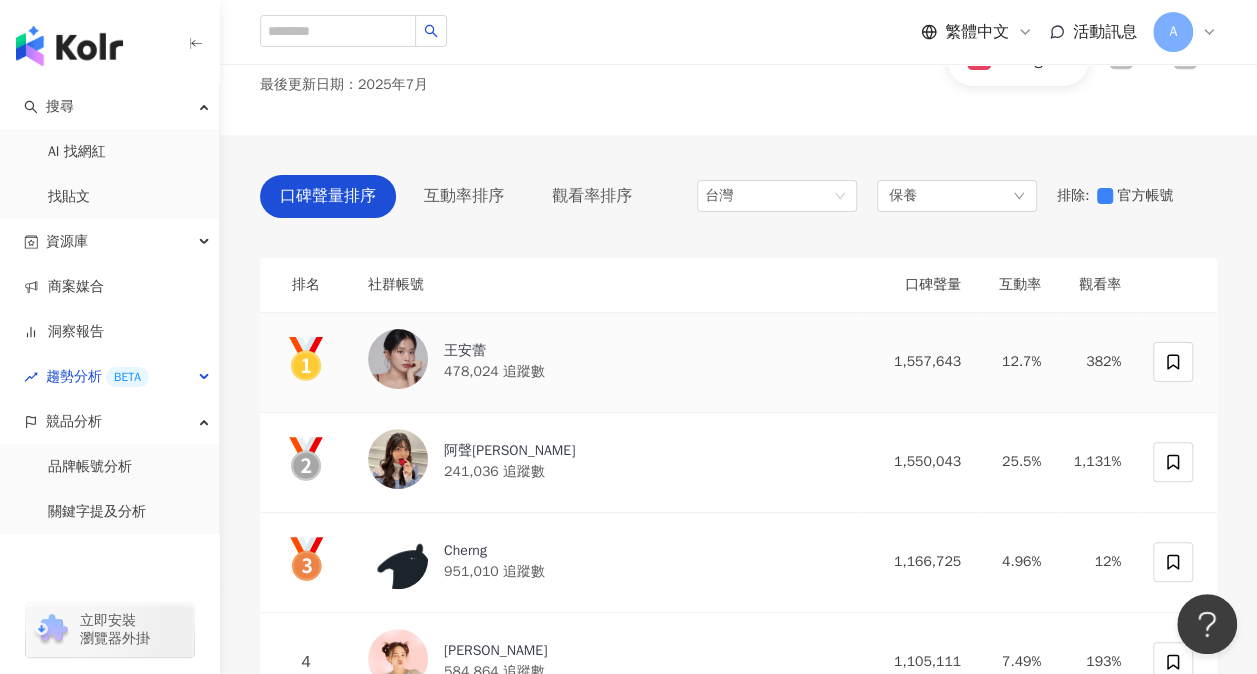 scroll, scrollTop: 0, scrollLeft: 0, axis: both 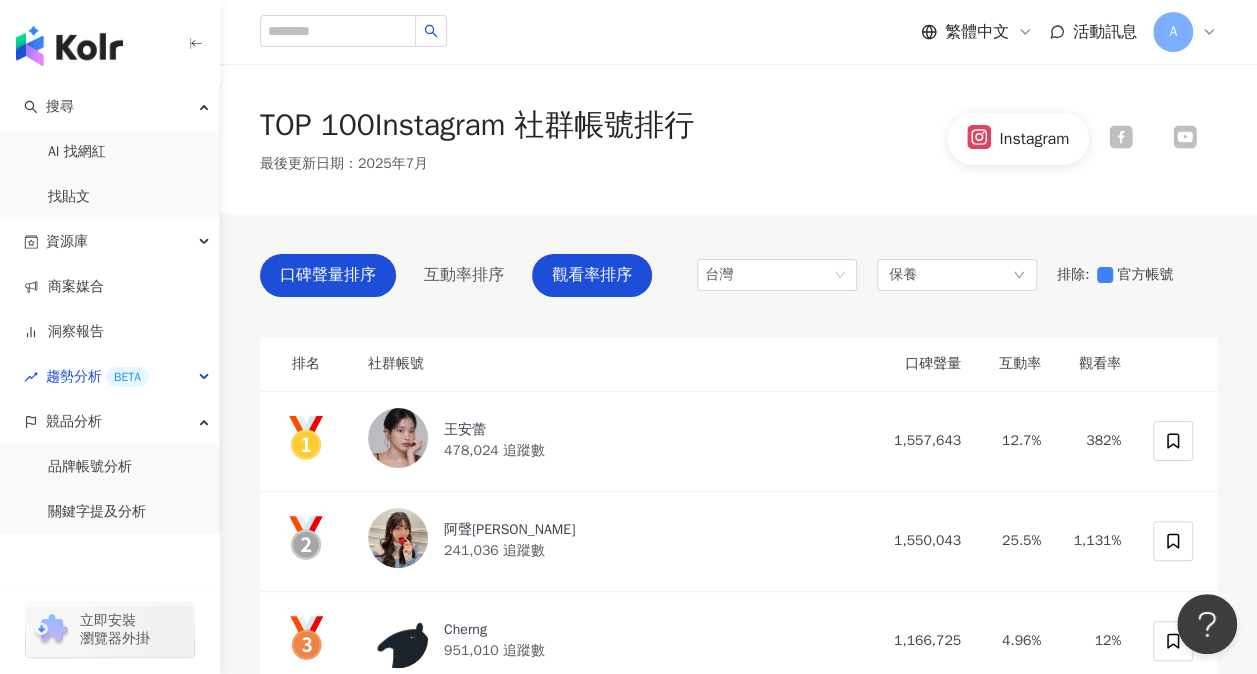 click on "觀看率排序" at bounding box center [592, 275] 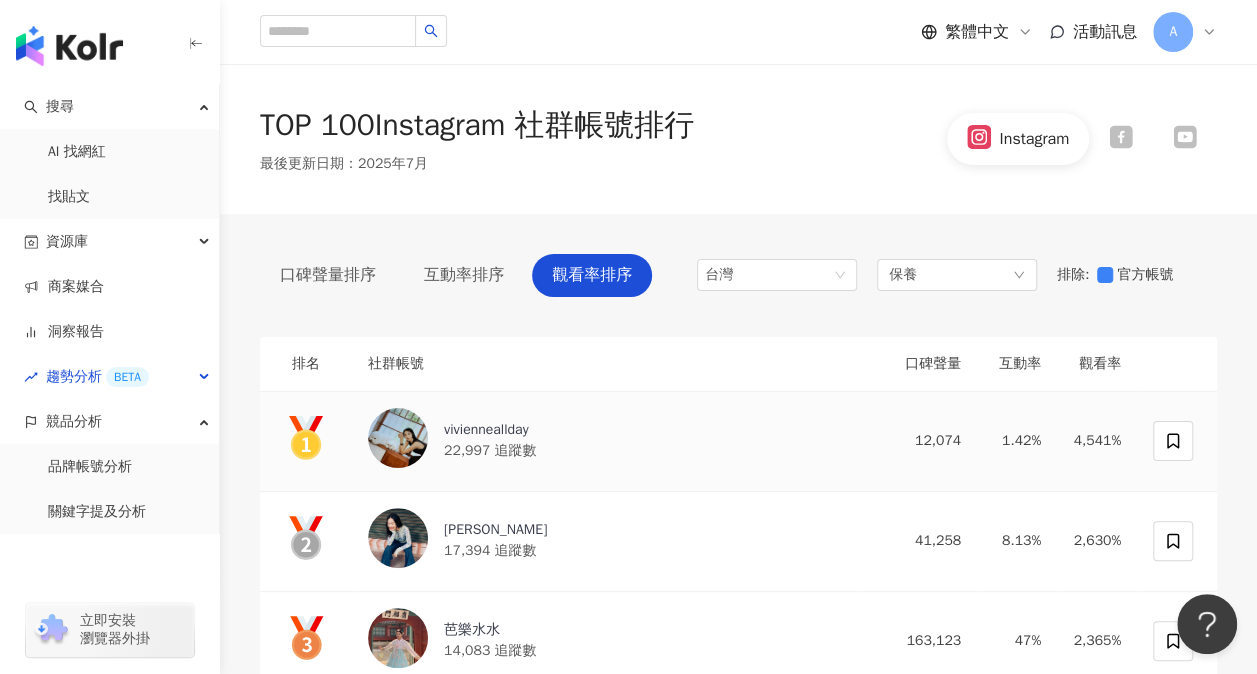 click on "vivienneallday" at bounding box center [490, 430] 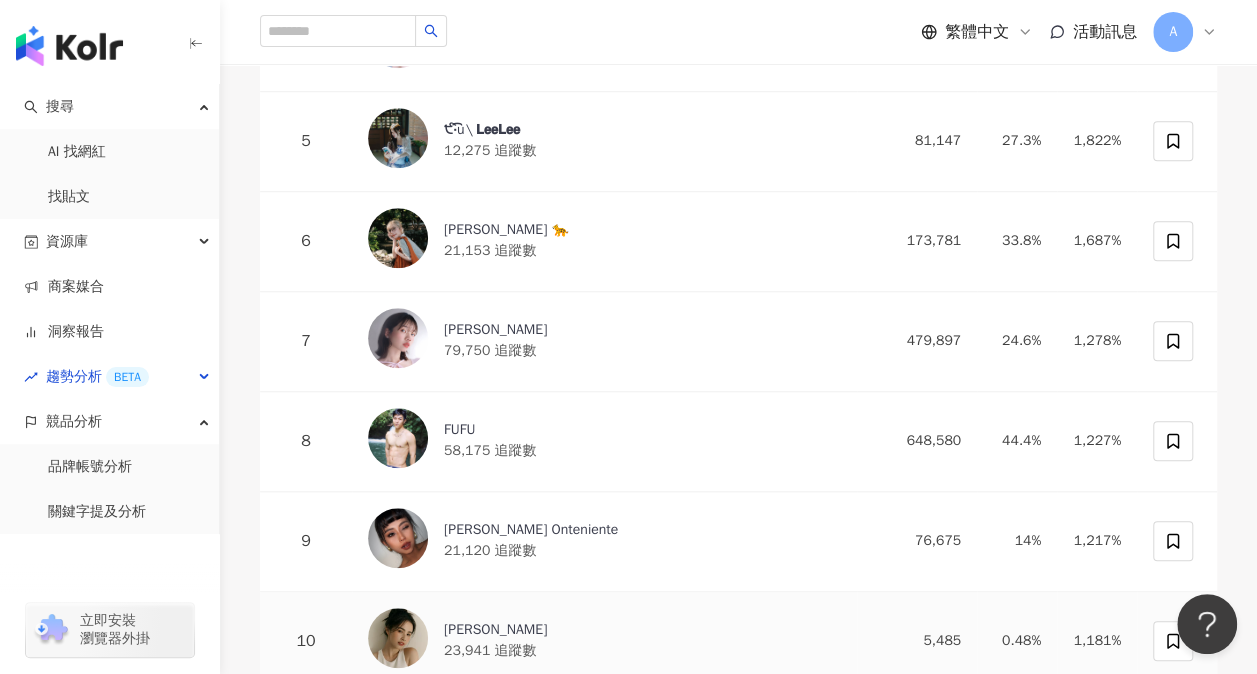scroll, scrollTop: 800, scrollLeft: 0, axis: vertical 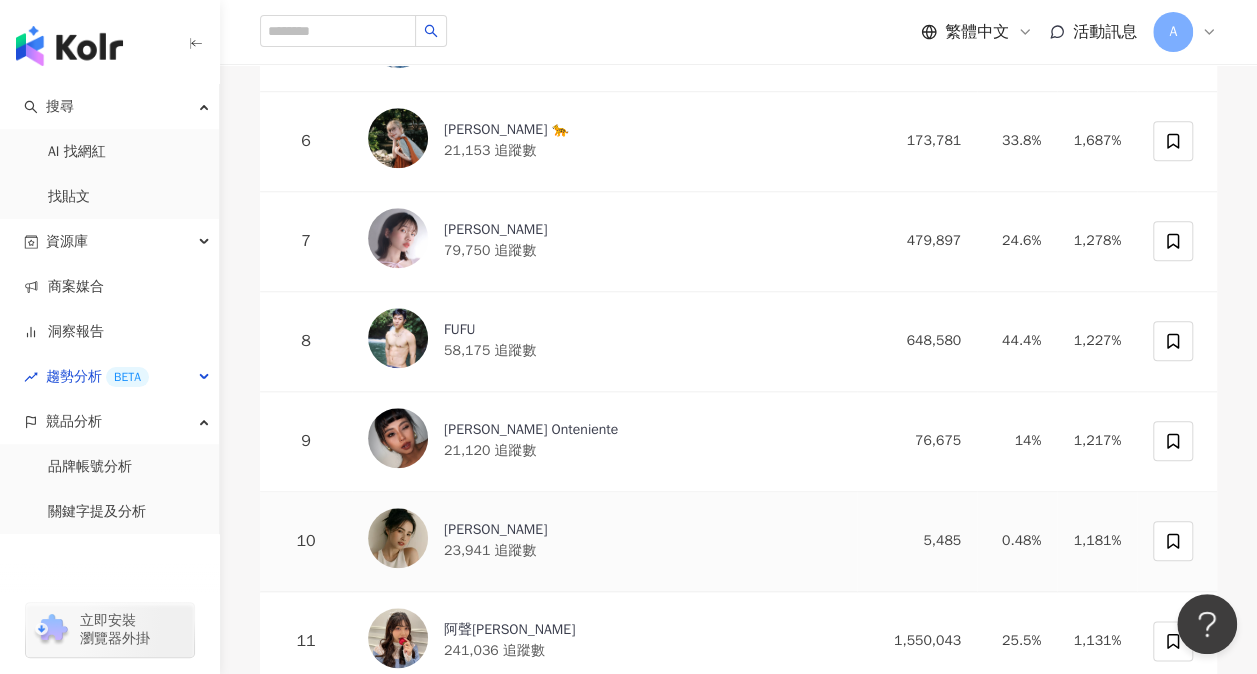 click on "柯柯 柯佳辰" at bounding box center (495, 530) 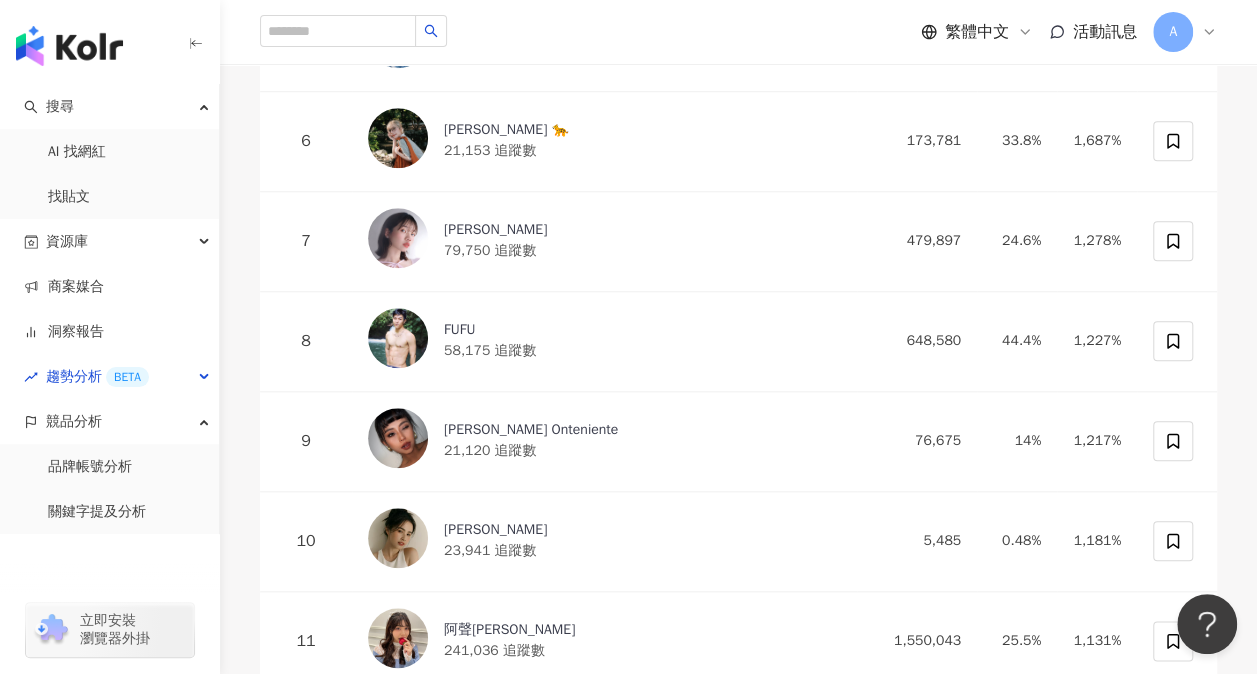 scroll, scrollTop: 1000, scrollLeft: 0, axis: vertical 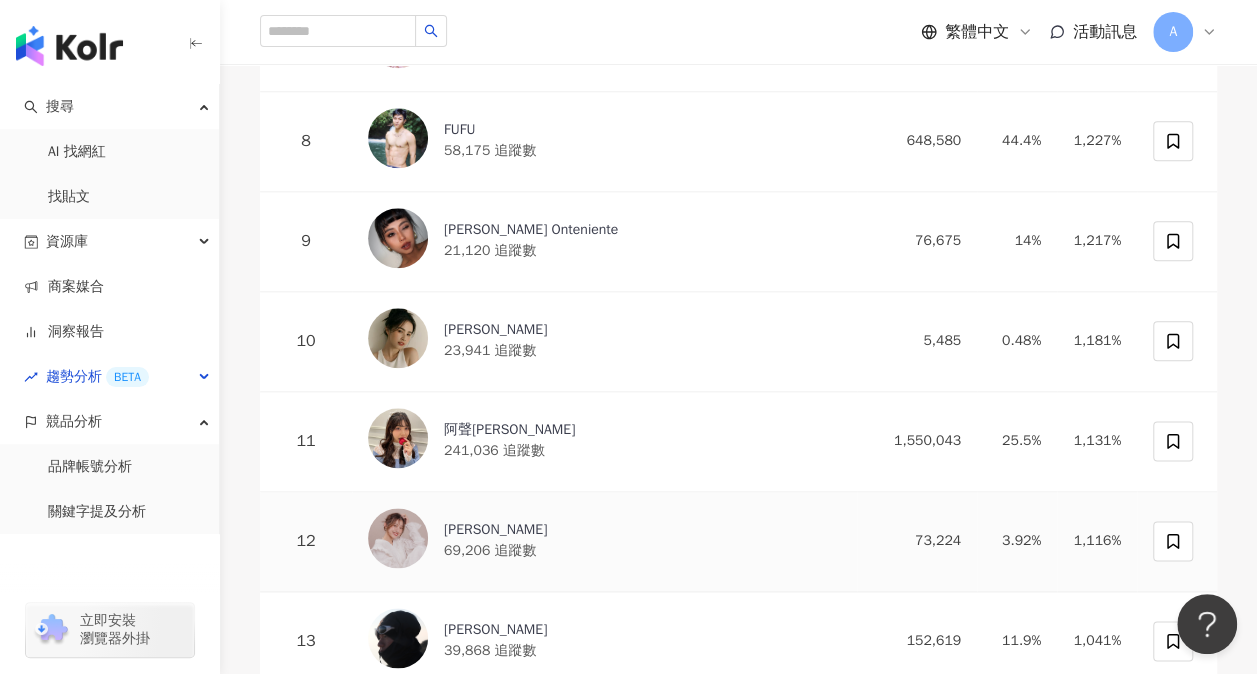 click on "劉品妤 Megan" at bounding box center (495, 530) 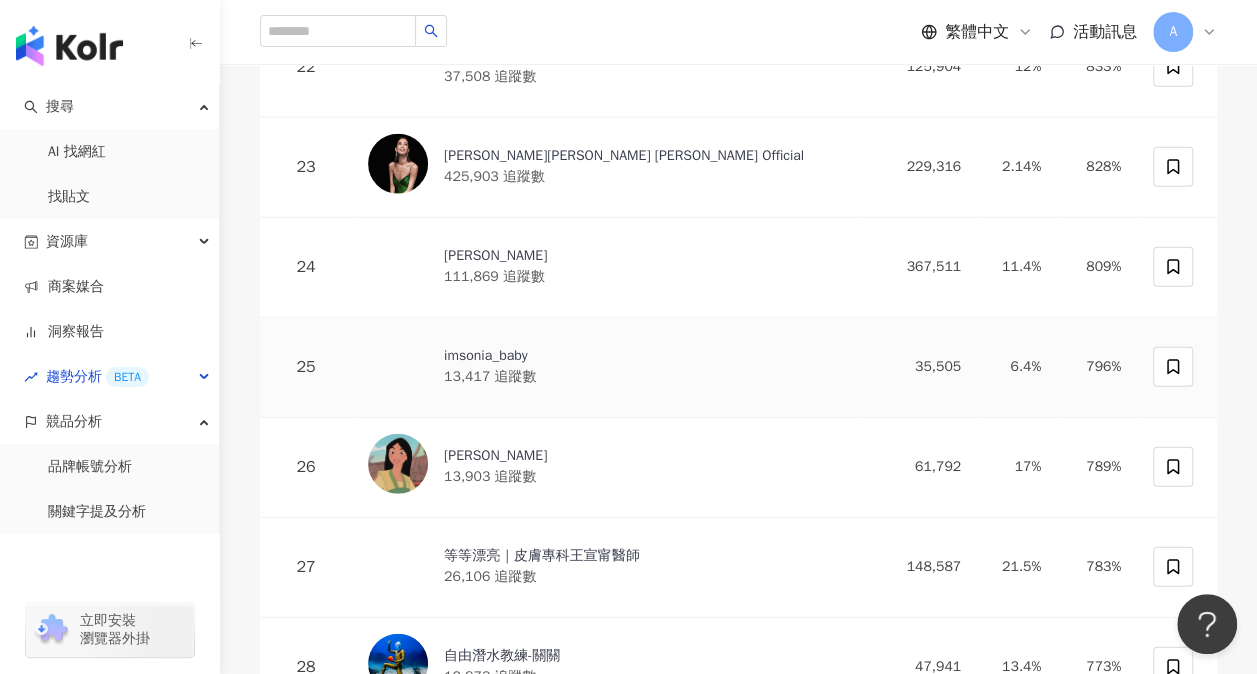 scroll, scrollTop: 2500, scrollLeft: 0, axis: vertical 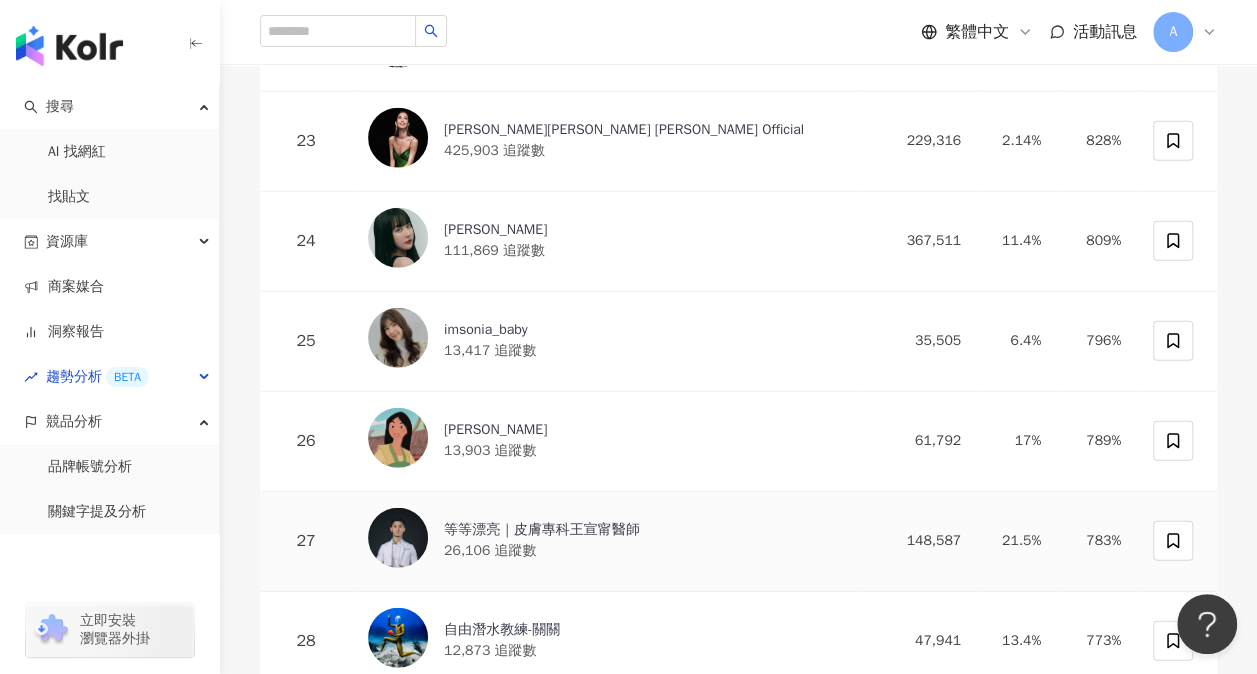 click on "等等漂亮｜皮膚專科王宣甯醫師" at bounding box center [542, 530] 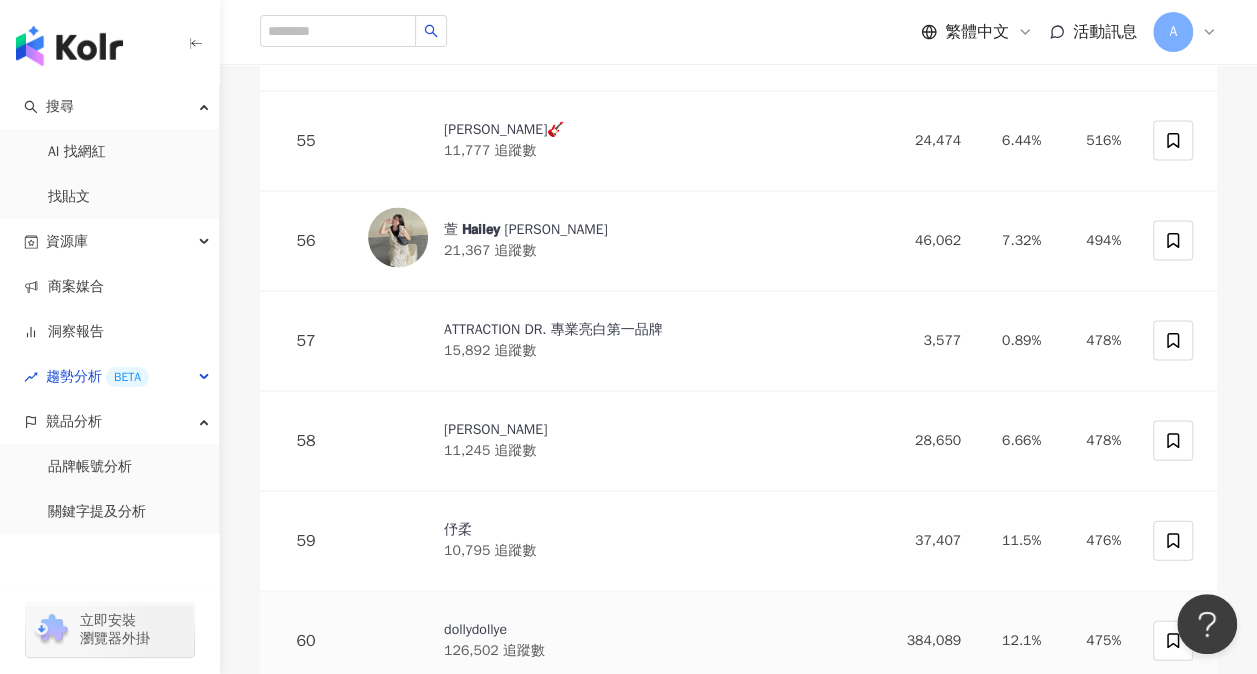 scroll, scrollTop: 5800, scrollLeft: 0, axis: vertical 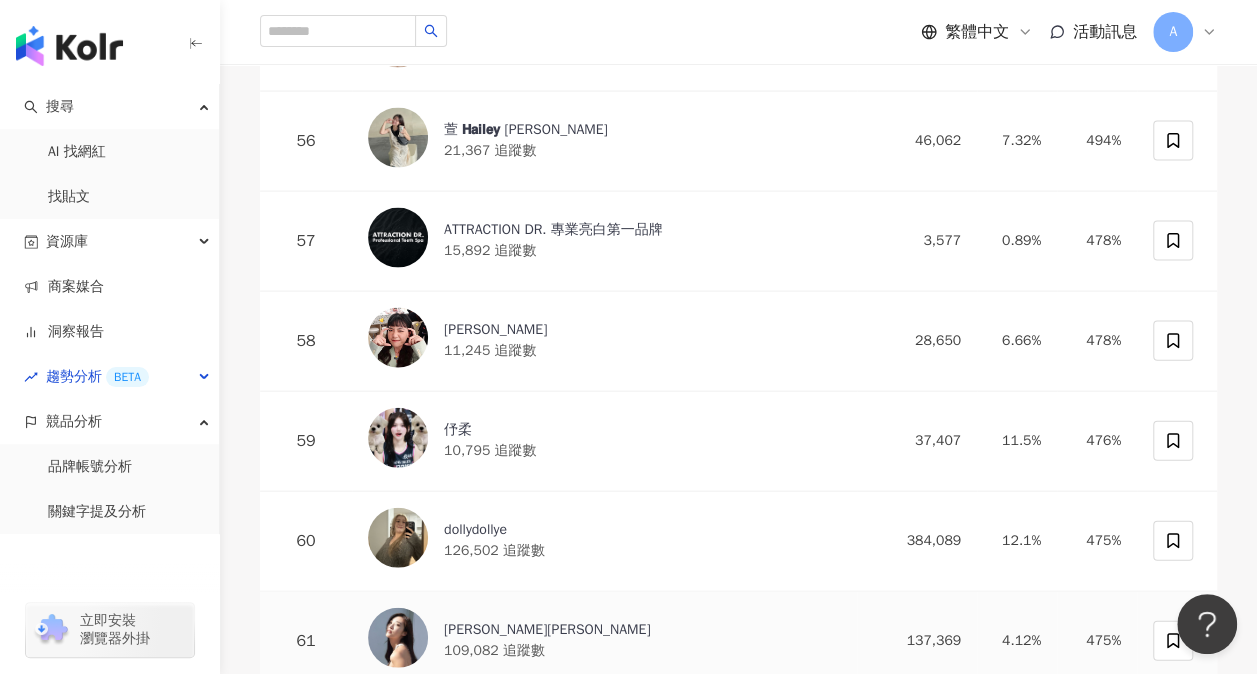click on "蔡沁妍Jennifer" at bounding box center (547, 630) 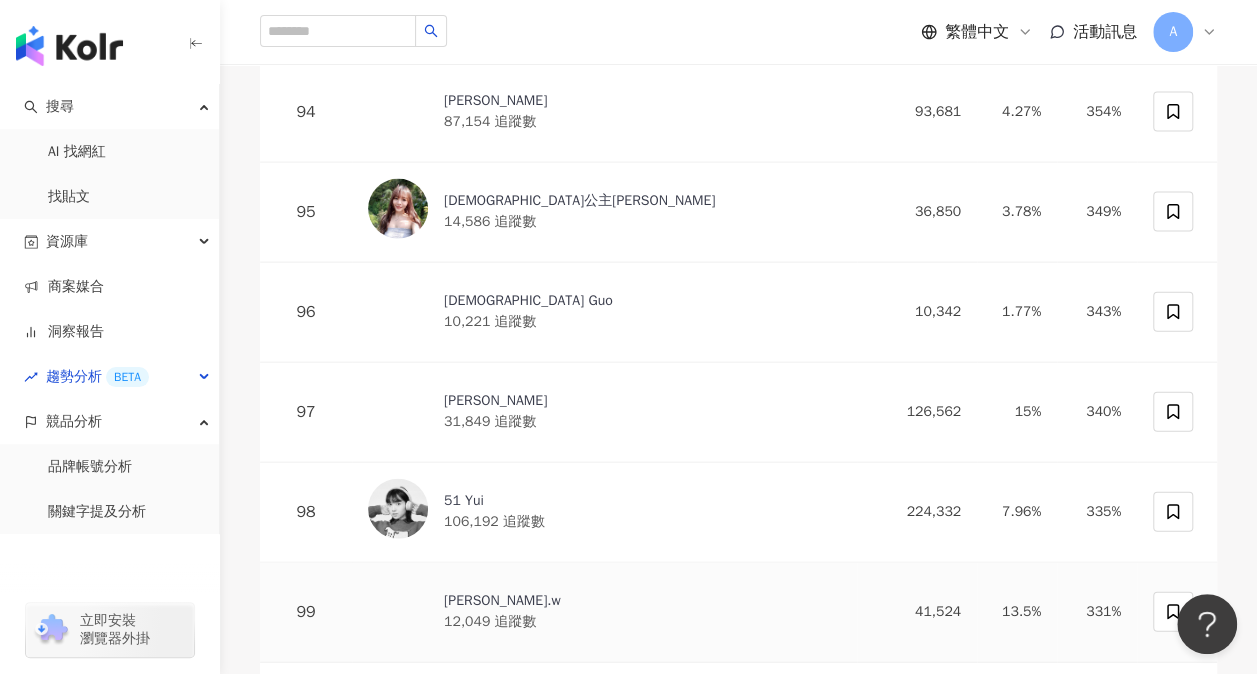 scroll, scrollTop: 9700, scrollLeft: 0, axis: vertical 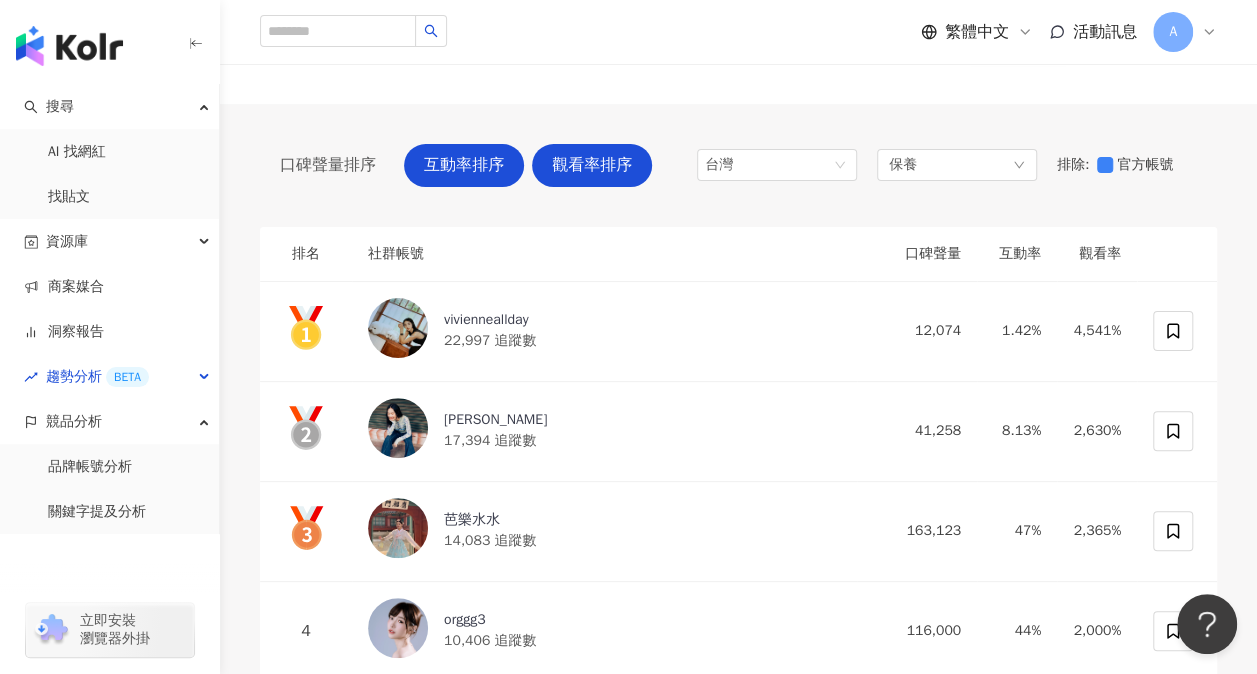 click on "互動率排序" at bounding box center (464, 165) 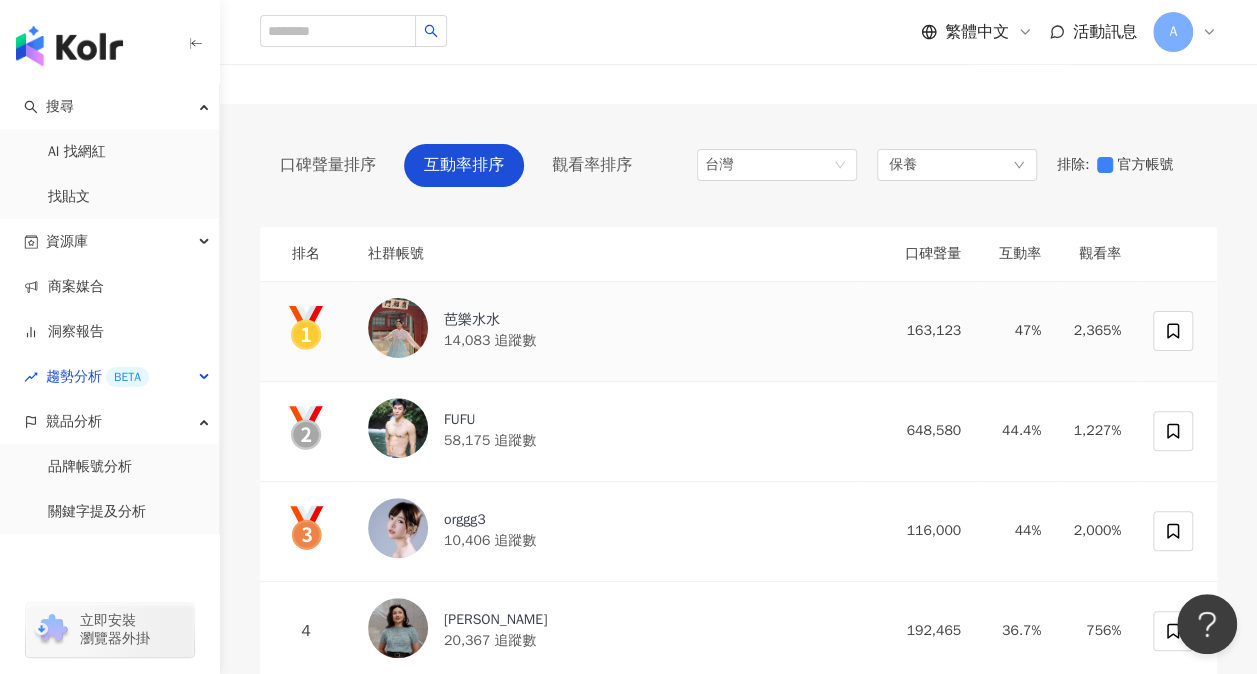 click on "芭樂水水" at bounding box center [490, 320] 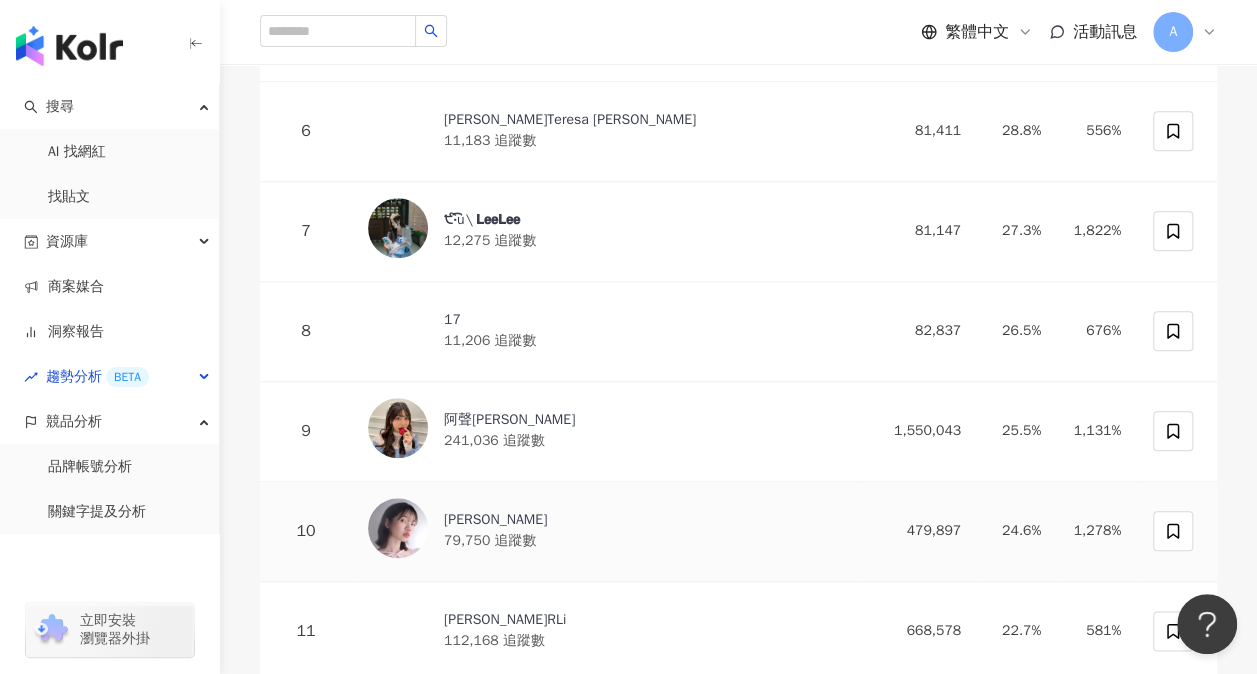 scroll, scrollTop: 1110, scrollLeft: 0, axis: vertical 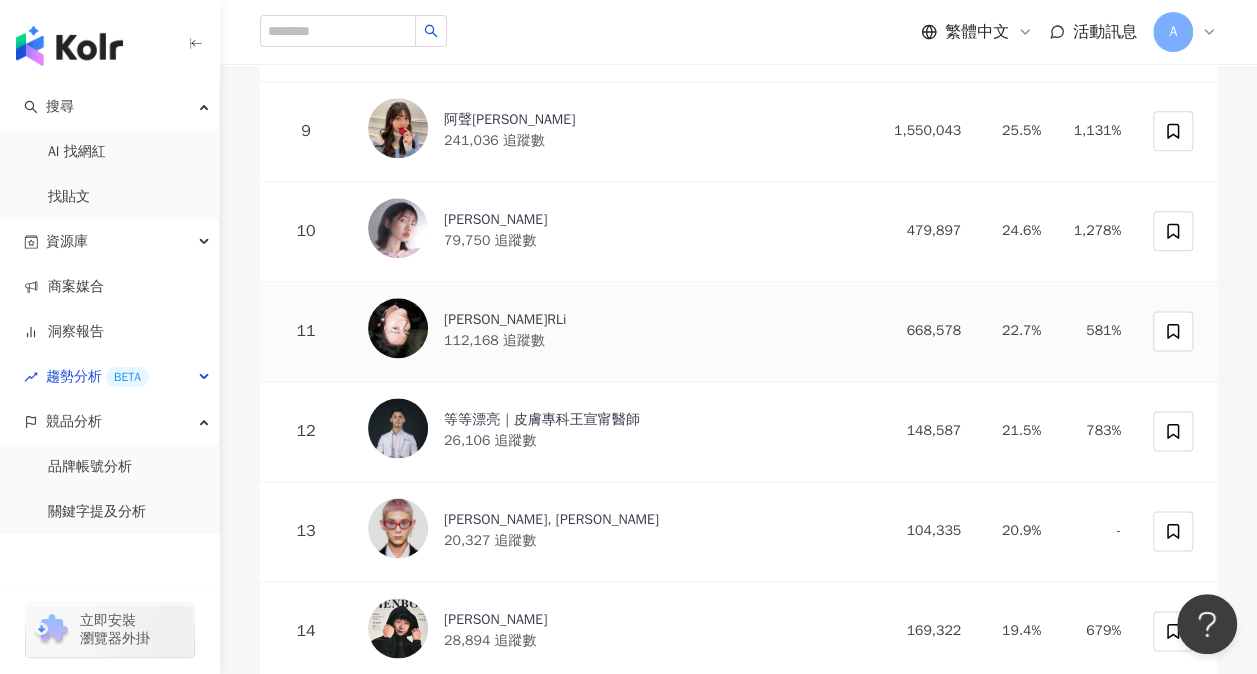 click on "阿利RLi" at bounding box center [505, 320] 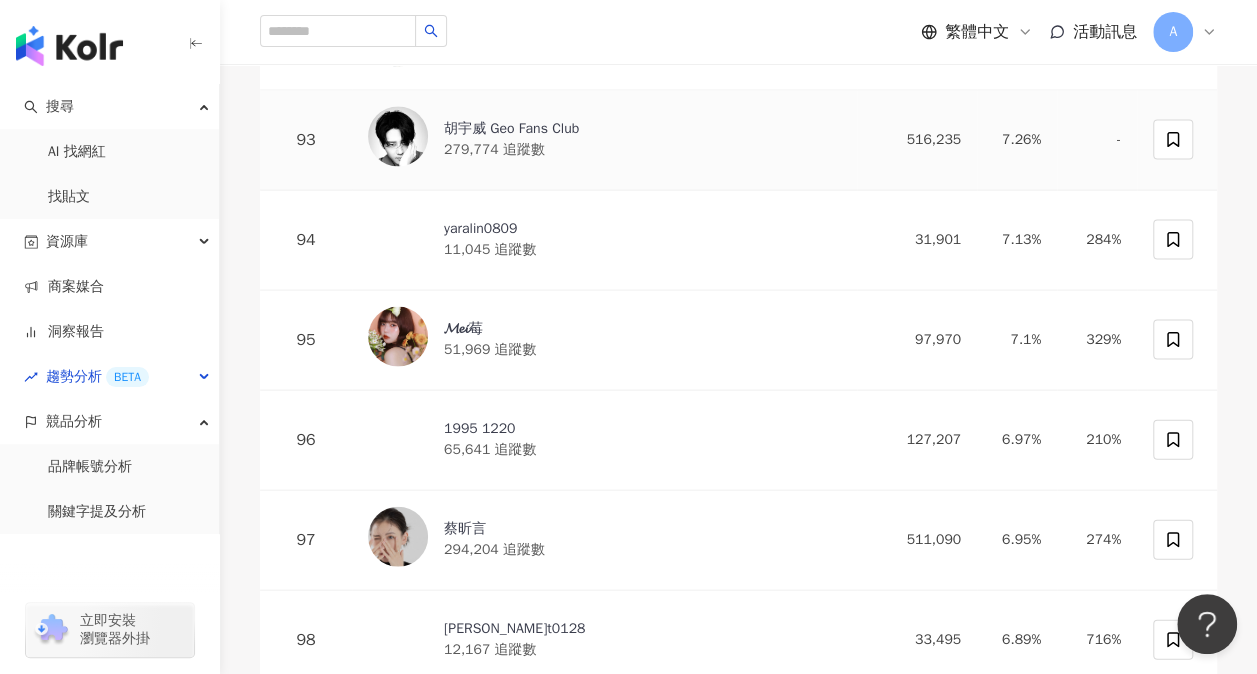 scroll, scrollTop: 9710, scrollLeft: 0, axis: vertical 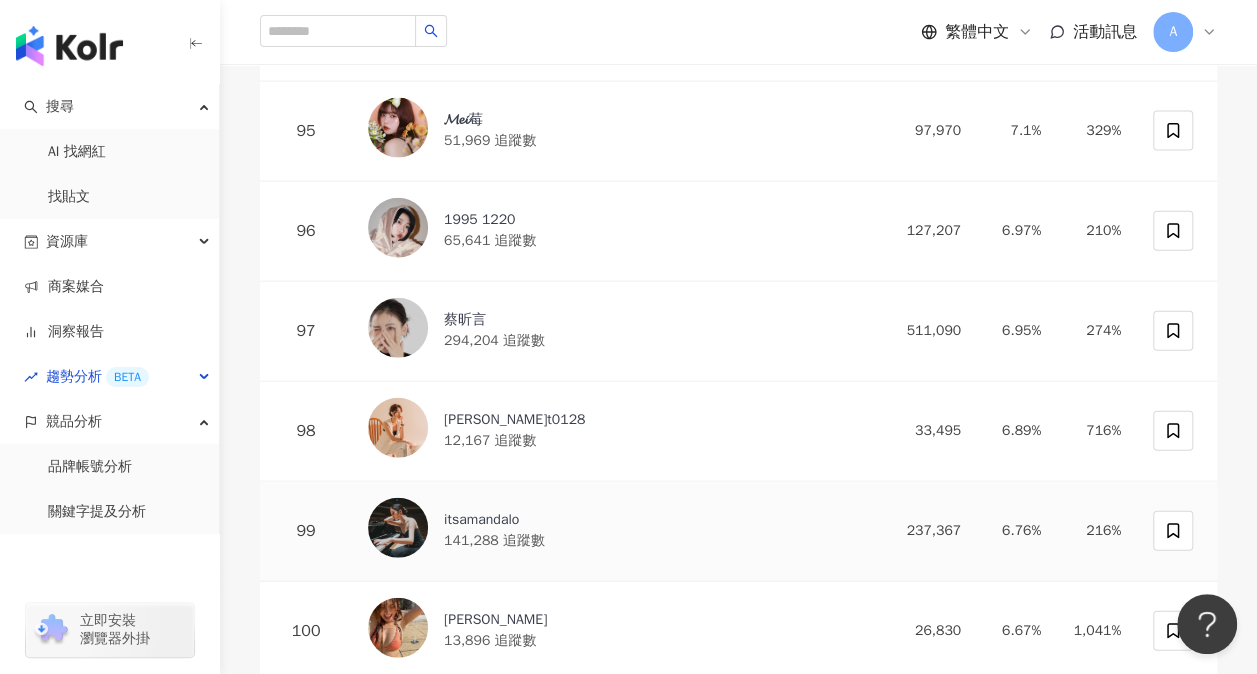 click at bounding box center [398, 528] 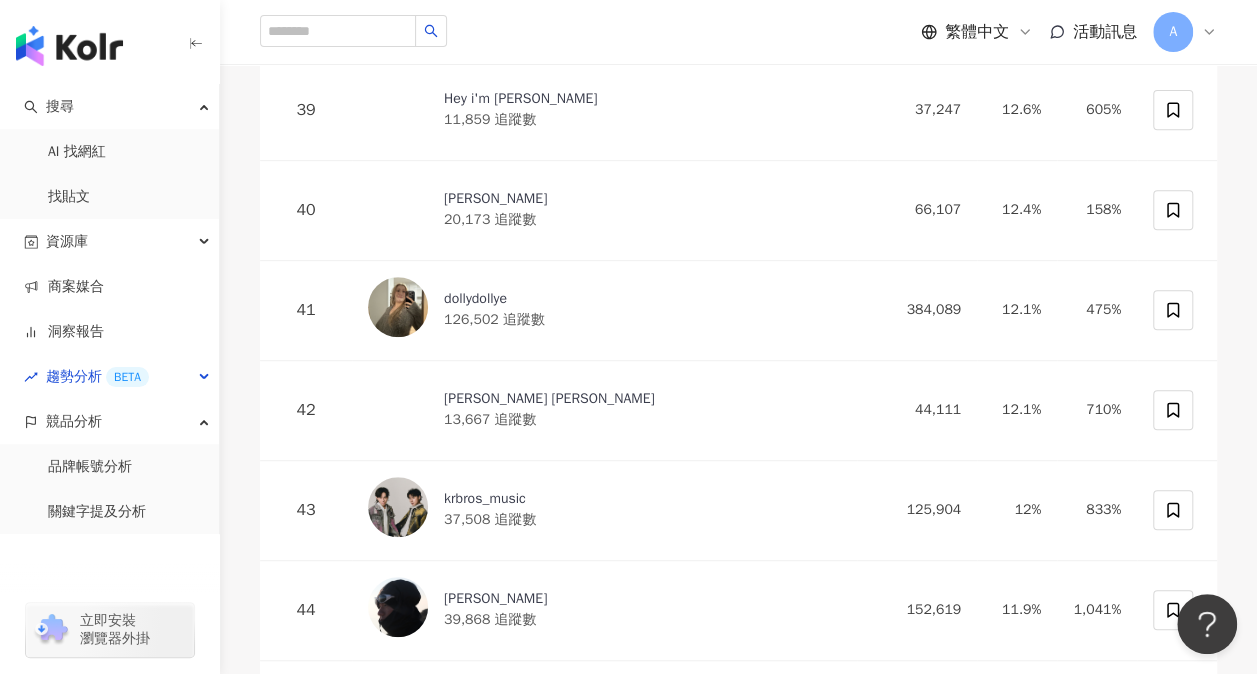 scroll, scrollTop: 0, scrollLeft: 0, axis: both 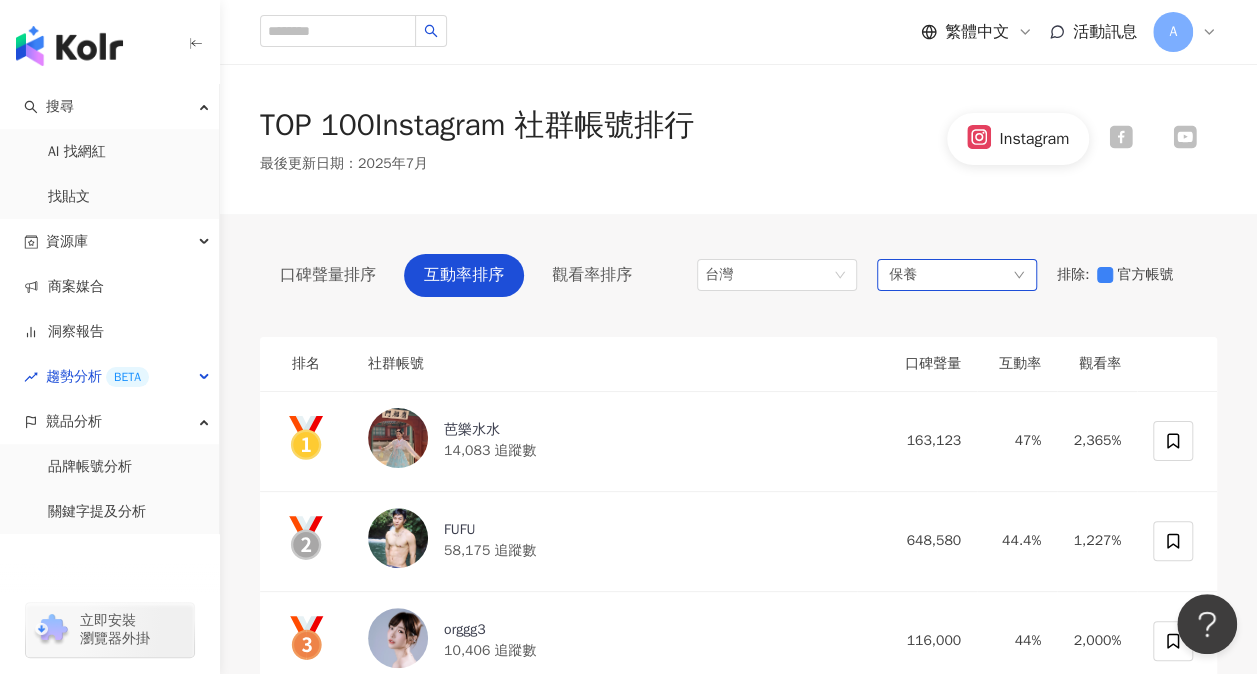 click on "保養" at bounding box center [957, 275] 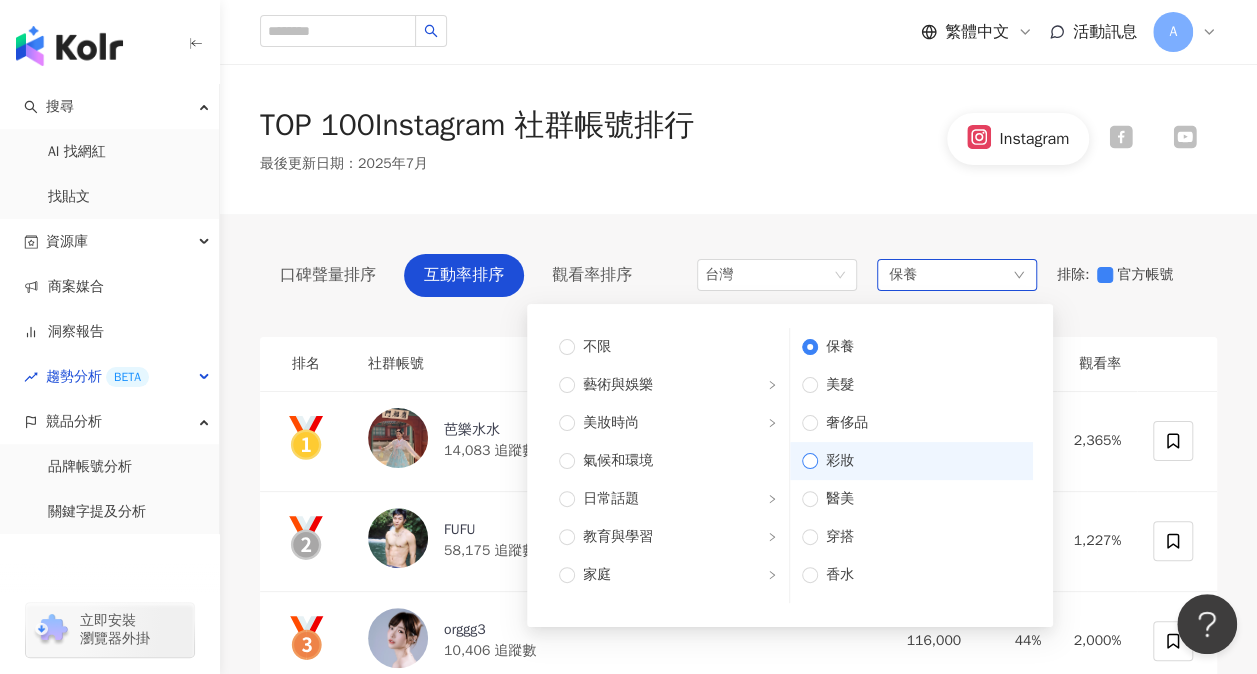 click on "彩妝" at bounding box center [919, 461] 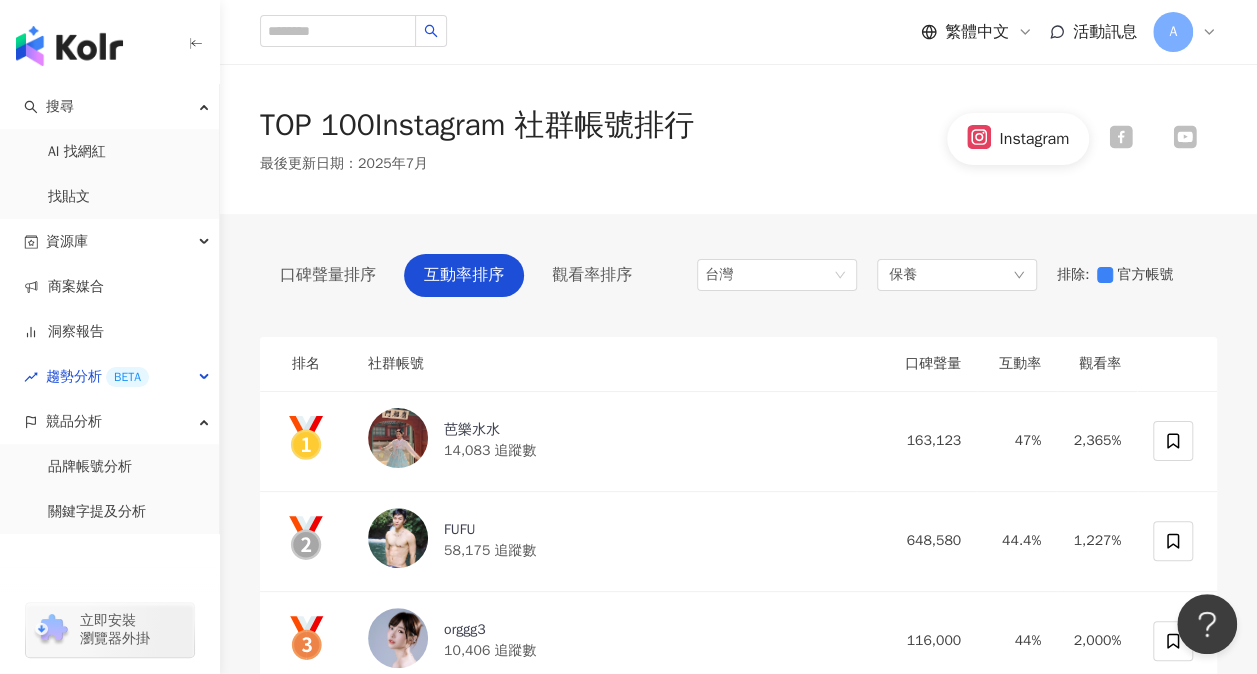 click on "TOP 100  Instagram   社群帳號排行 最後更新日期 ： 2025年7月 Instagram" at bounding box center [738, 139] 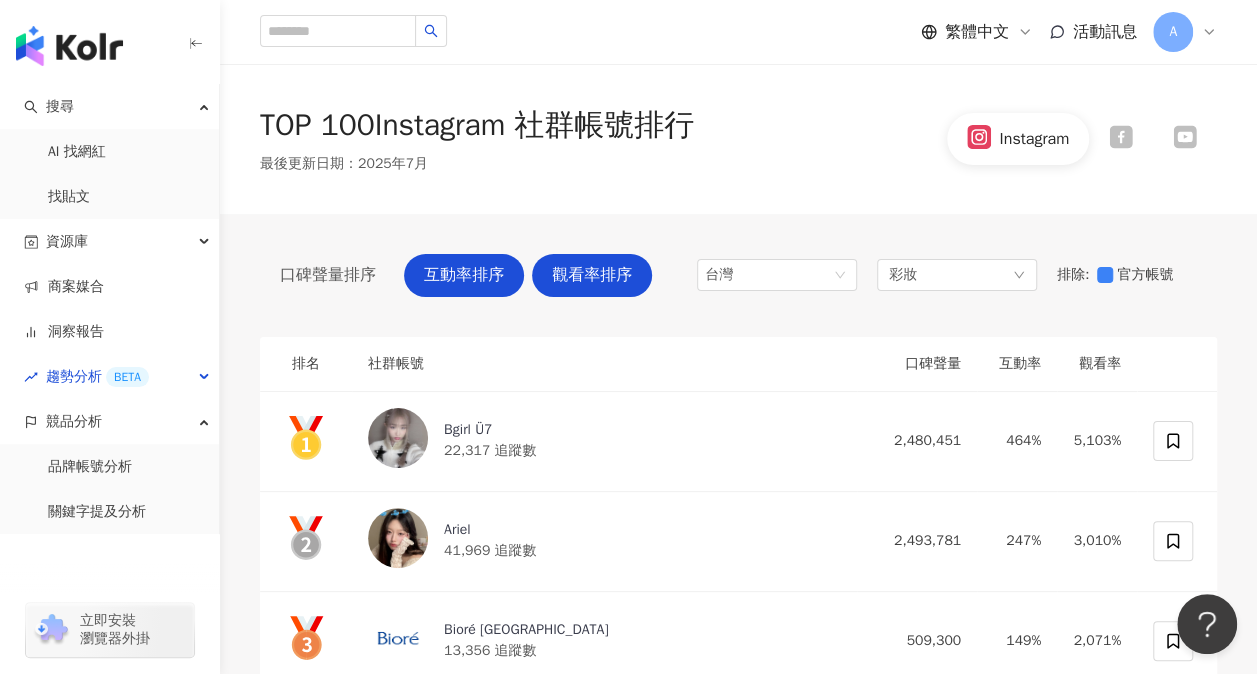 click on "觀看率排序" at bounding box center (592, 275) 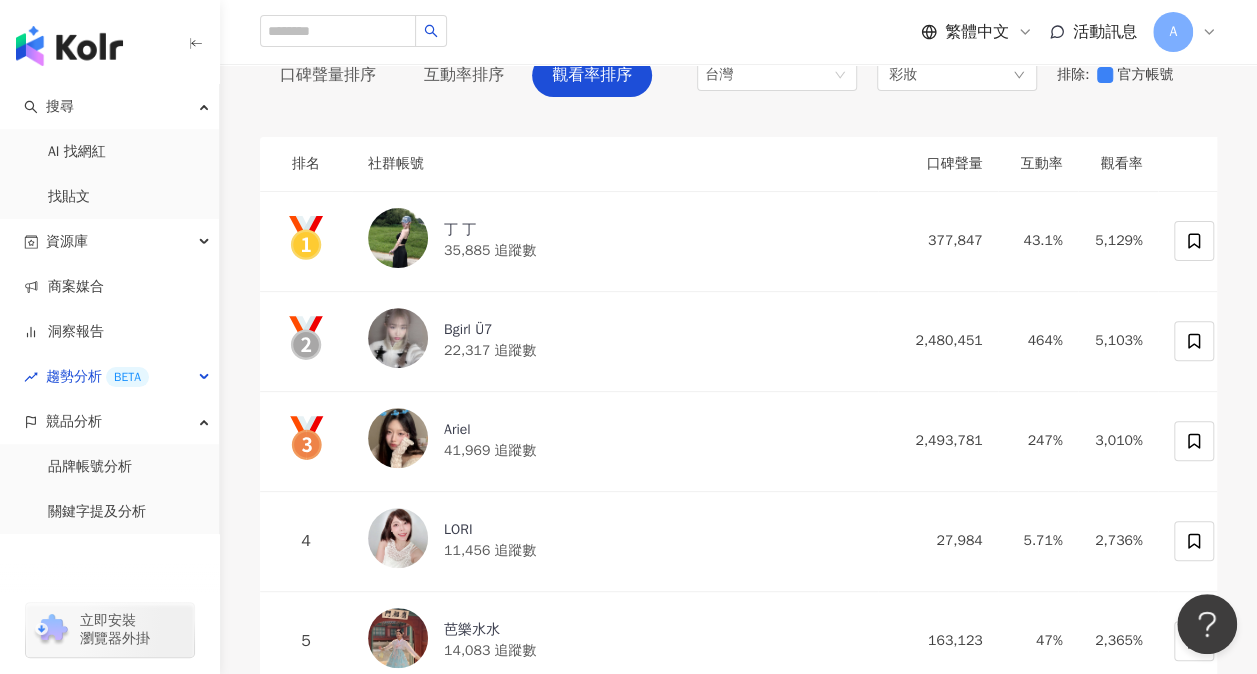 scroll, scrollTop: 0, scrollLeft: 0, axis: both 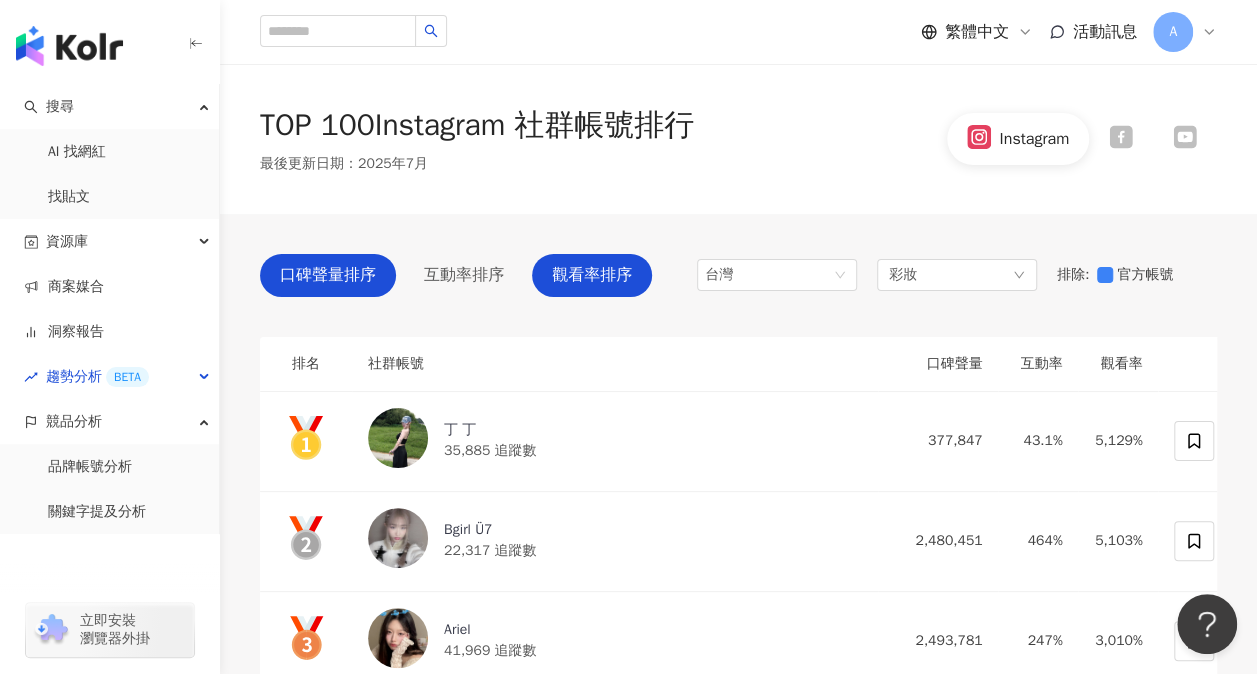 click on "口碑聲量排序" at bounding box center (328, 275) 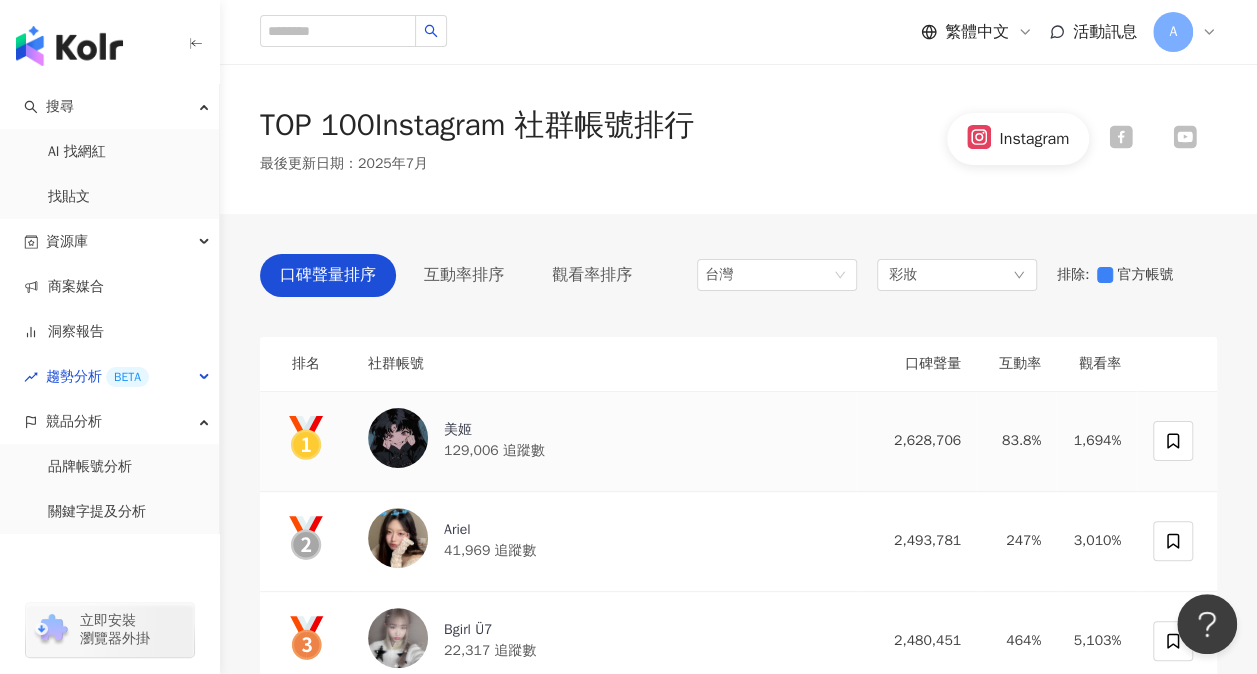 click on "美姬" at bounding box center (494, 430) 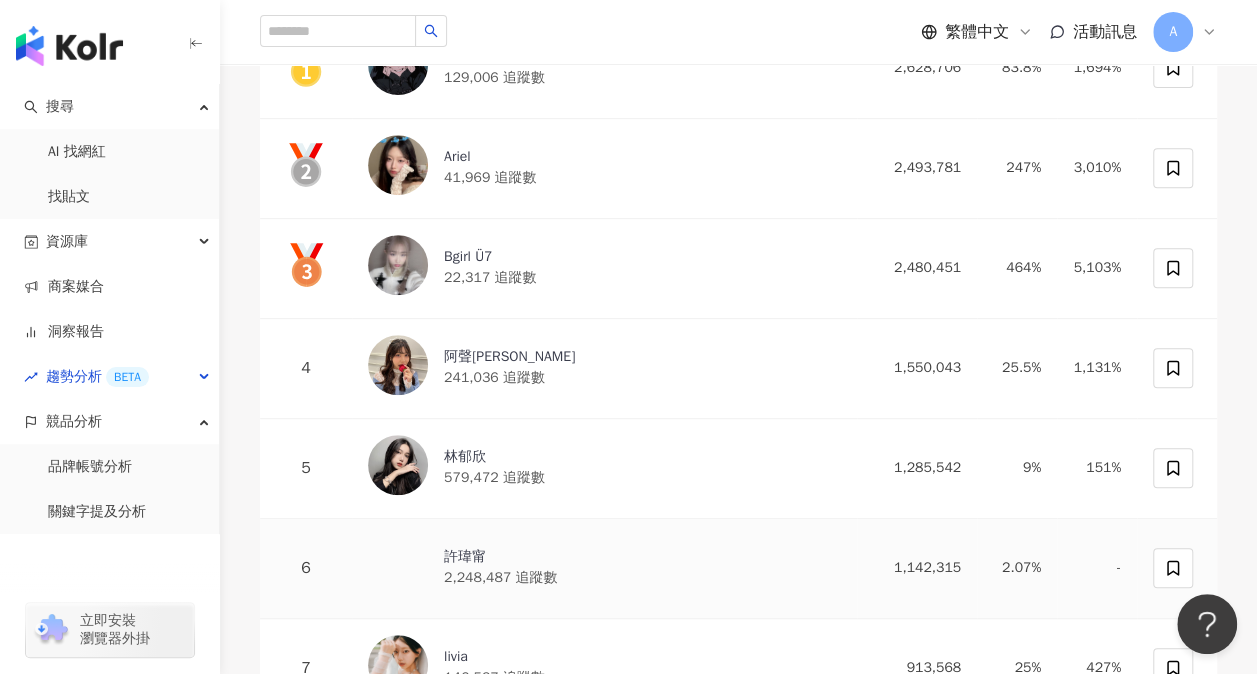 scroll, scrollTop: 400, scrollLeft: 0, axis: vertical 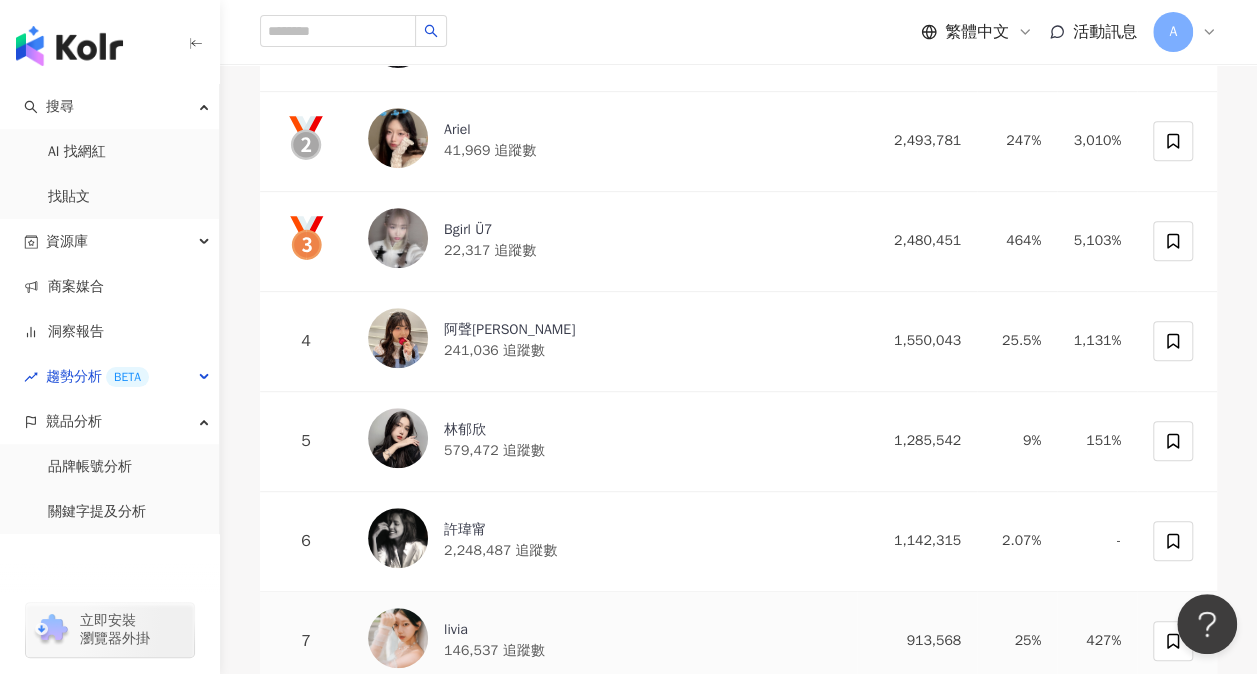 click on "livia" at bounding box center (494, 630) 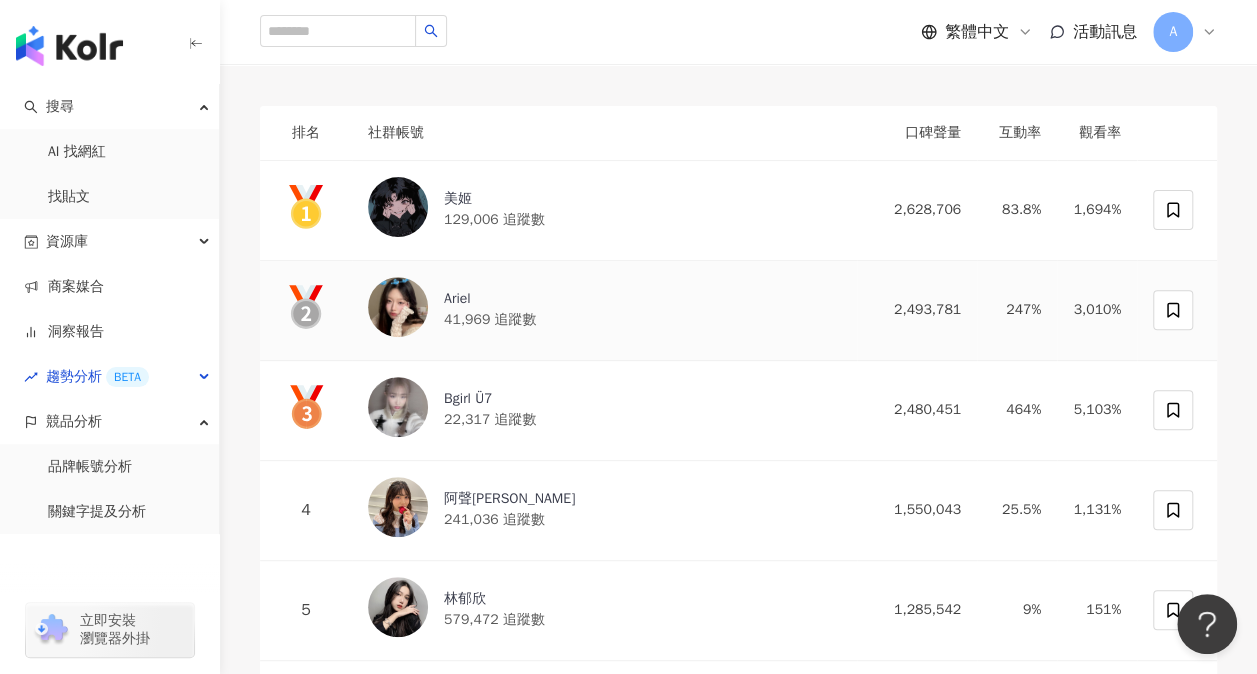 scroll, scrollTop: 200, scrollLeft: 0, axis: vertical 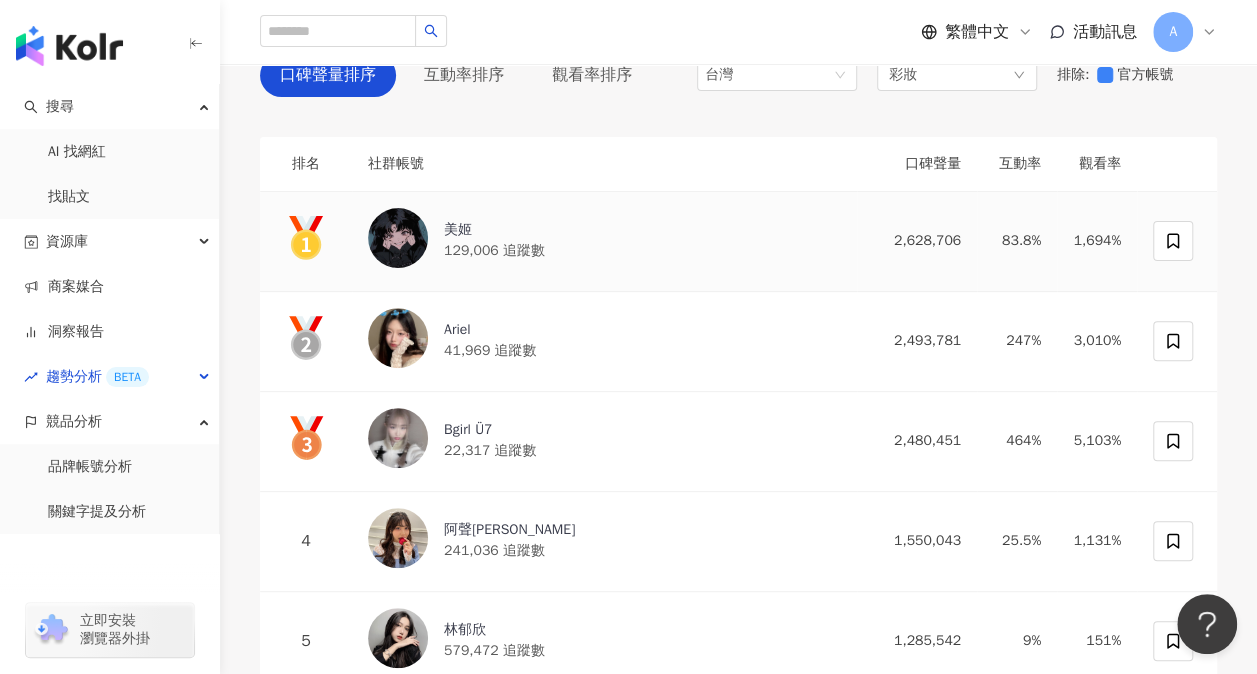 click on "美姬" at bounding box center [494, 230] 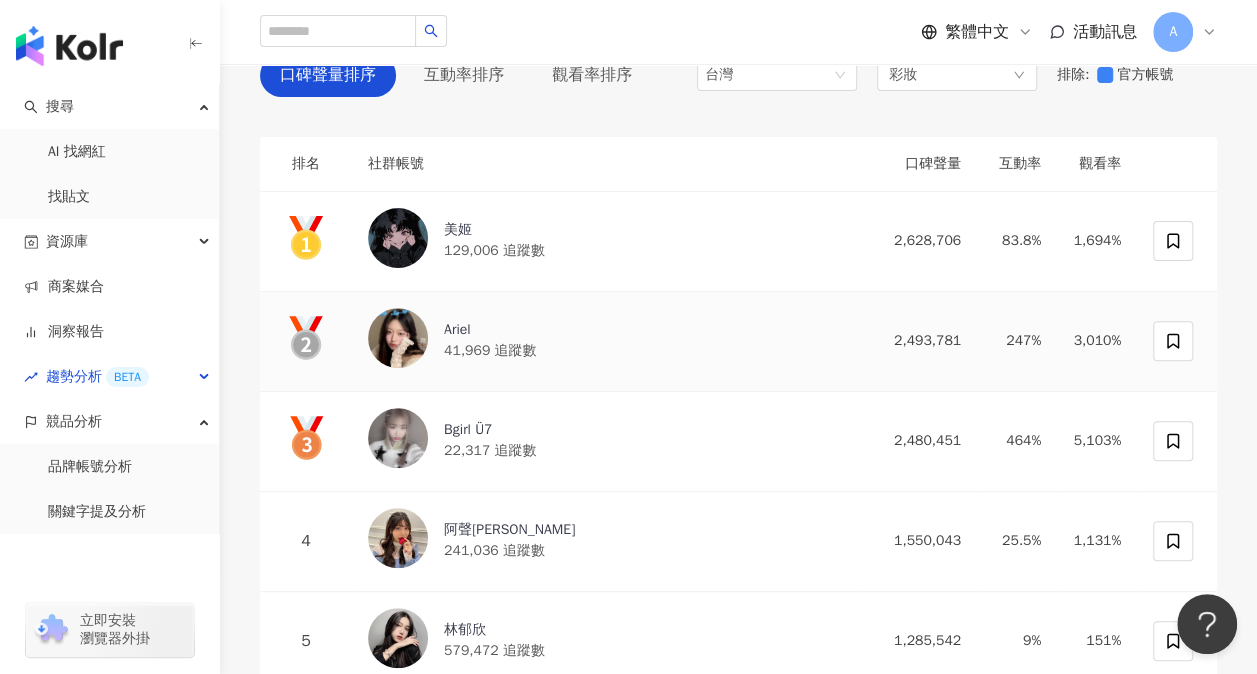 click on "Ariel" at bounding box center (490, 330) 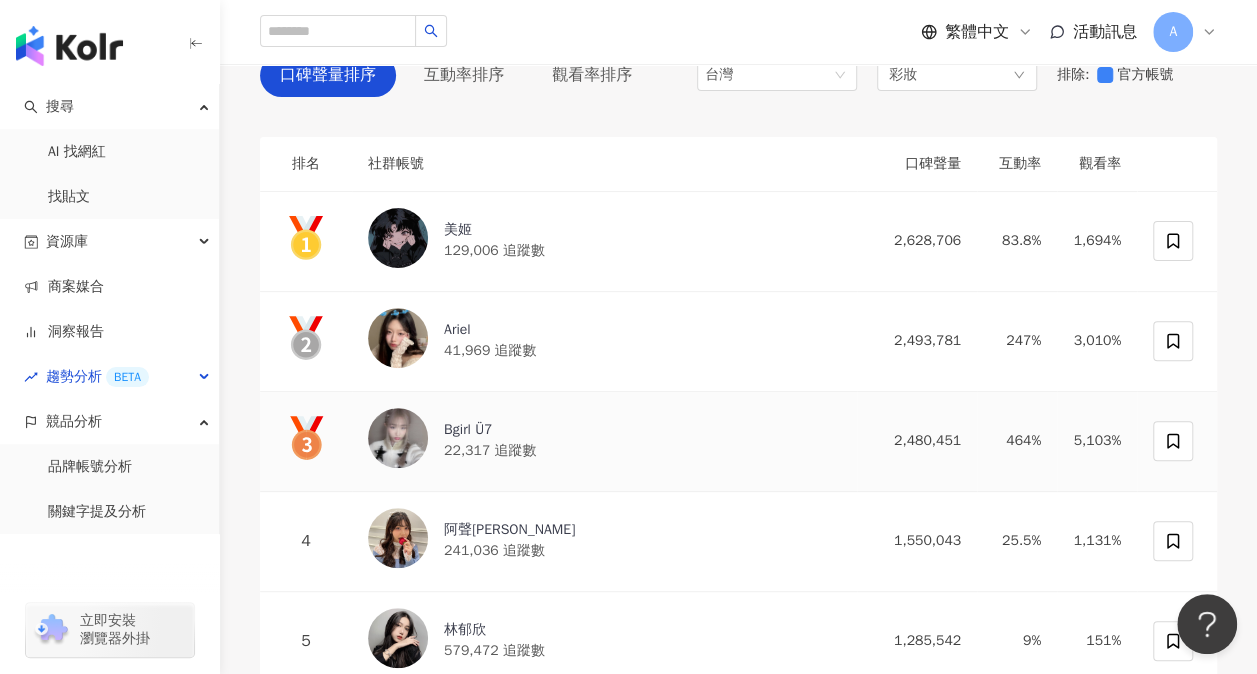 click on "Bgirl Ü7" at bounding box center (490, 430) 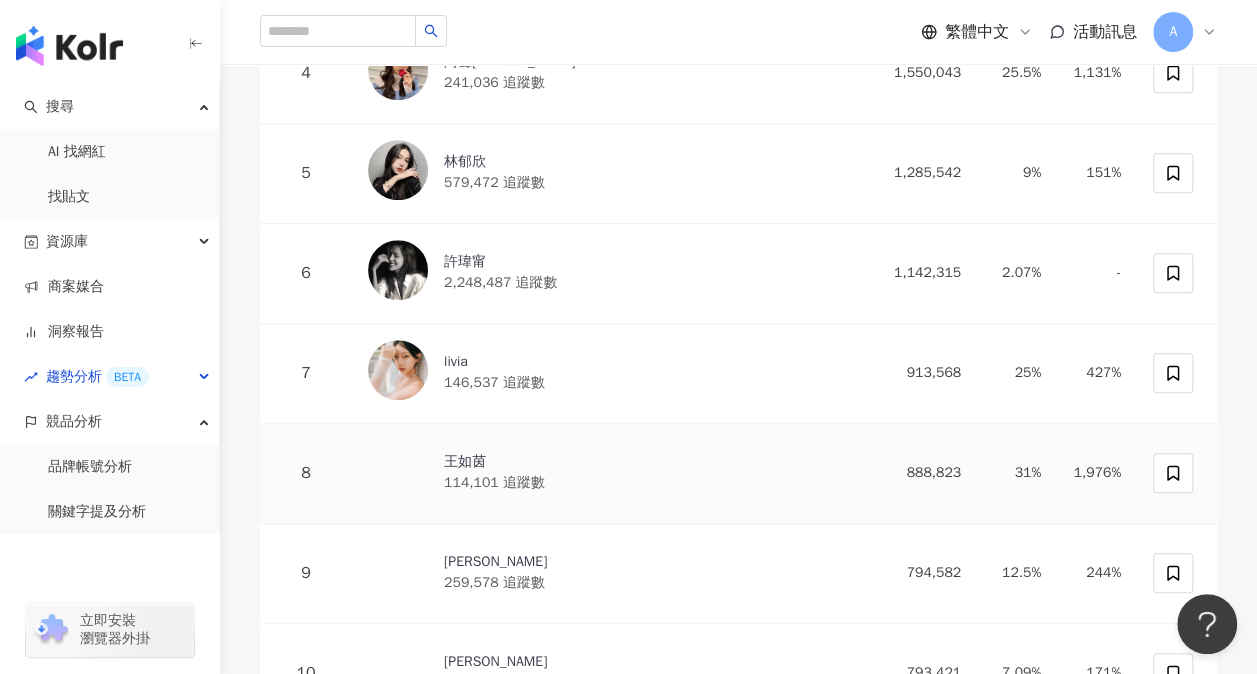 scroll, scrollTop: 700, scrollLeft: 0, axis: vertical 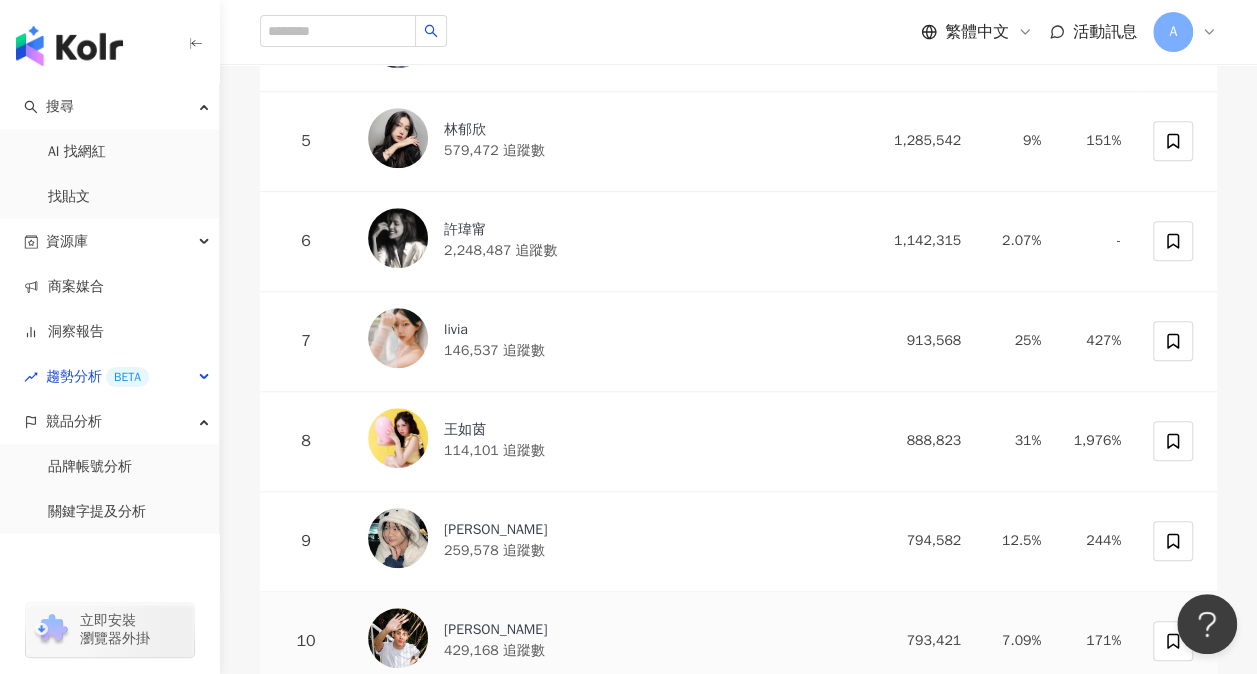 click on "Ivan" at bounding box center (495, 630) 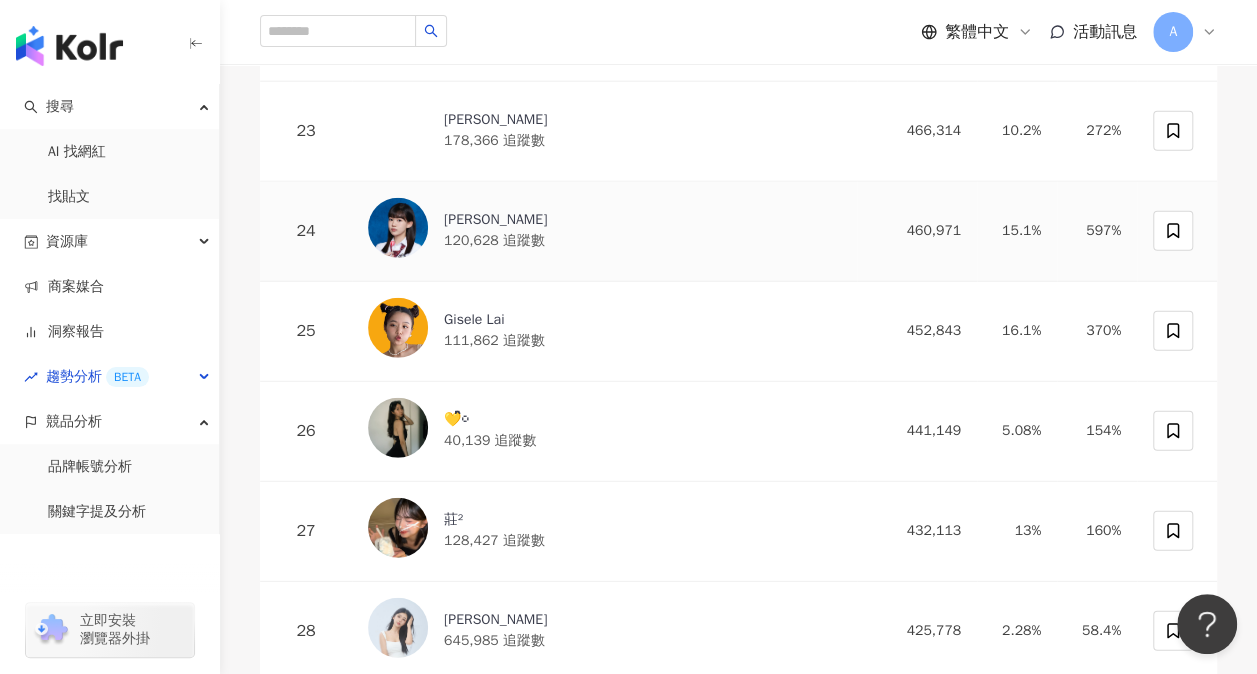 scroll, scrollTop: 2800, scrollLeft: 0, axis: vertical 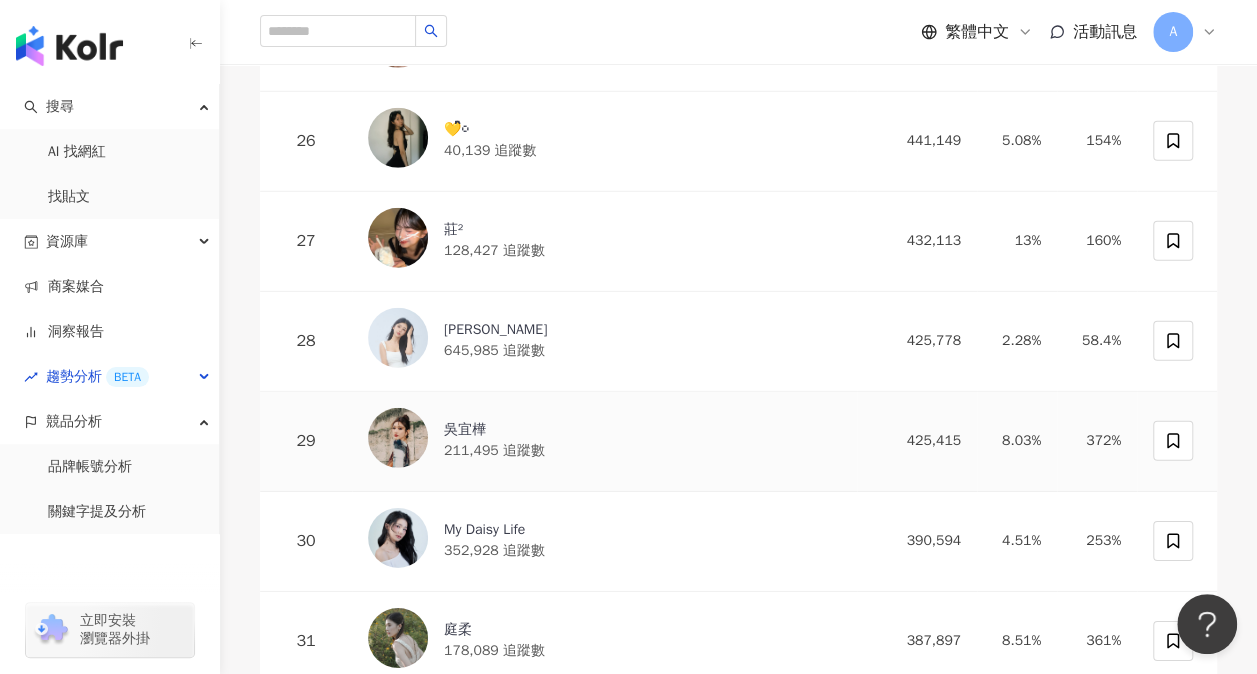 click on "211,495   追蹤數" at bounding box center [494, 450] 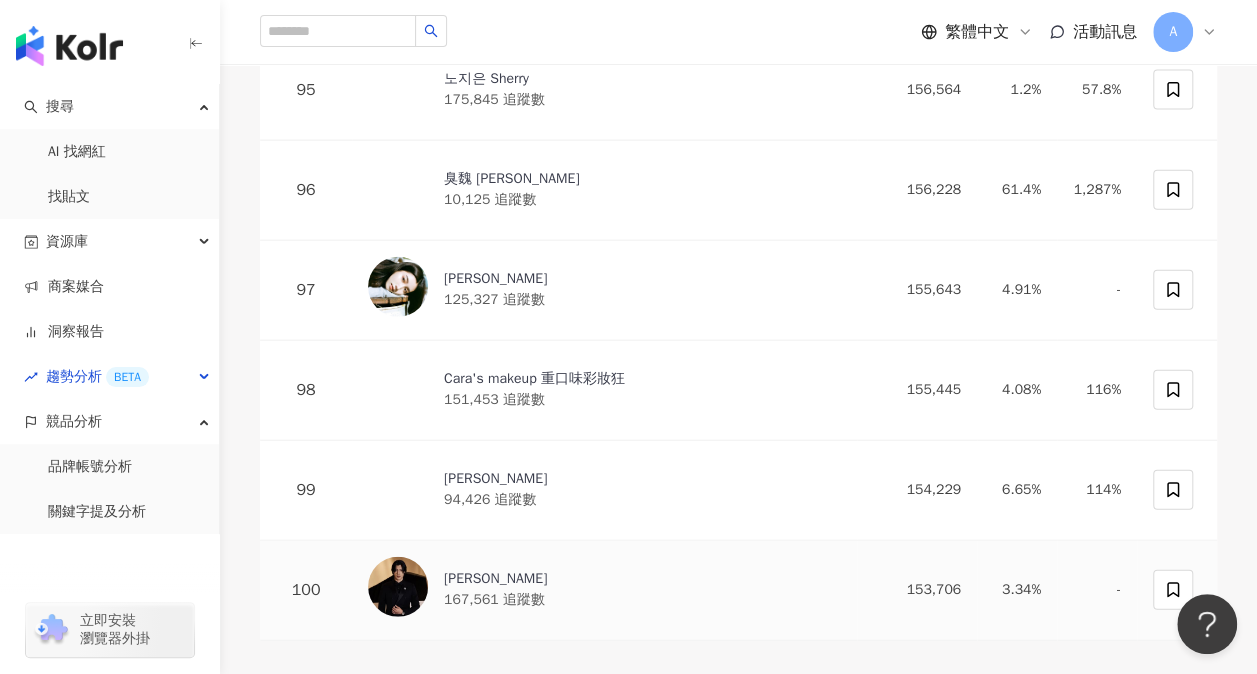 scroll, scrollTop: 9779, scrollLeft: 0, axis: vertical 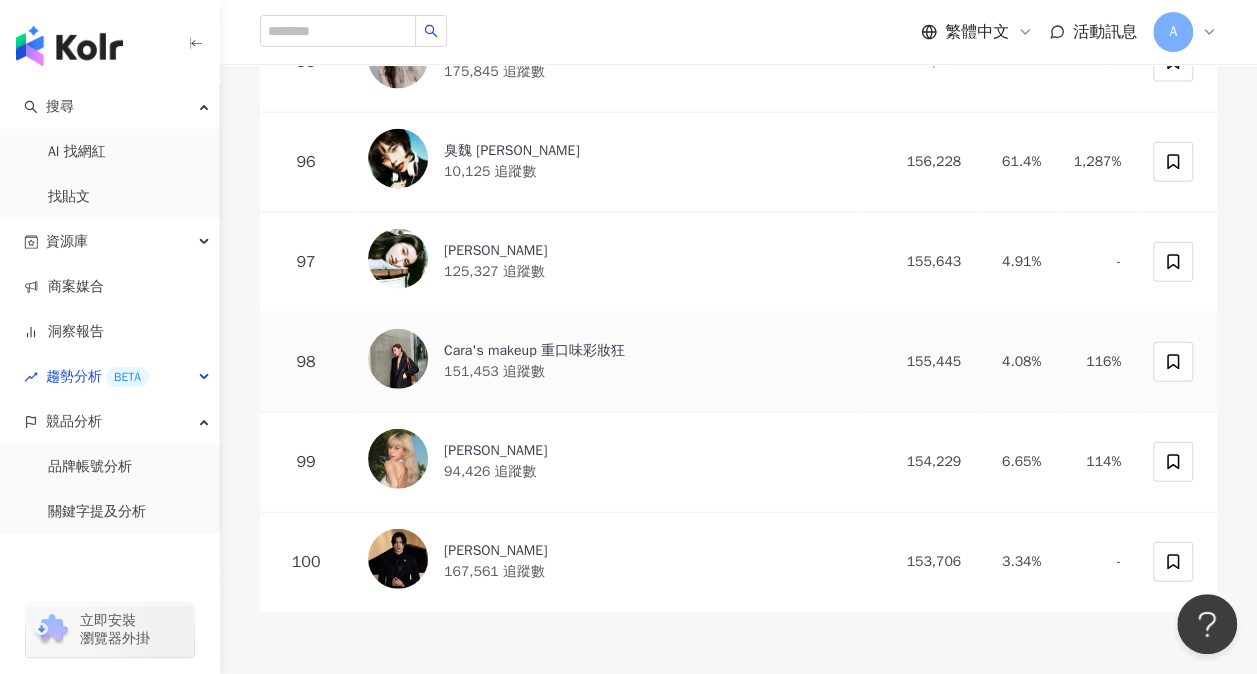 click on "Cara's makeup 重口味彩妝狂" at bounding box center (534, 351) 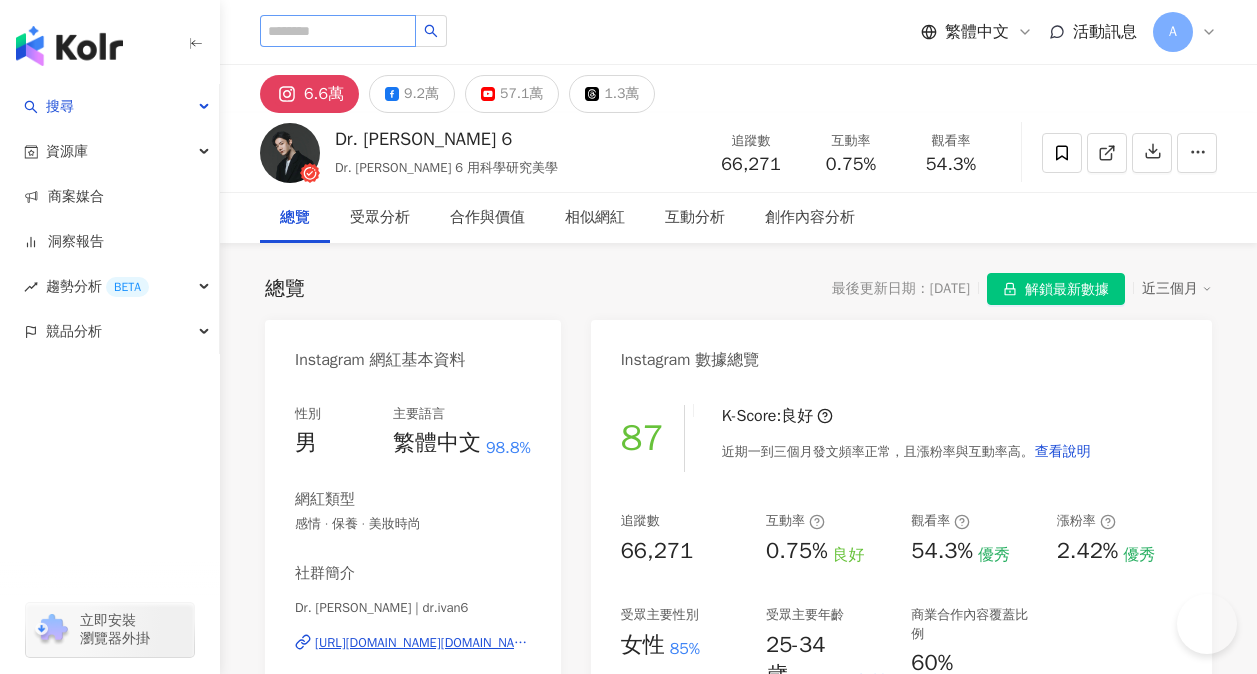 scroll, scrollTop: 0, scrollLeft: 0, axis: both 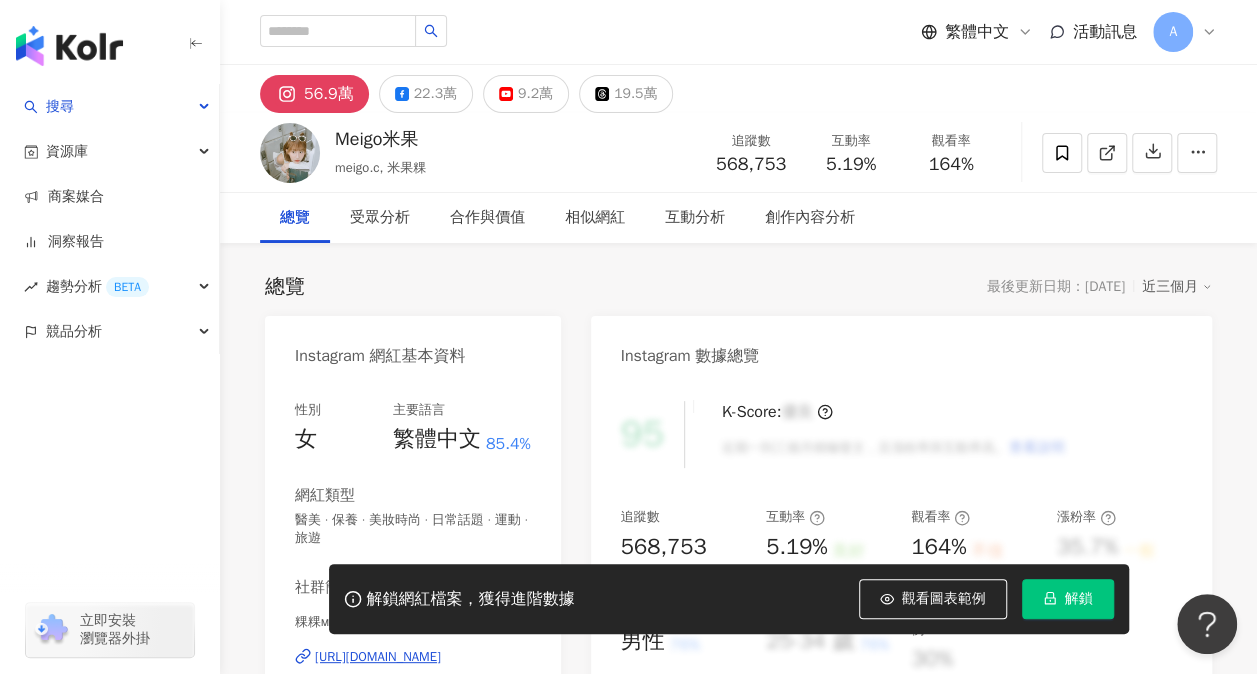 click 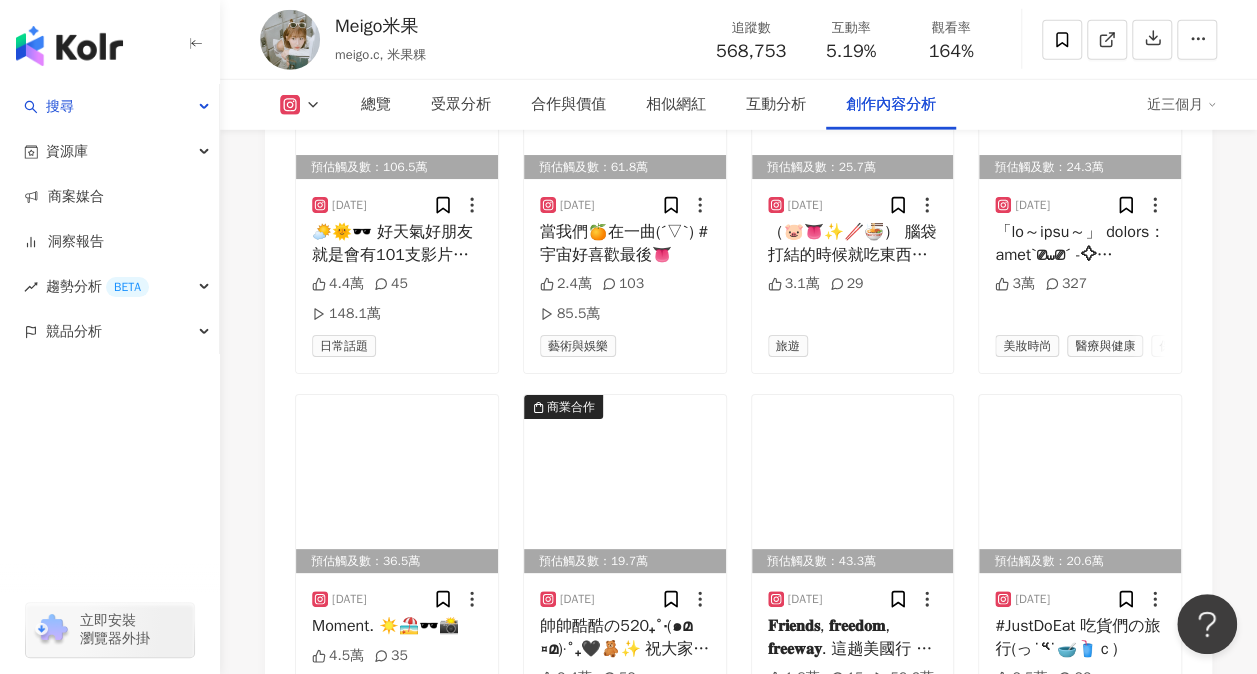 scroll, scrollTop: 6700, scrollLeft: 0, axis: vertical 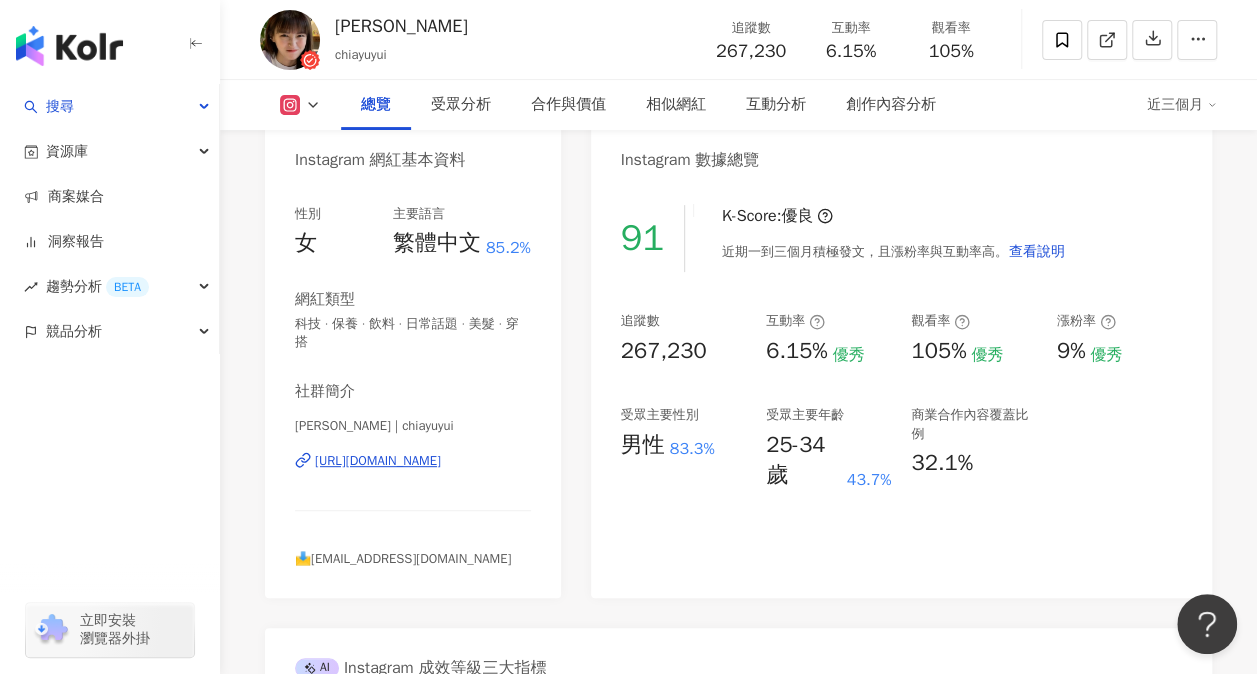 click on "https://www.instagram.com/chiayuyui/" at bounding box center (378, 461) 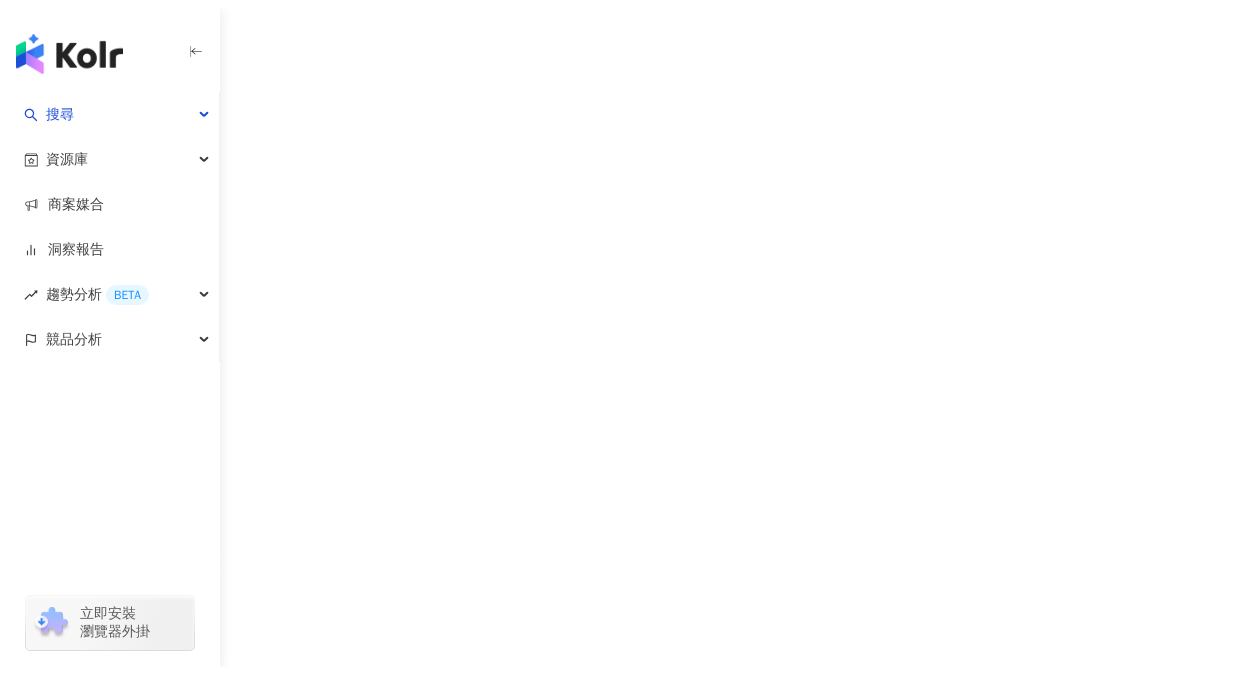 scroll, scrollTop: 0, scrollLeft: 0, axis: both 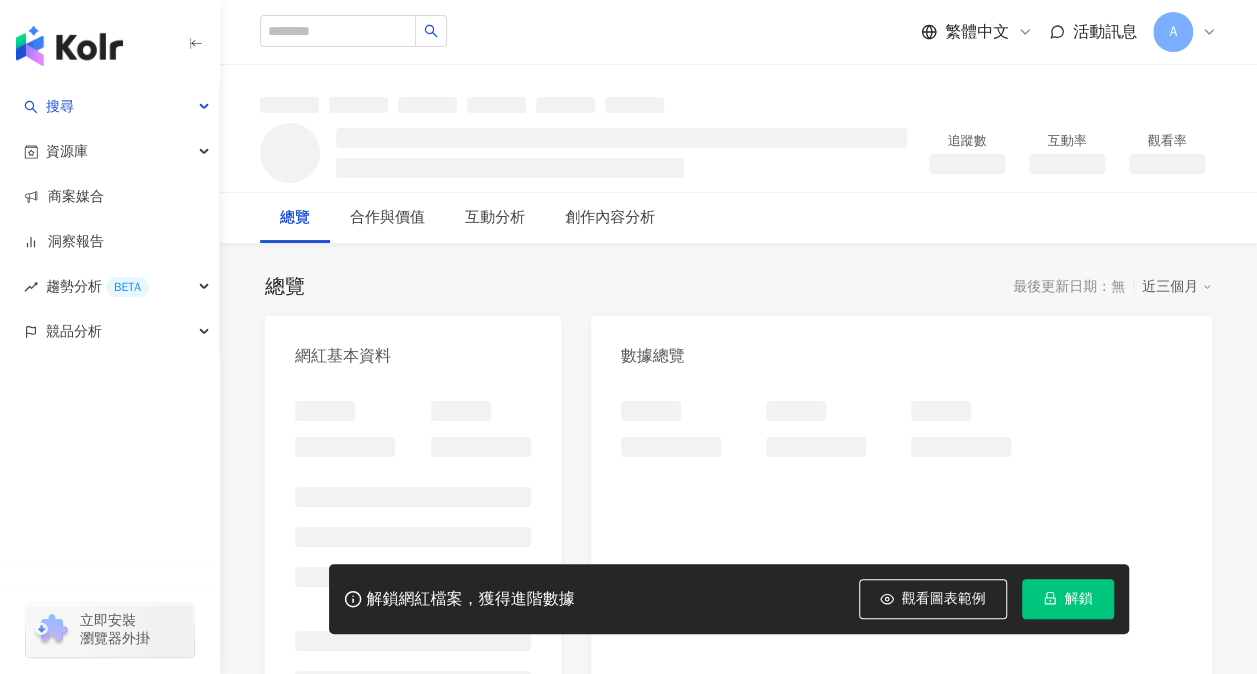 click on "解鎖" at bounding box center (1068, 599) 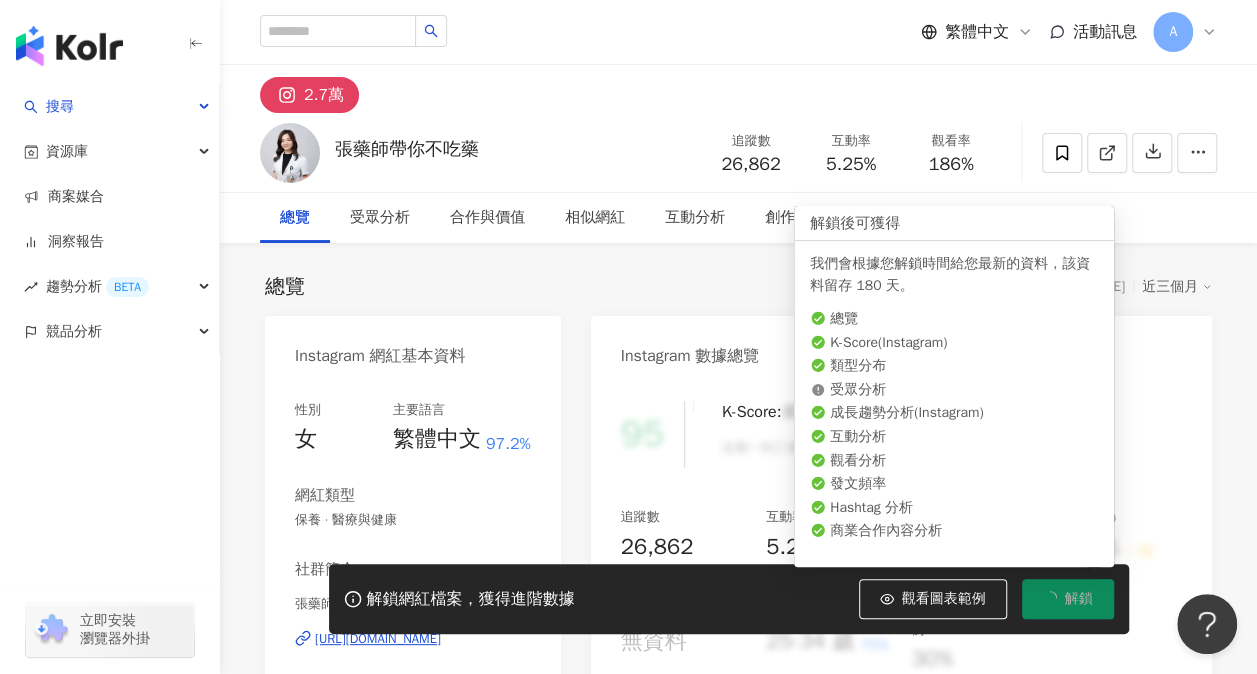 scroll, scrollTop: 0, scrollLeft: 0, axis: both 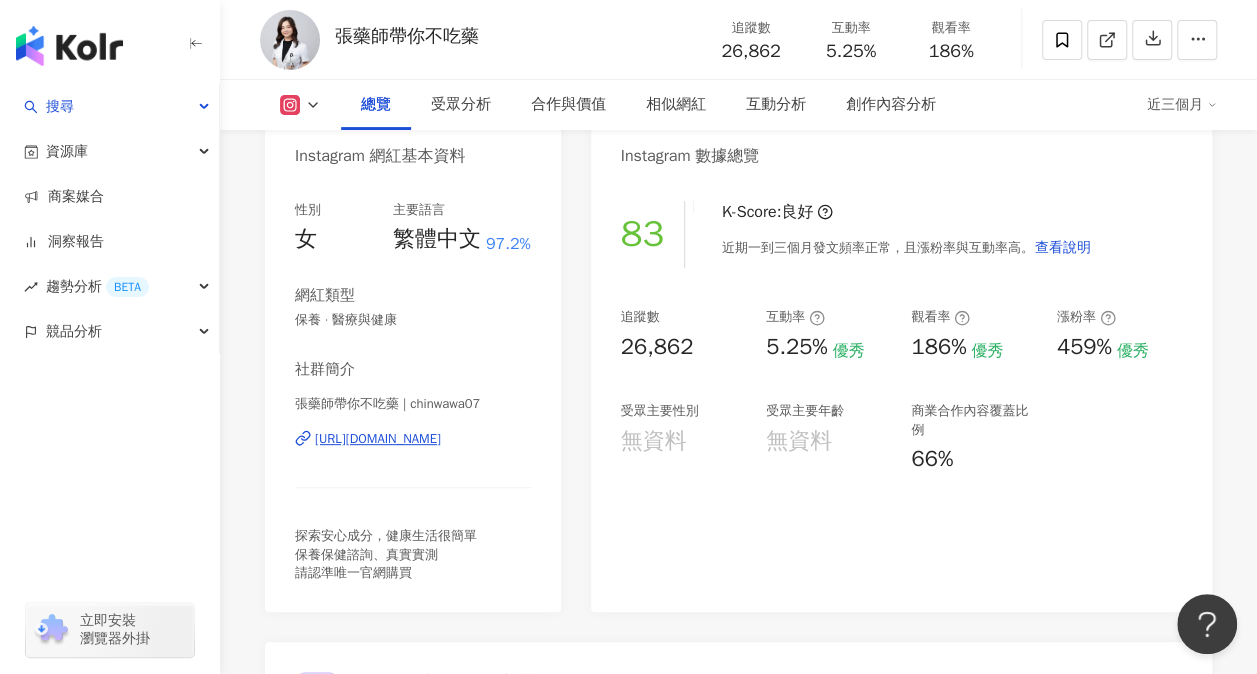 click on "https://www.instagram.com/chinwawa07/" at bounding box center (378, 439) 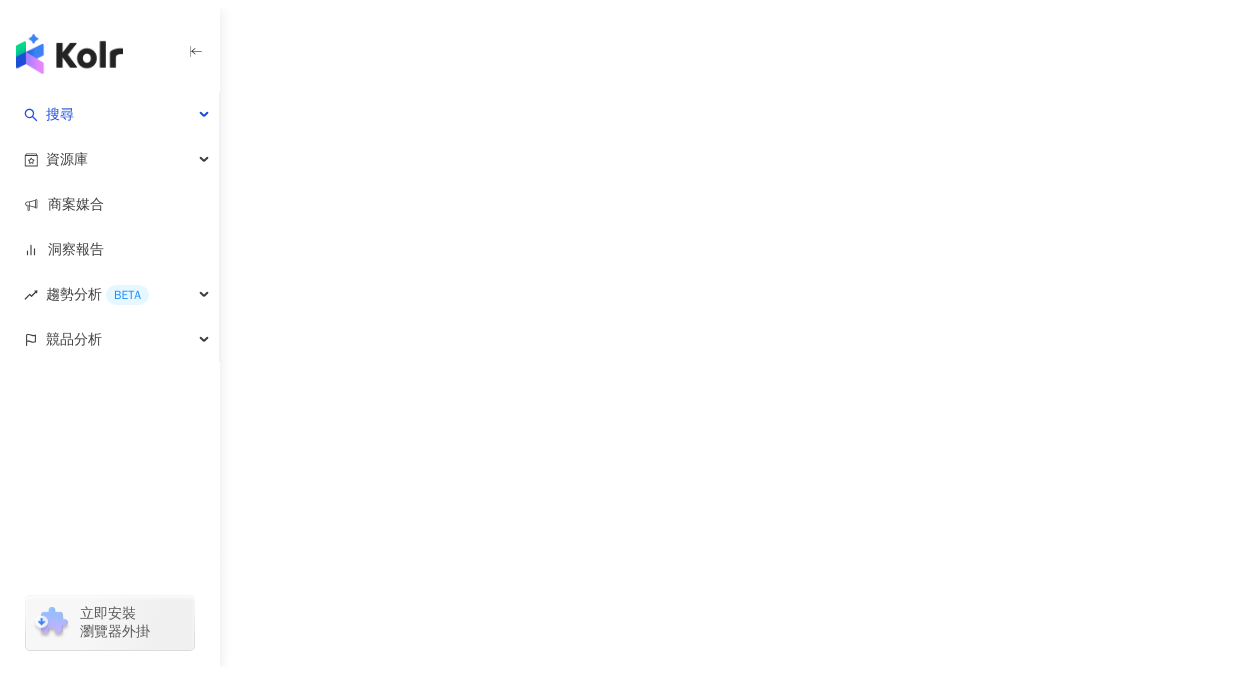 scroll, scrollTop: 0, scrollLeft: 0, axis: both 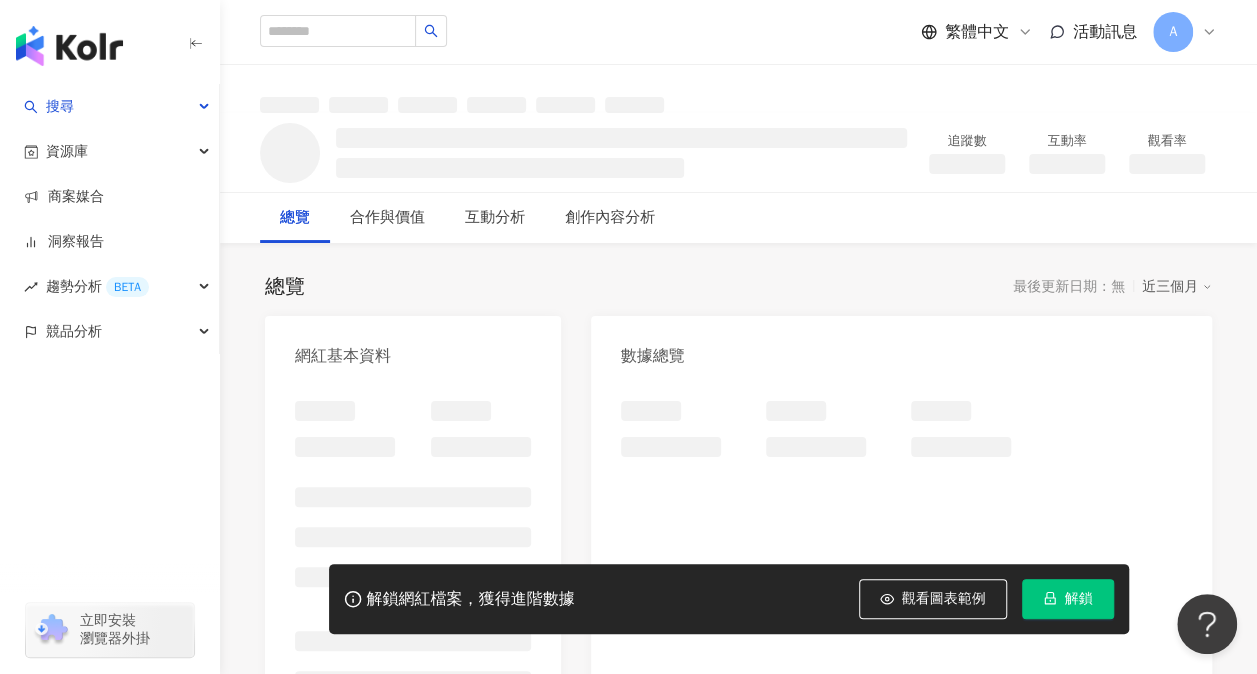 click on "解鎖" at bounding box center [1068, 599] 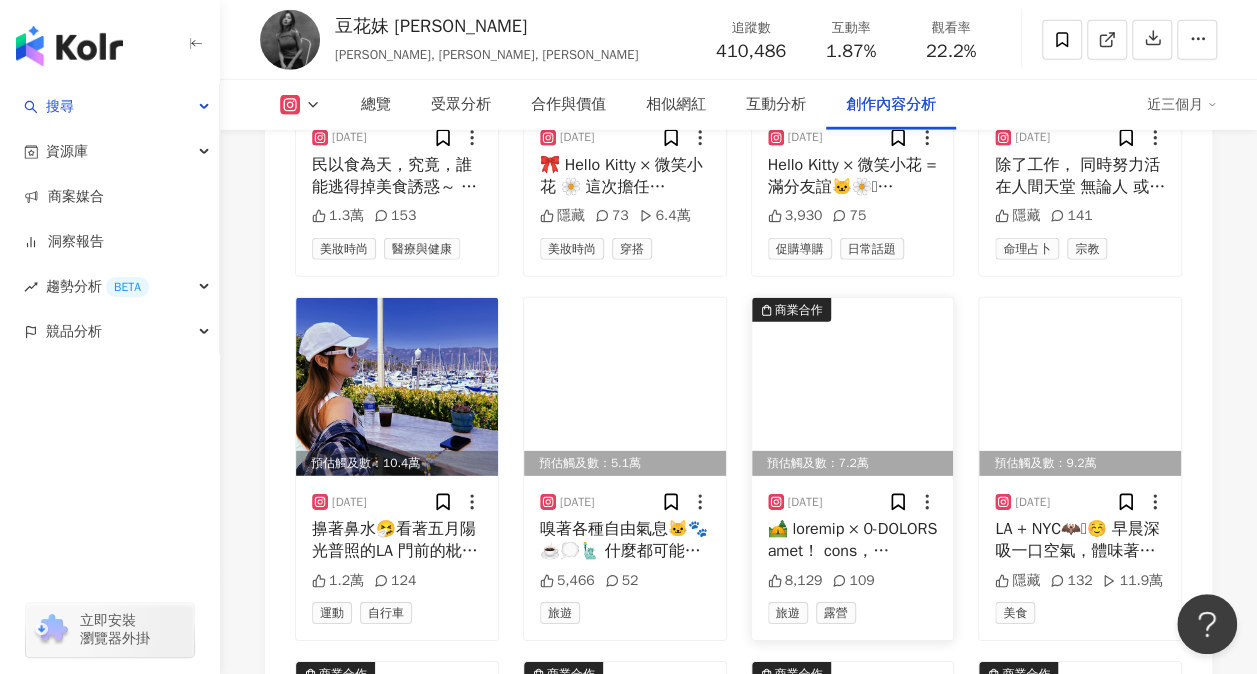 scroll, scrollTop: 6600, scrollLeft: 0, axis: vertical 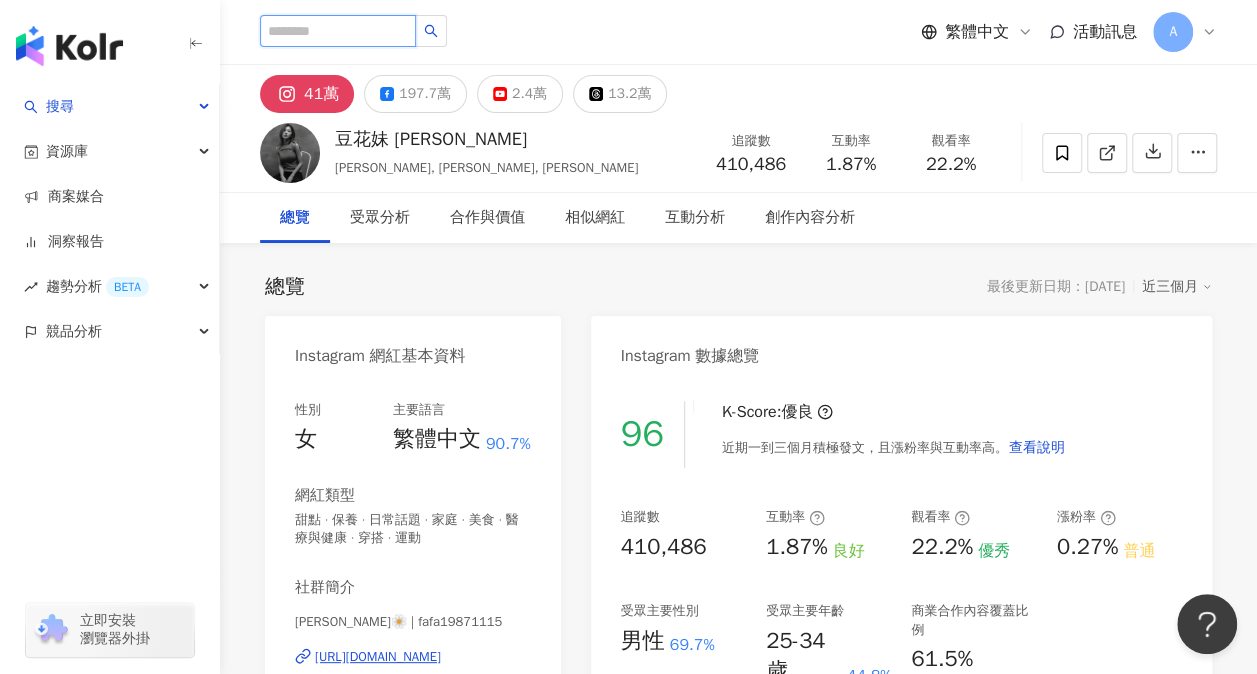 click at bounding box center [338, 31] 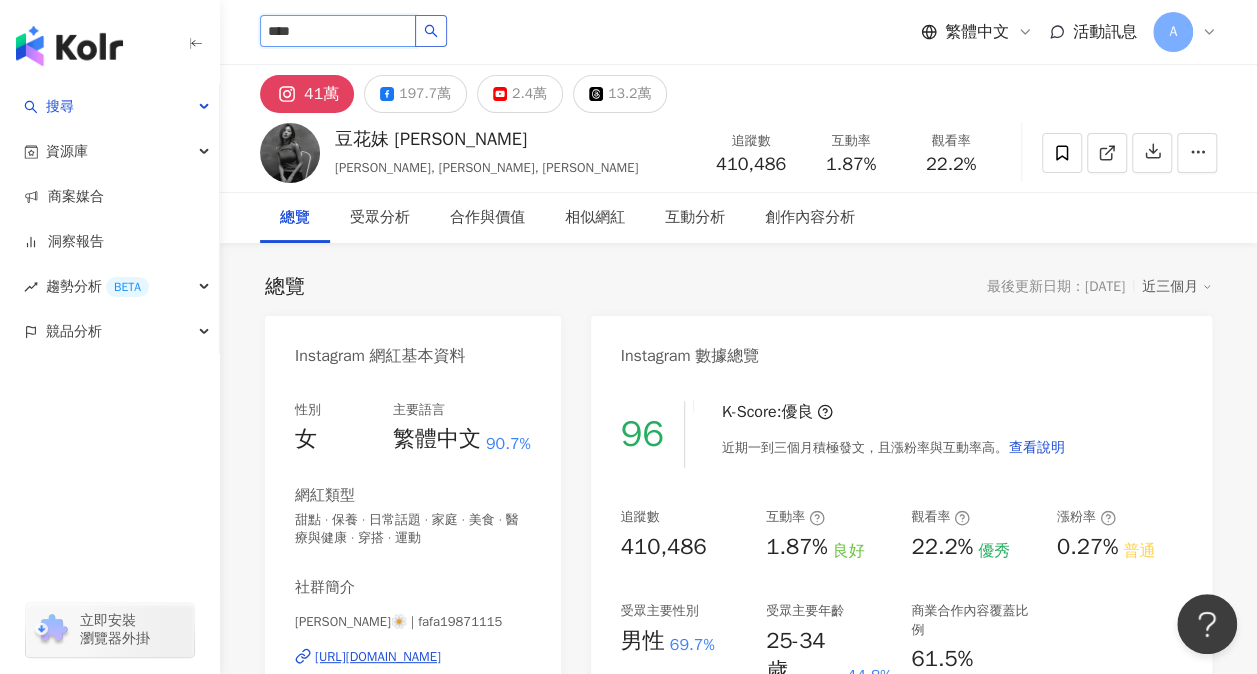 click at bounding box center [431, 31] 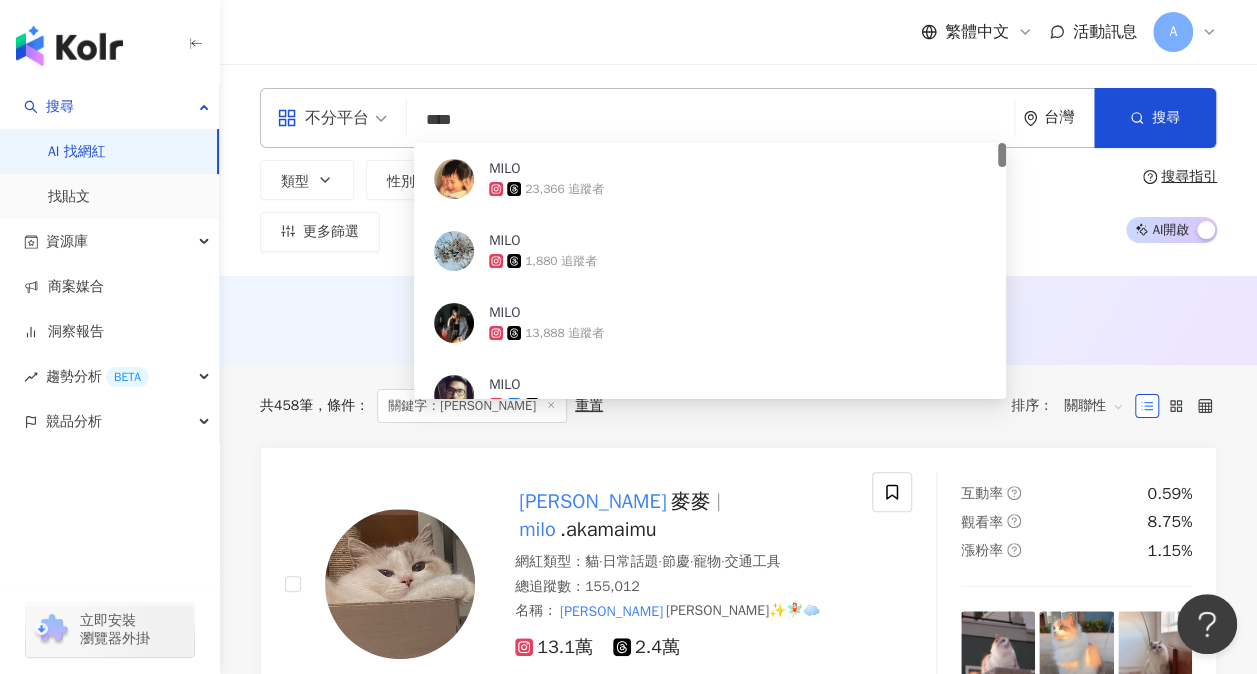 drag, startPoint x: 482, startPoint y: 124, endPoint x: 423, endPoint y: 124, distance: 59 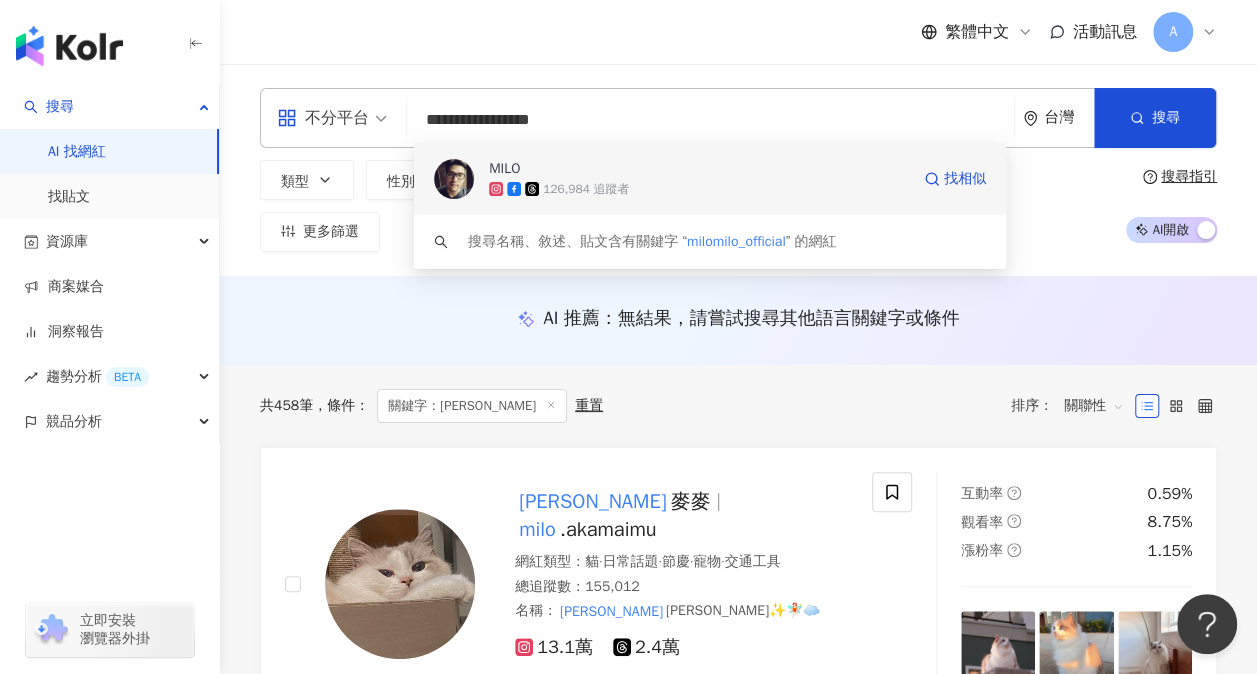click on "MILO" at bounding box center (504, 169) 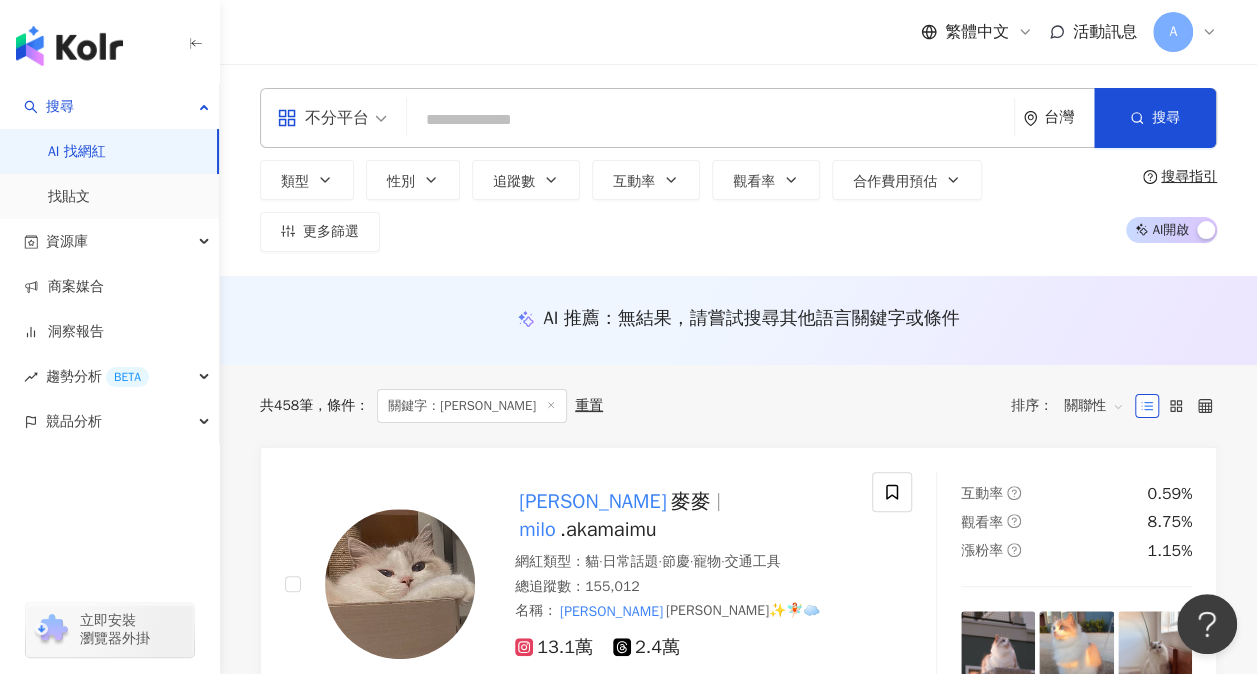 paste on "**********" 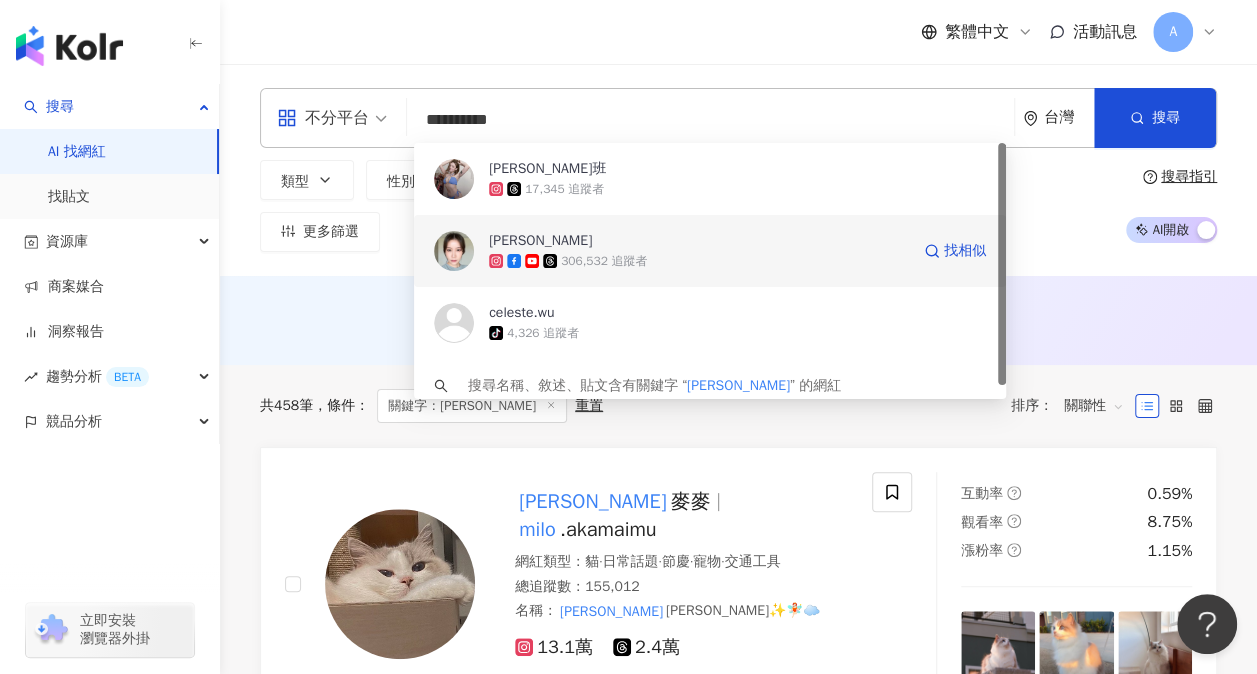 click on "大沛" at bounding box center [699, 241] 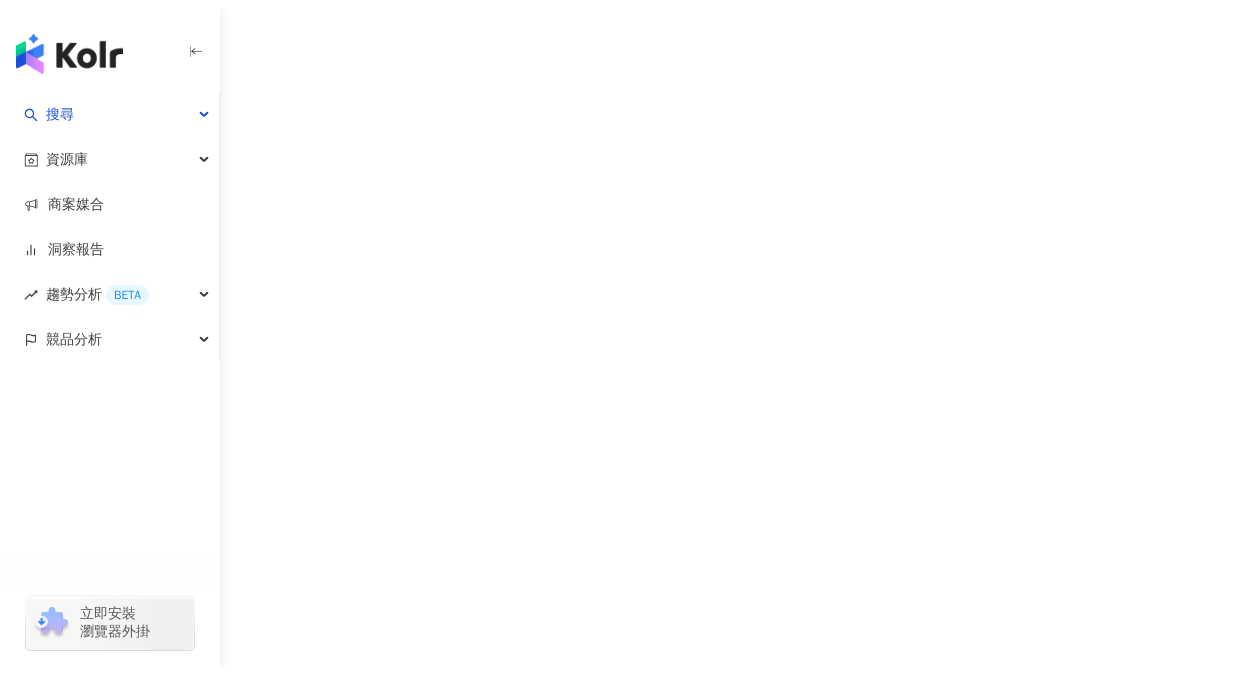 scroll, scrollTop: 0, scrollLeft: 0, axis: both 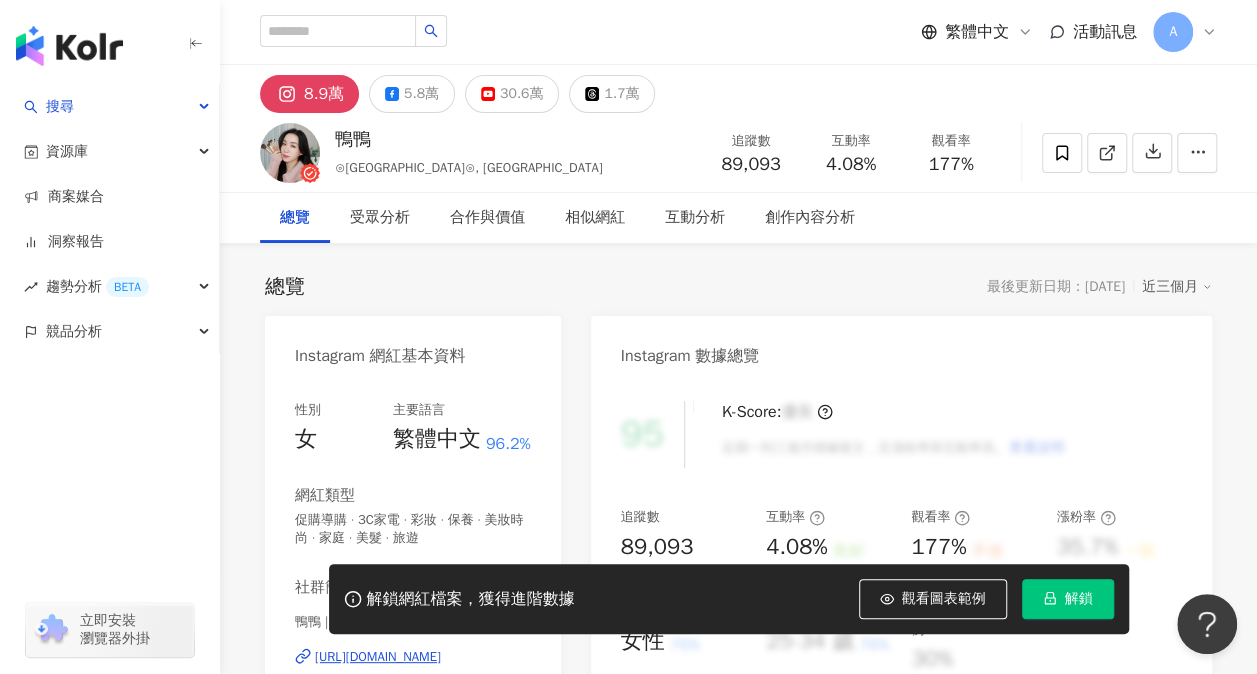 click on "解鎖" at bounding box center [1068, 599] 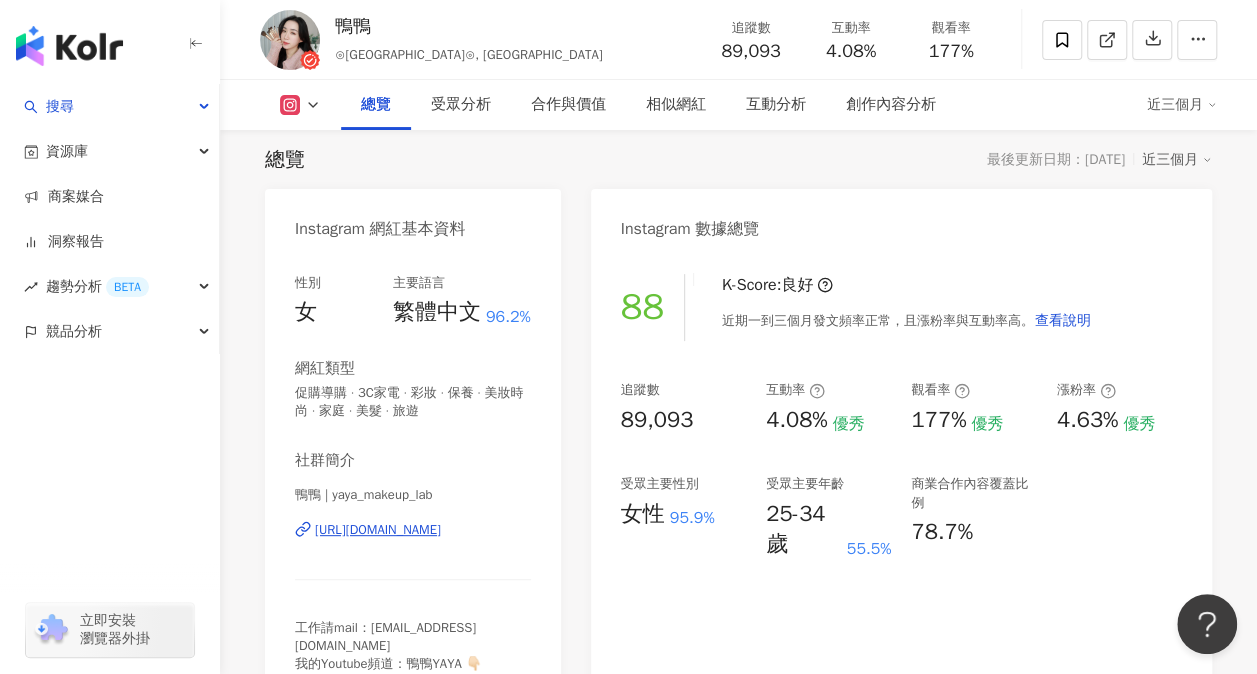 scroll, scrollTop: 200, scrollLeft: 0, axis: vertical 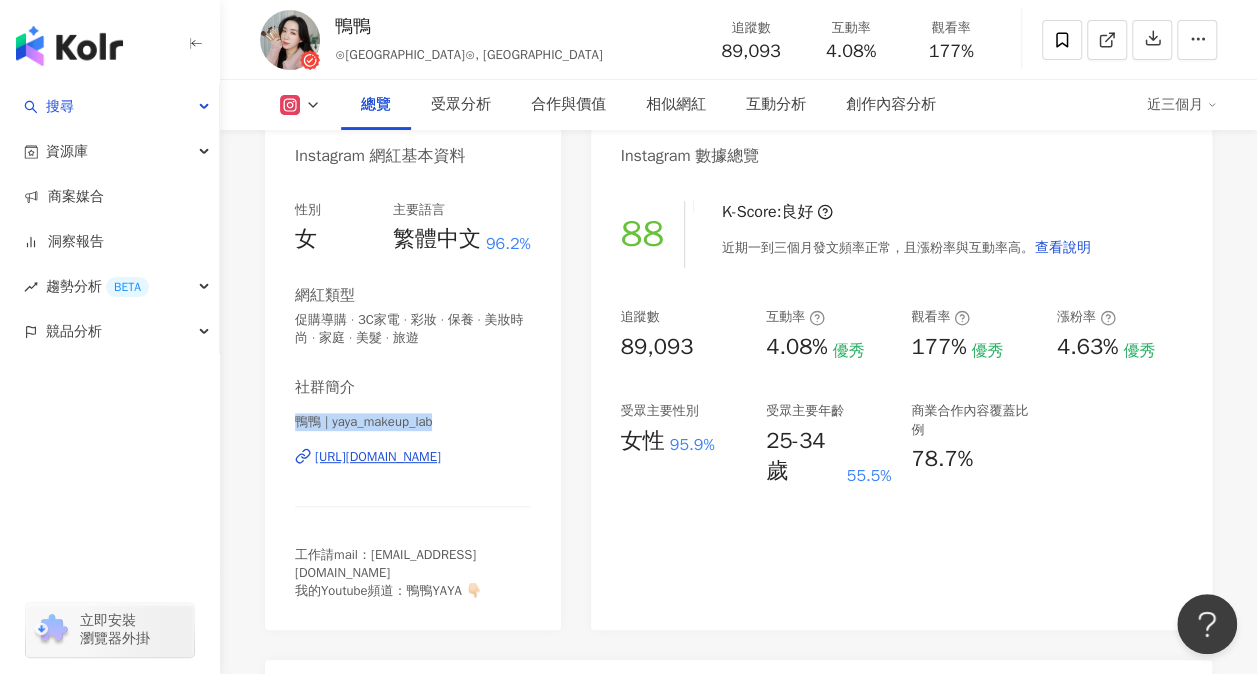 drag, startPoint x: 448, startPoint y: 422, endPoint x: 266, endPoint y: 424, distance: 182.01099 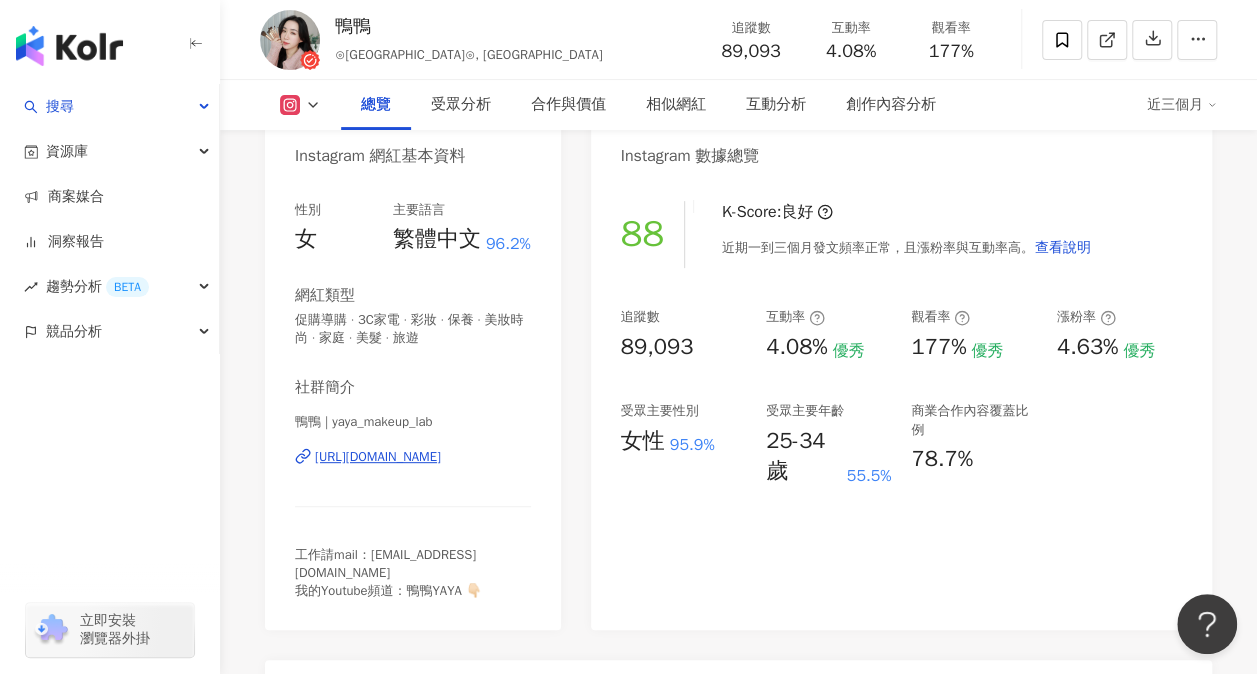 drag, startPoint x: 426, startPoint y: 517, endPoint x: 412, endPoint y: 498, distance: 23.600847 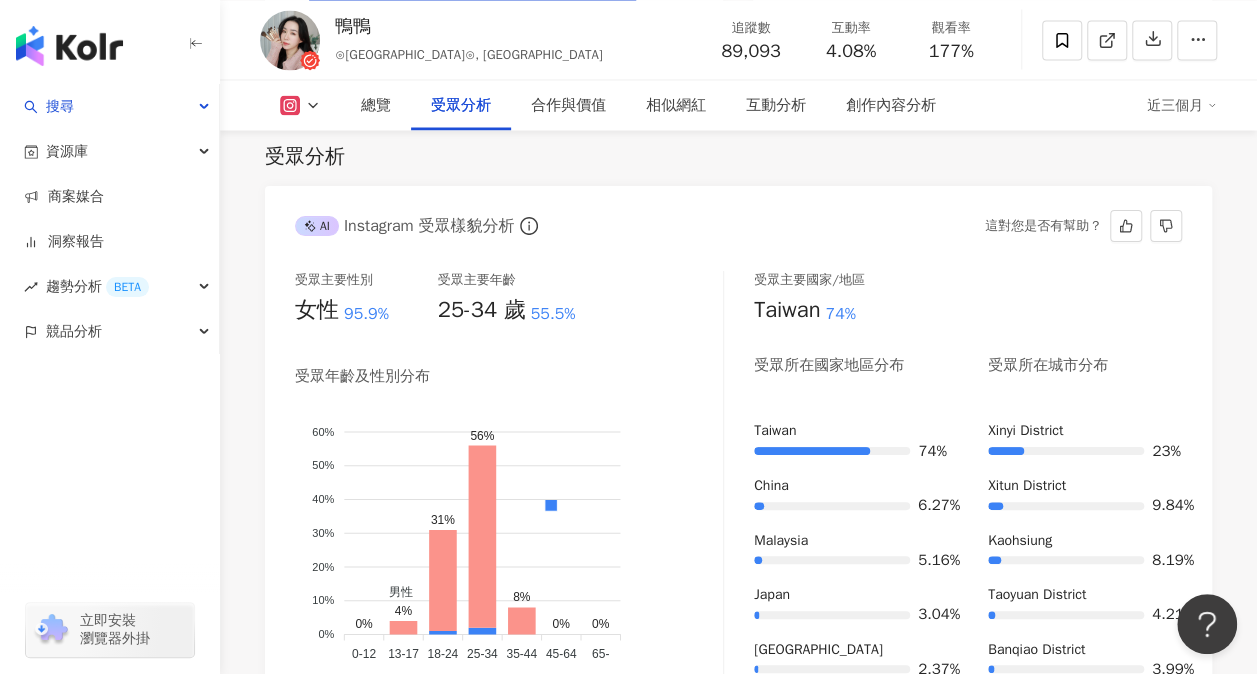 scroll, scrollTop: 1800, scrollLeft: 0, axis: vertical 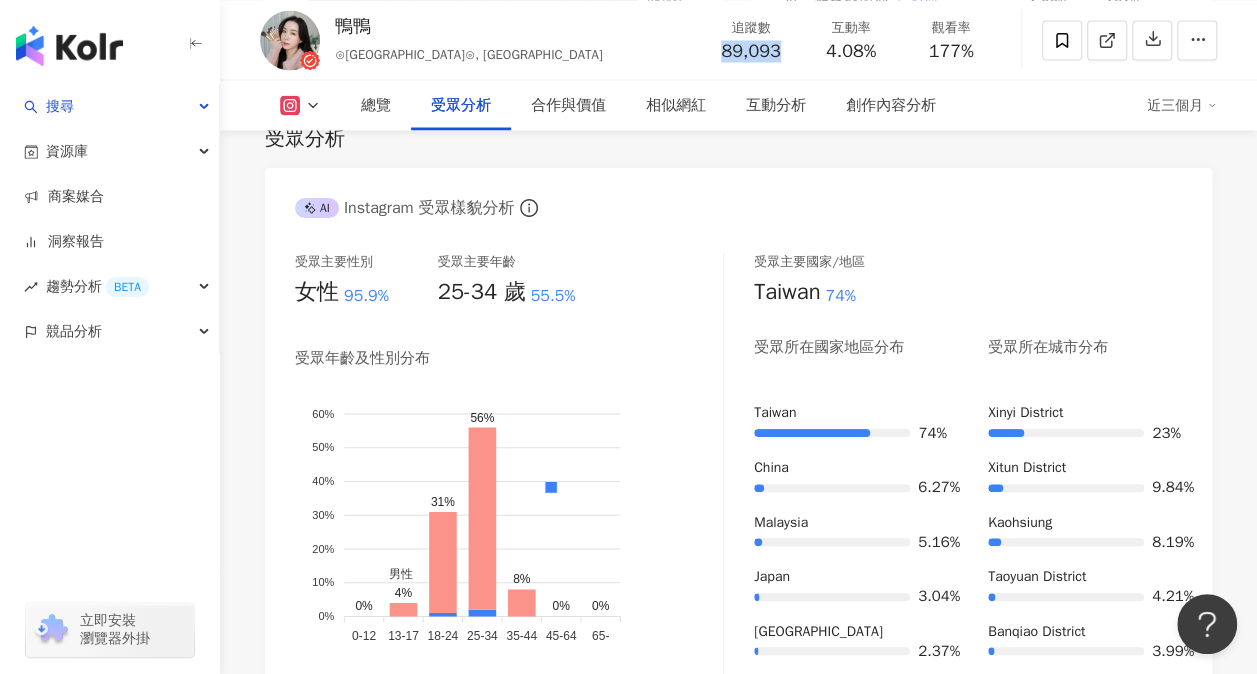 drag, startPoint x: 718, startPoint y: 51, endPoint x: 787, endPoint y: 48, distance: 69.065186 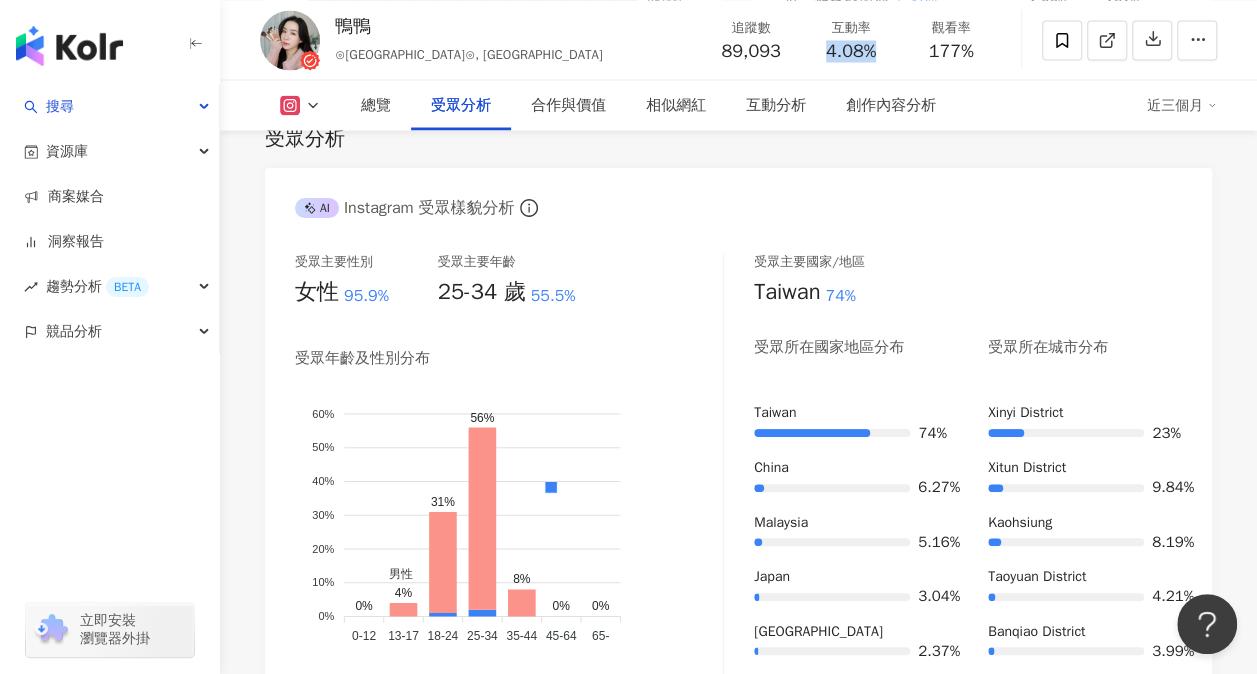 drag, startPoint x: 822, startPoint y: 50, endPoint x: 883, endPoint y: 50, distance: 61 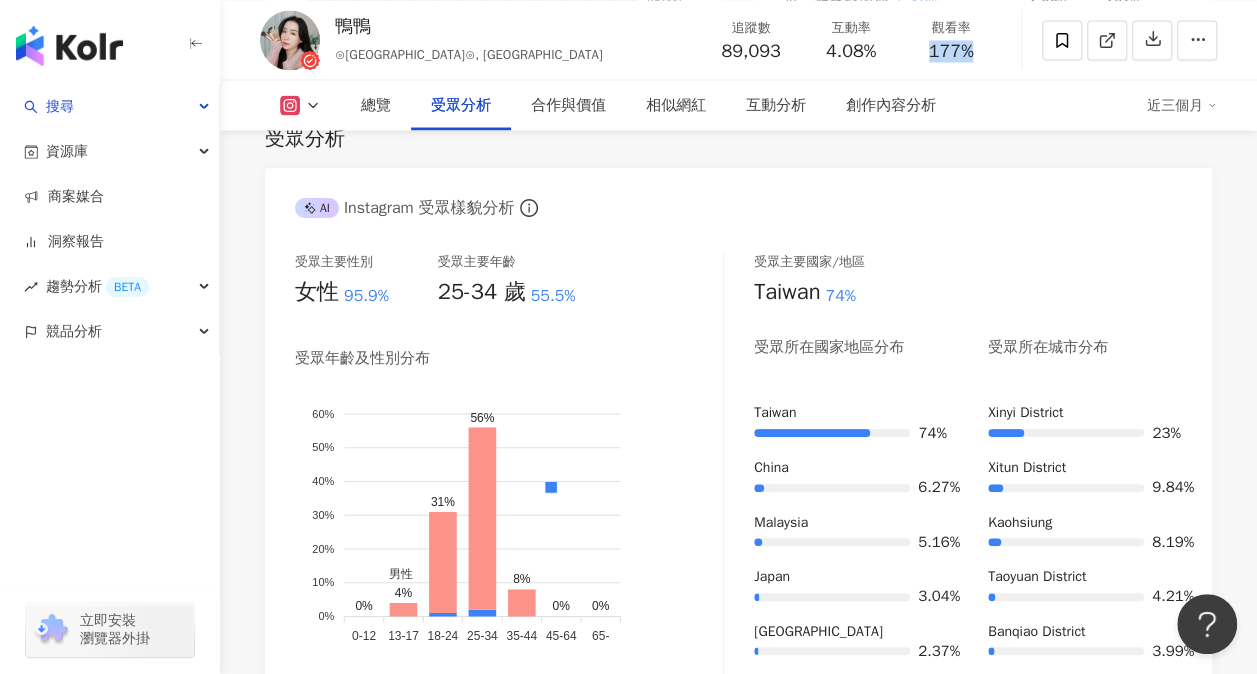 drag, startPoint x: 923, startPoint y: 56, endPoint x: 976, endPoint y: 54, distance: 53.037724 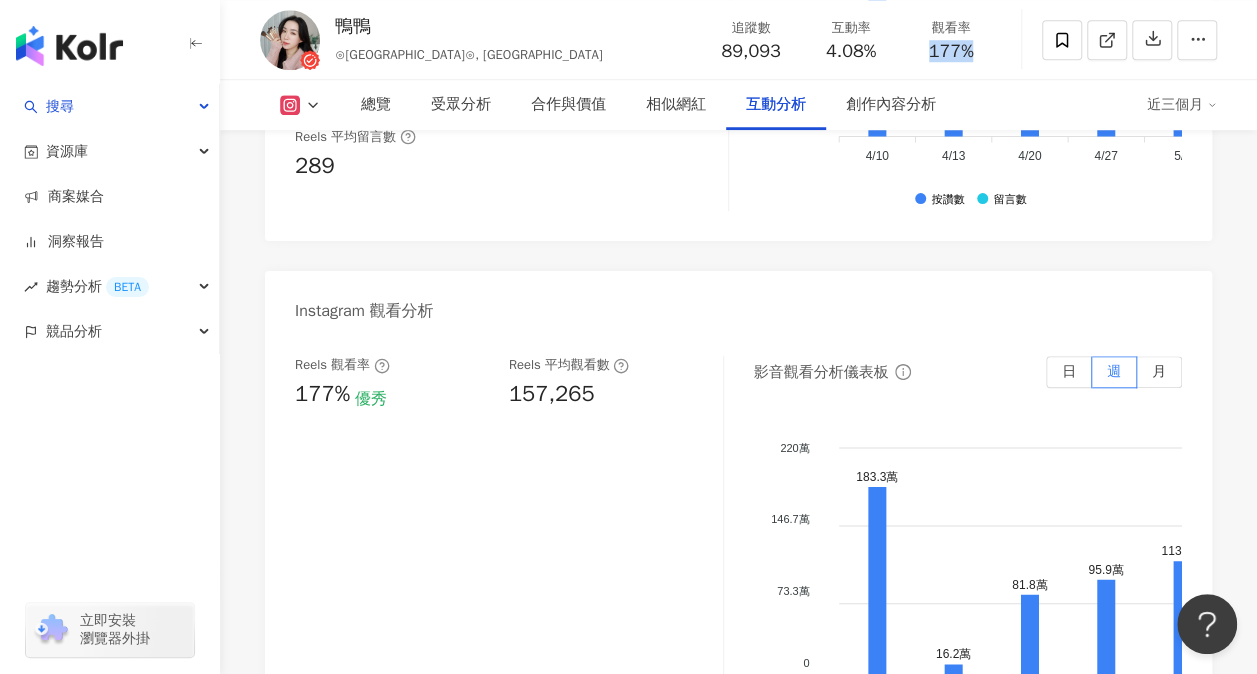 scroll, scrollTop: 4500, scrollLeft: 0, axis: vertical 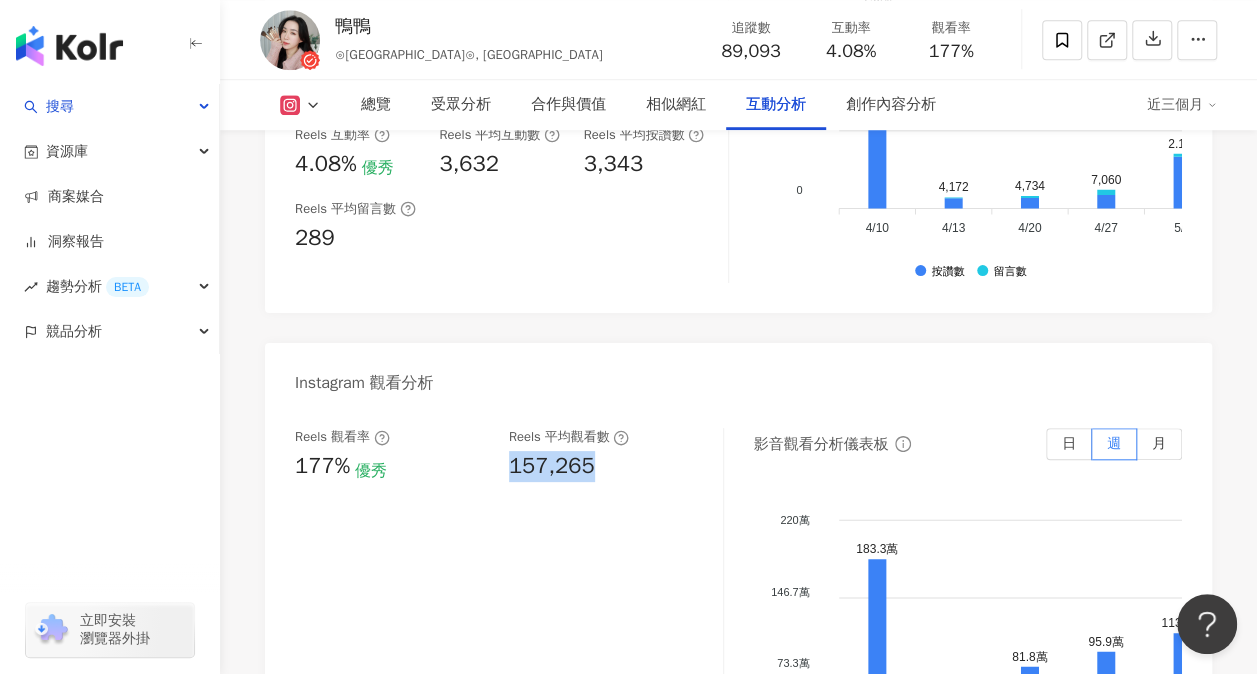 drag, startPoint x: 594, startPoint y: 427, endPoint x: 502, endPoint y: 428, distance: 92.00543 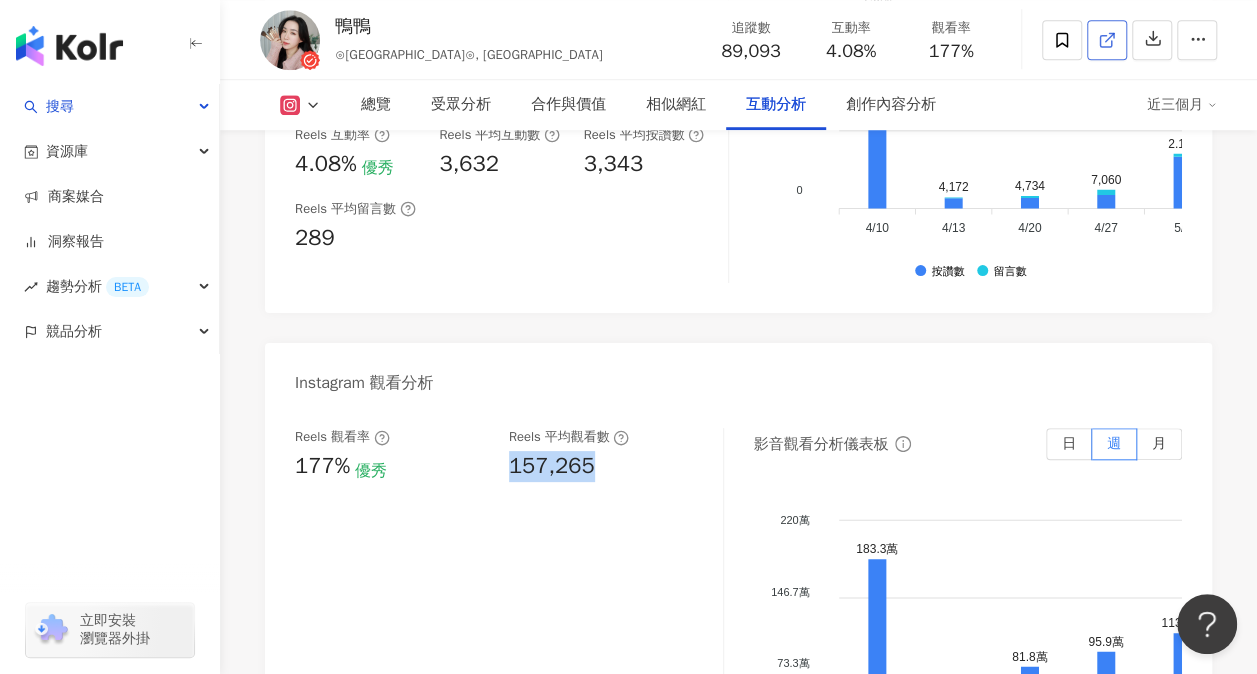 copy on "157,265" 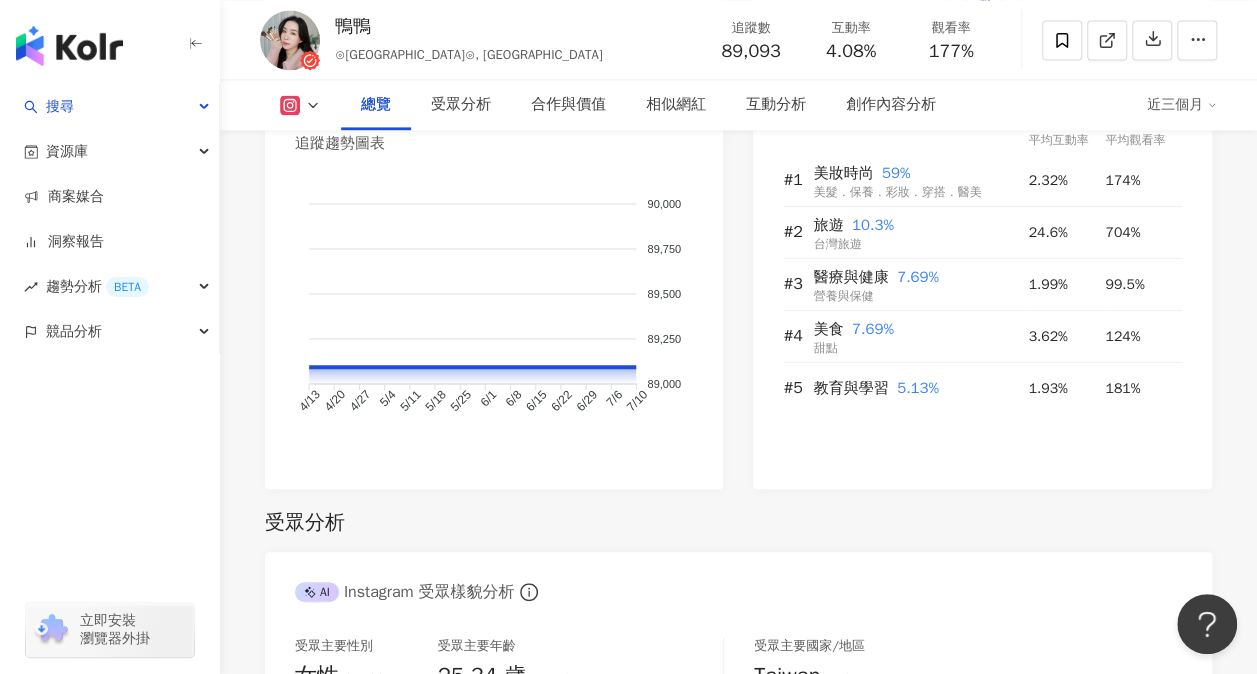 scroll, scrollTop: 1300, scrollLeft: 0, axis: vertical 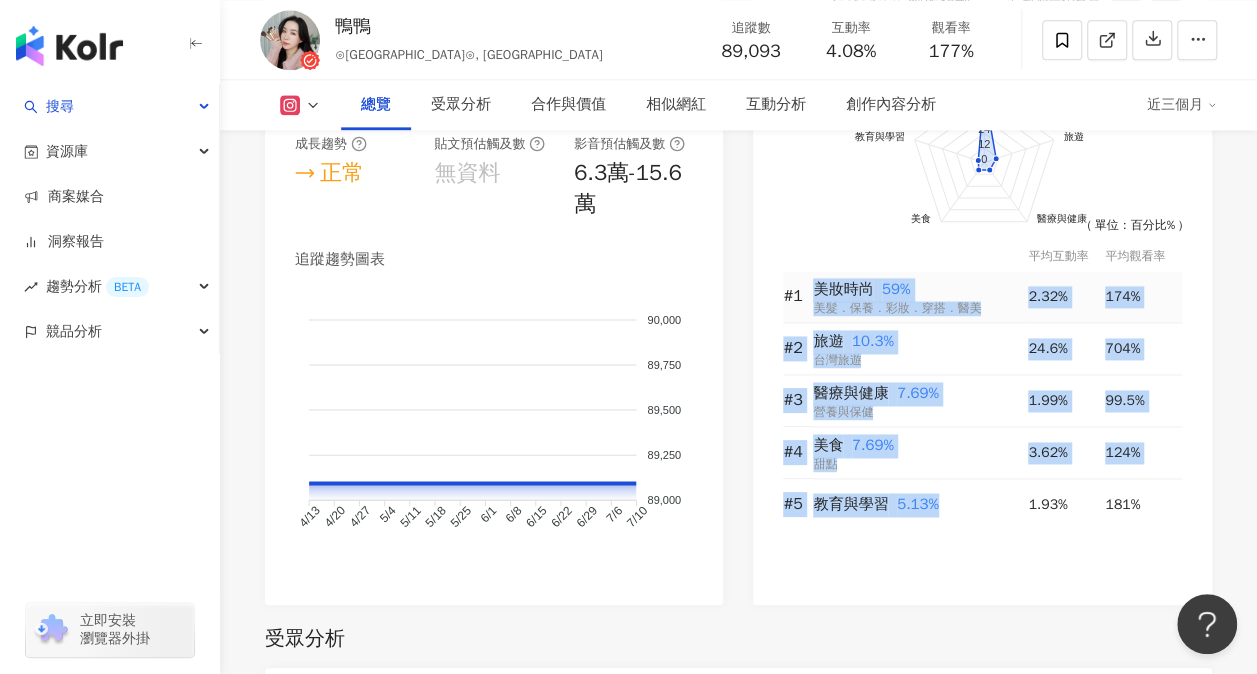 drag, startPoint x: 945, startPoint y: 508, endPoint x: 810, endPoint y: 289, distance: 257.2664 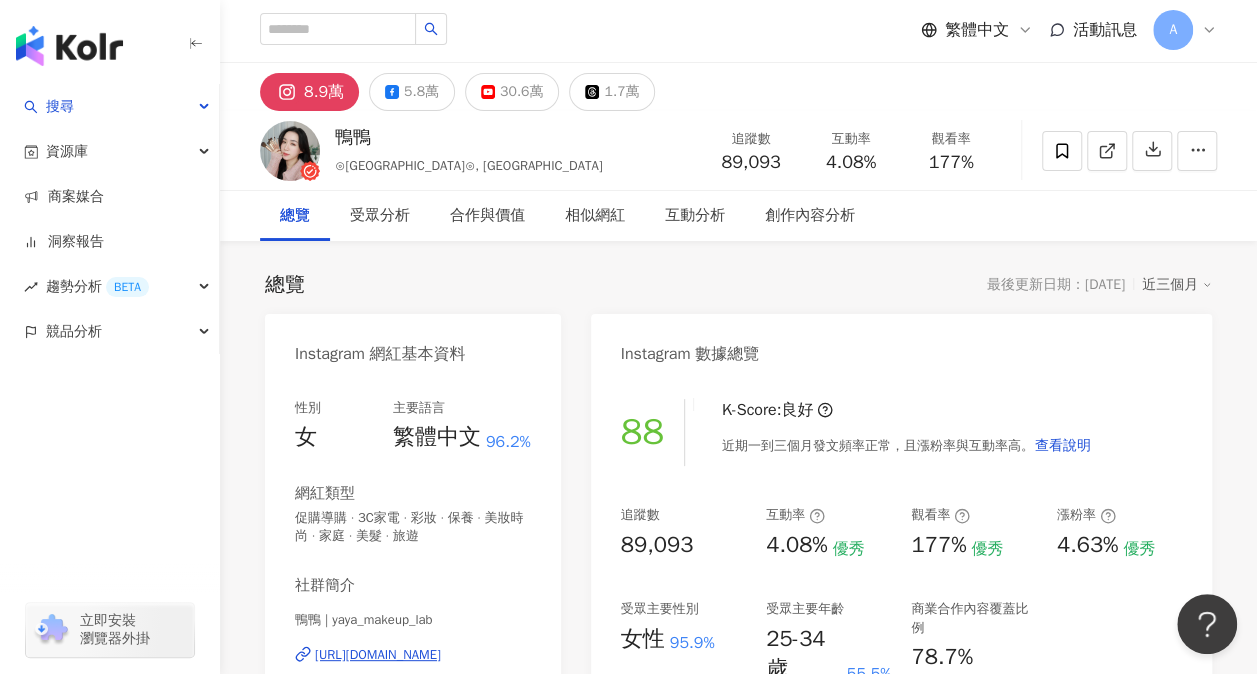 scroll, scrollTop: 0, scrollLeft: 0, axis: both 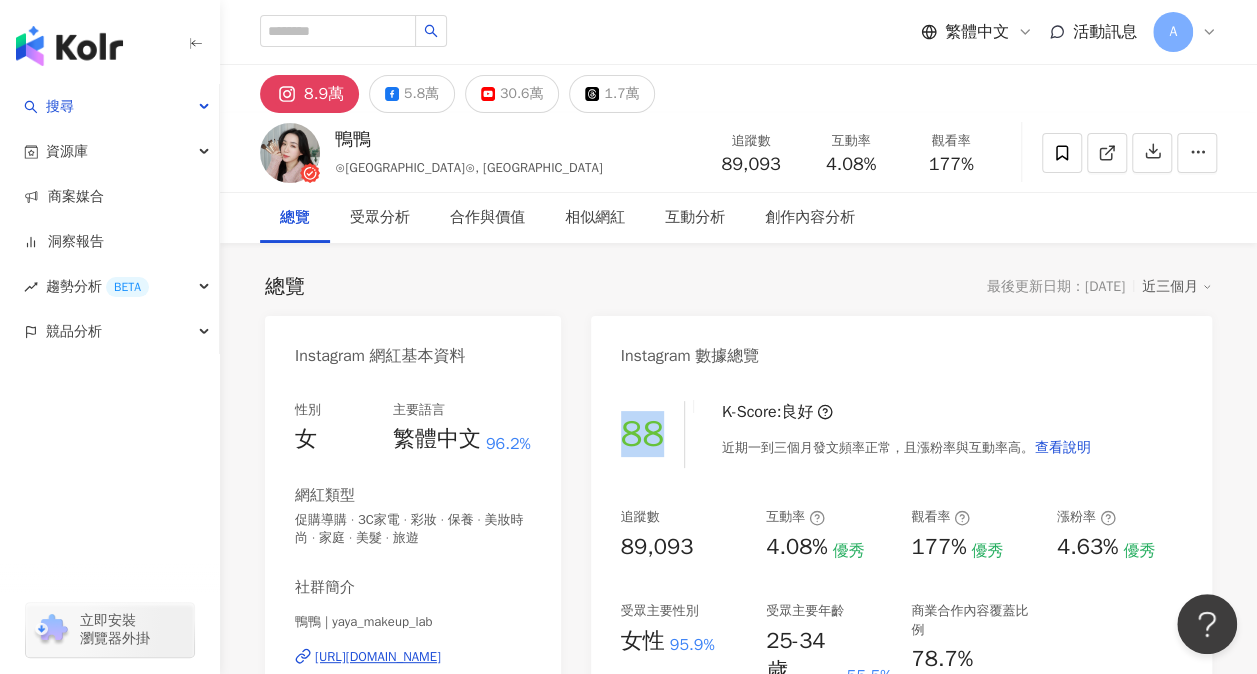 drag, startPoint x: 666, startPoint y: 439, endPoint x: 630, endPoint y: 444, distance: 36.345562 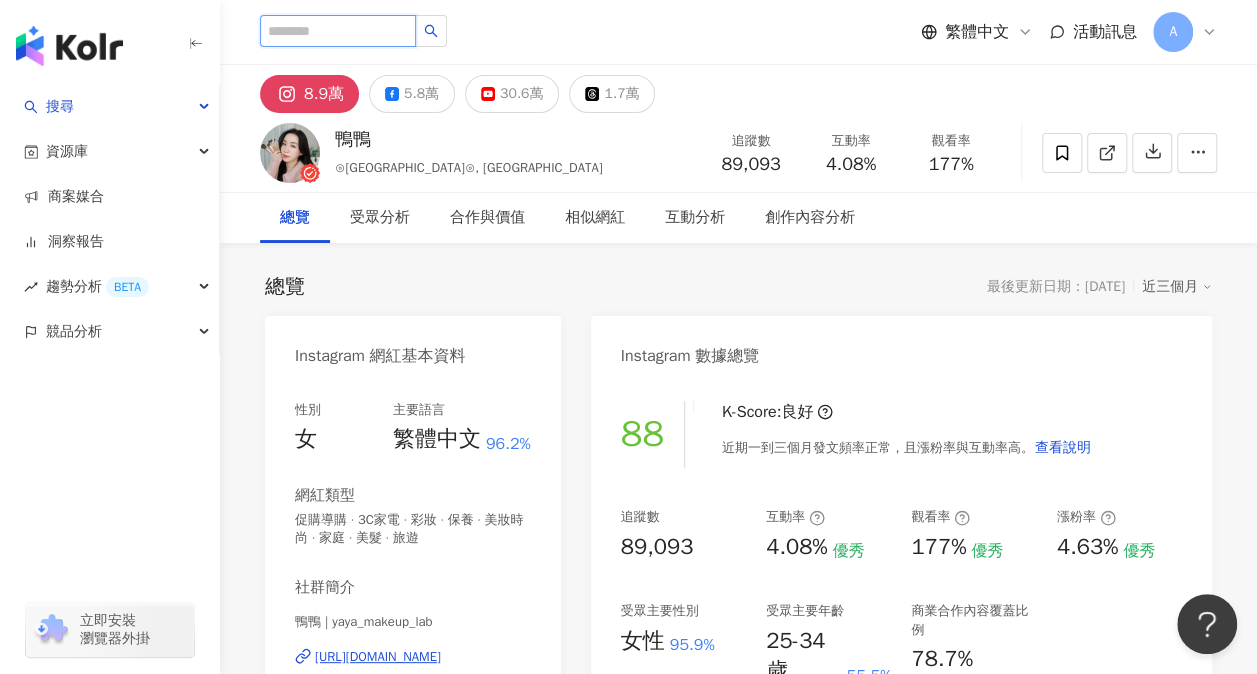 click at bounding box center (338, 31) 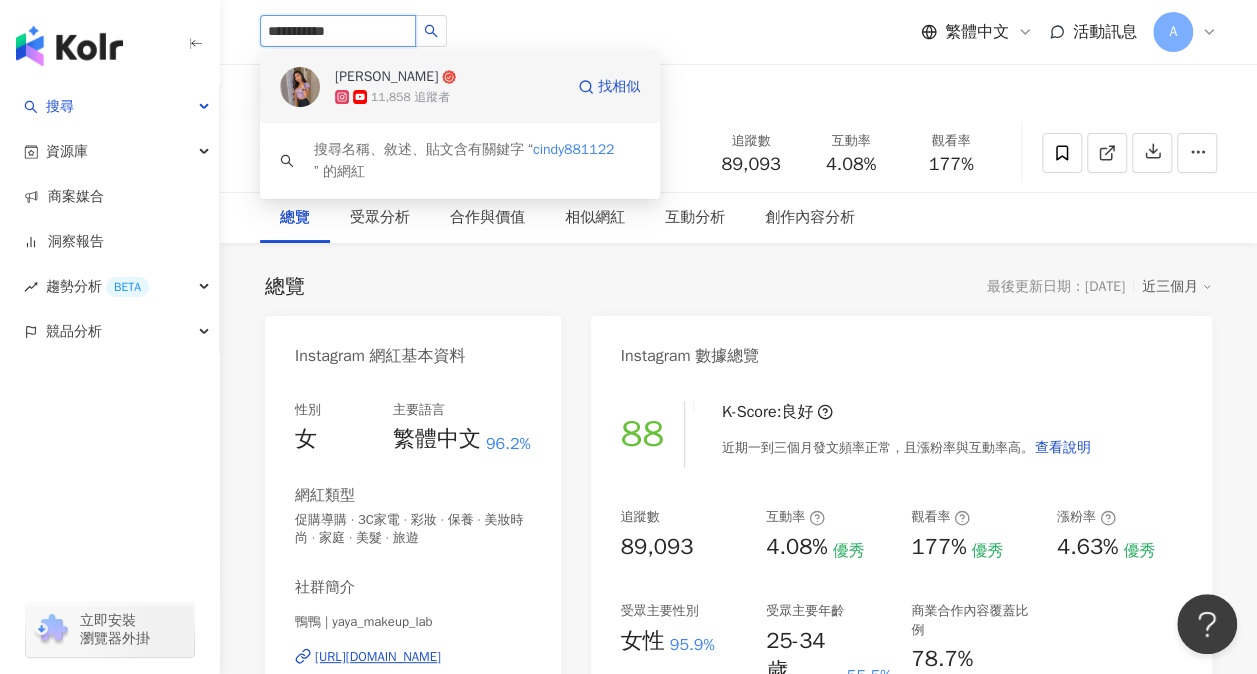 click on "Cindy Hsiao" at bounding box center [386, 77] 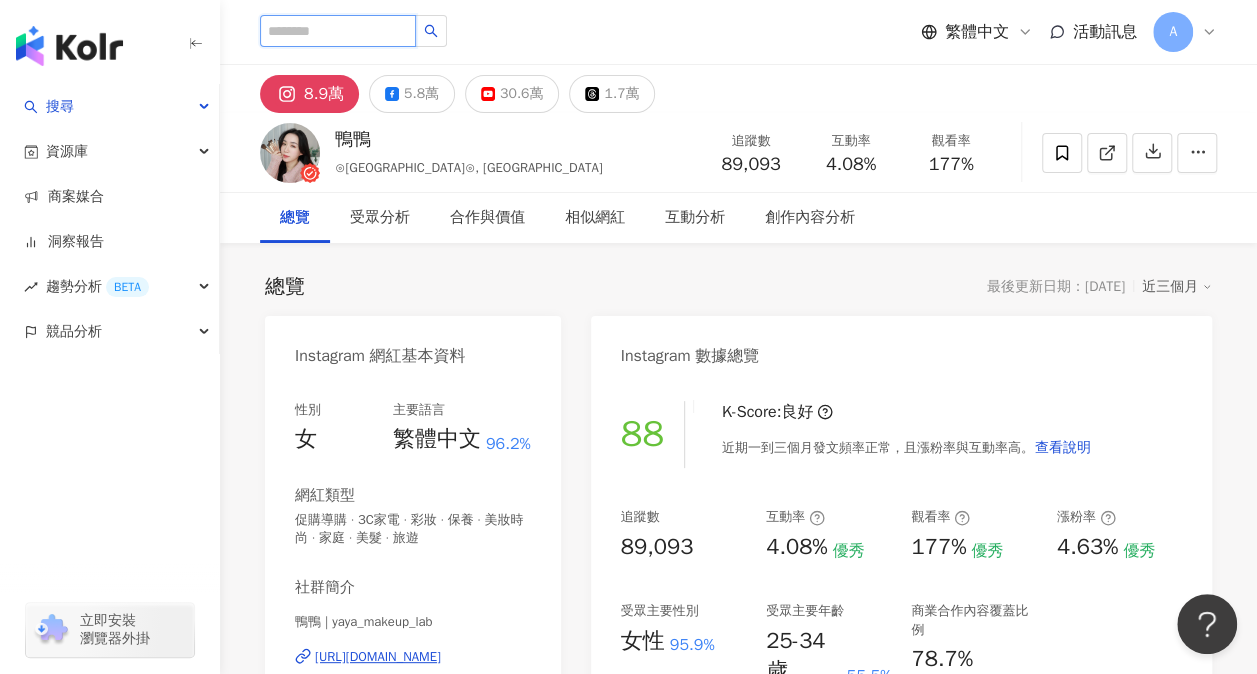 click at bounding box center (338, 31) 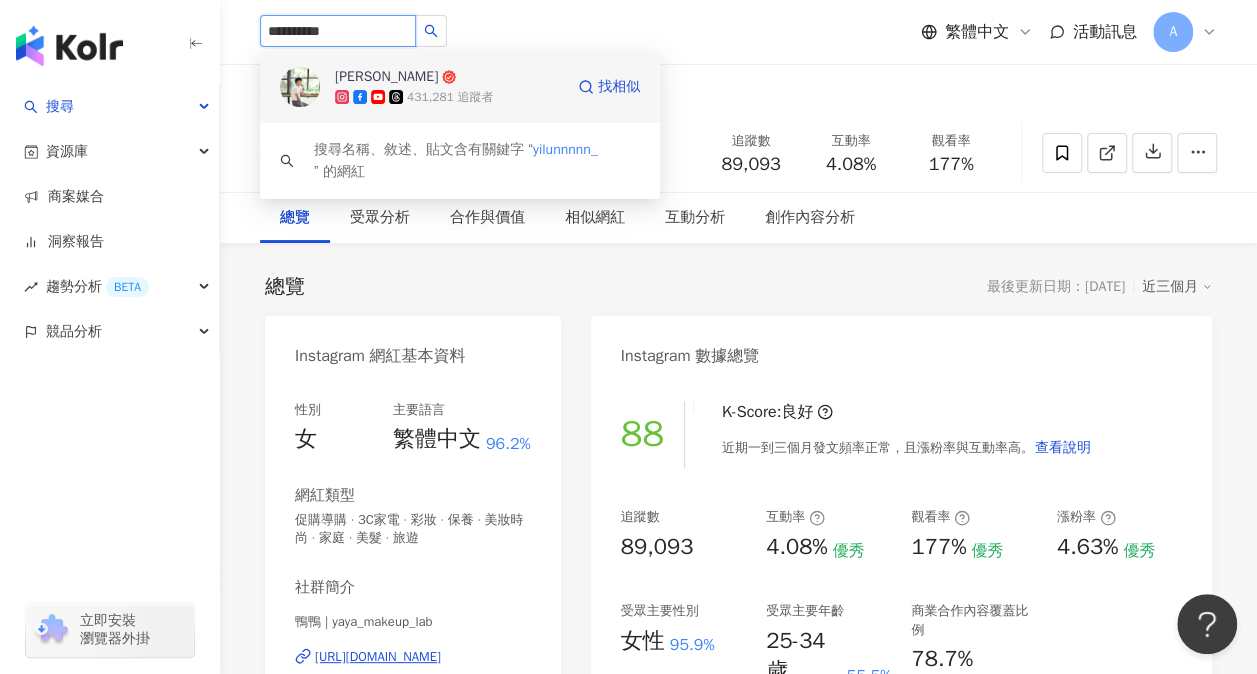 click on "阿侖 Alun" at bounding box center (386, 77) 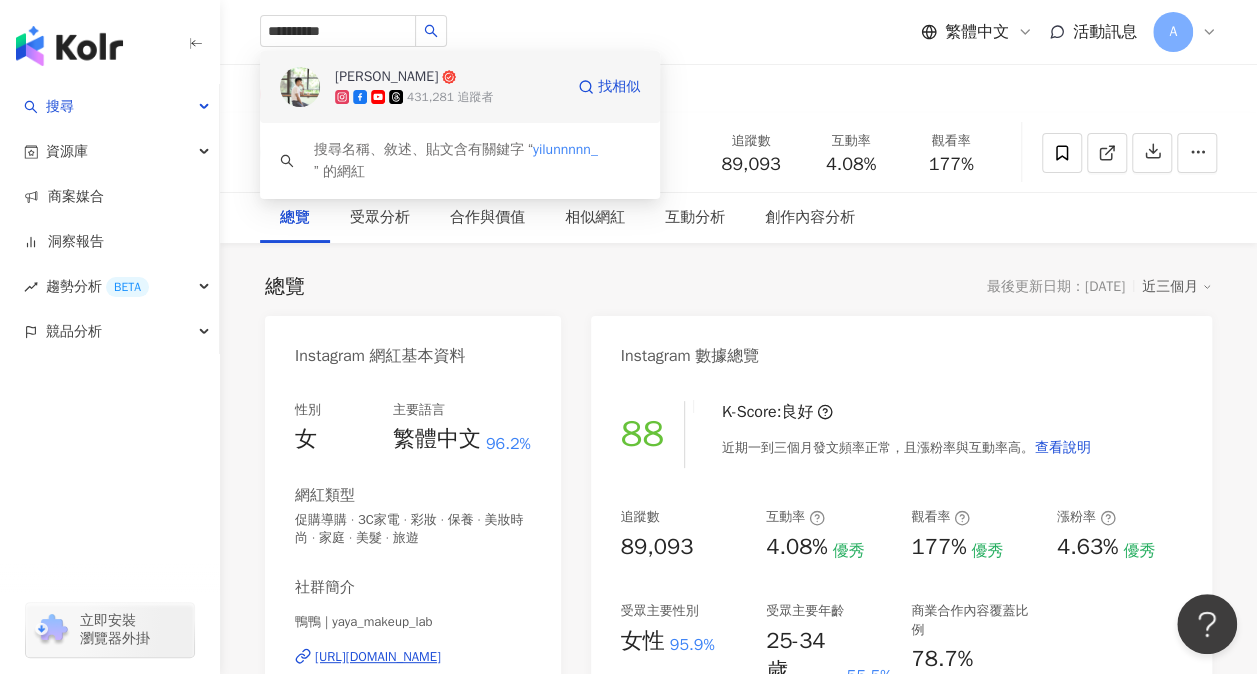 type 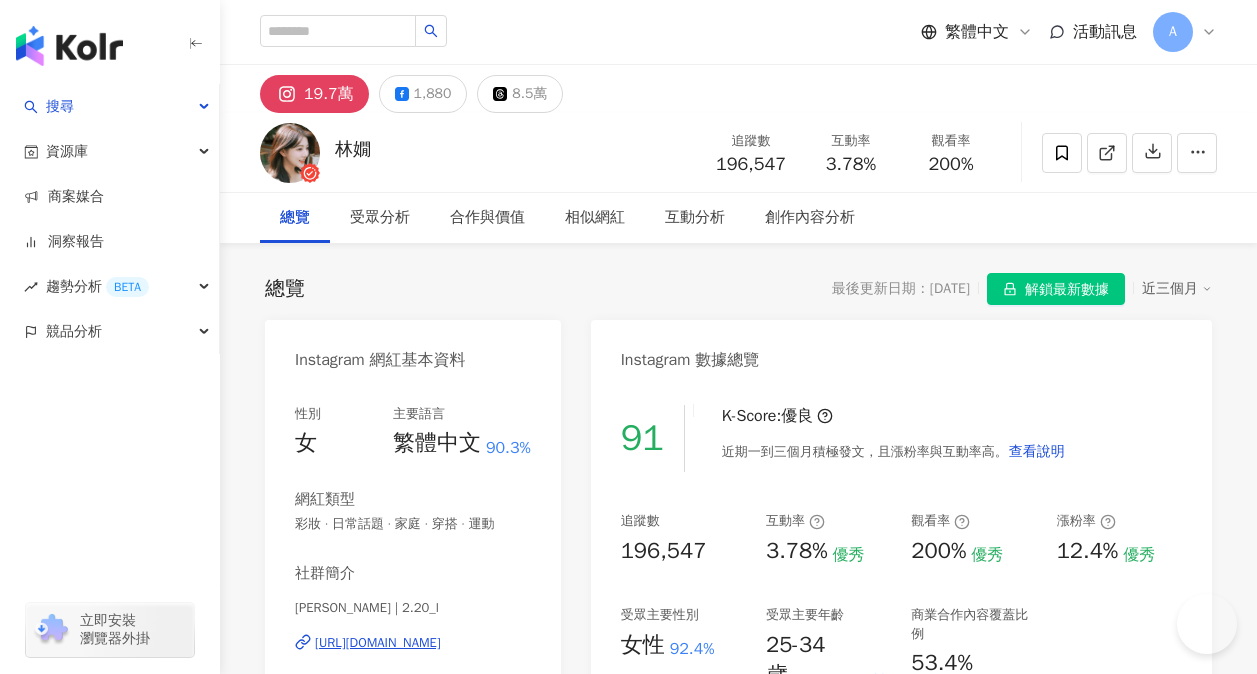scroll, scrollTop: 0, scrollLeft: 0, axis: both 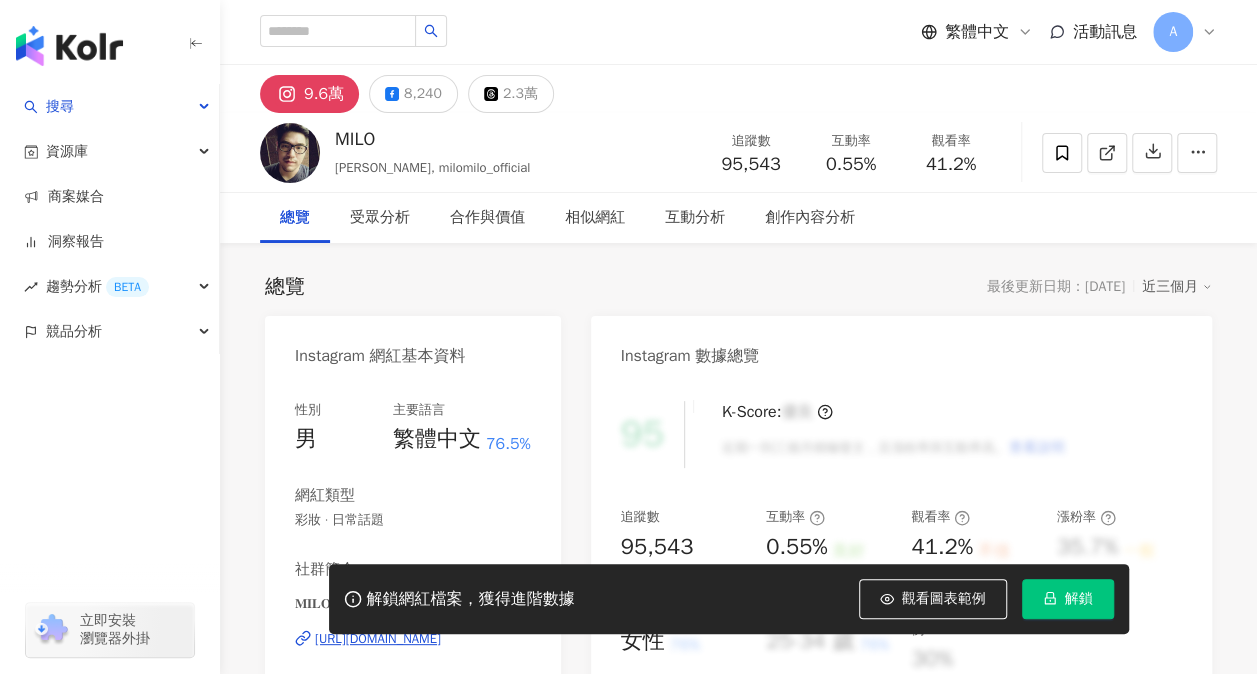 click on "解鎖" at bounding box center [1079, 599] 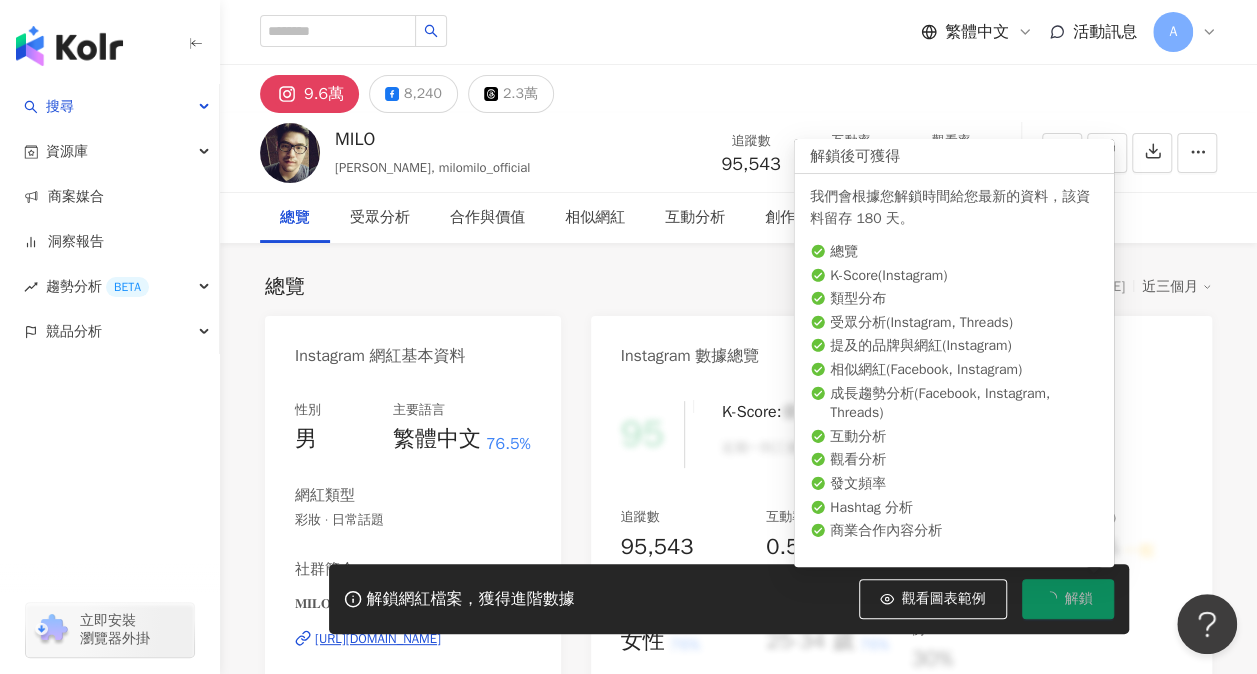 scroll, scrollTop: 0, scrollLeft: 0, axis: both 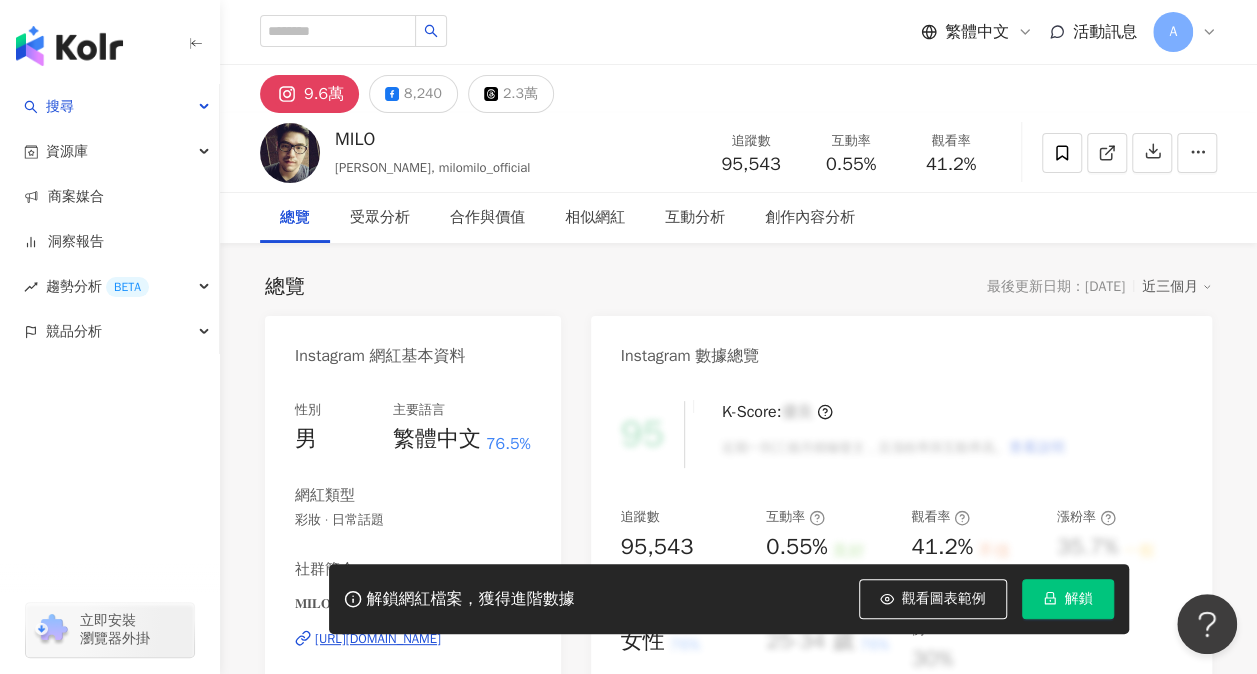 click on "總覽 最後更新日期：[DATE] 近三個月" at bounding box center (738, 287) 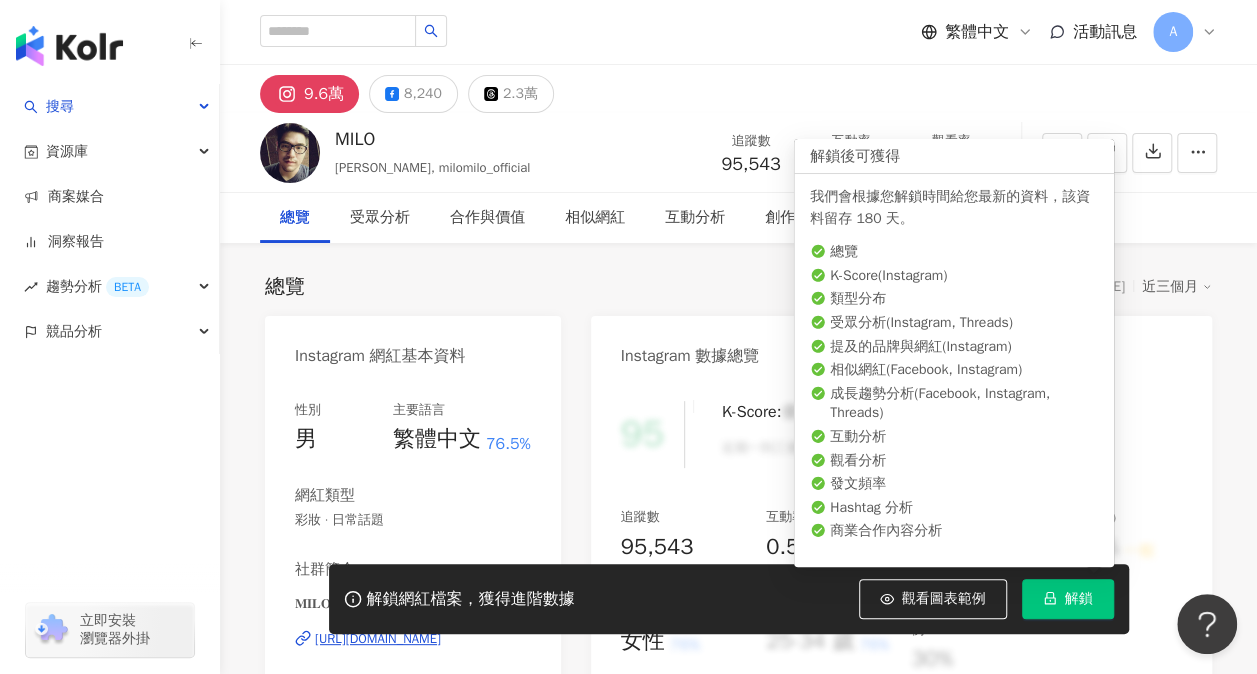 click 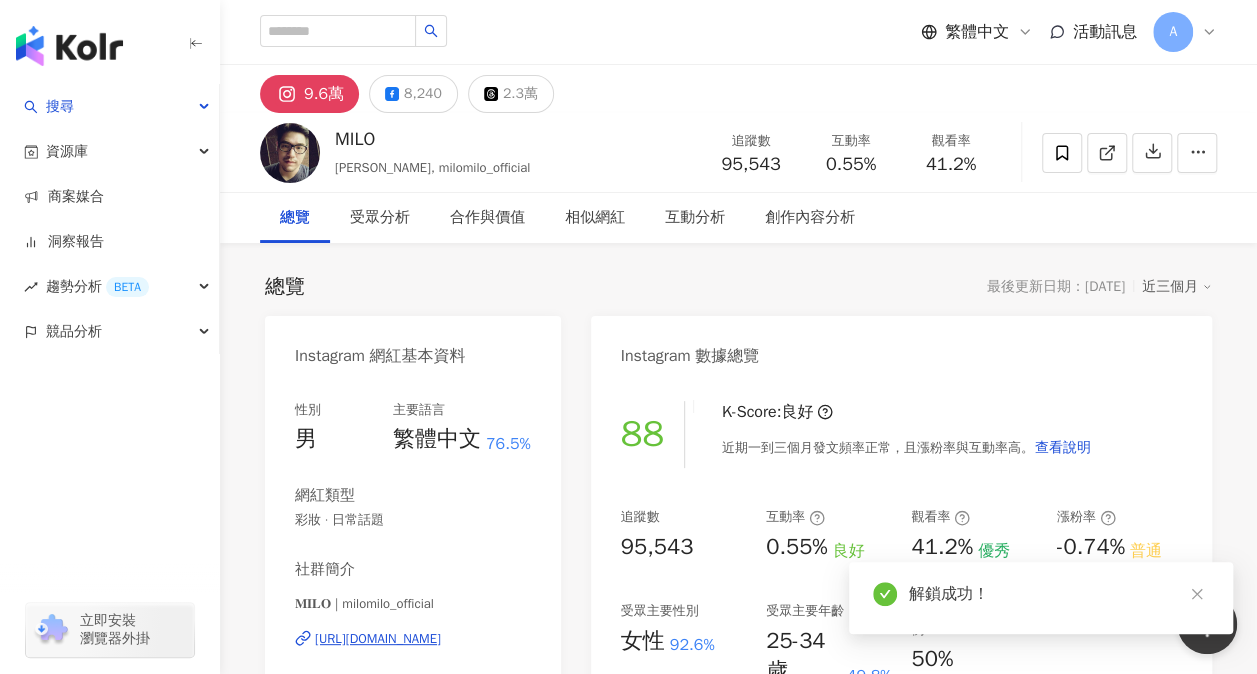 click on "Instagram 數據總覽" at bounding box center (901, 348) 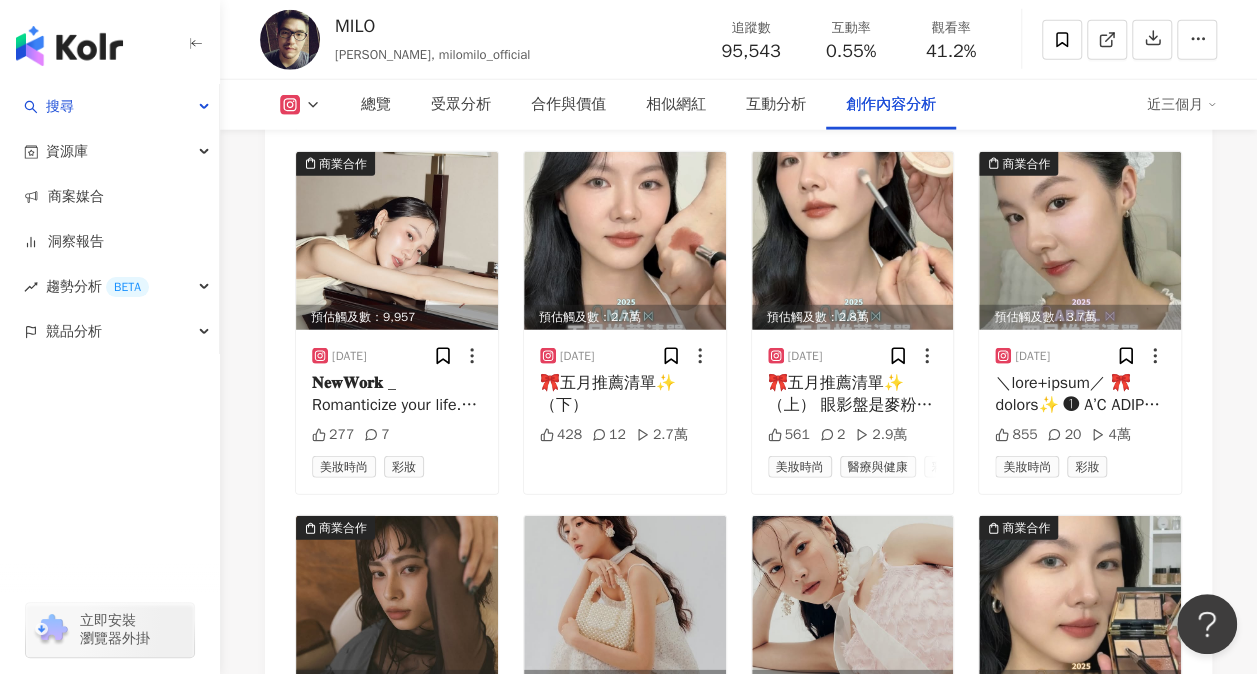 scroll, scrollTop: 6600, scrollLeft: 0, axis: vertical 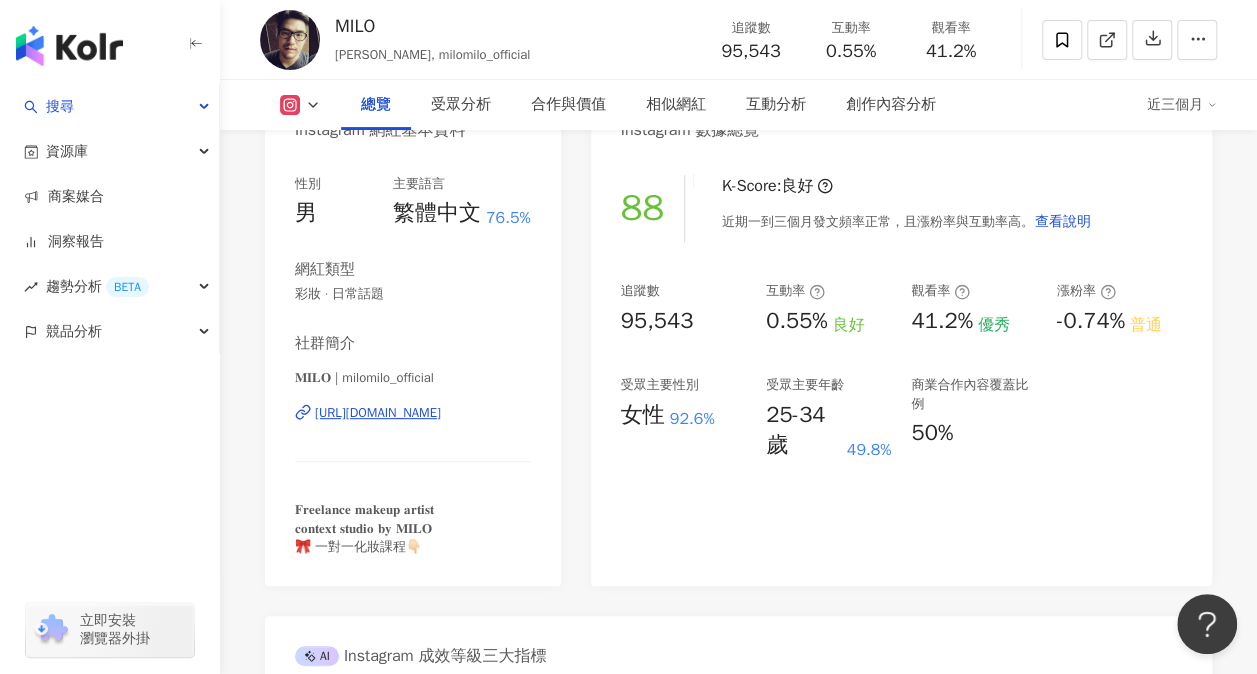 click on "𝐌𝐈𝐋𝐎 | milomilo_official" at bounding box center (413, 378) 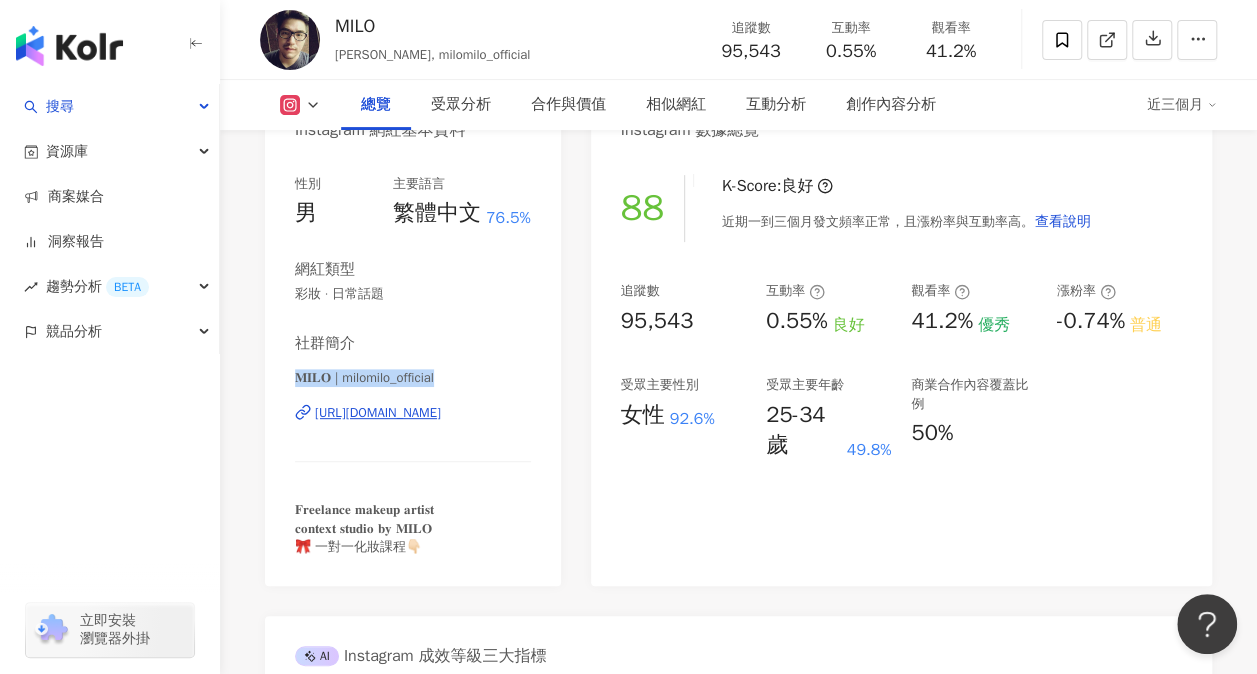 drag, startPoint x: 293, startPoint y: 378, endPoint x: 444, endPoint y: 376, distance: 151.01324 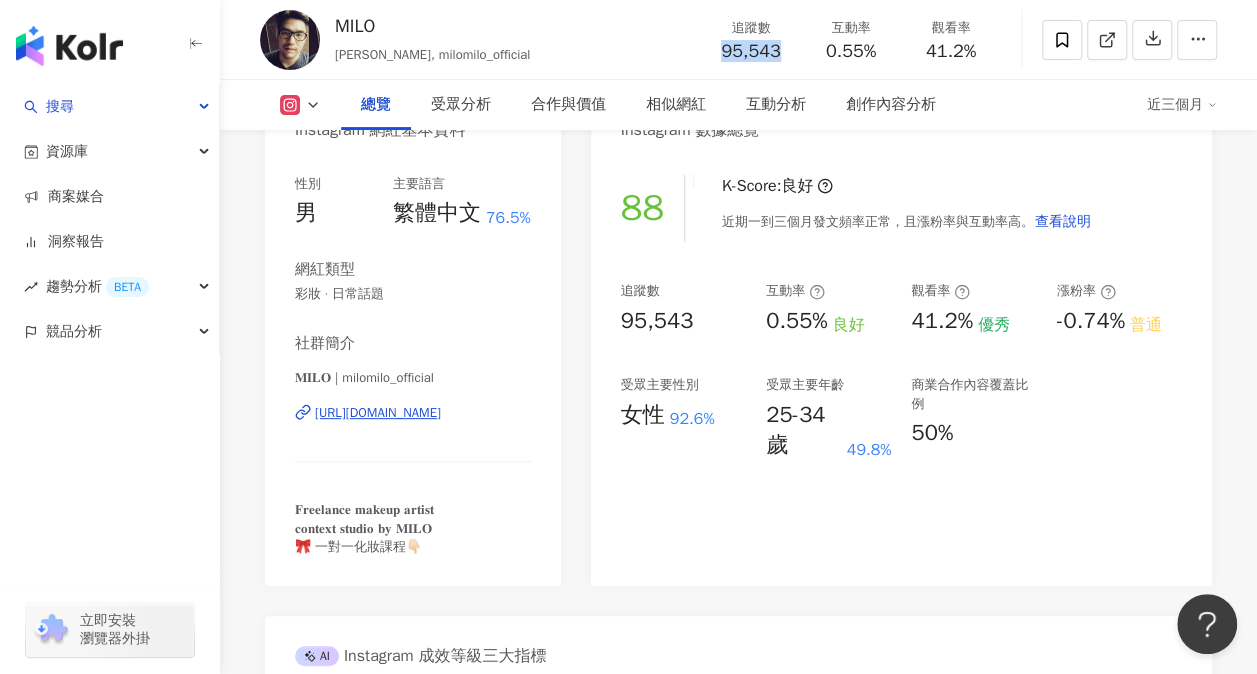 drag, startPoint x: 722, startPoint y: 55, endPoint x: 781, endPoint y: 57, distance: 59.03389 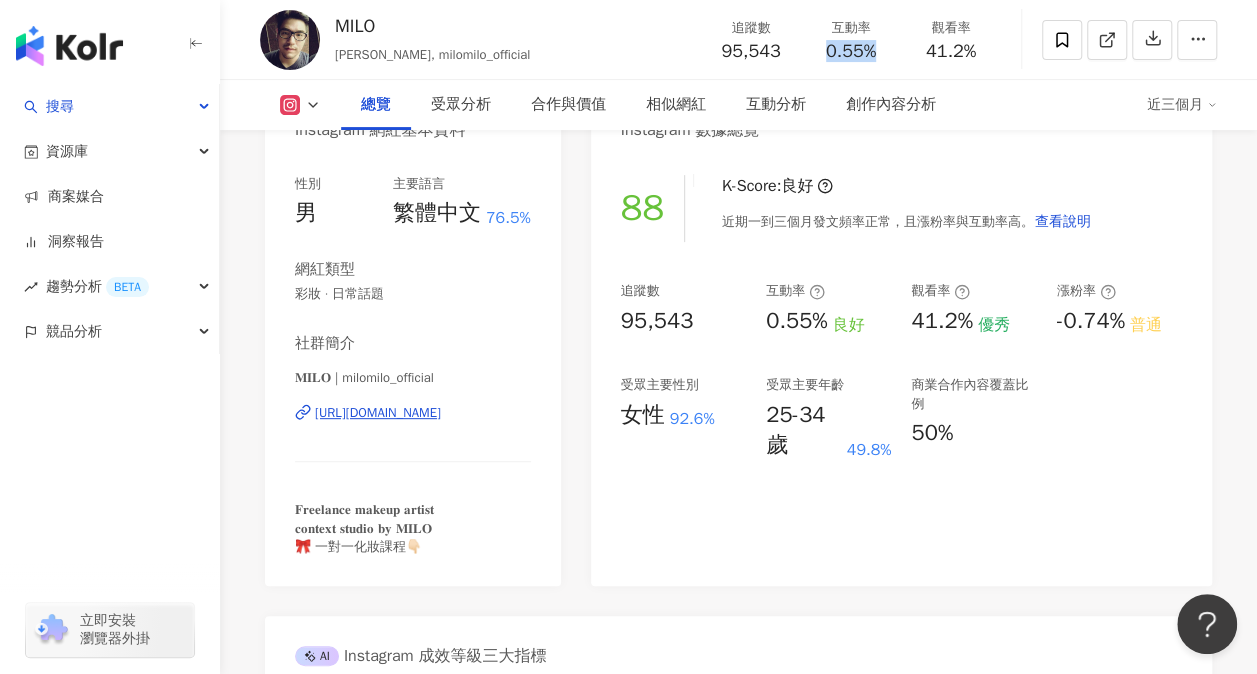 drag, startPoint x: 828, startPoint y: 52, endPoint x: 898, endPoint y: 56, distance: 70.11419 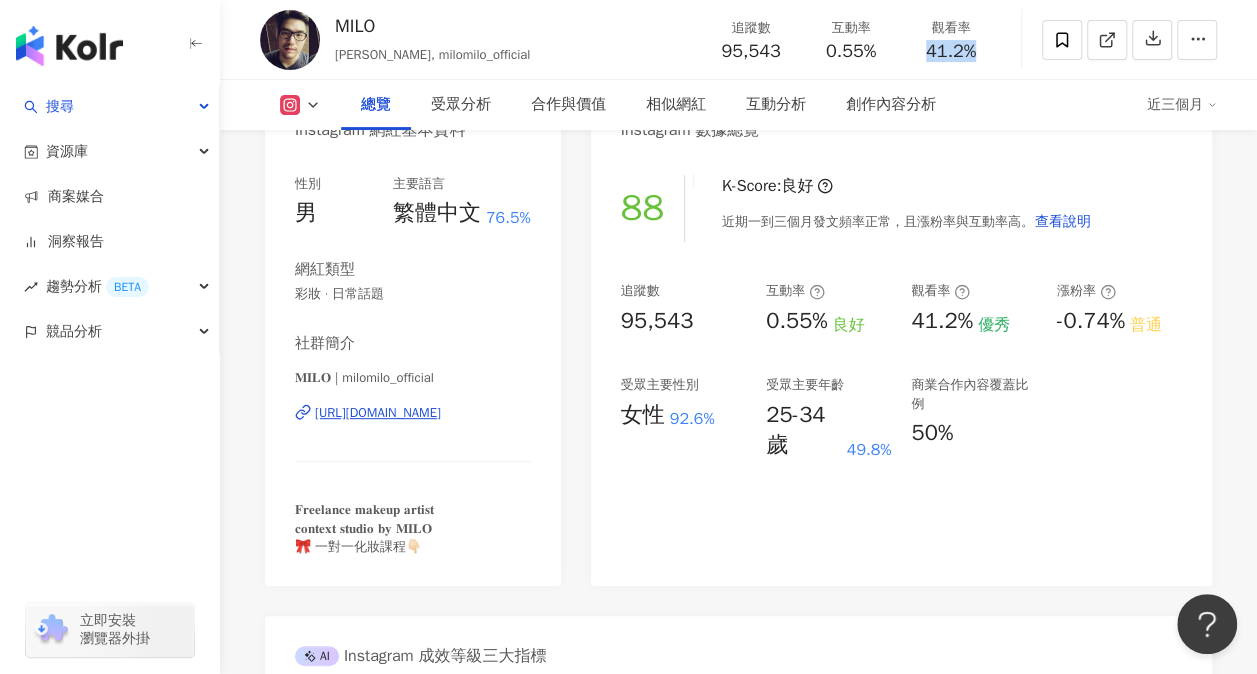 drag, startPoint x: 922, startPoint y: 48, endPoint x: 1001, endPoint y: 52, distance: 79.101204 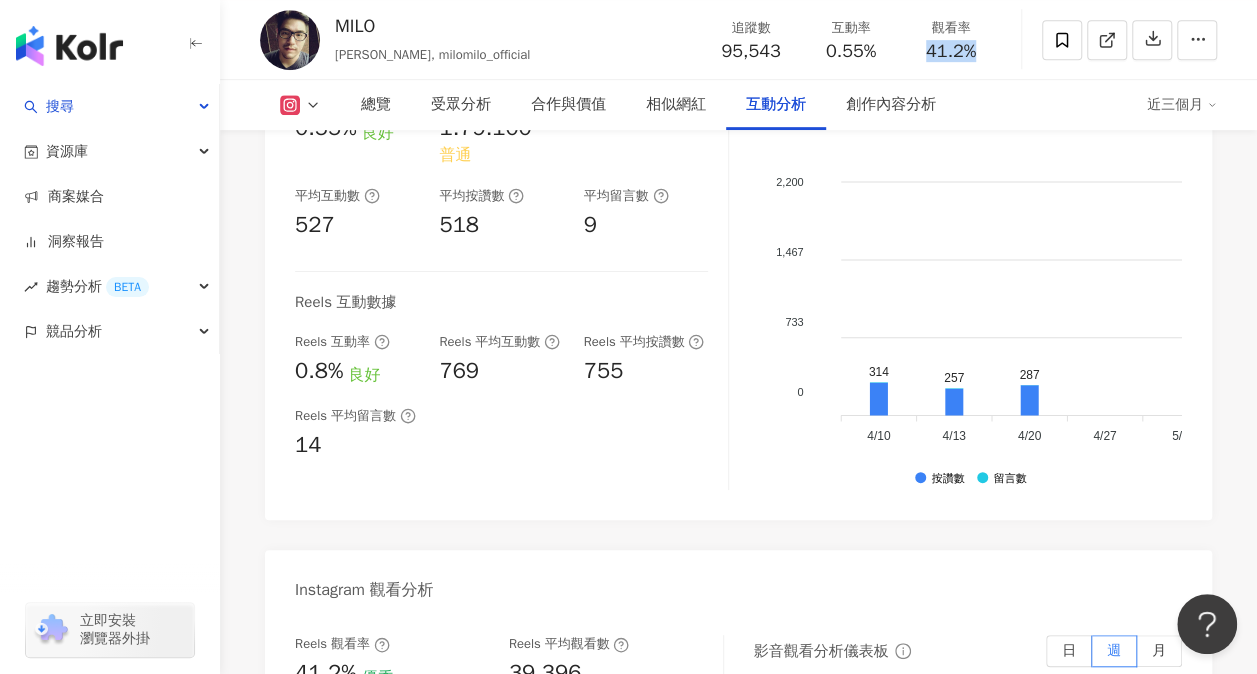 scroll, scrollTop: 4426, scrollLeft: 0, axis: vertical 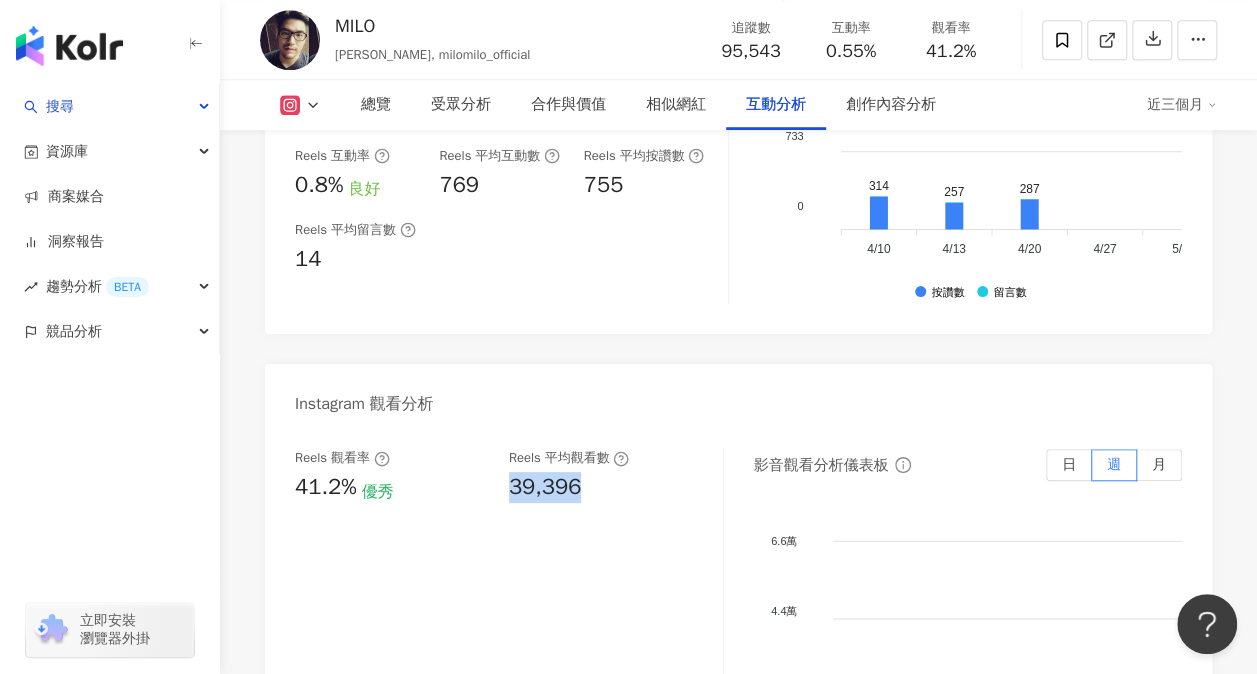 drag, startPoint x: 604, startPoint y: 372, endPoint x: 505, endPoint y: 374, distance: 99.0202 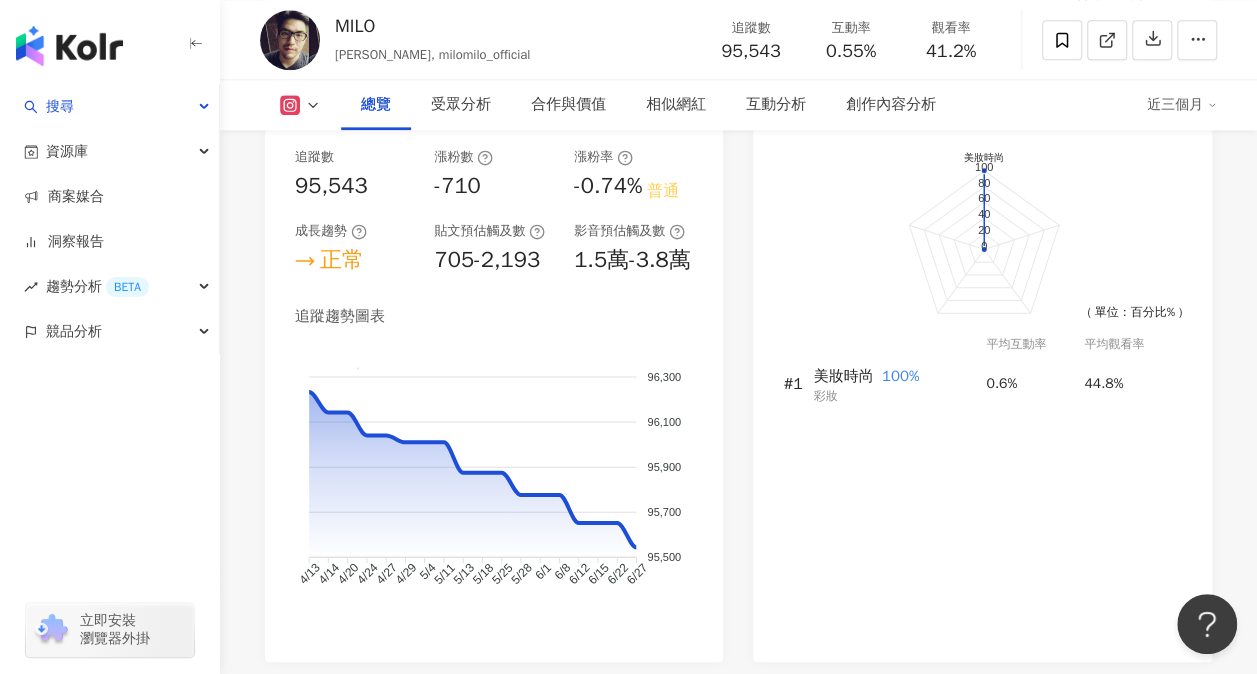 scroll, scrollTop: 1026, scrollLeft: 0, axis: vertical 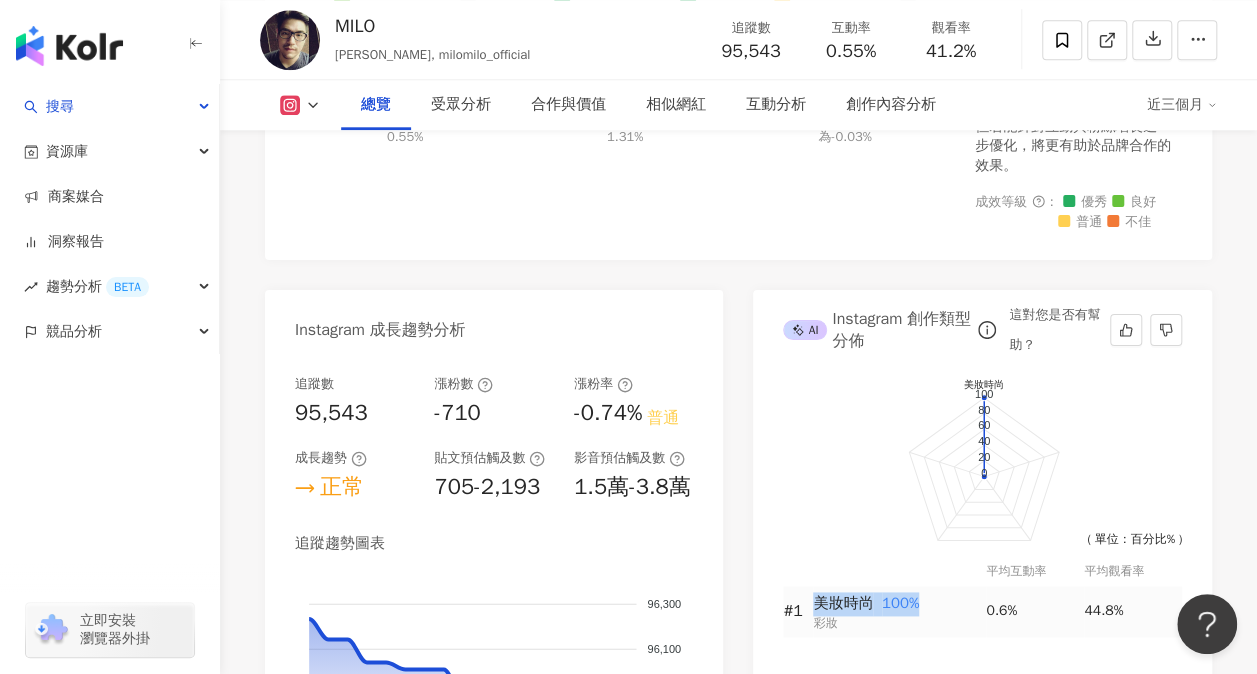 drag, startPoint x: 815, startPoint y: 561, endPoint x: 922, endPoint y: 549, distance: 107.67079 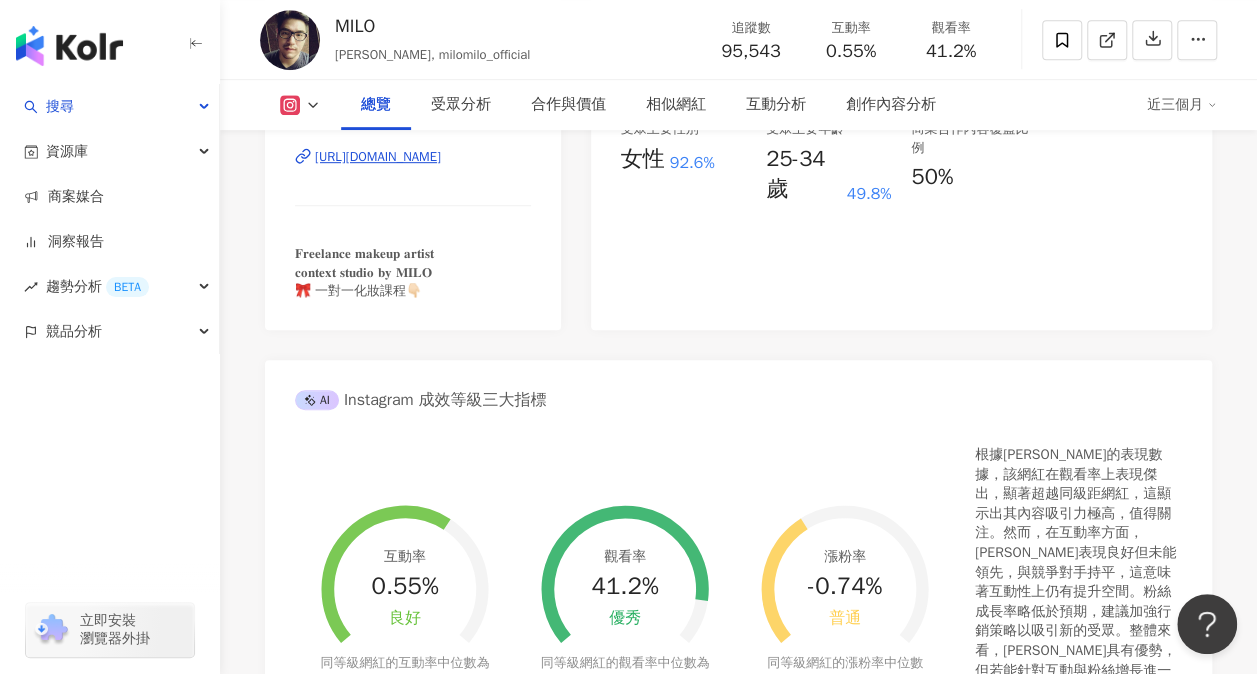 scroll, scrollTop: 226, scrollLeft: 0, axis: vertical 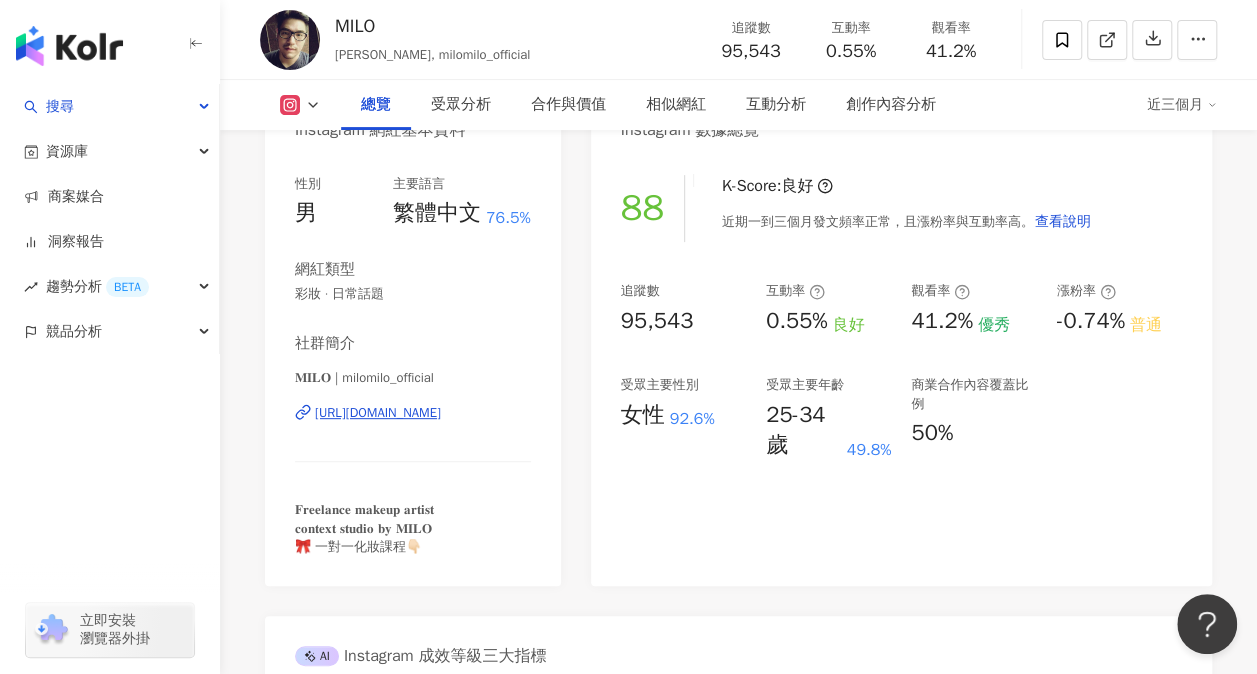 click on "https://www.instagram.com/milomilo_official/" at bounding box center [378, 413] 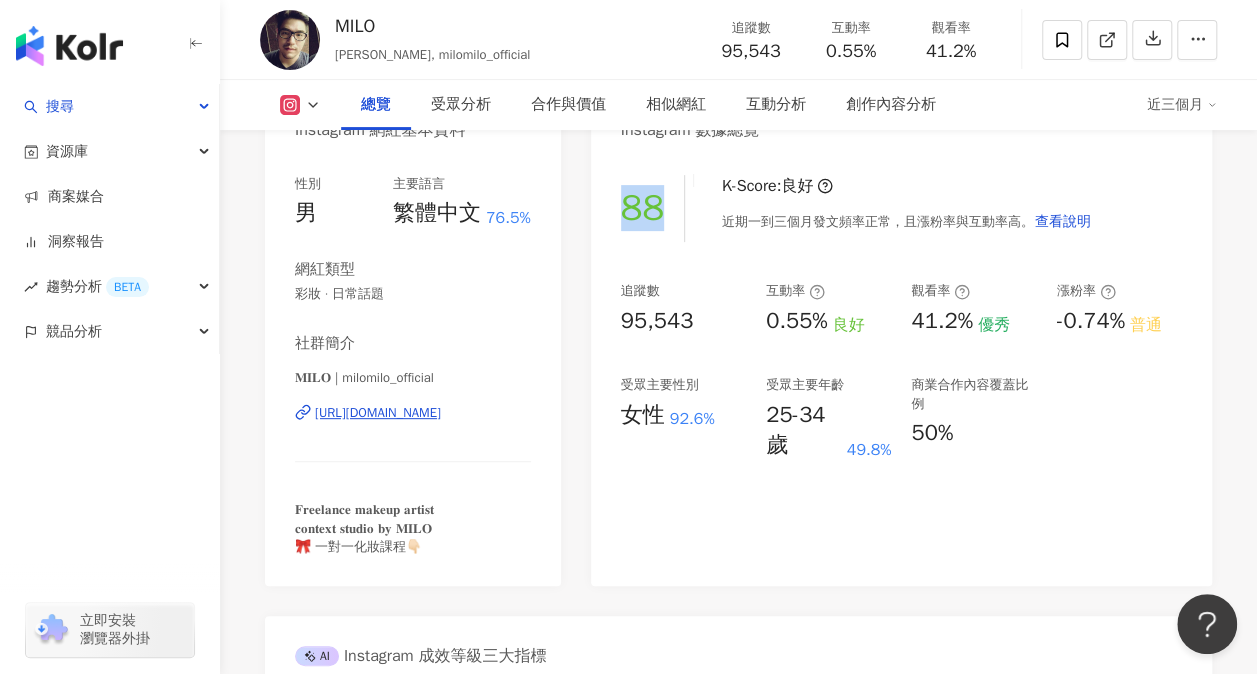 drag, startPoint x: 662, startPoint y: 220, endPoint x: 625, endPoint y: 215, distance: 37.336308 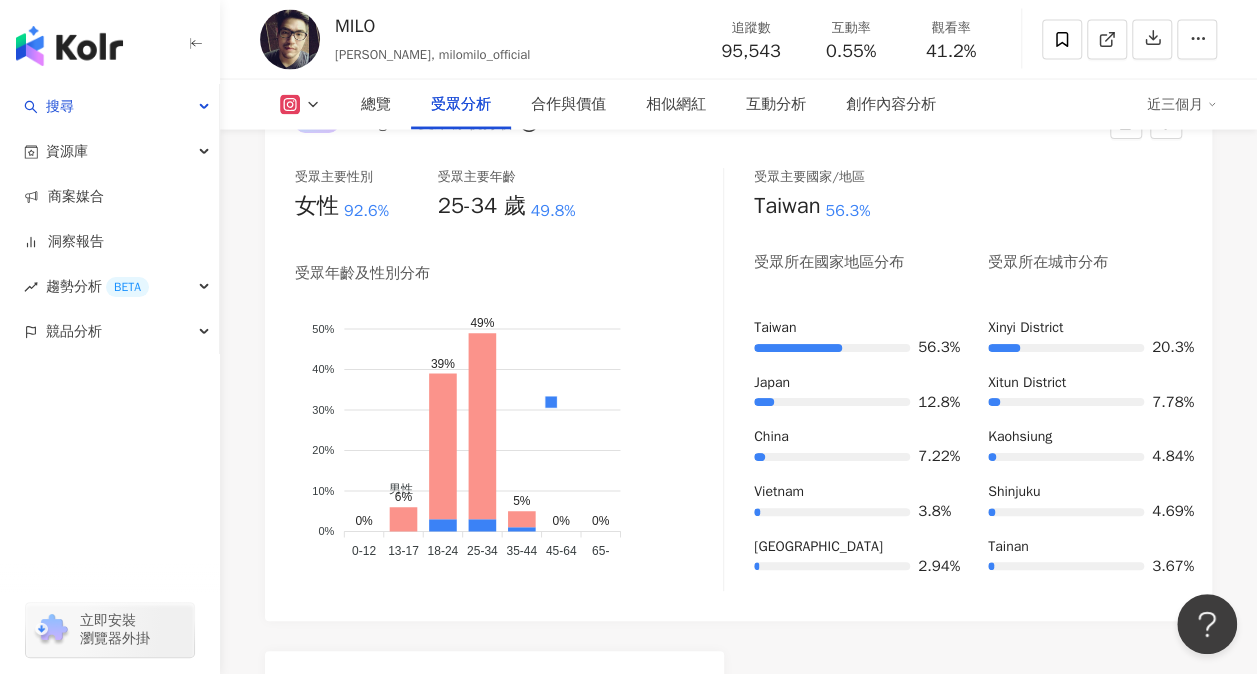 scroll, scrollTop: 1926, scrollLeft: 0, axis: vertical 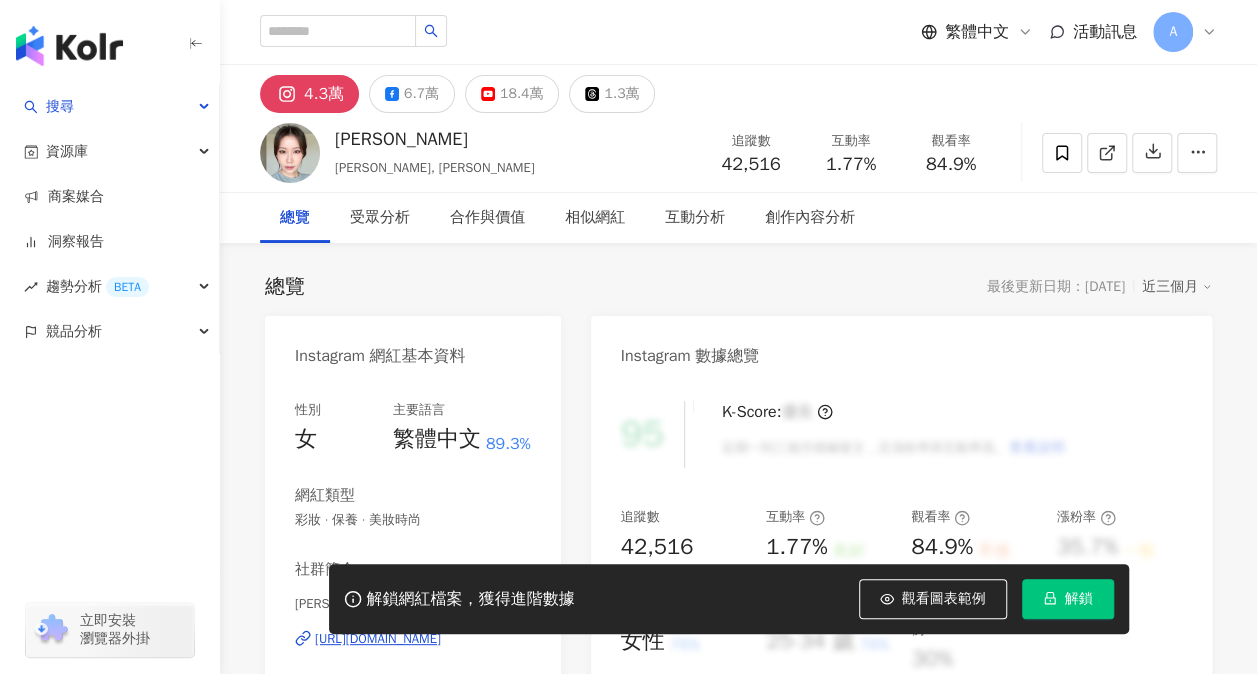 click on "解鎖" at bounding box center [1079, 599] 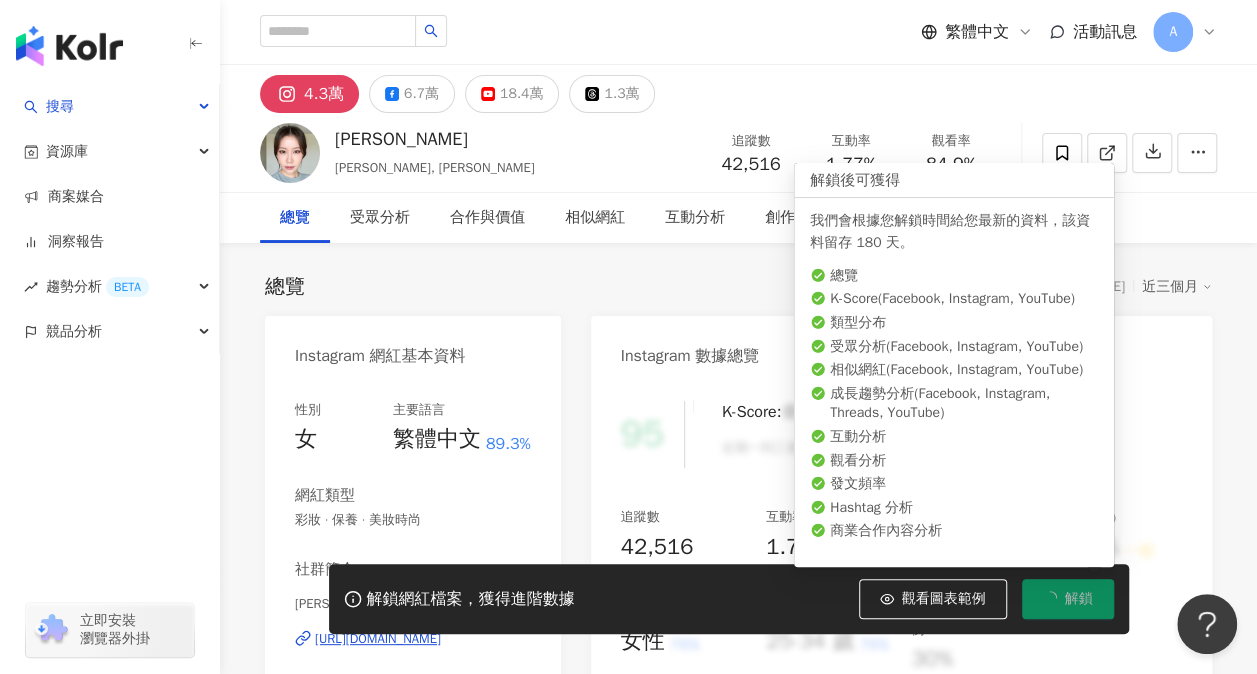 scroll, scrollTop: 0, scrollLeft: 0, axis: both 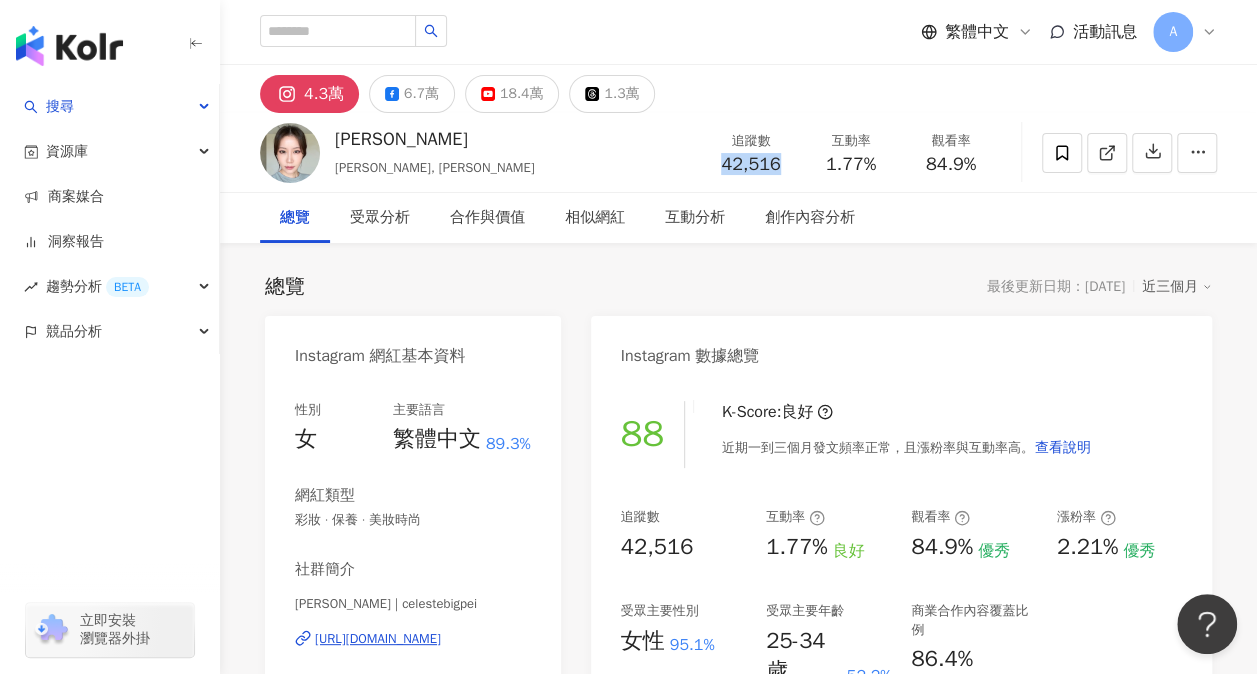 drag, startPoint x: 718, startPoint y: 161, endPoint x: 776, endPoint y: 171, distance: 58.855755 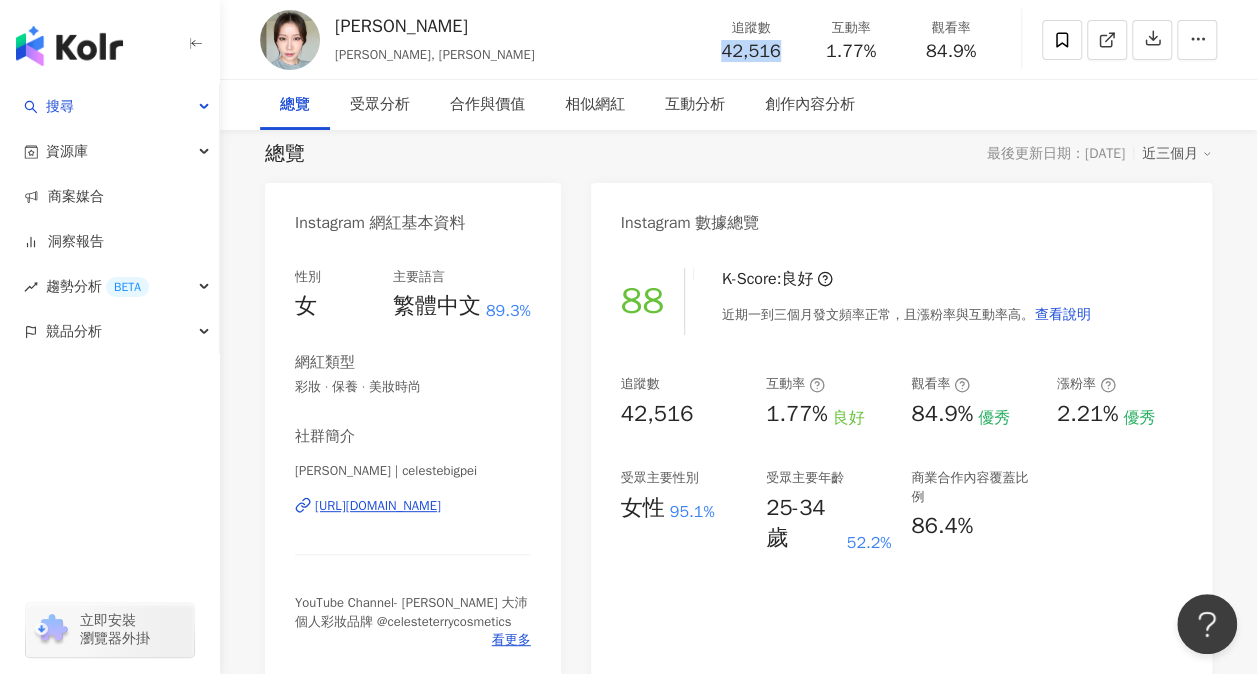 scroll, scrollTop: 200, scrollLeft: 0, axis: vertical 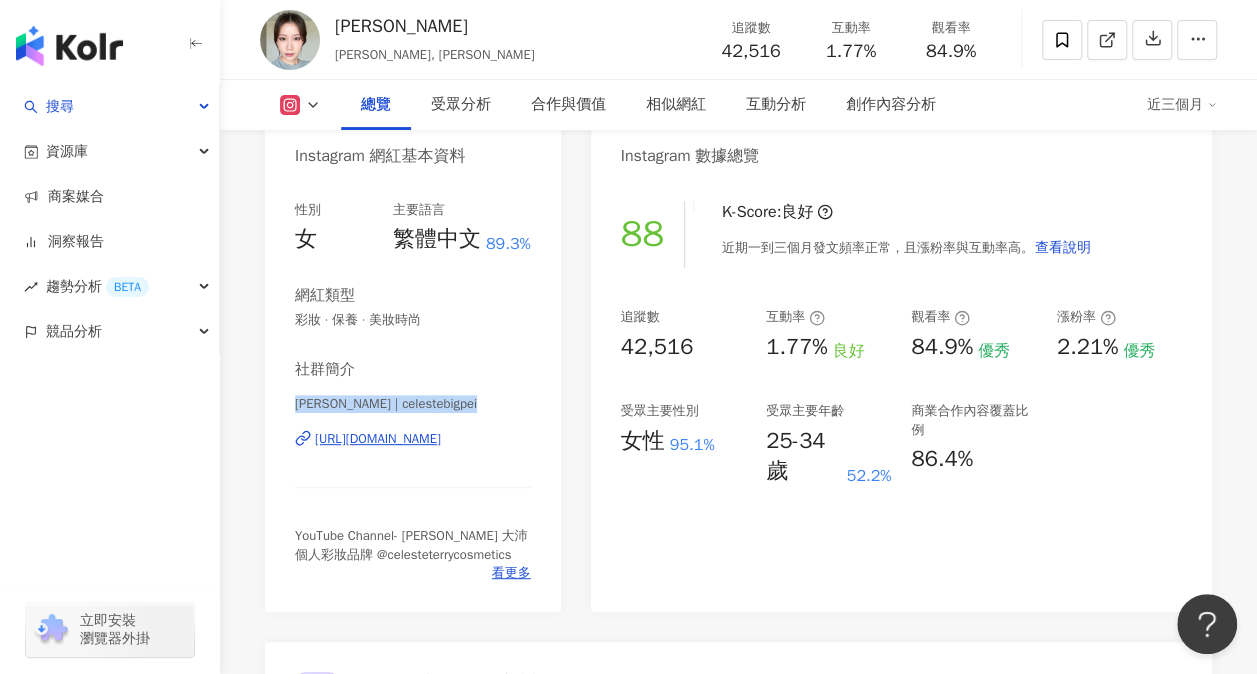 drag, startPoint x: 298, startPoint y: 403, endPoint x: 544, endPoint y: 418, distance: 246.4569 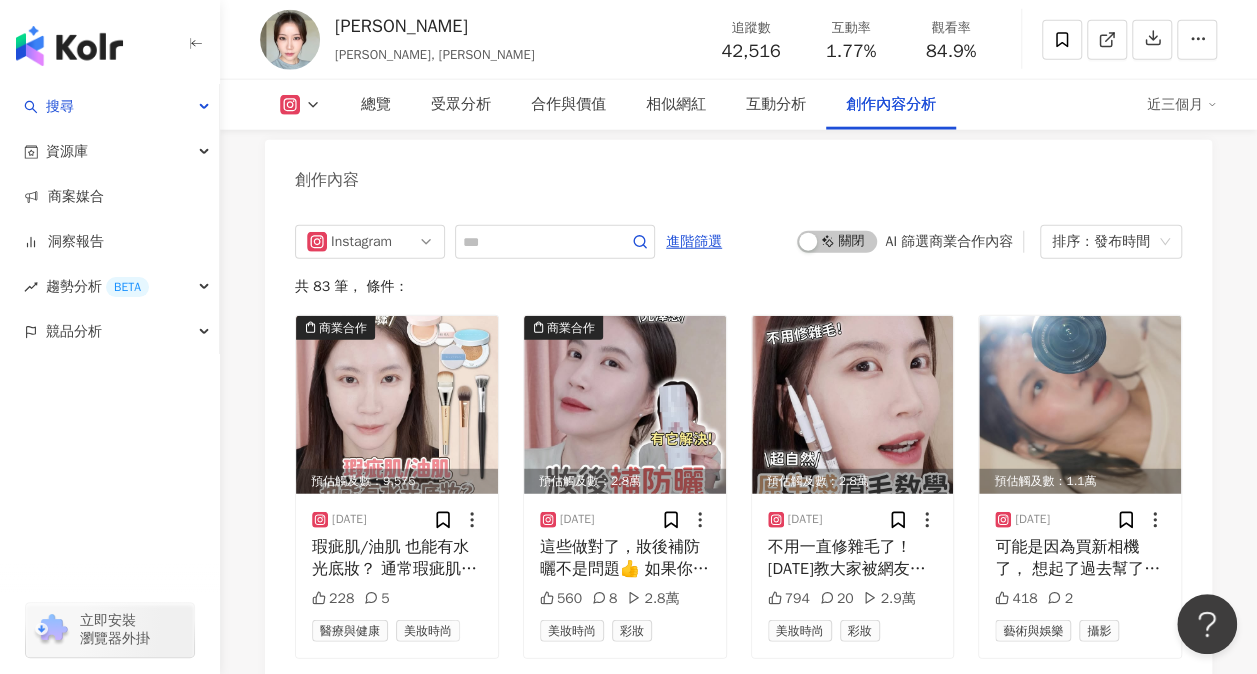 scroll, scrollTop: 6000, scrollLeft: 0, axis: vertical 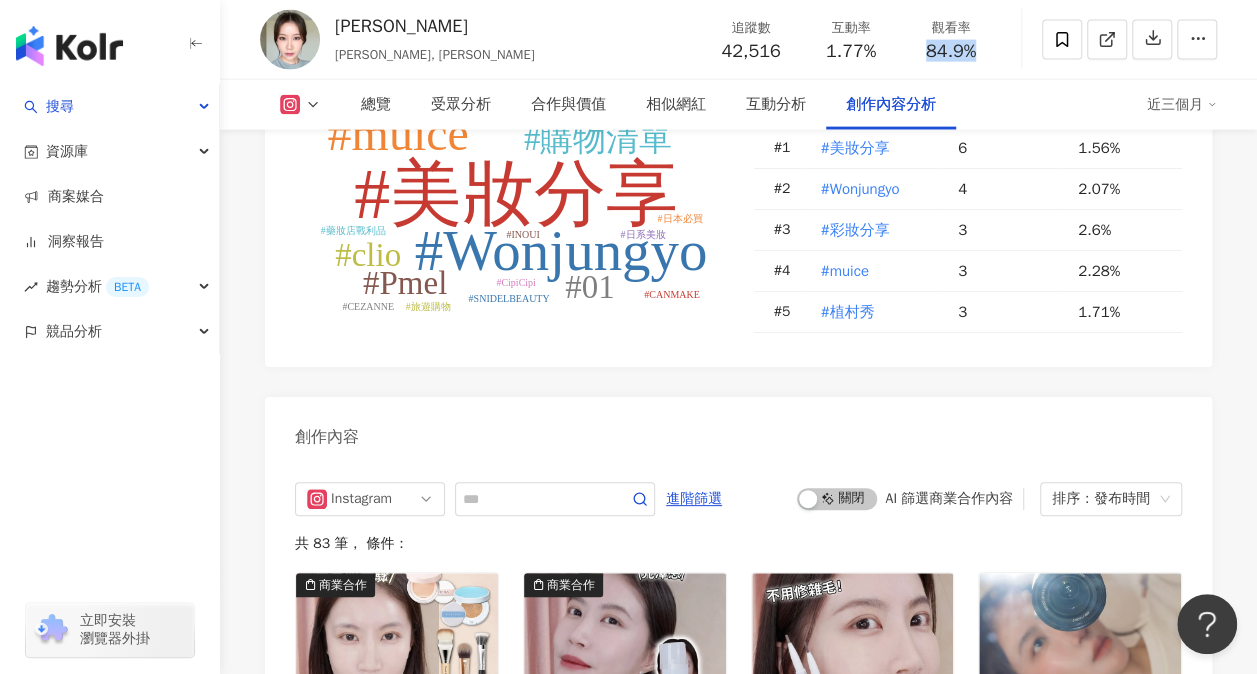 drag, startPoint x: 919, startPoint y: 48, endPoint x: 979, endPoint y: 52, distance: 60.133186 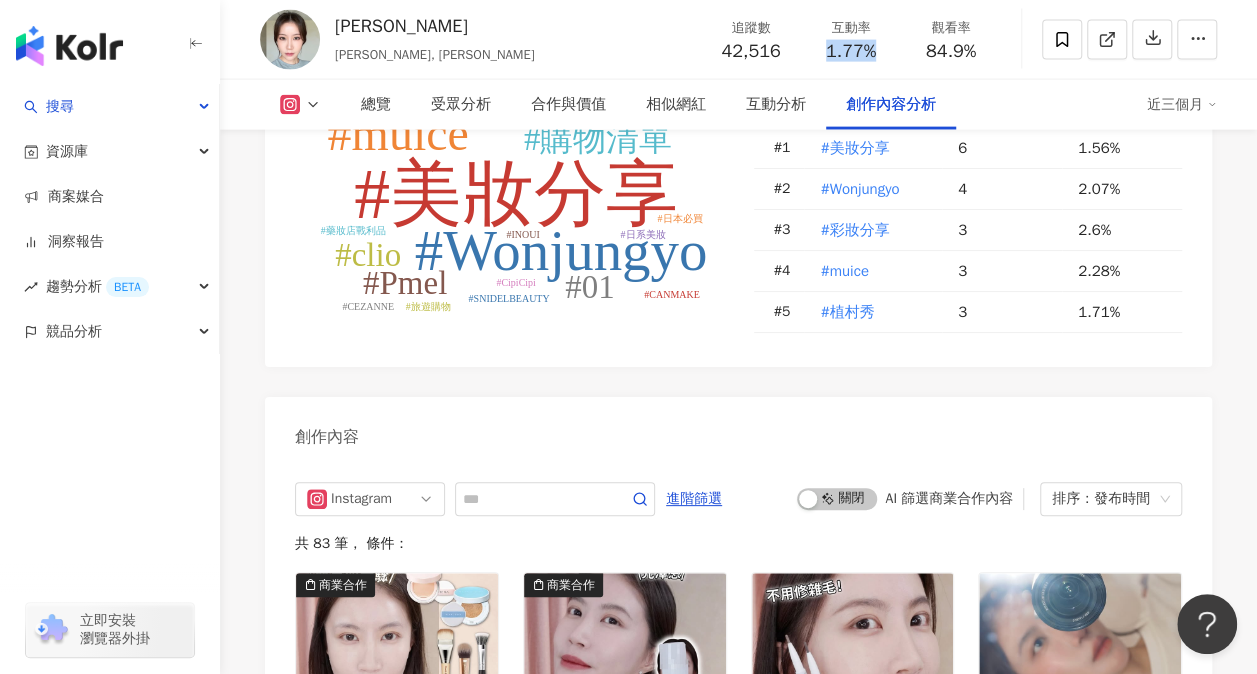 drag, startPoint x: 880, startPoint y: 46, endPoint x: 822, endPoint y: 51, distance: 58.21512 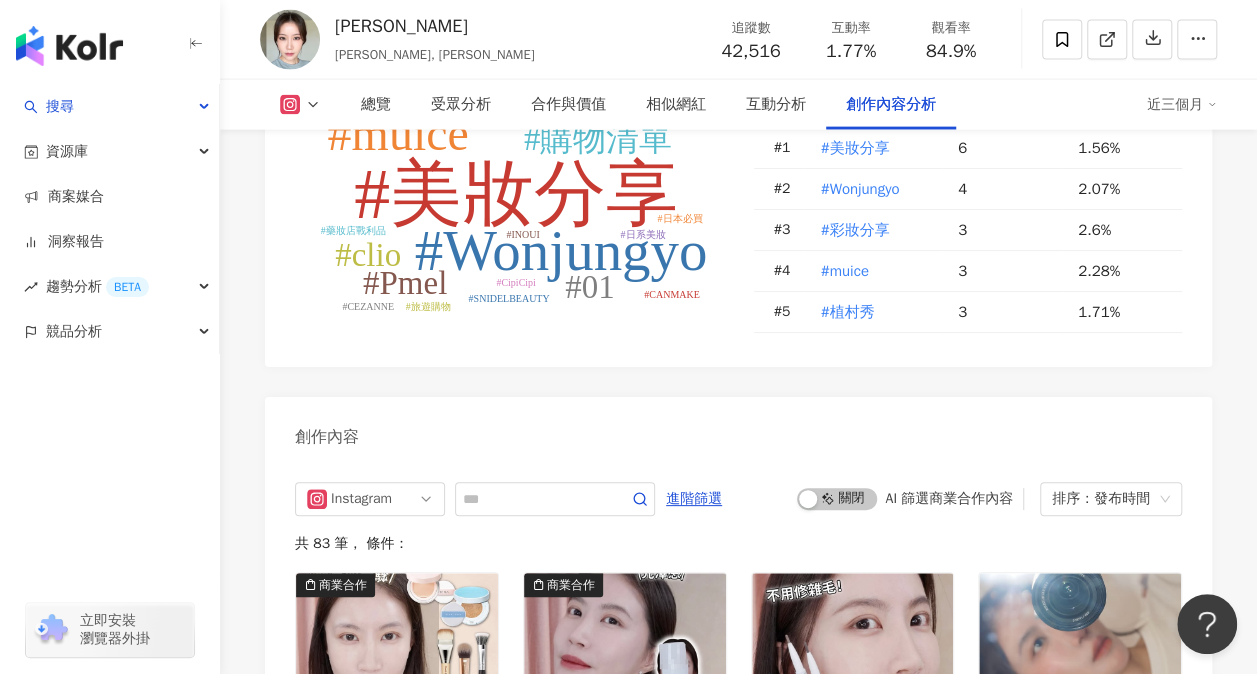 click on "42,516" at bounding box center (751, 52) 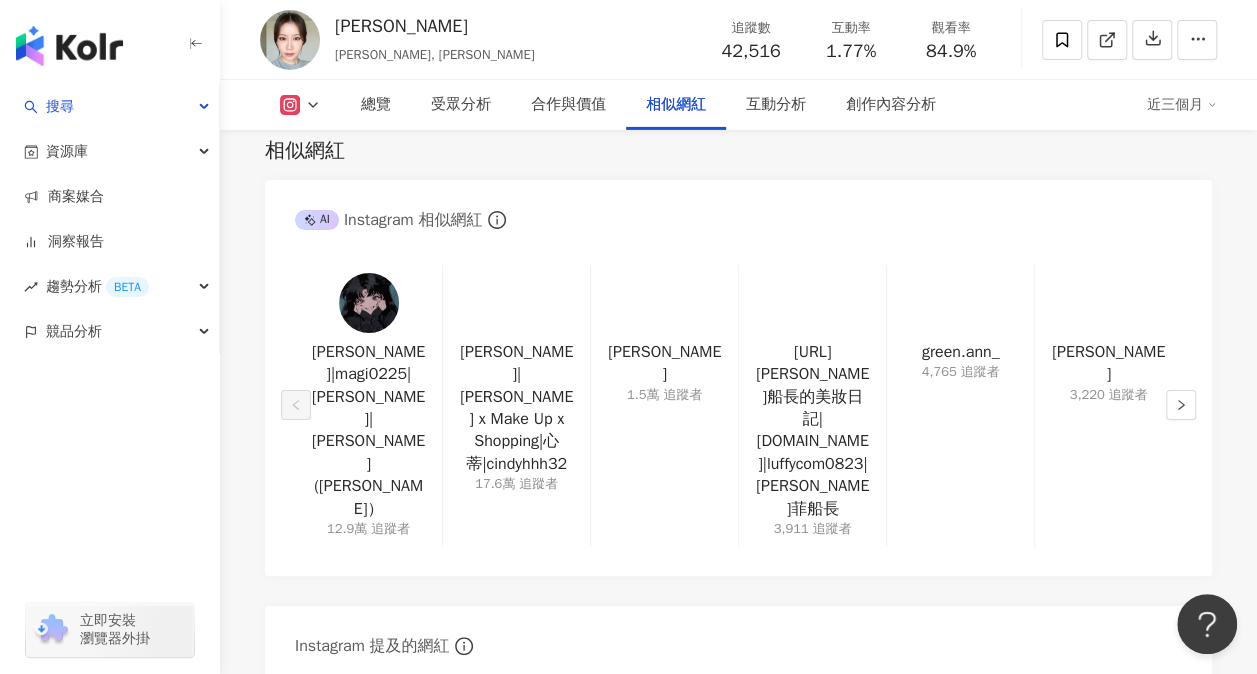 scroll, scrollTop: 3260, scrollLeft: 0, axis: vertical 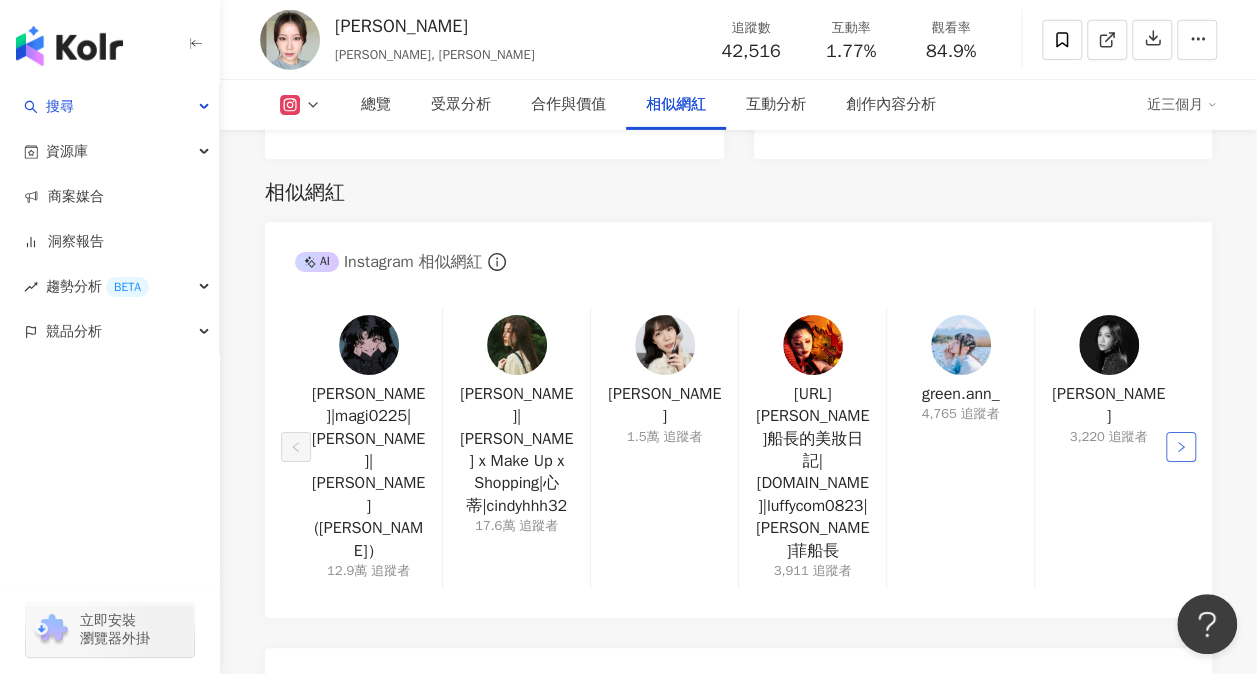 click at bounding box center [1181, 447] 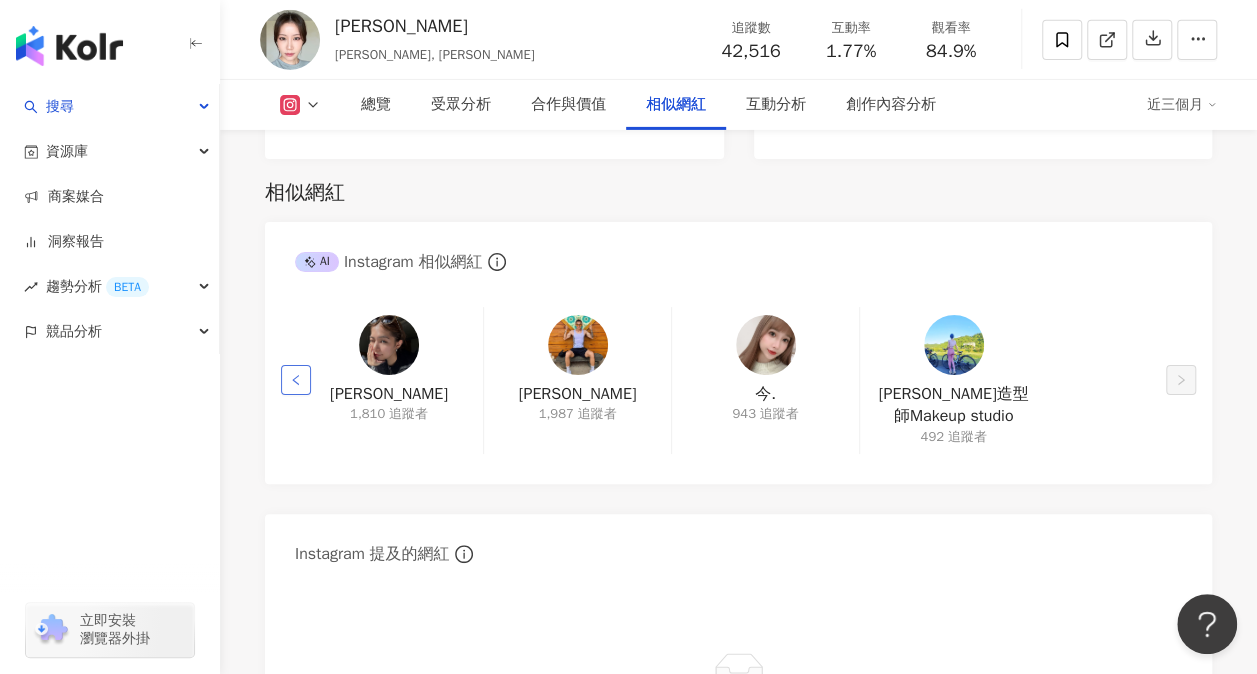 click 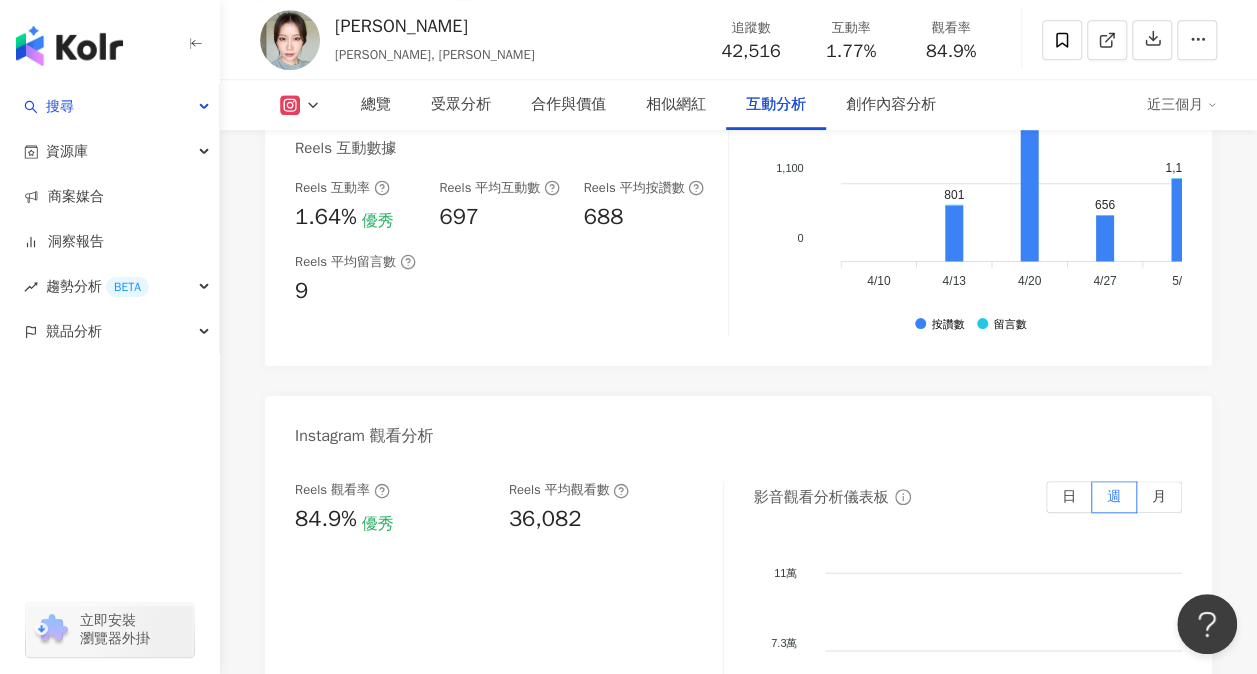 scroll, scrollTop: 4460, scrollLeft: 0, axis: vertical 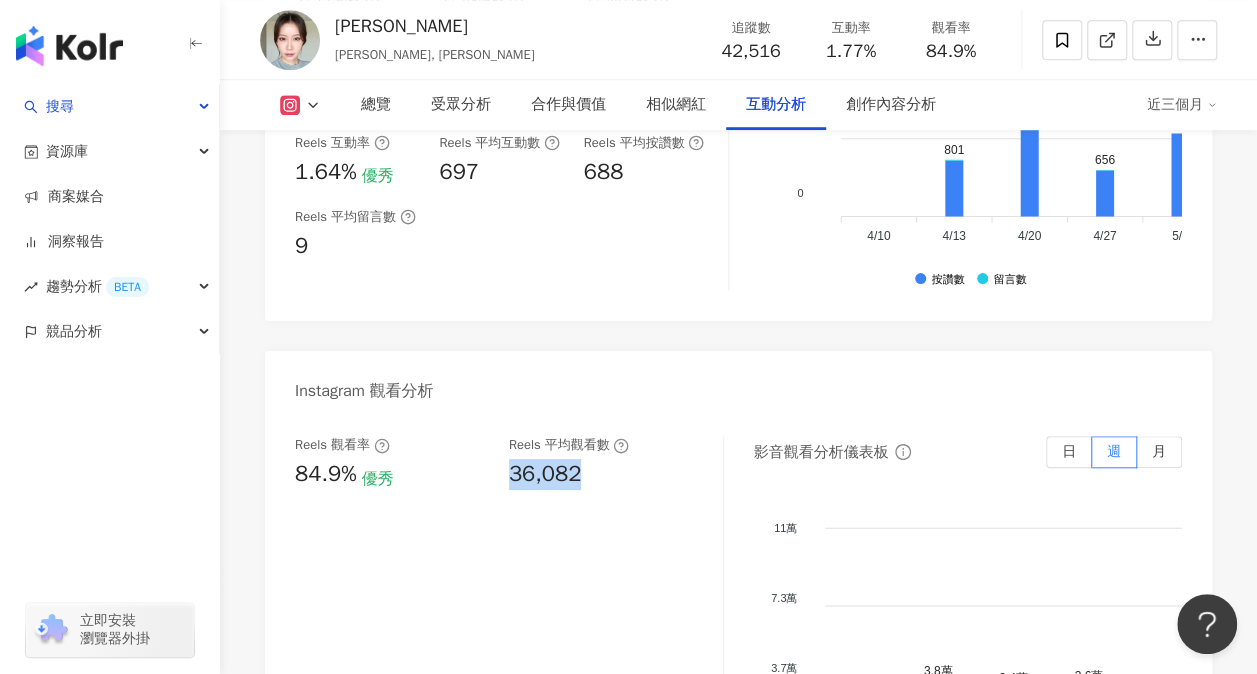 drag, startPoint x: 602, startPoint y: 410, endPoint x: 498, endPoint y: 401, distance: 104.388695 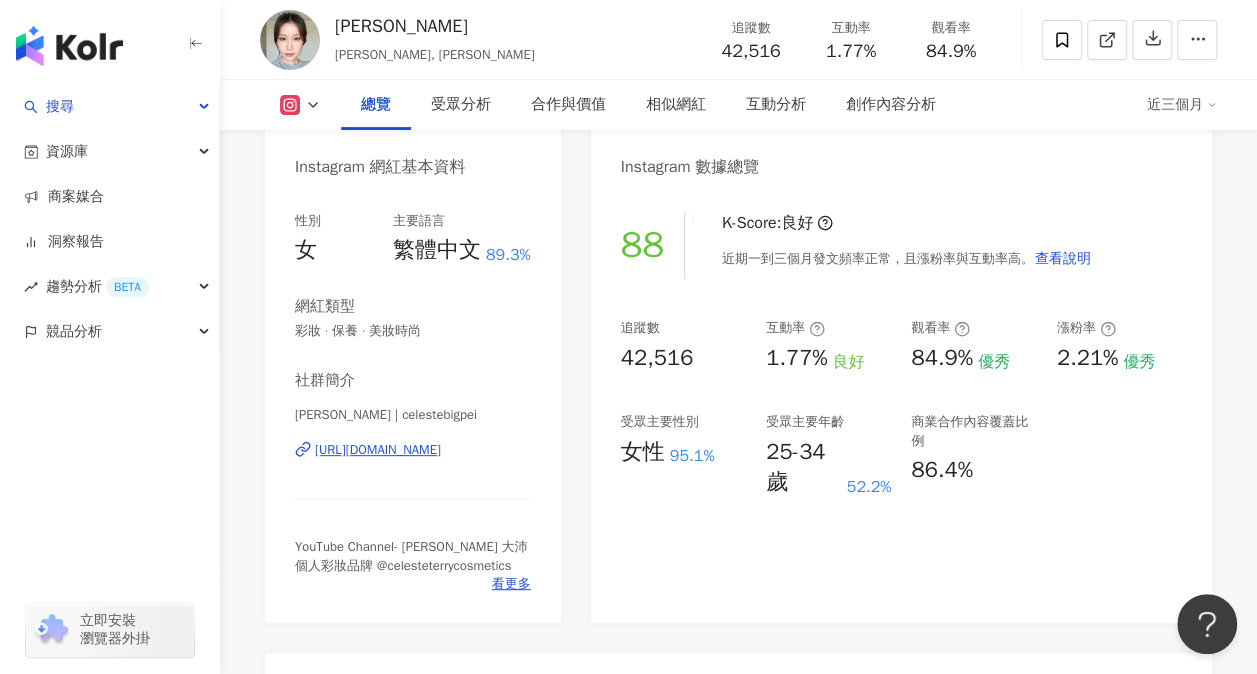 scroll, scrollTop: 160, scrollLeft: 0, axis: vertical 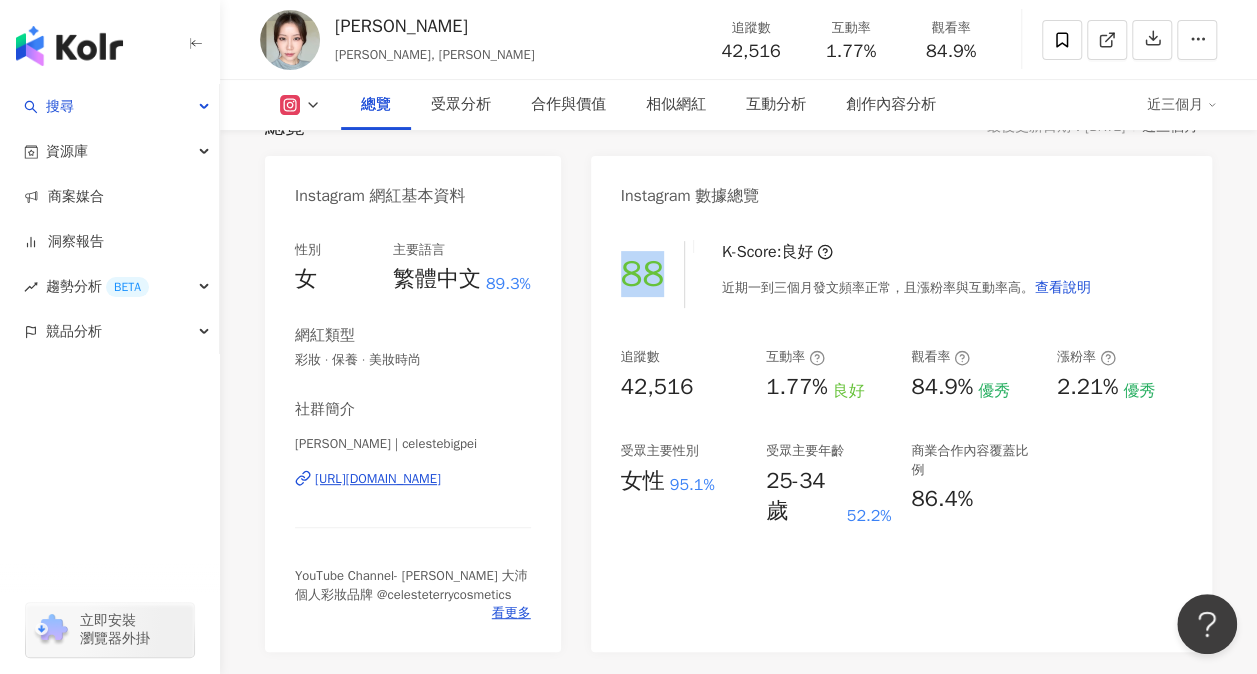 drag, startPoint x: 672, startPoint y: 281, endPoint x: 584, endPoint y: 277, distance: 88.09086 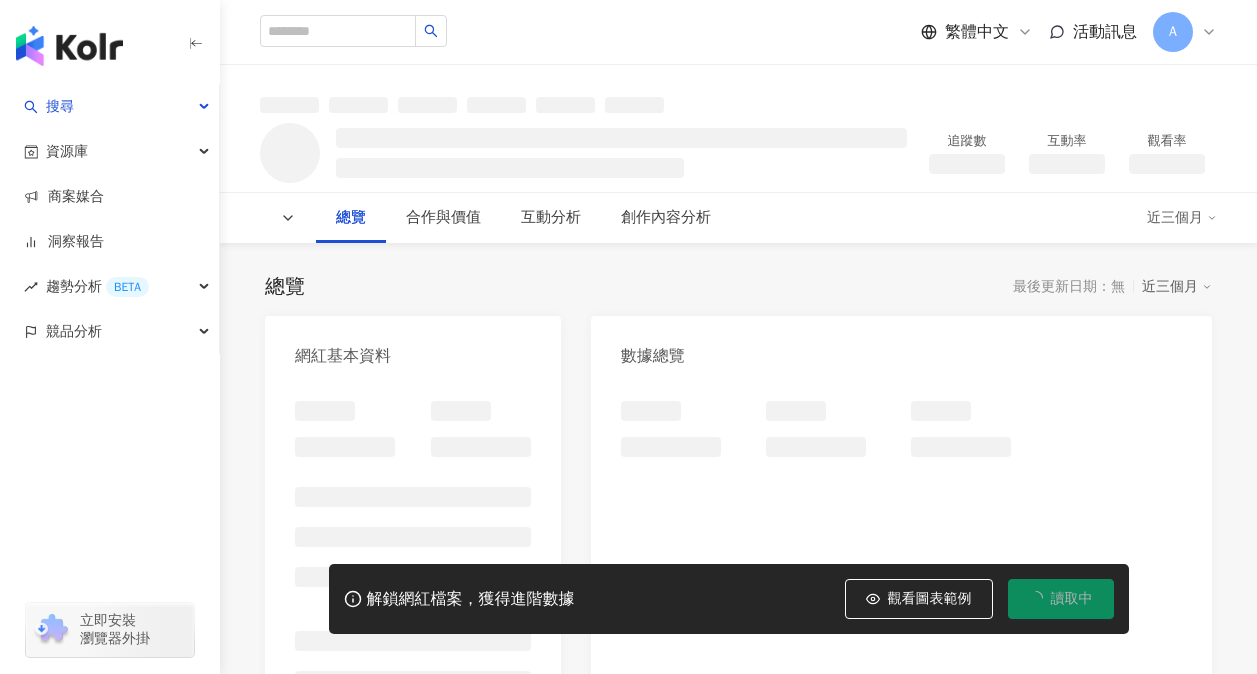 scroll, scrollTop: 0, scrollLeft: 0, axis: both 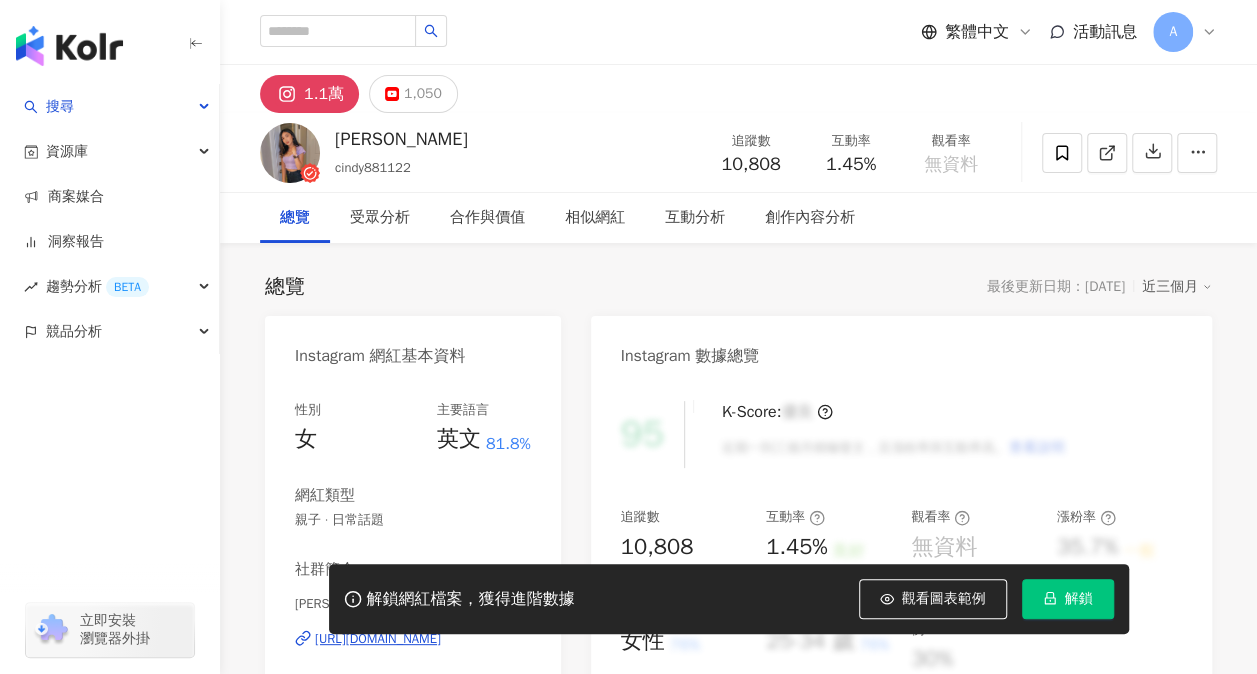 click on "解鎖" at bounding box center [1068, 599] 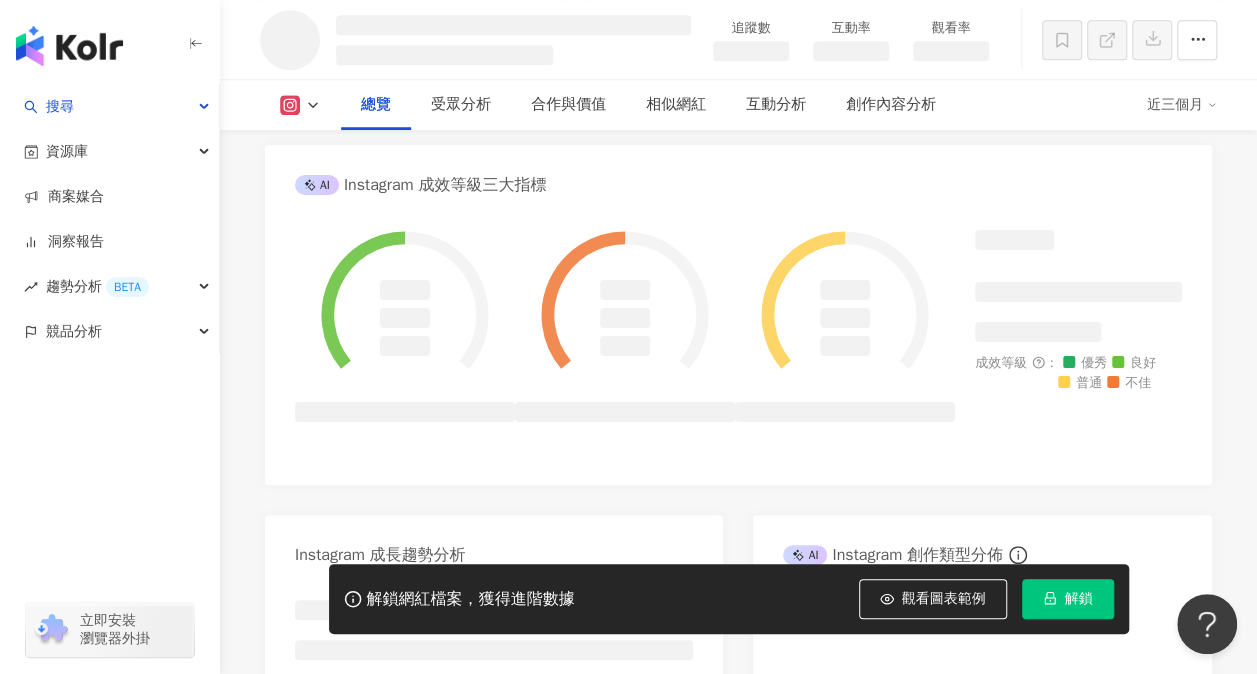 scroll, scrollTop: 772, scrollLeft: 0, axis: vertical 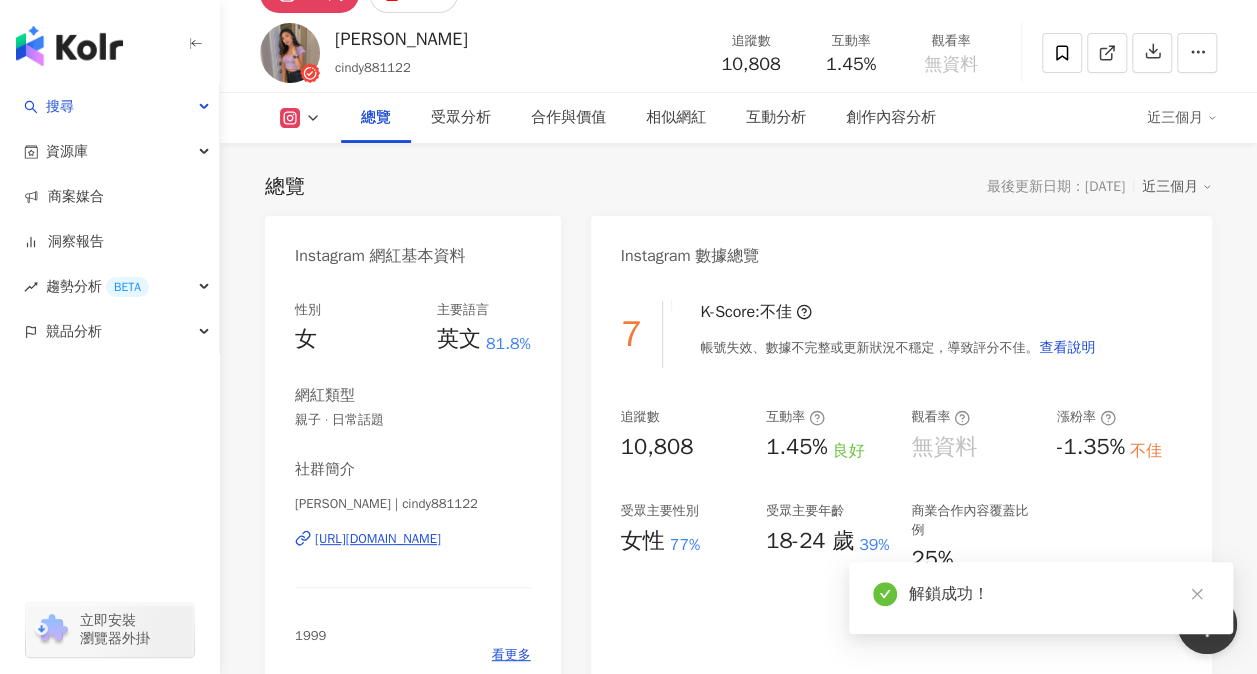 click on "[URL][DOMAIN_NAME]" at bounding box center (378, 539) 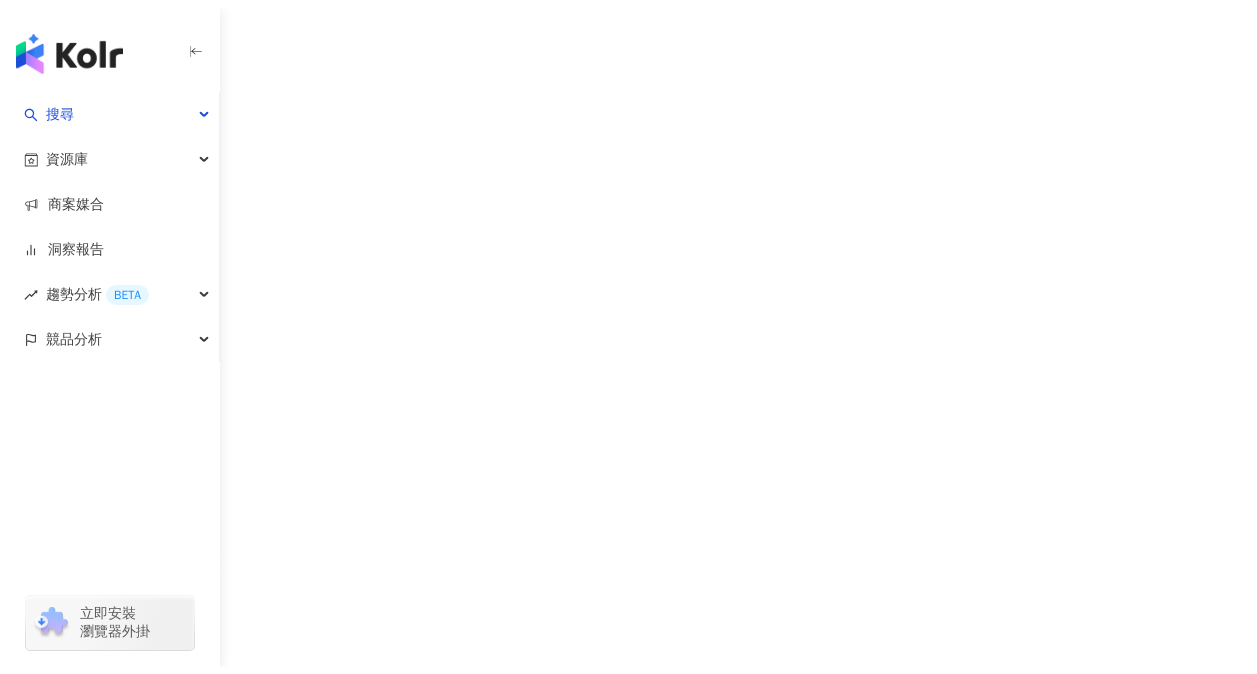 scroll, scrollTop: 0, scrollLeft: 0, axis: both 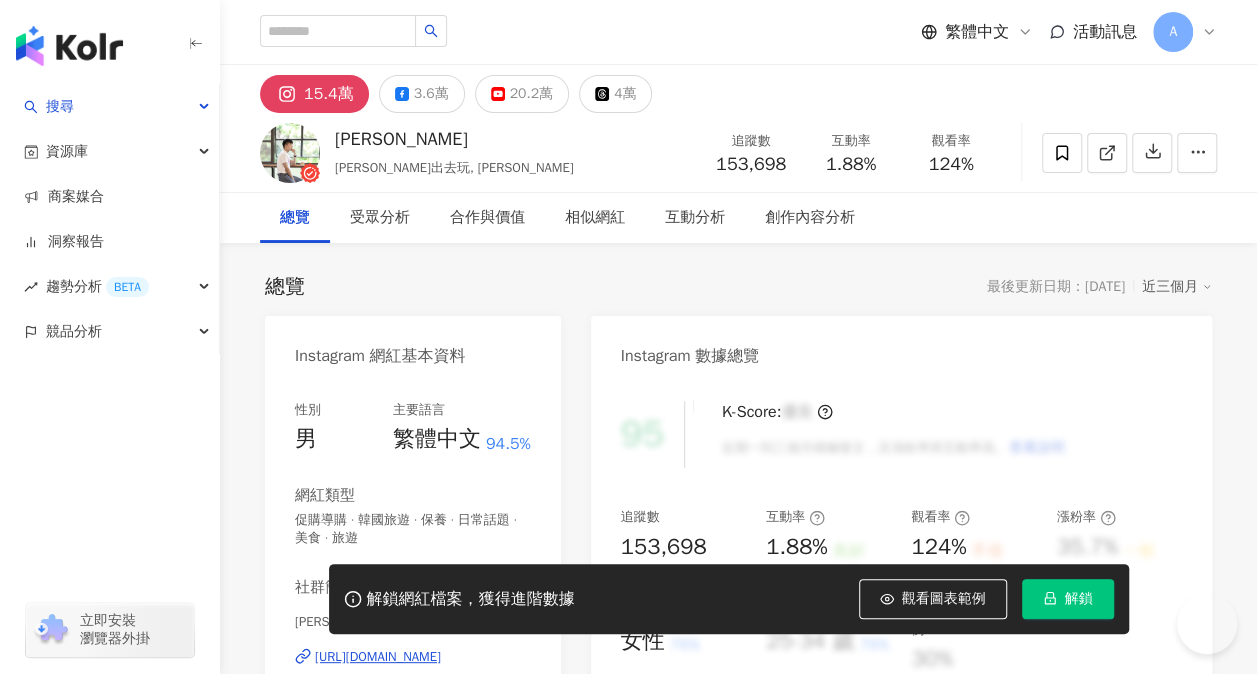 click on "解鎖" at bounding box center [1068, 599] 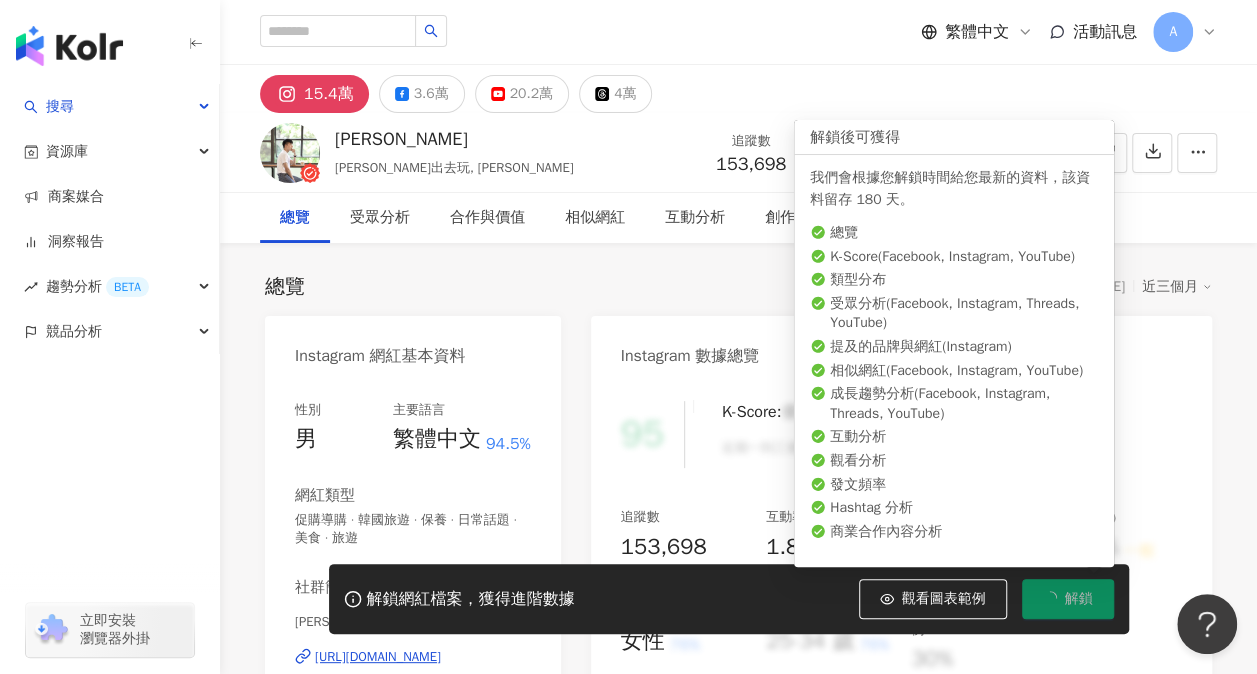 scroll, scrollTop: 0, scrollLeft: 0, axis: both 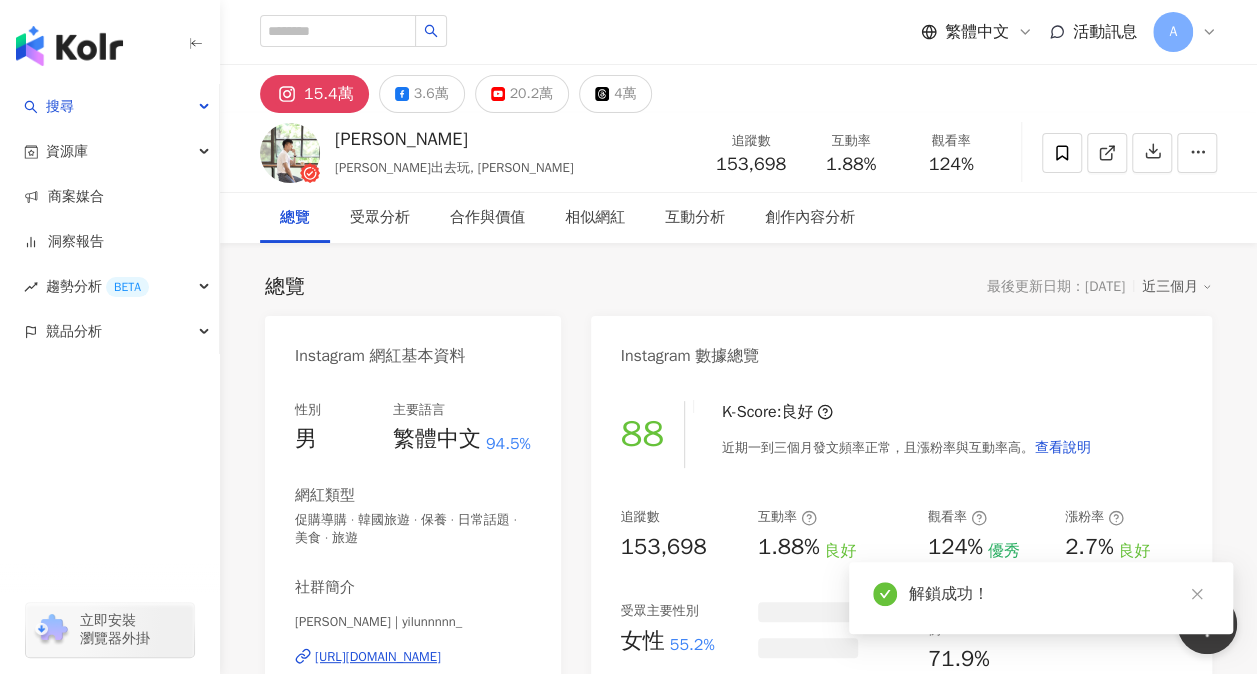 click on "Instagram 數據總覽" at bounding box center (901, 348) 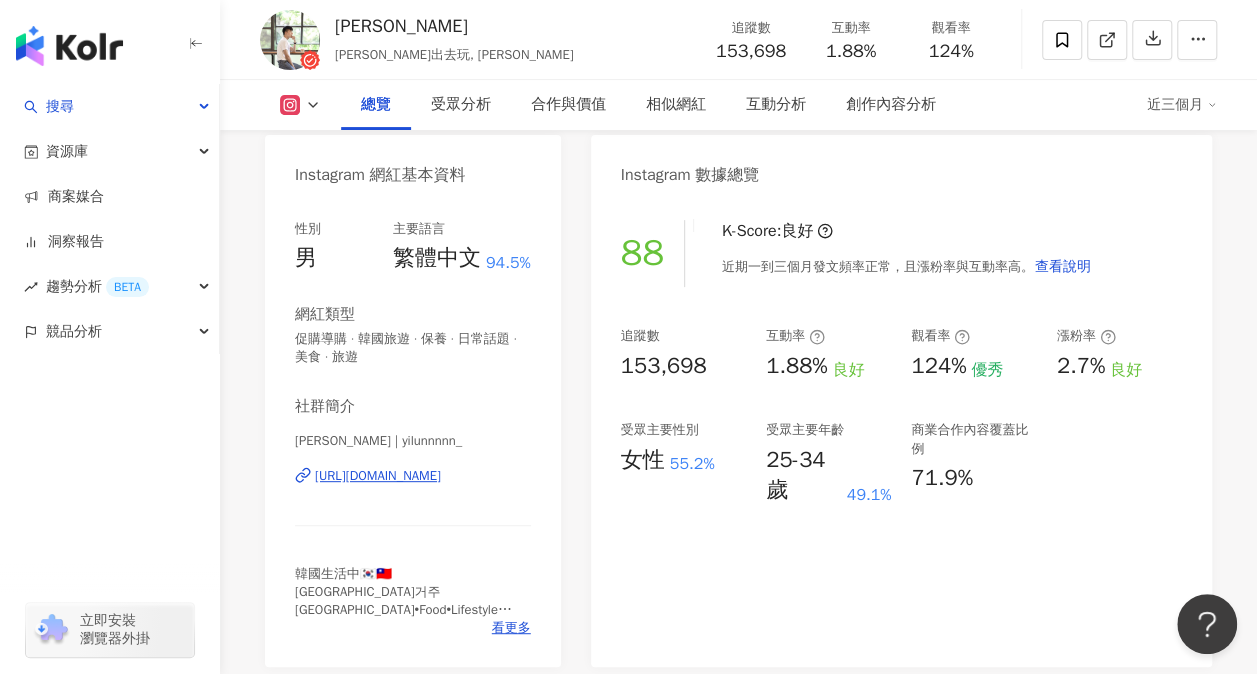 scroll, scrollTop: 200, scrollLeft: 0, axis: vertical 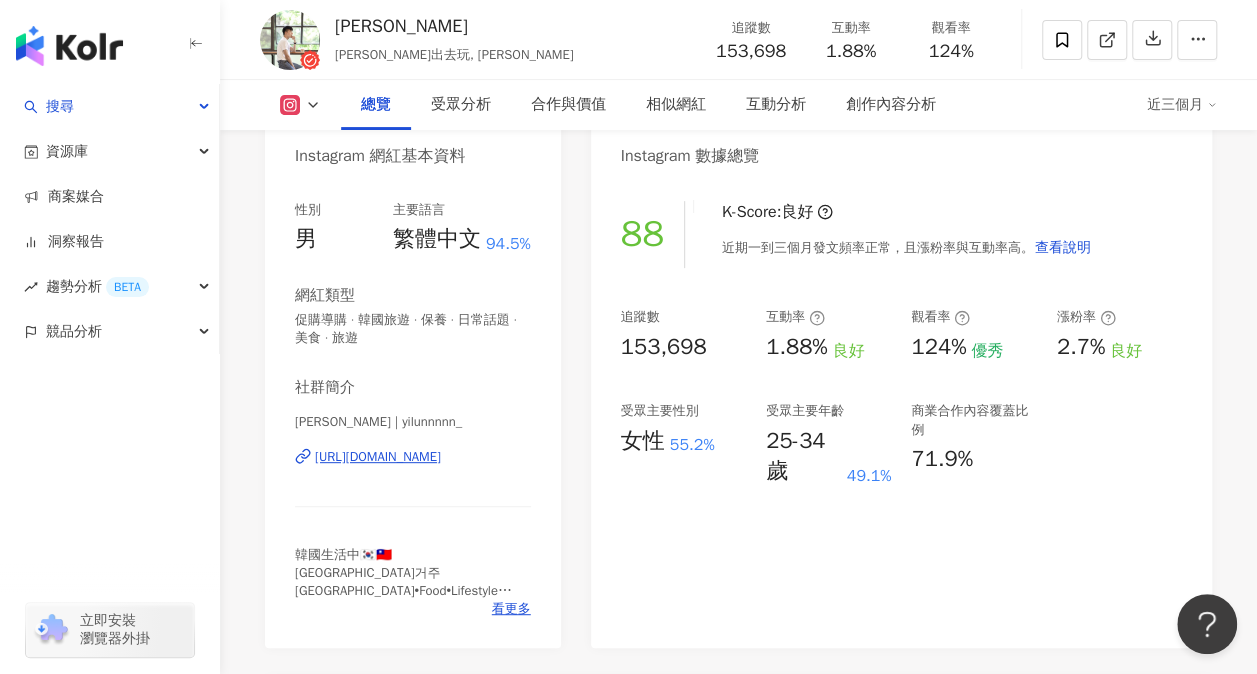 click on "https://www.instagram.com/yilunnnnn_/" at bounding box center [378, 457] 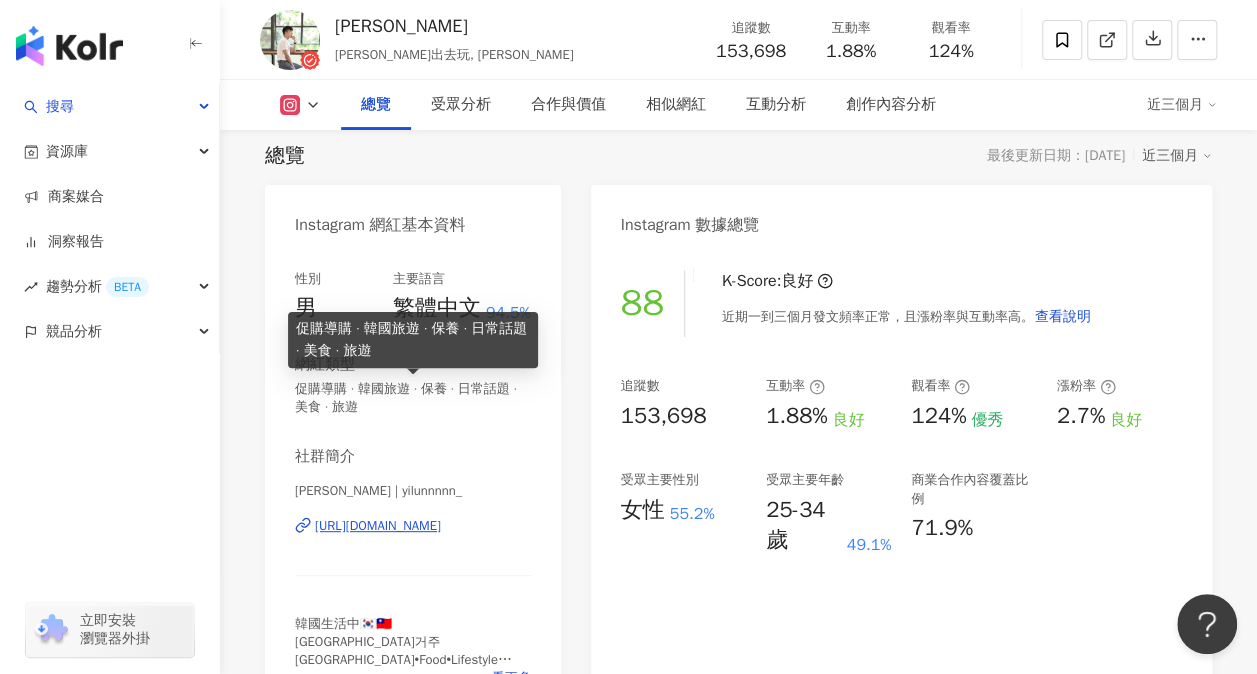 scroll, scrollTop: 100, scrollLeft: 0, axis: vertical 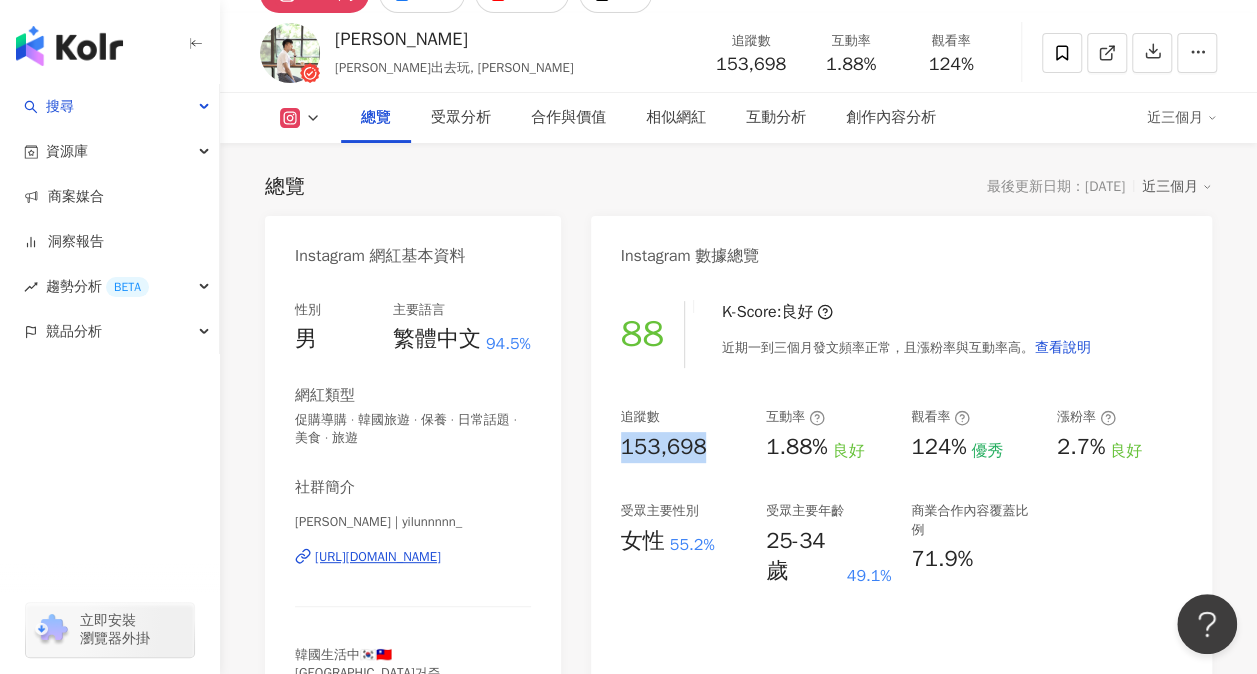 drag, startPoint x: 715, startPoint y: 444, endPoint x: 600, endPoint y: 442, distance: 115.01739 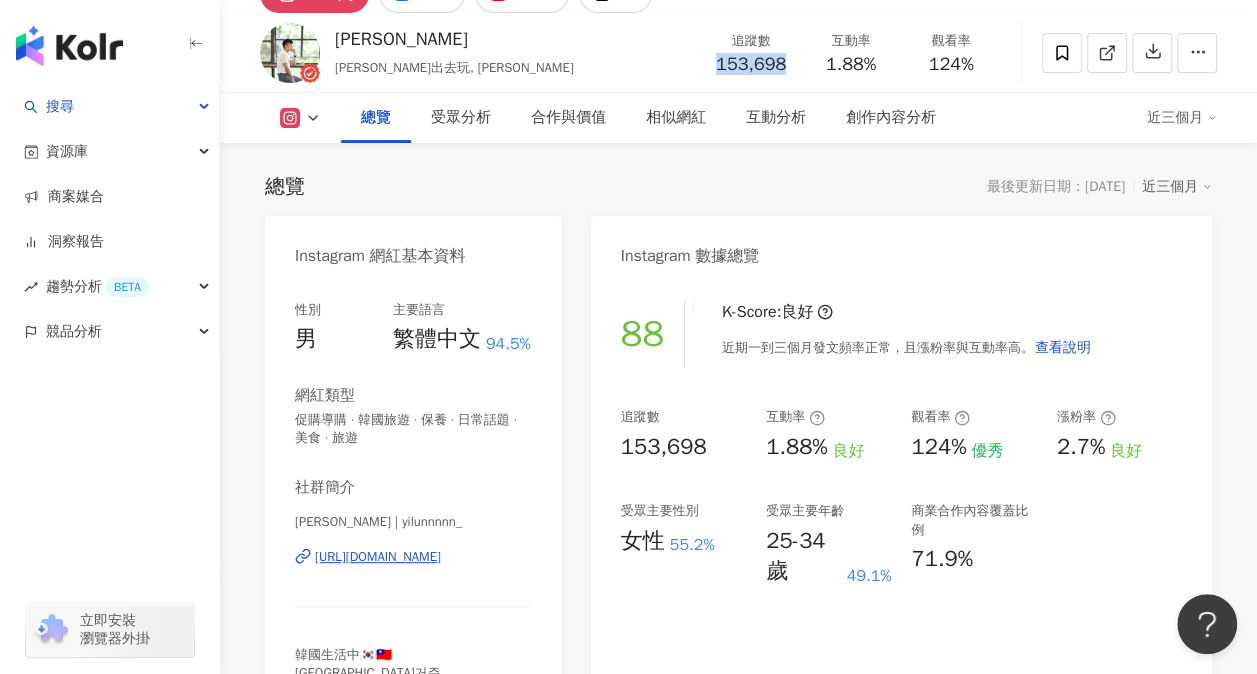 drag, startPoint x: 705, startPoint y: 62, endPoint x: 796, endPoint y: 70, distance: 91.350975 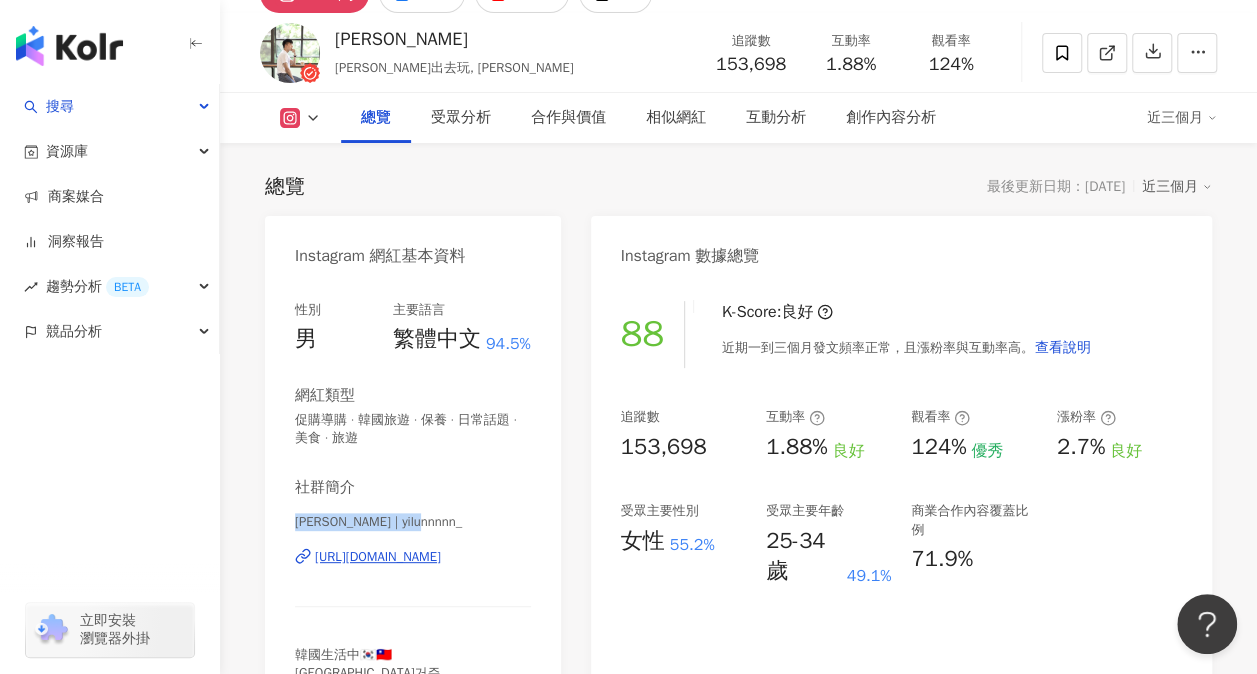 drag, startPoint x: 296, startPoint y: 520, endPoint x: 463, endPoint y: 518, distance: 167.01198 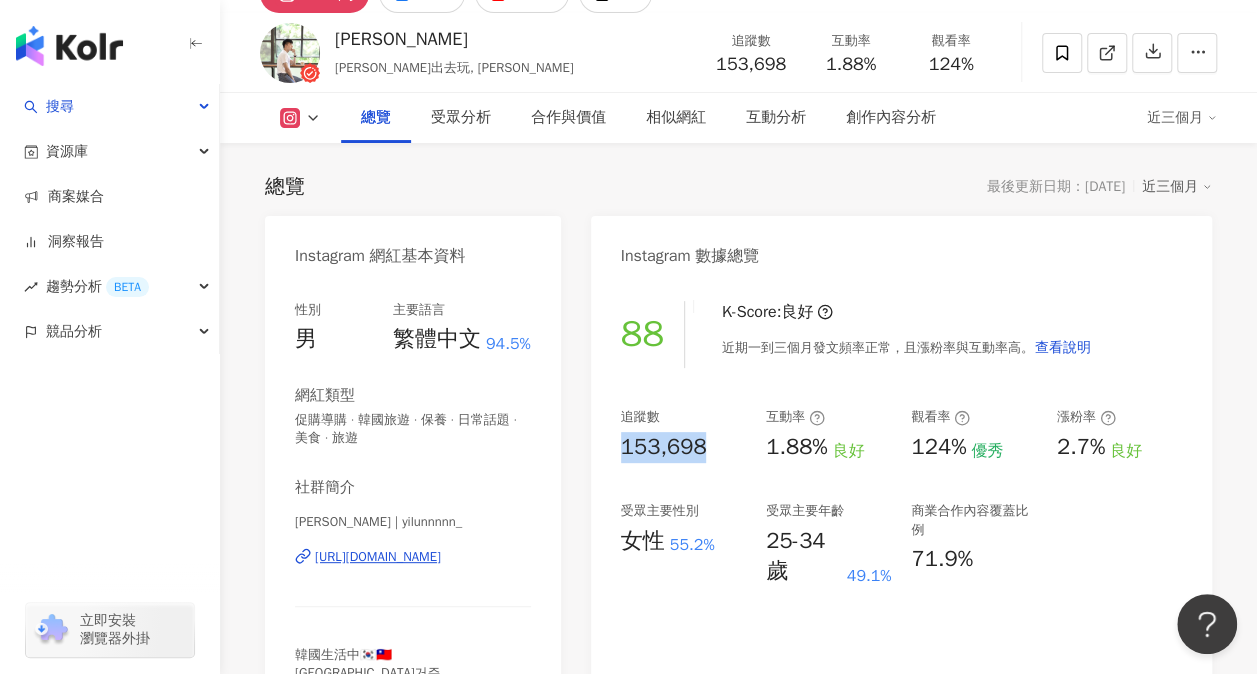 drag, startPoint x: 621, startPoint y: 444, endPoint x: 715, endPoint y: 450, distance: 94.19129 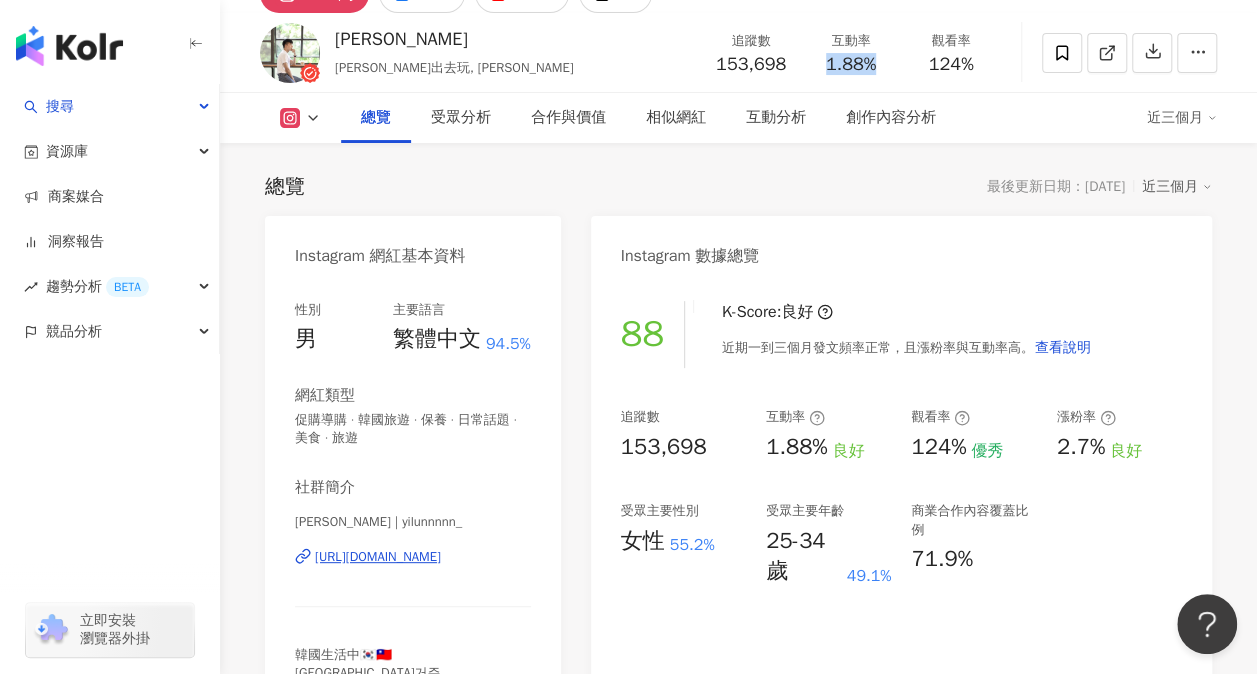 drag, startPoint x: 822, startPoint y: 70, endPoint x: 885, endPoint y: 68, distance: 63.03174 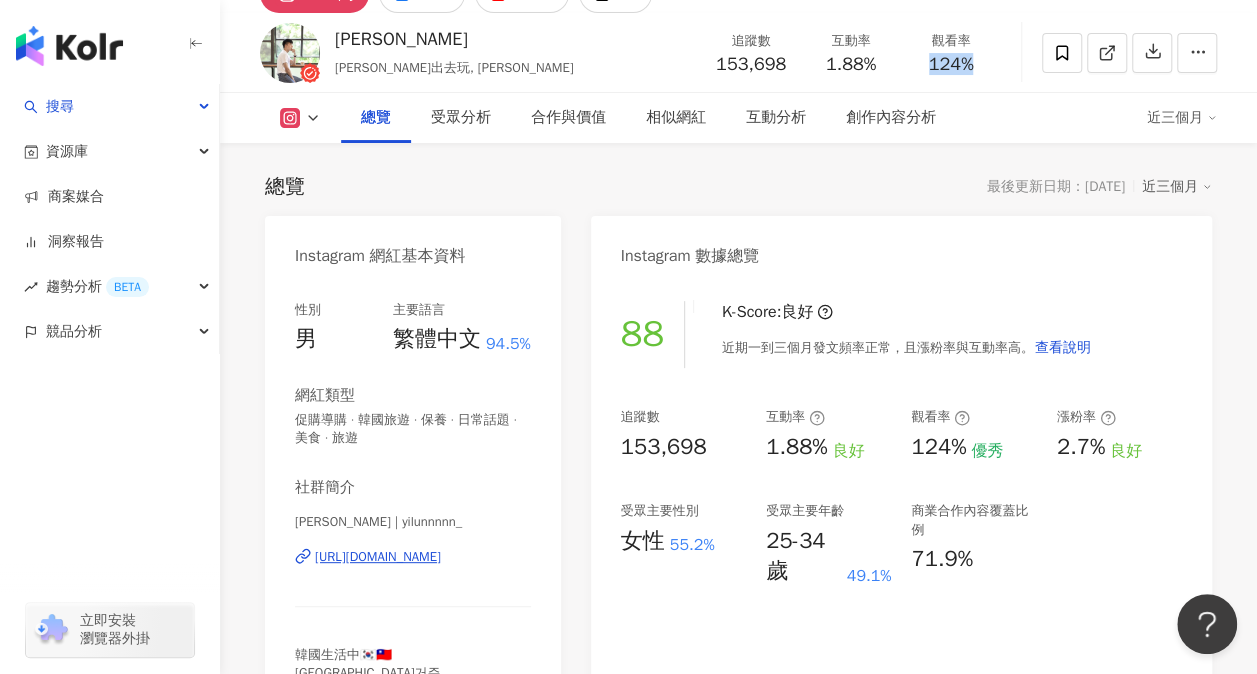 drag, startPoint x: 927, startPoint y: 69, endPoint x: 985, endPoint y: 65, distance: 58.137768 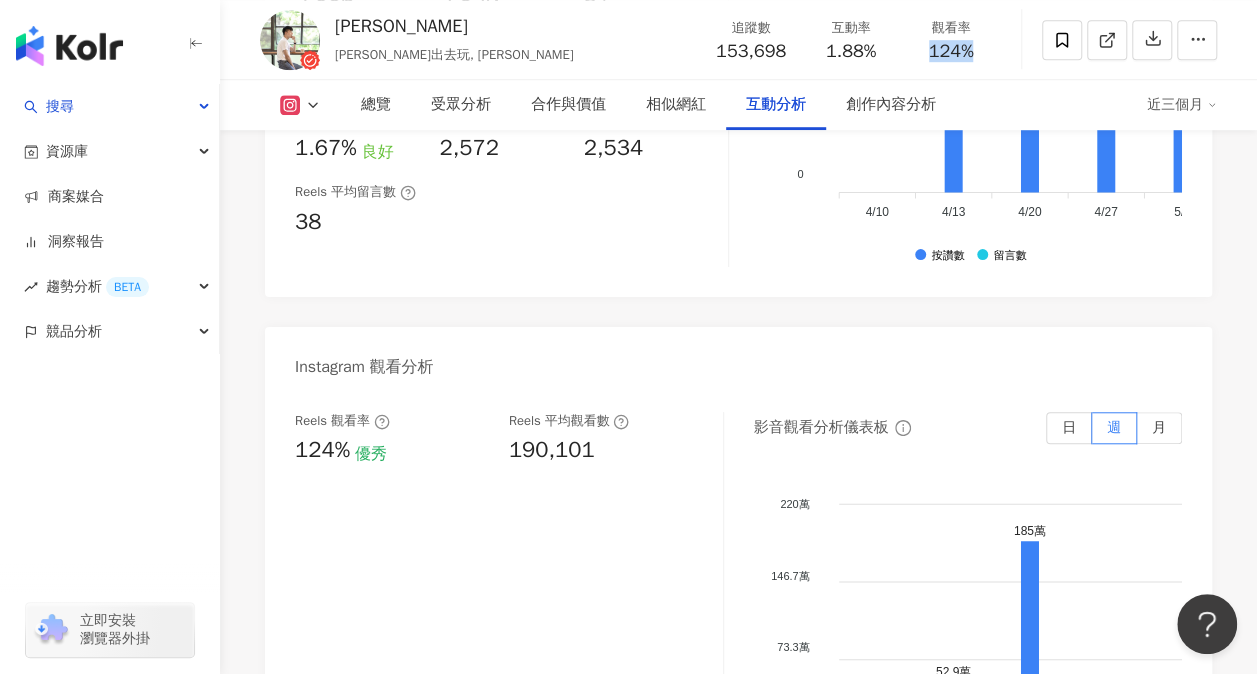 scroll, scrollTop: 4500, scrollLeft: 0, axis: vertical 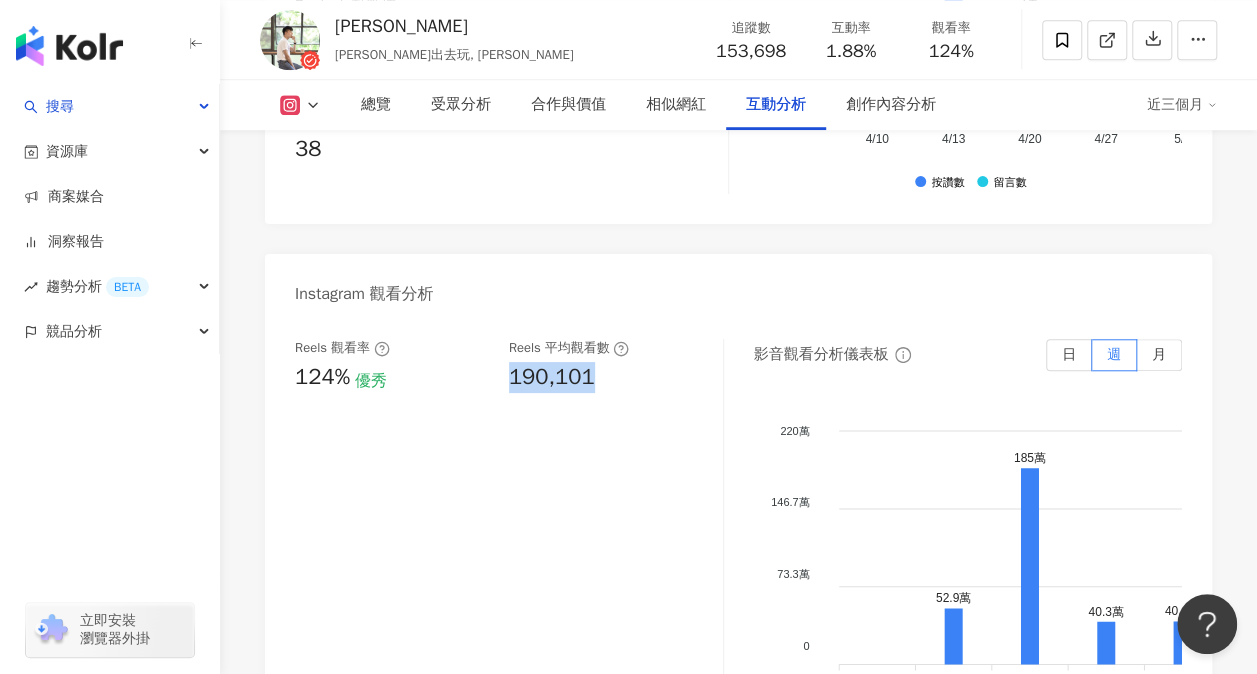 drag, startPoint x: 606, startPoint y: 358, endPoint x: 505, endPoint y: 358, distance: 101 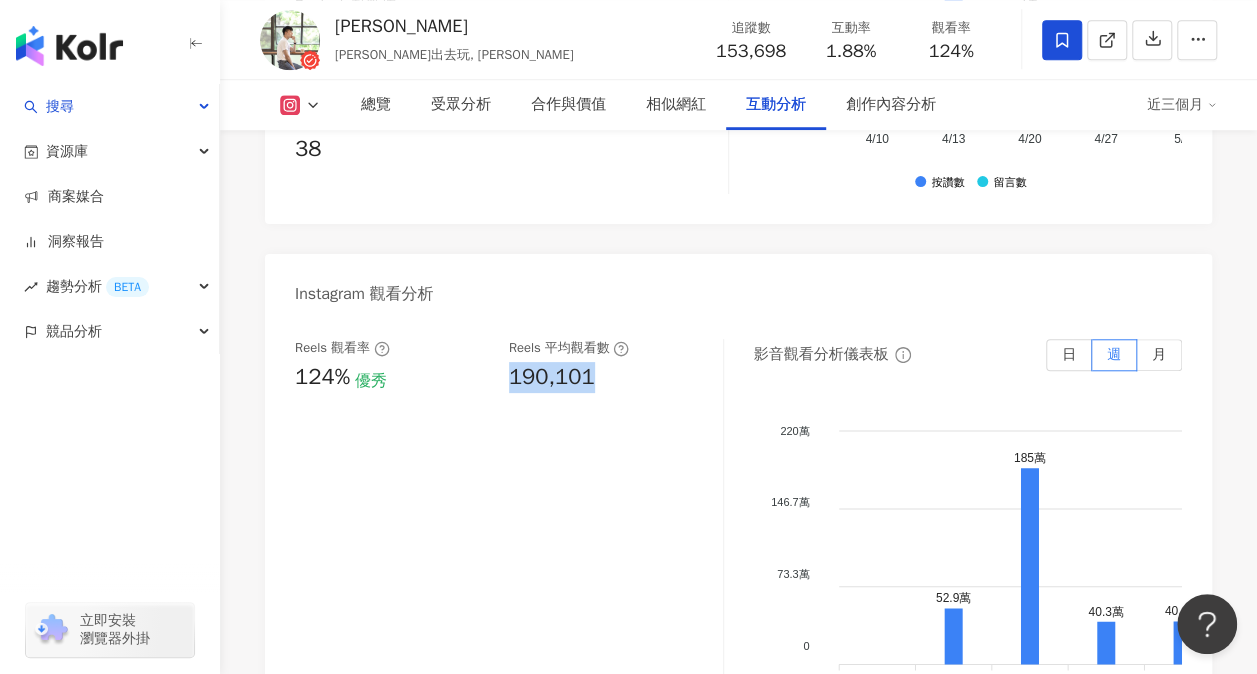 copy on "190,101" 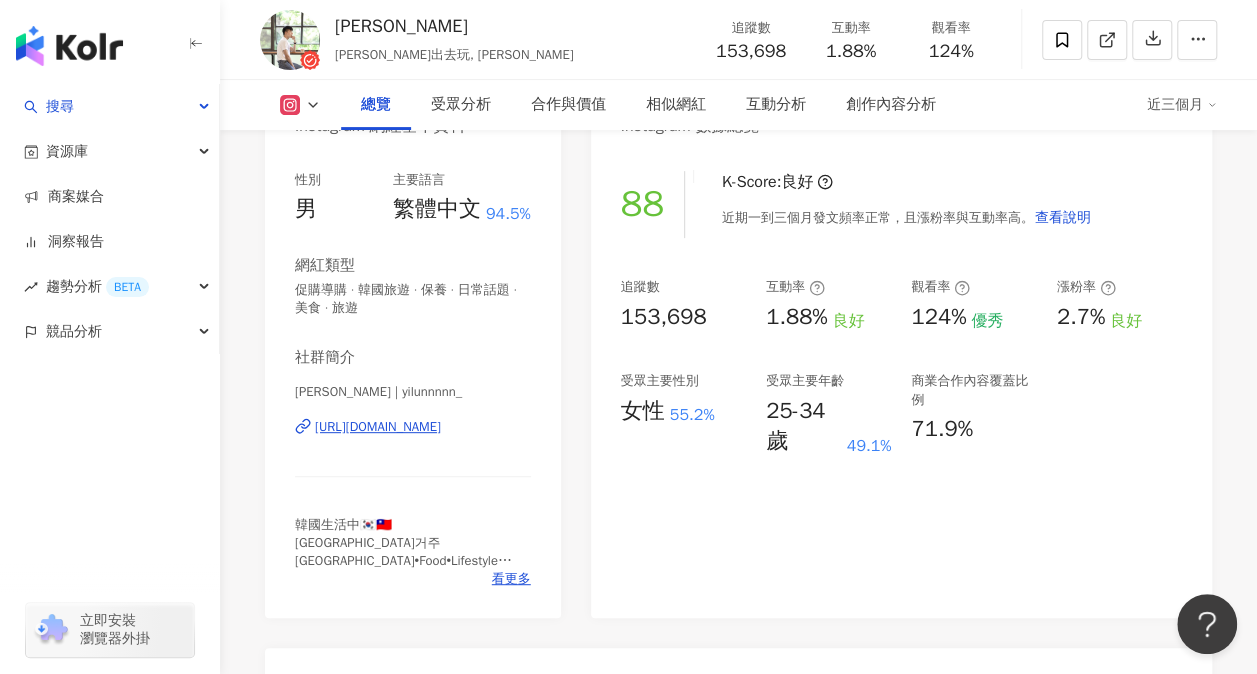 scroll, scrollTop: 0, scrollLeft: 0, axis: both 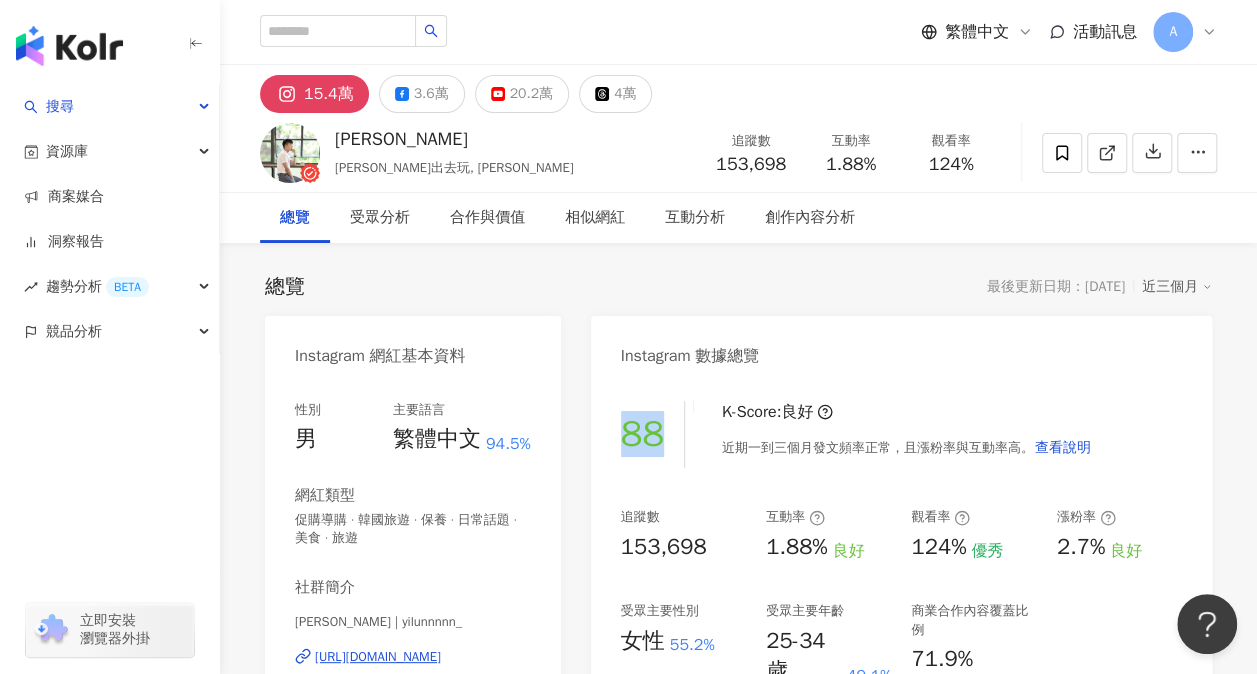 drag, startPoint x: 652, startPoint y: 444, endPoint x: 628, endPoint y: 444, distance: 24 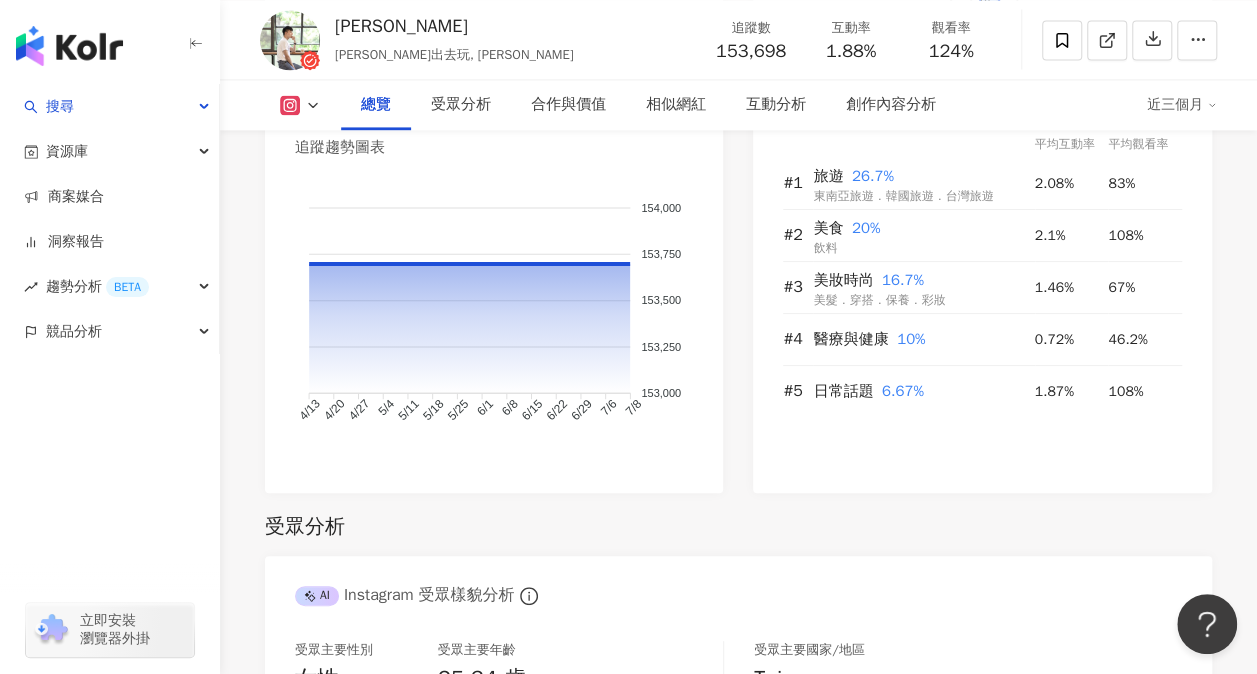 scroll, scrollTop: 1400, scrollLeft: 0, axis: vertical 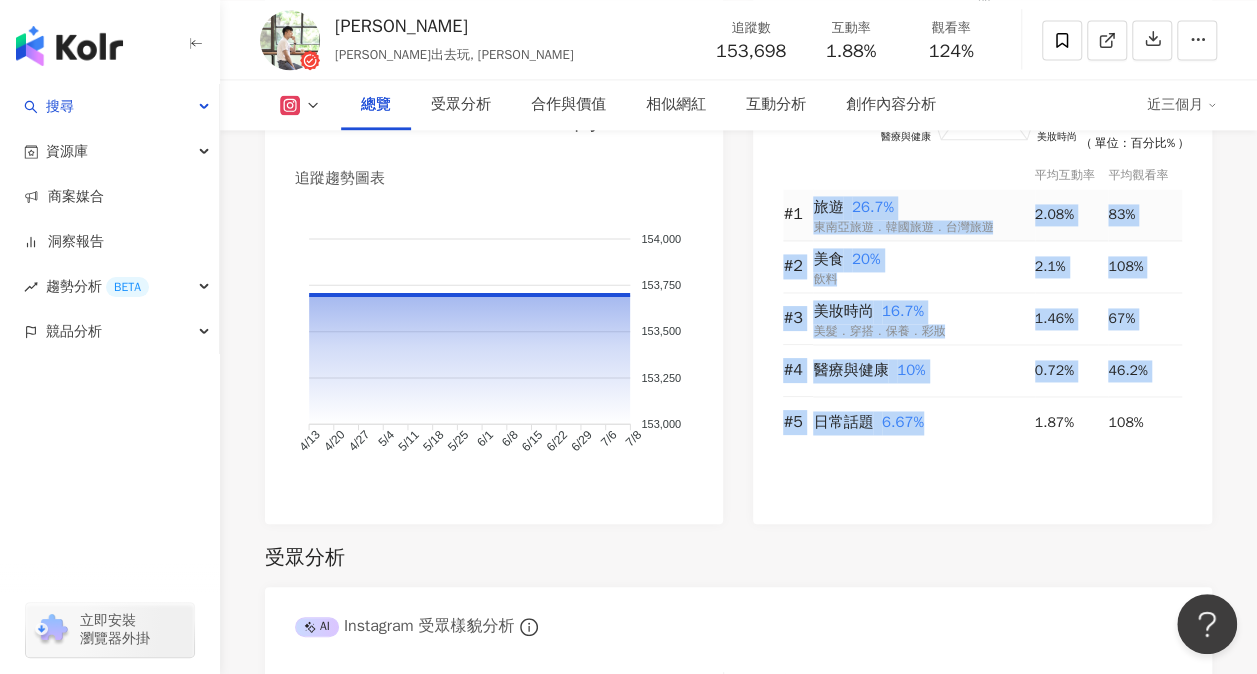 drag, startPoint x: 946, startPoint y: 427, endPoint x: 818, endPoint y: 210, distance: 251.93849 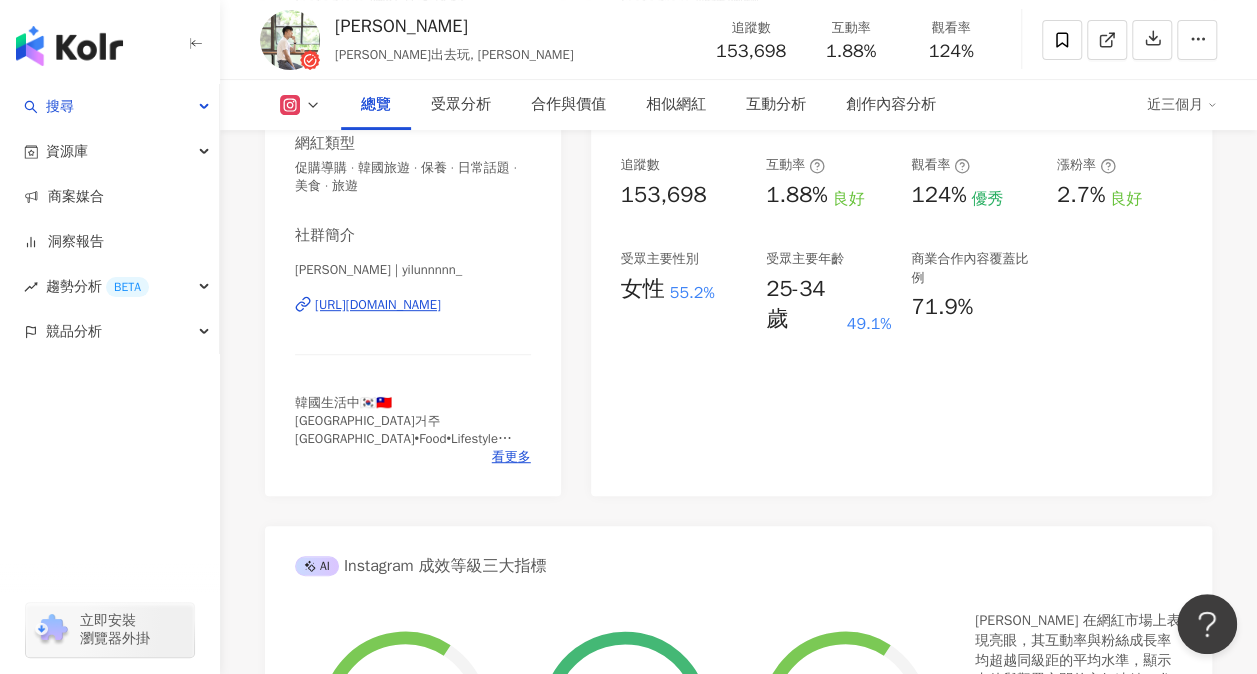 scroll, scrollTop: 0, scrollLeft: 0, axis: both 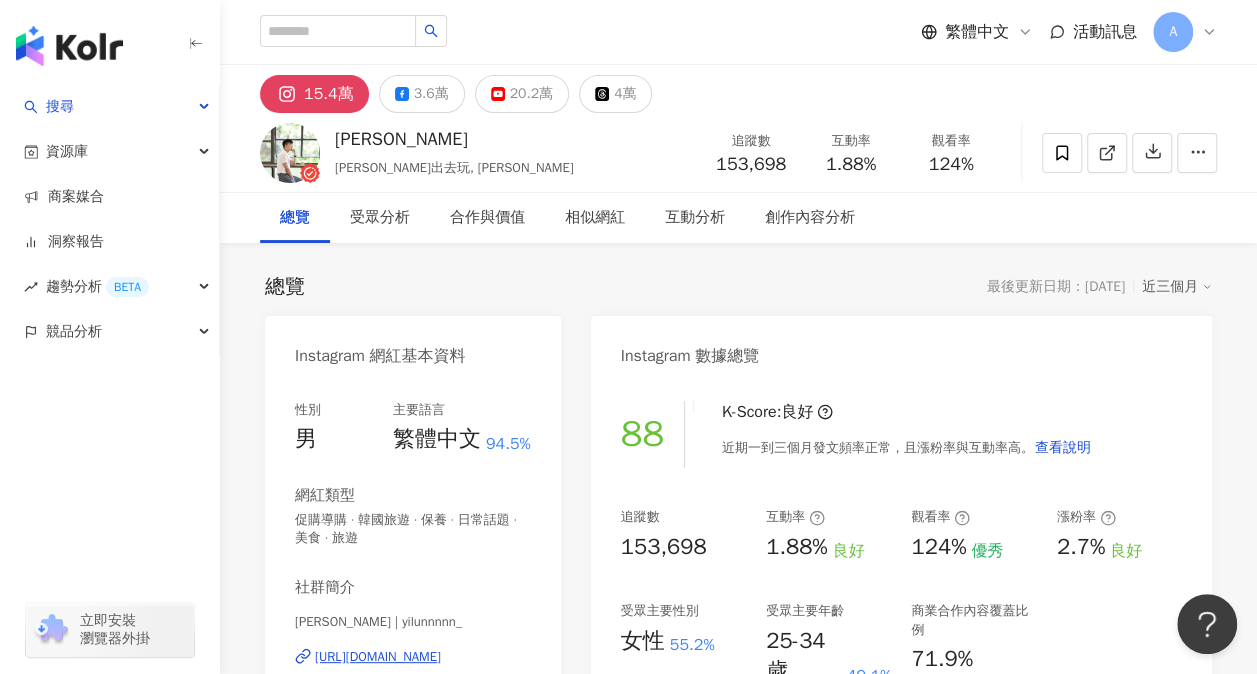 click on "繁體中文 活動訊息 A" at bounding box center (738, 32) 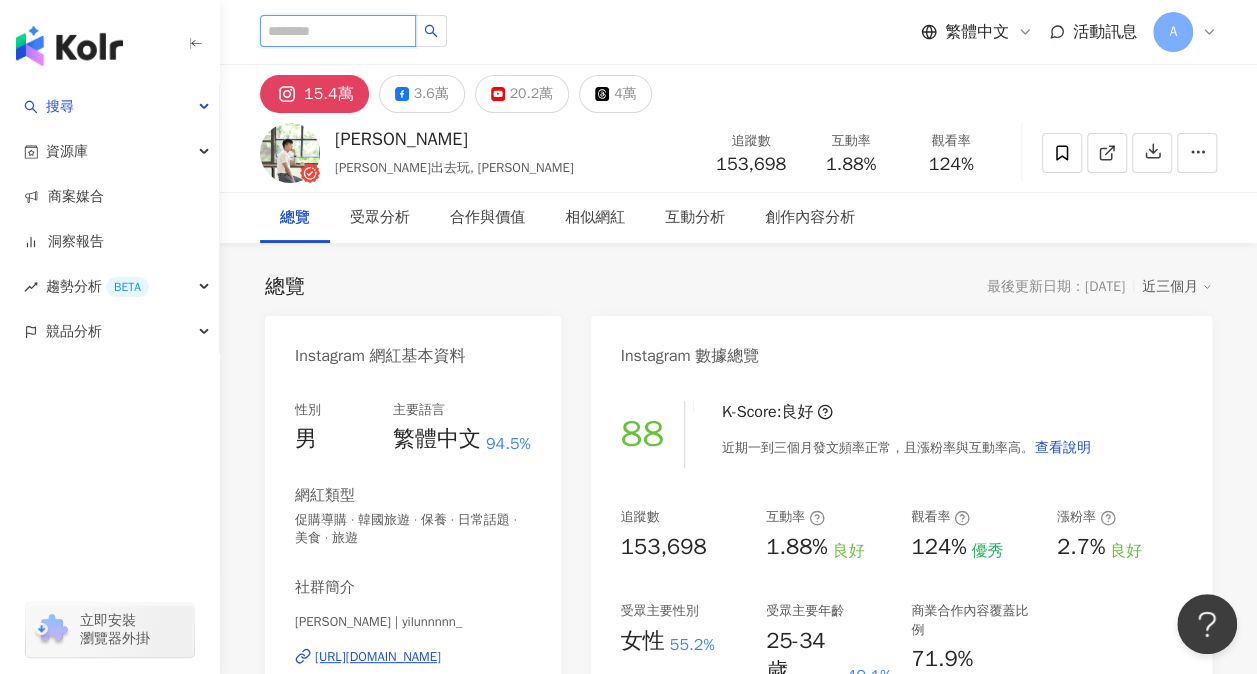 click at bounding box center [338, 31] 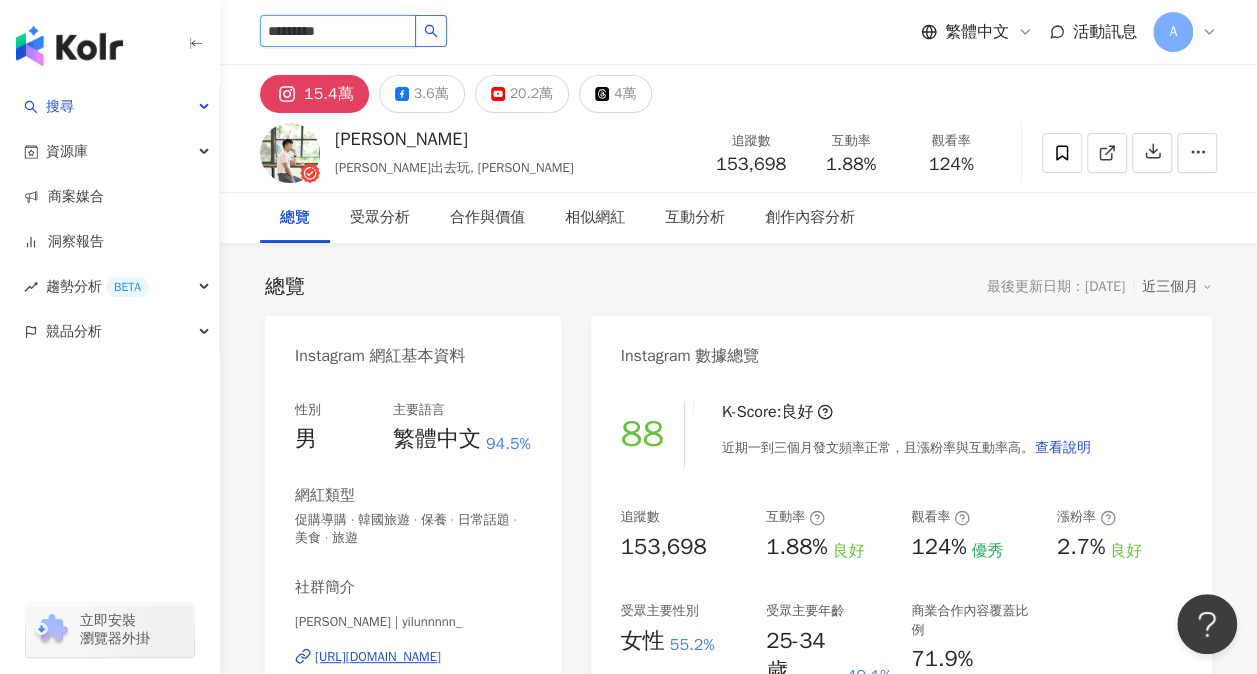 click at bounding box center [431, 31] 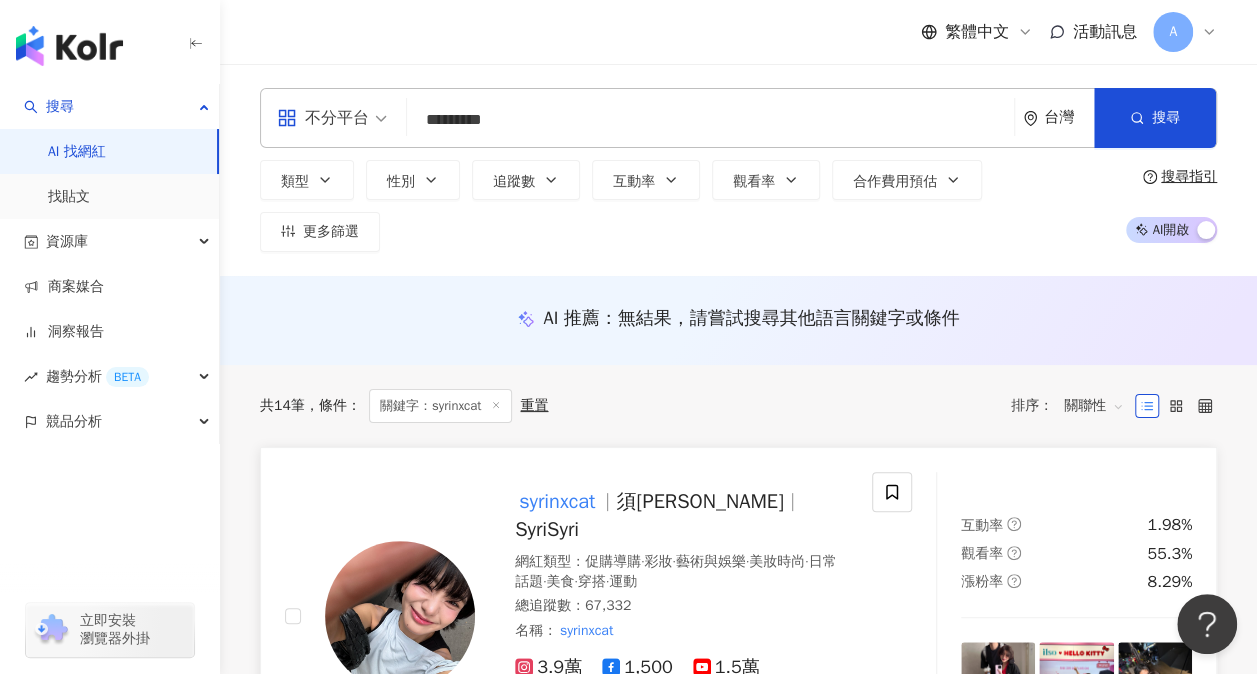 click on "syrinxcat" at bounding box center [557, 501] 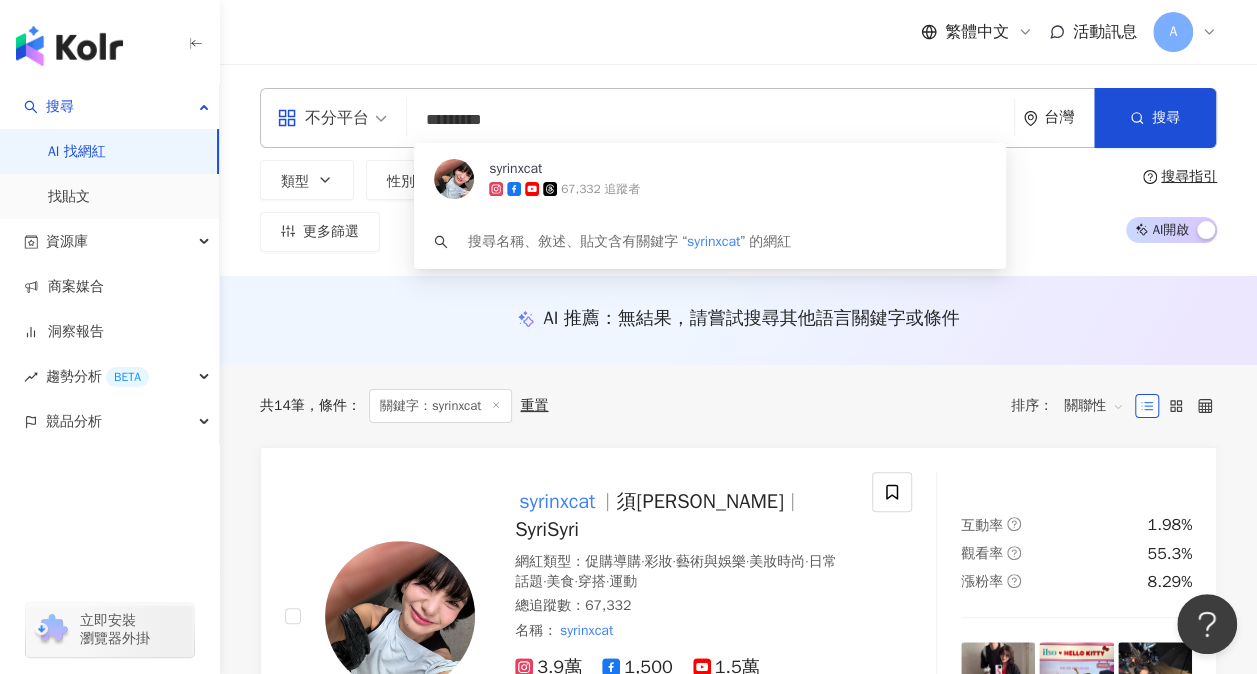 drag, startPoint x: 525, startPoint y: 122, endPoint x: 375, endPoint y: 125, distance: 150.03 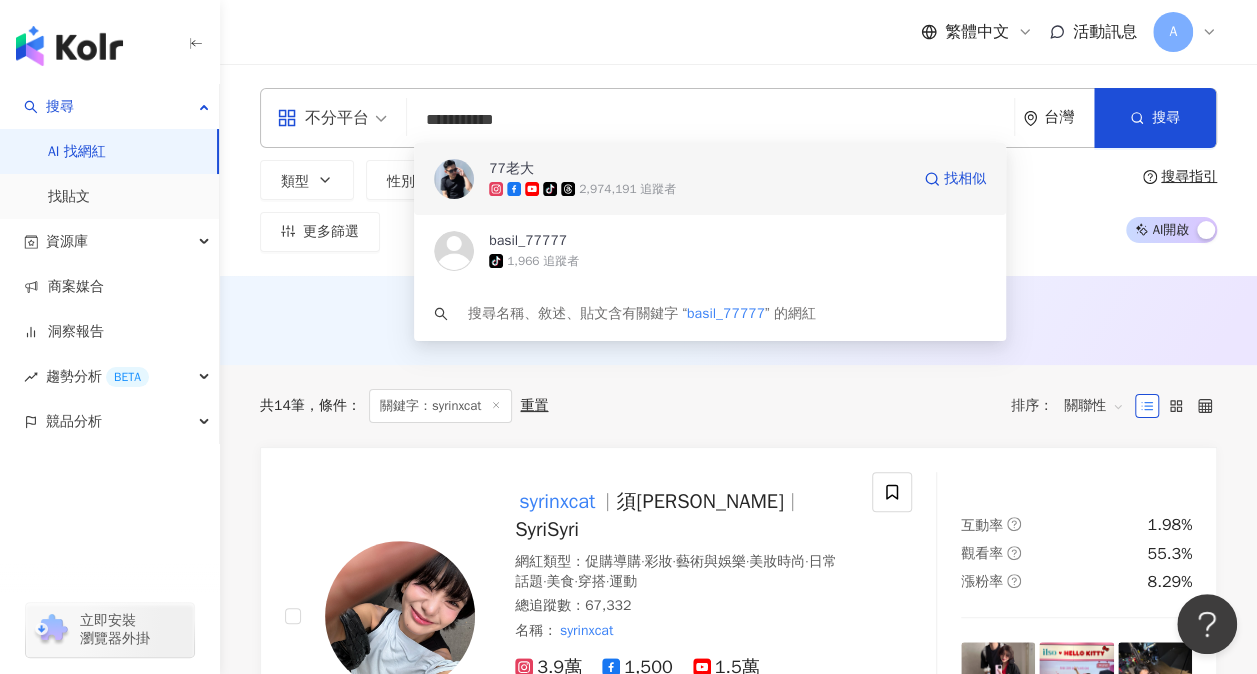 click on "tiktok-icon 2,974,191   追蹤者" at bounding box center (699, 189) 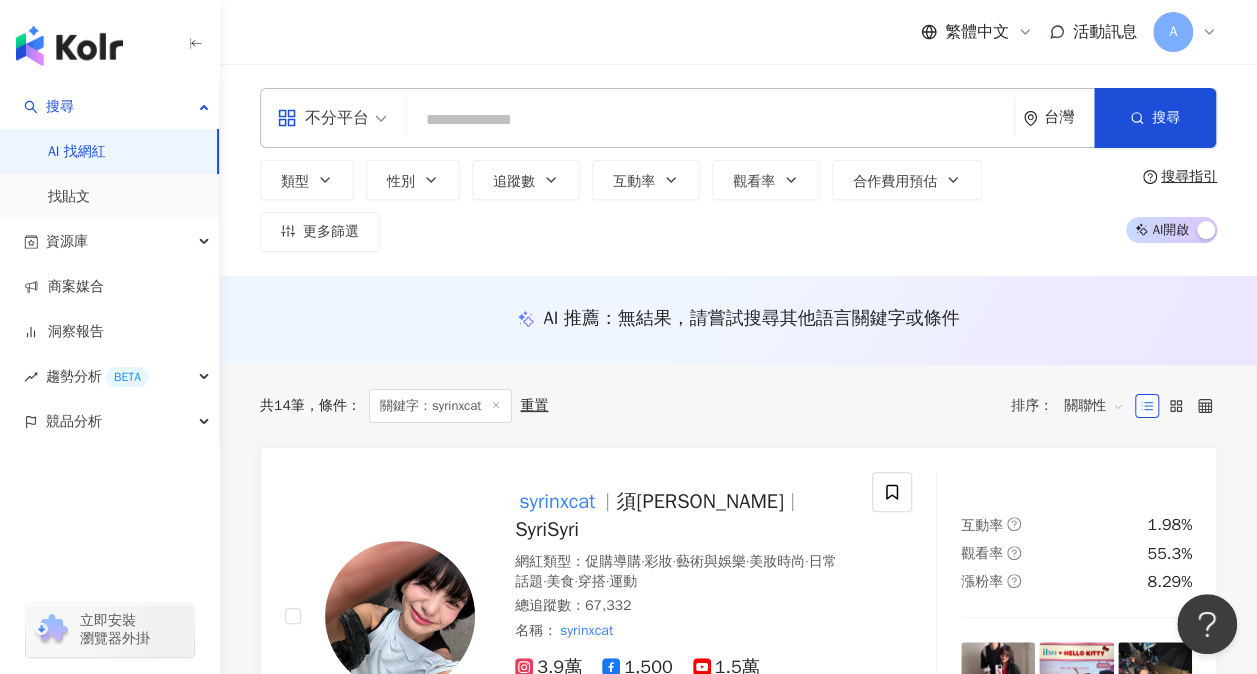 paste on "*********" 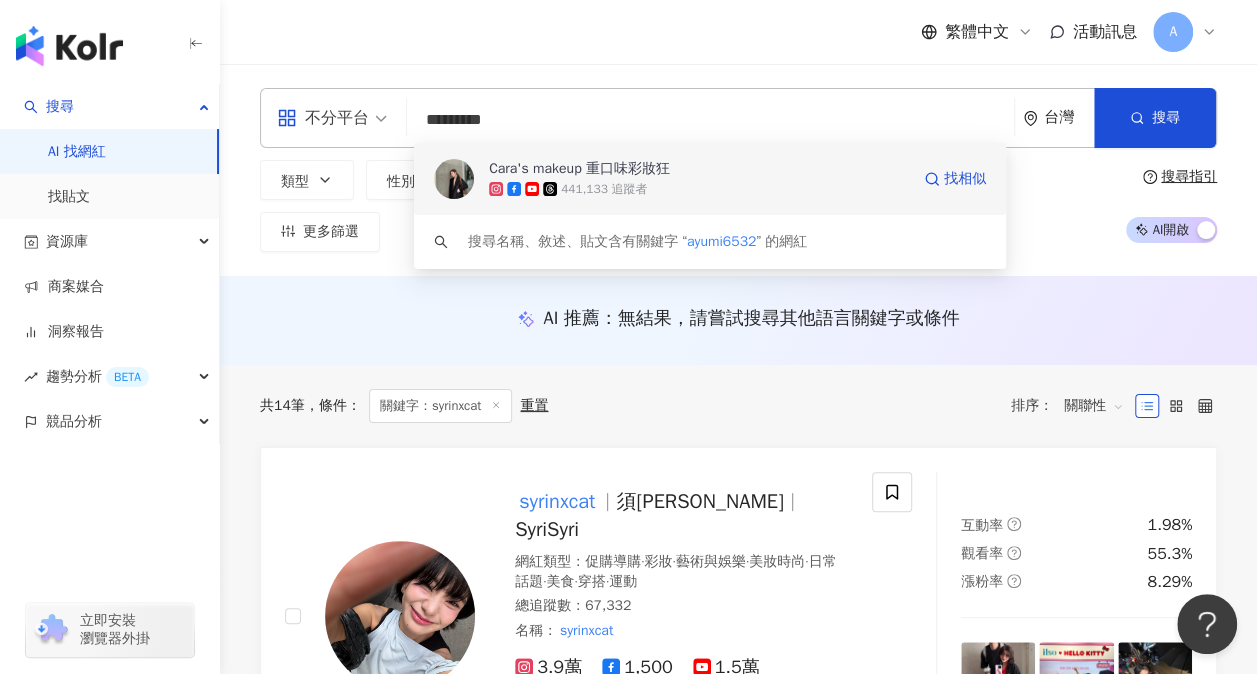 click on "Cara's makeup 重口味彩妝狂" at bounding box center [579, 169] 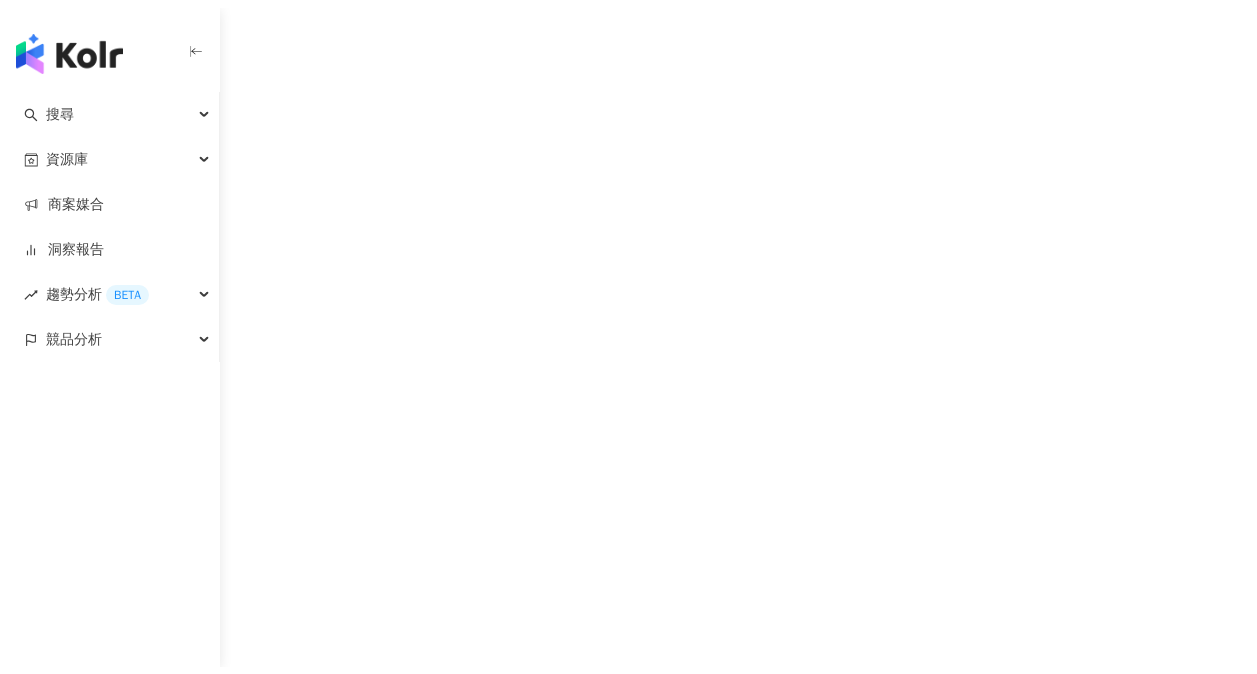 scroll, scrollTop: 0, scrollLeft: 0, axis: both 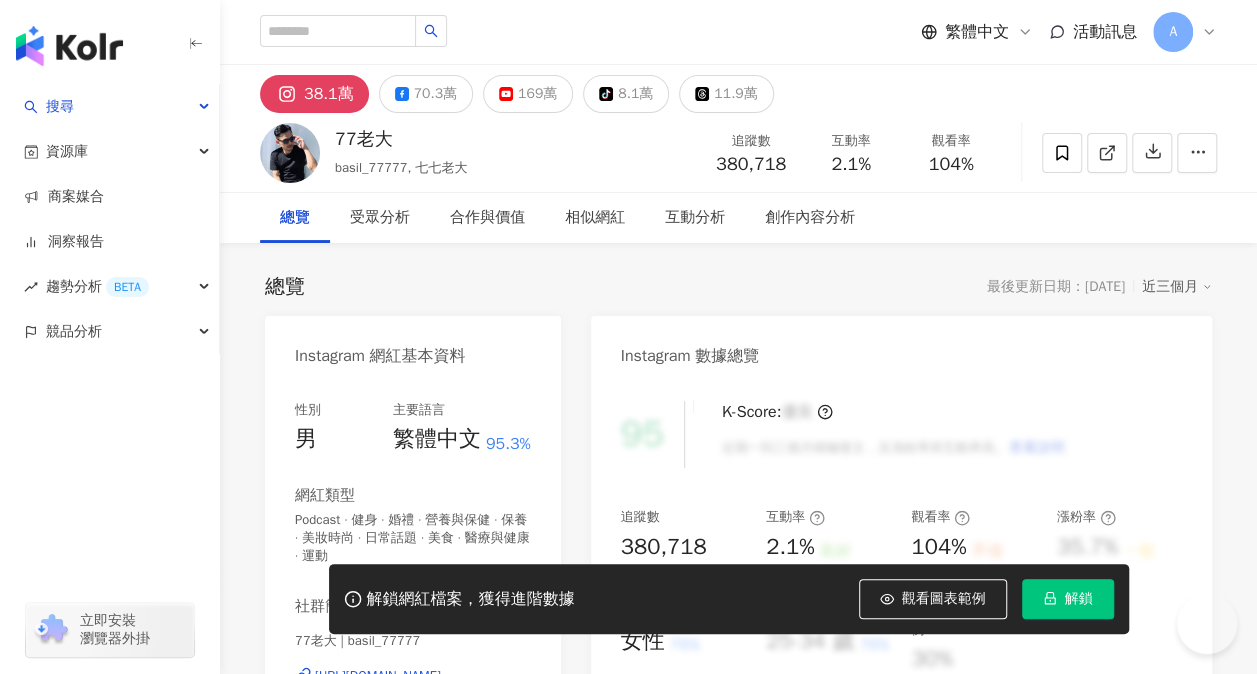 click on "解鎖" at bounding box center (1079, 599) 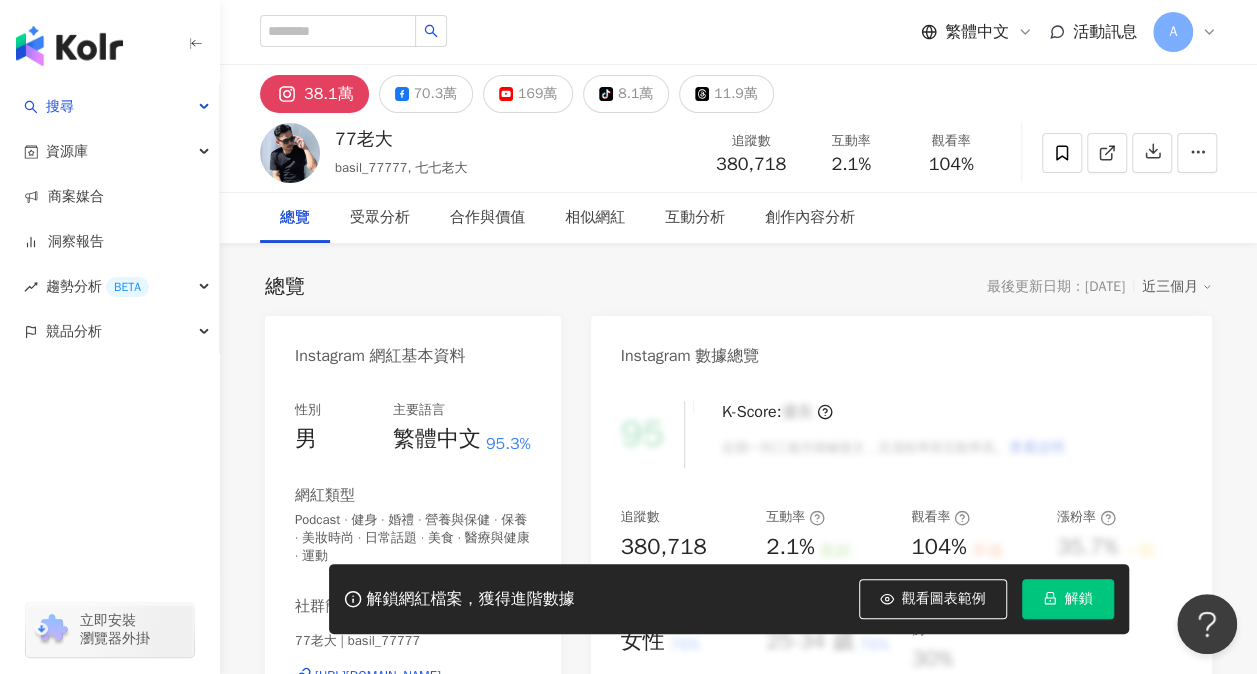 scroll, scrollTop: 0, scrollLeft: 0, axis: both 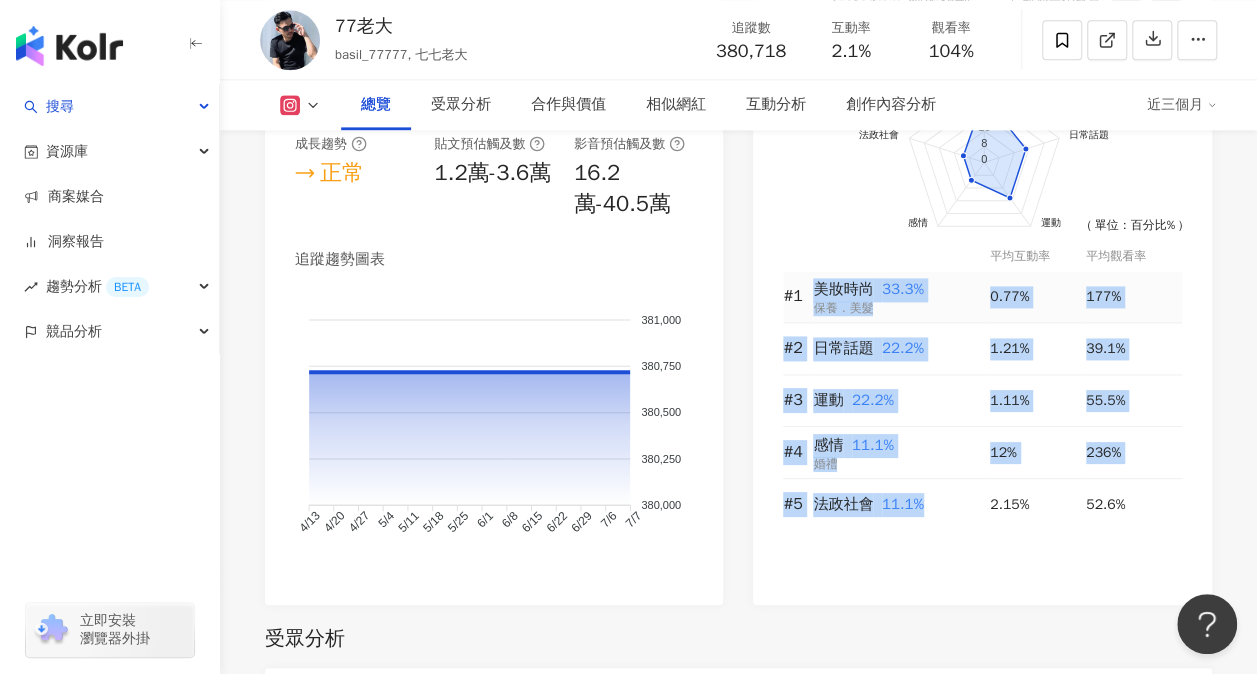 drag, startPoint x: 926, startPoint y: 511, endPoint x: 807, endPoint y: 294, distance: 247.48738 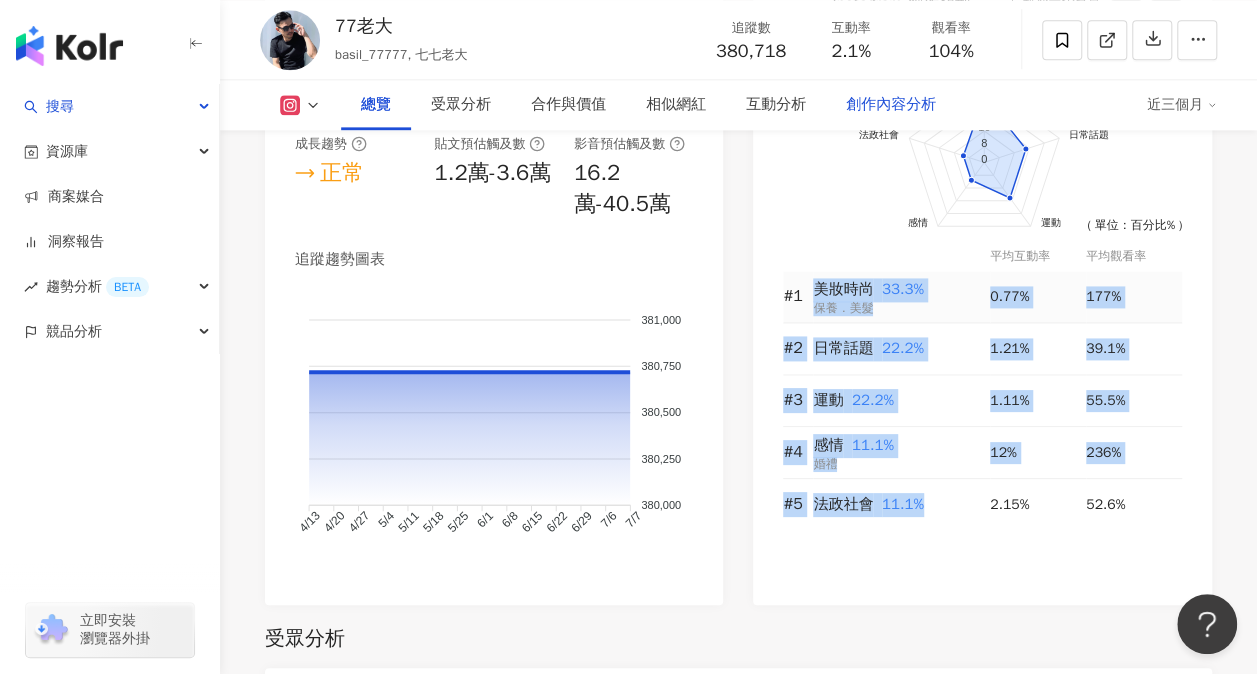 copy on "美妝時尚    33.3% 保養．美髮 0.77% 177% #2 日常話題    22.2% 1.21% 39.1% #3 運動    22.2% 1.11% 55.5% #4 感情    11.1% 婚禮 12% 236% #5 法政社會    11.1%" 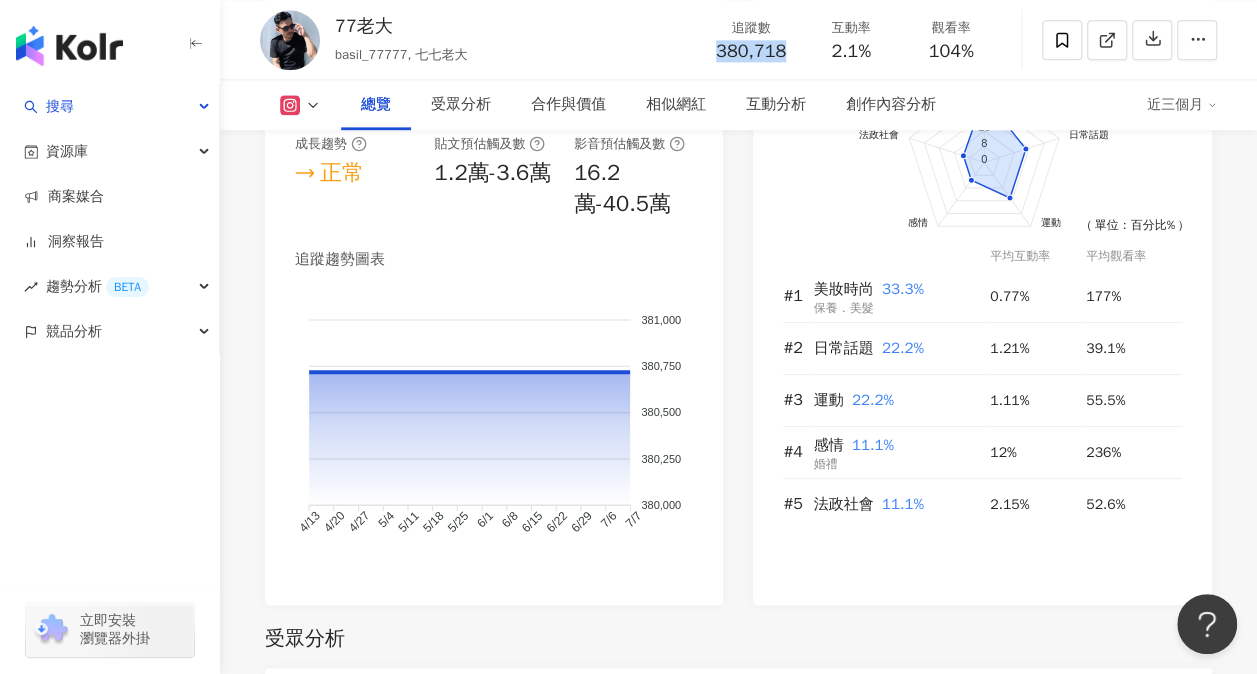 drag, startPoint x: 714, startPoint y: 51, endPoint x: 784, endPoint y: 52, distance: 70.00714 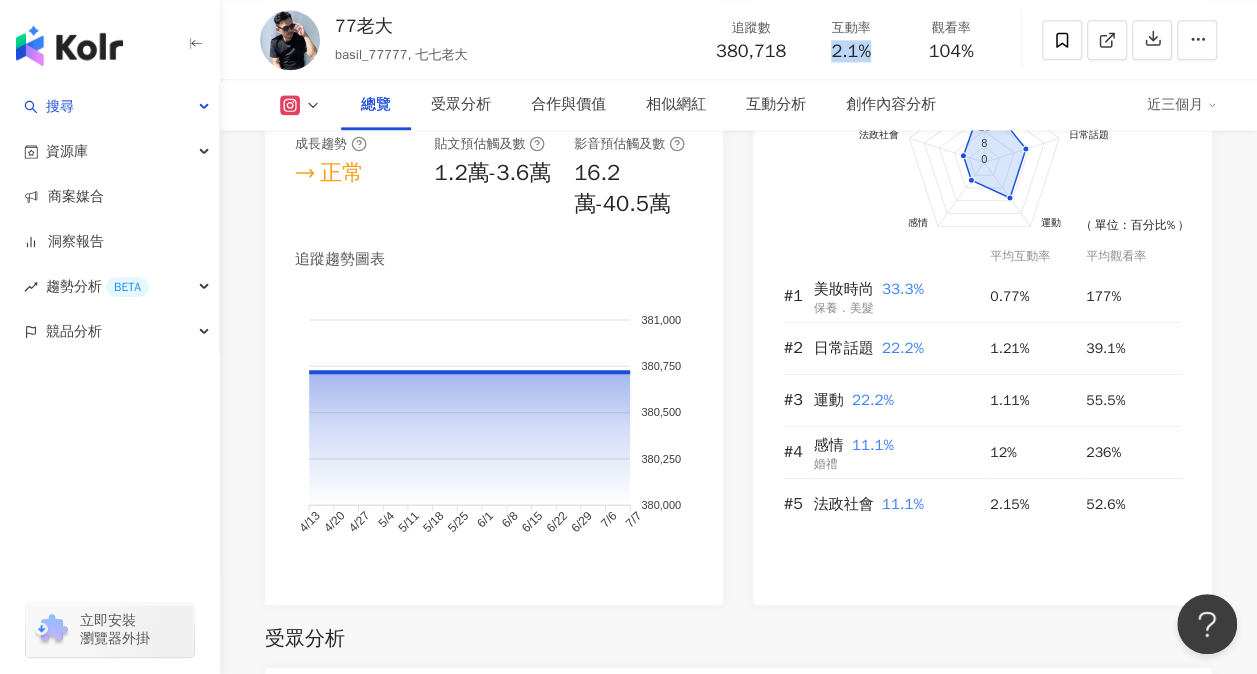 drag, startPoint x: 830, startPoint y: 50, endPoint x: 887, endPoint y: 55, distance: 57.21888 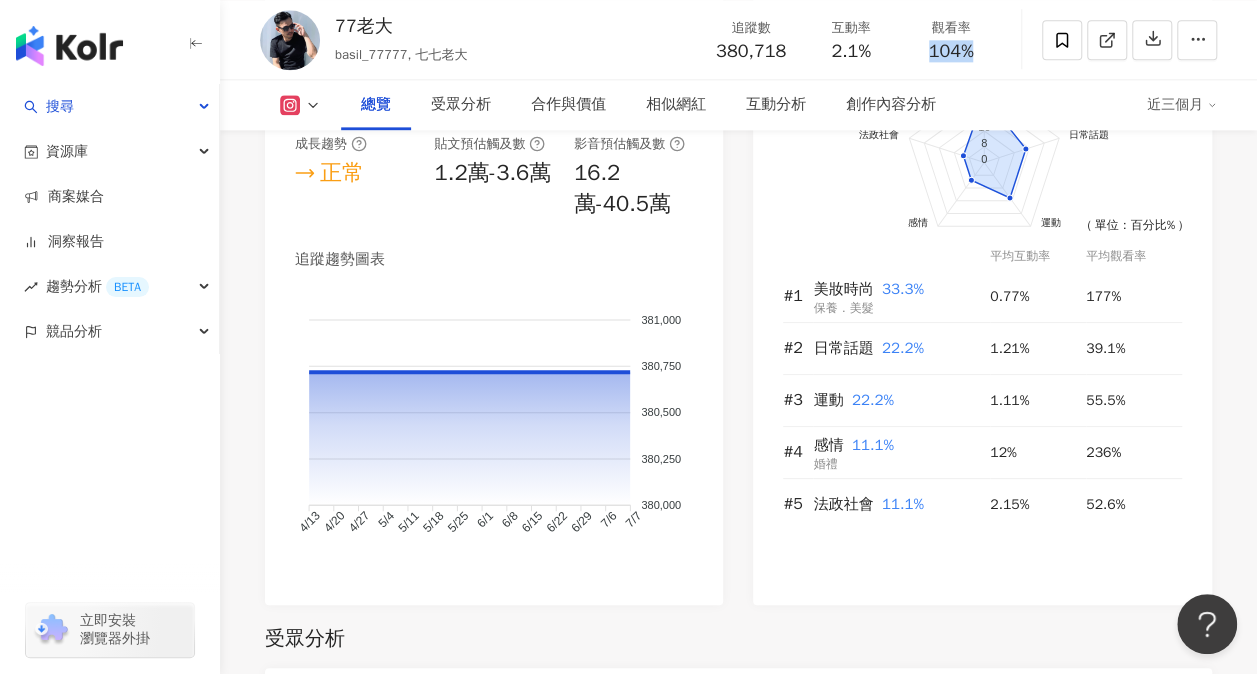 drag, startPoint x: 924, startPoint y: 50, endPoint x: 985, endPoint y: 48, distance: 61.03278 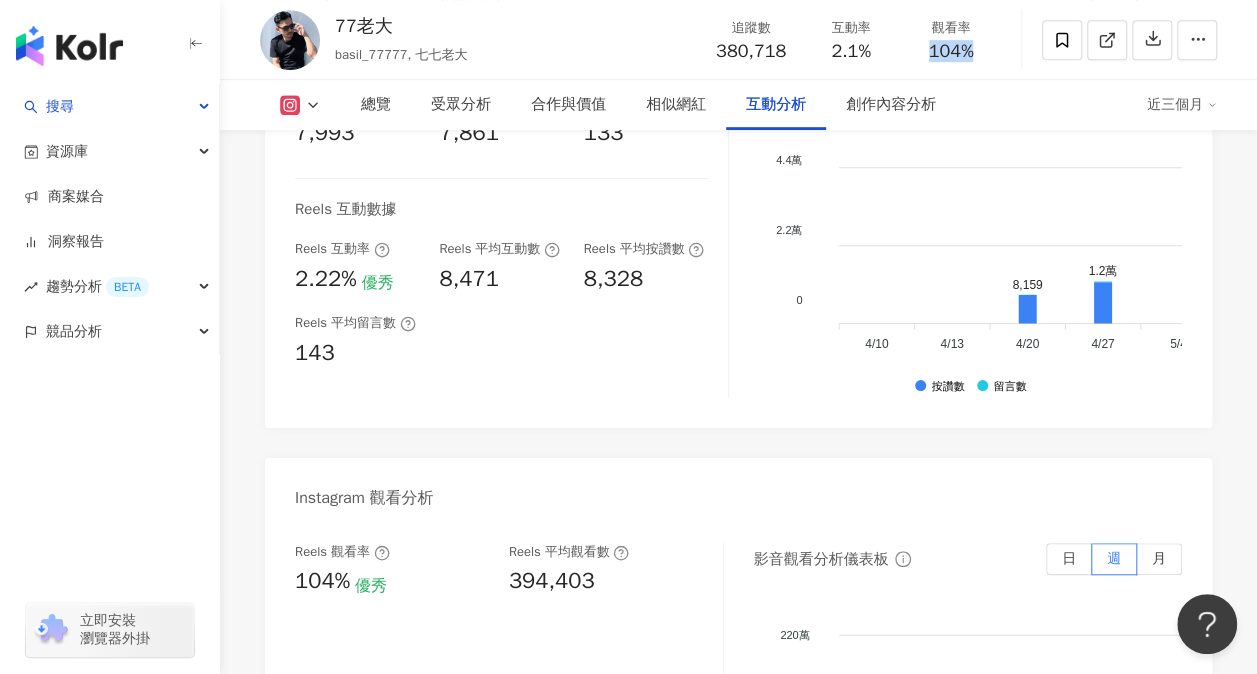 scroll, scrollTop: 4600, scrollLeft: 0, axis: vertical 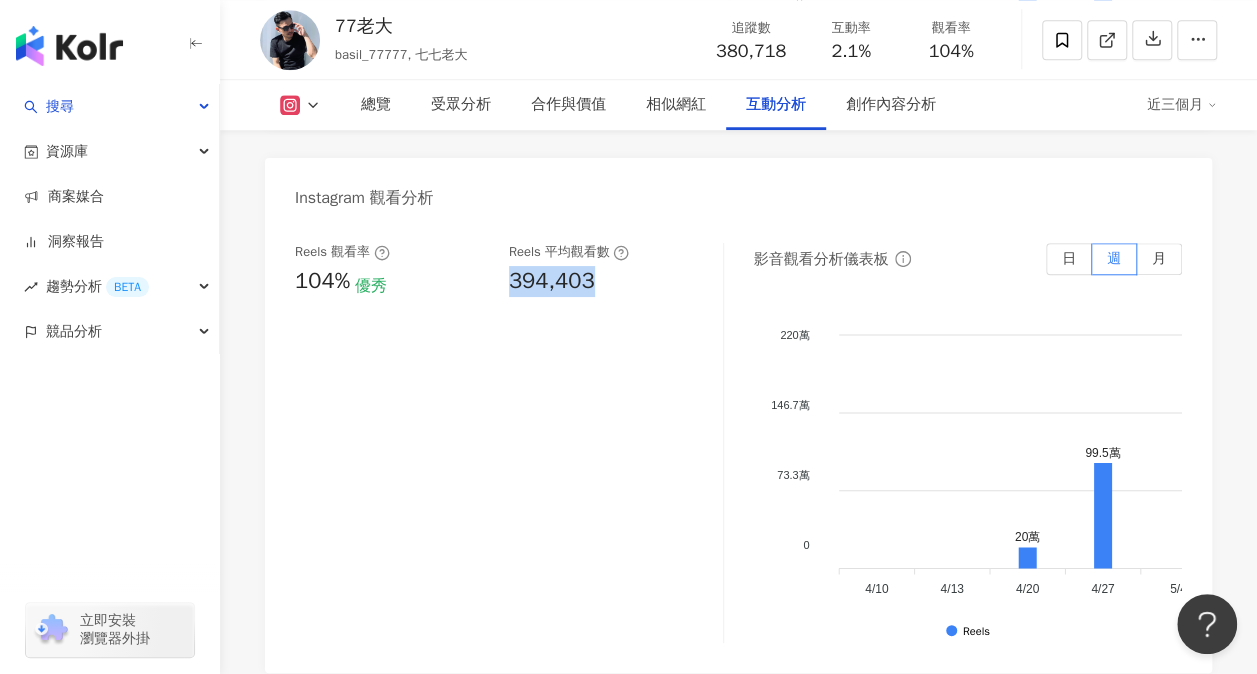 drag, startPoint x: 509, startPoint y: 260, endPoint x: 617, endPoint y: 266, distance: 108.16654 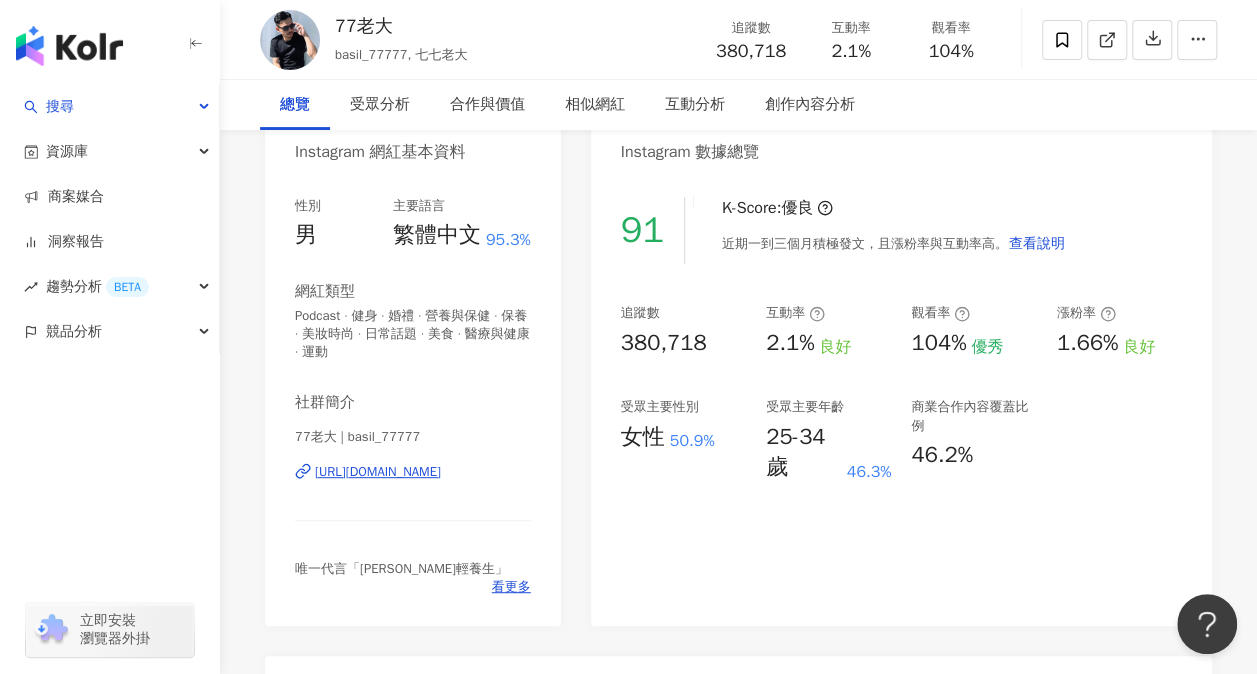 scroll, scrollTop: 0, scrollLeft: 0, axis: both 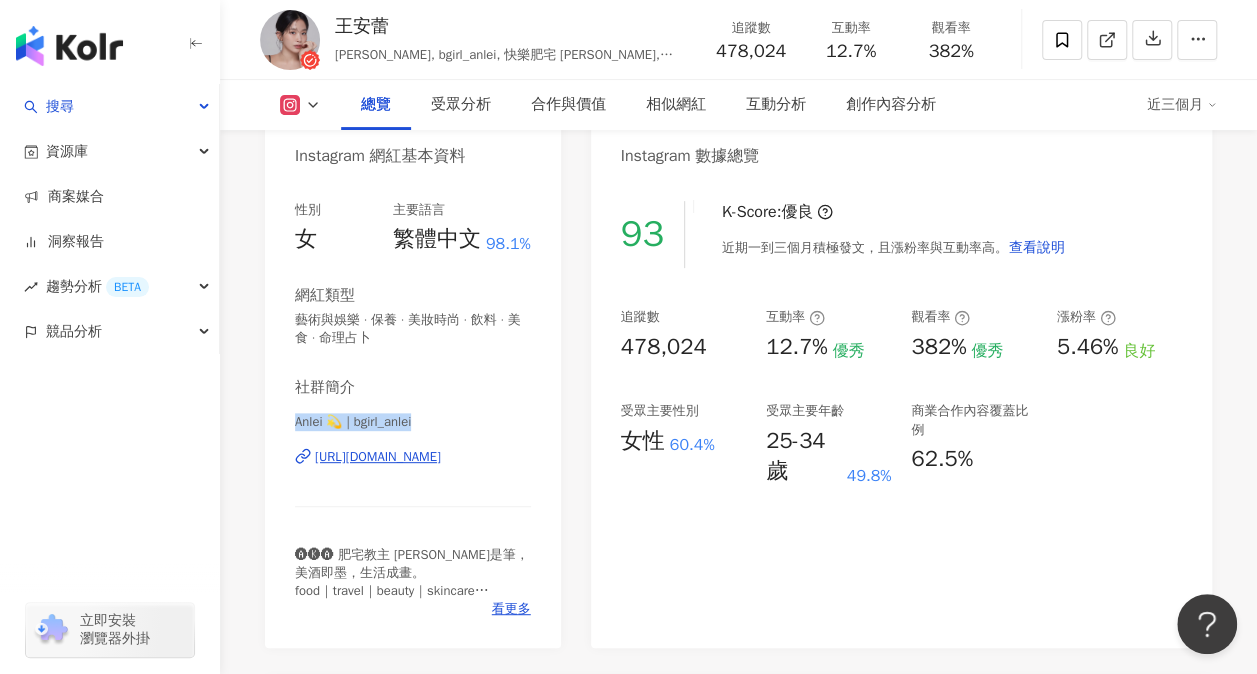 drag, startPoint x: 298, startPoint y: 422, endPoint x: 462, endPoint y: 418, distance: 164.04877 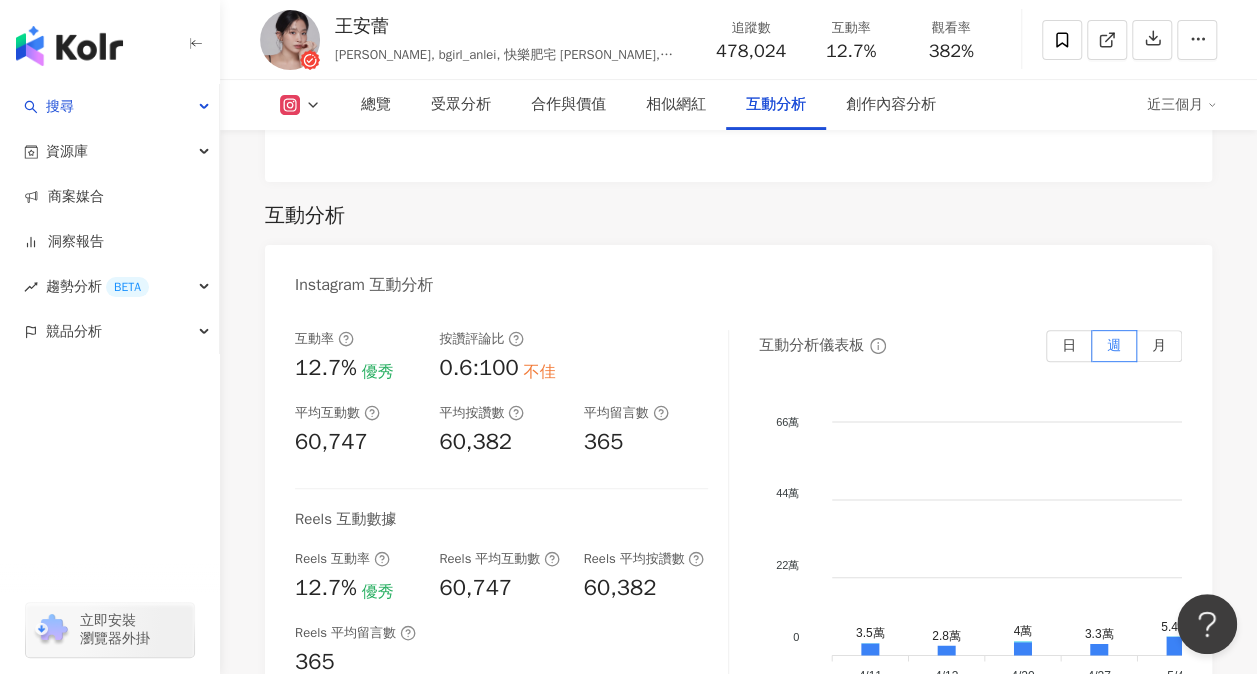 scroll, scrollTop: 3900, scrollLeft: 0, axis: vertical 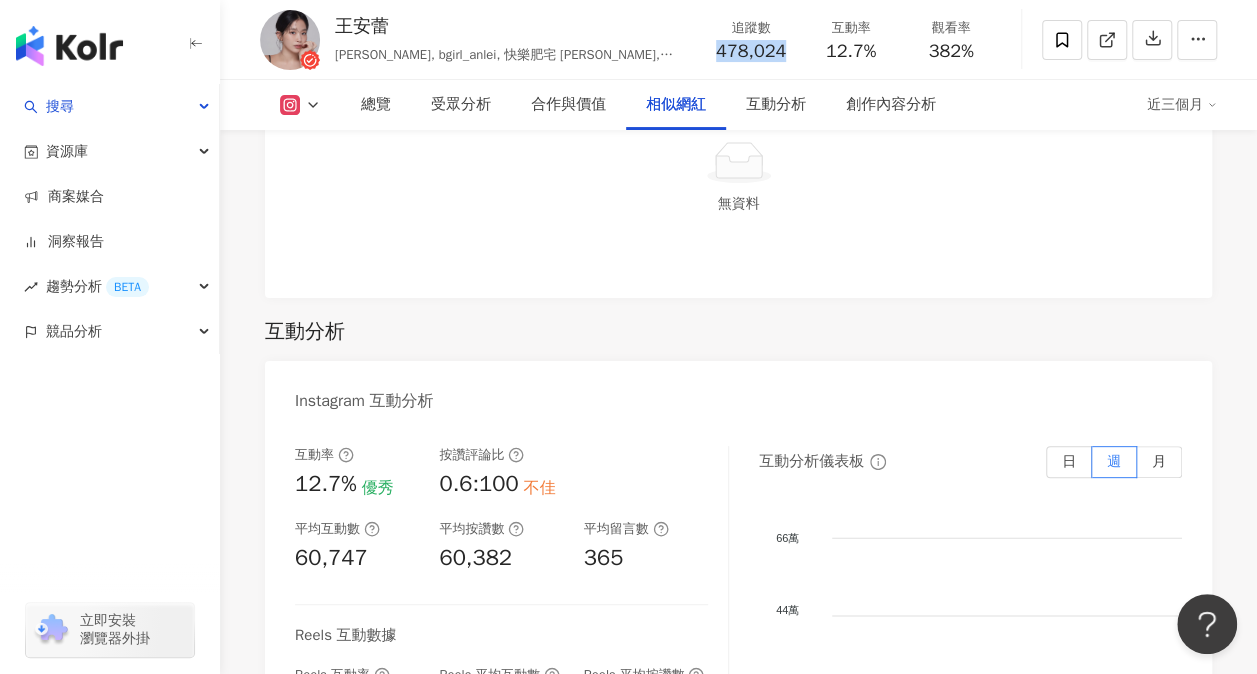 drag, startPoint x: 716, startPoint y: 50, endPoint x: 782, endPoint y: 54, distance: 66.1211 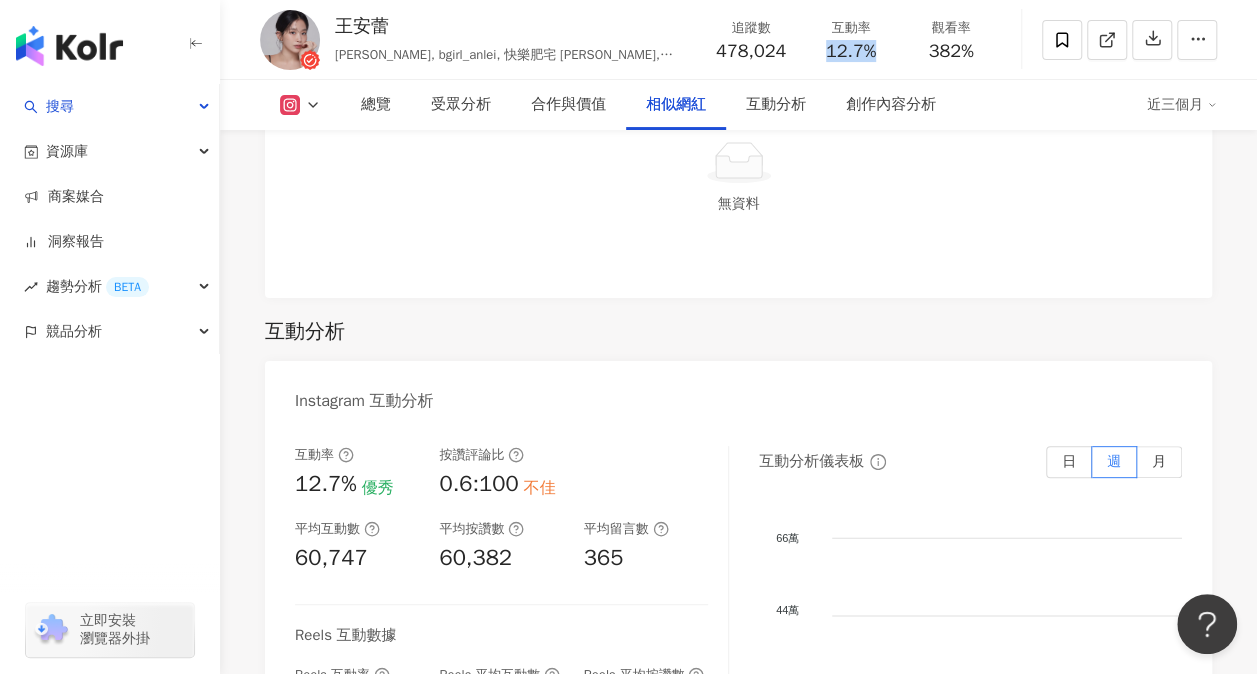 drag, startPoint x: 824, startPoint y: 50, endPoint x: 874, endPoint y: 50, distance: 50 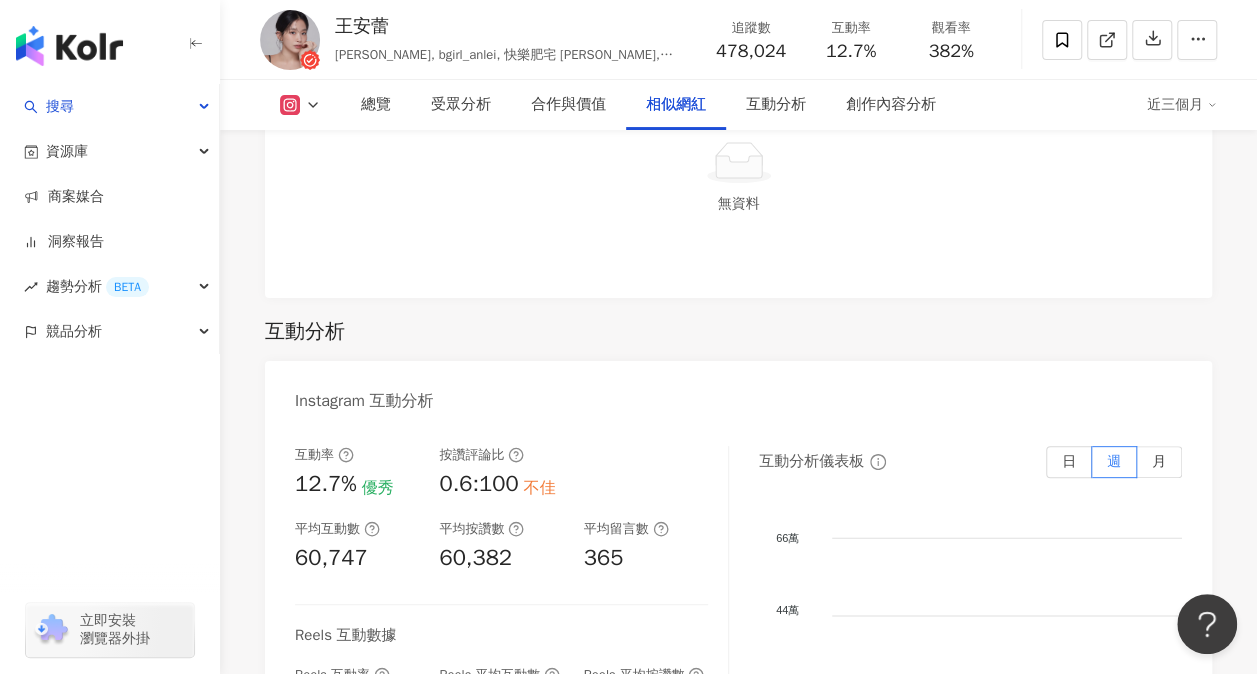 click on "382%" at bounding box center (951, 52) 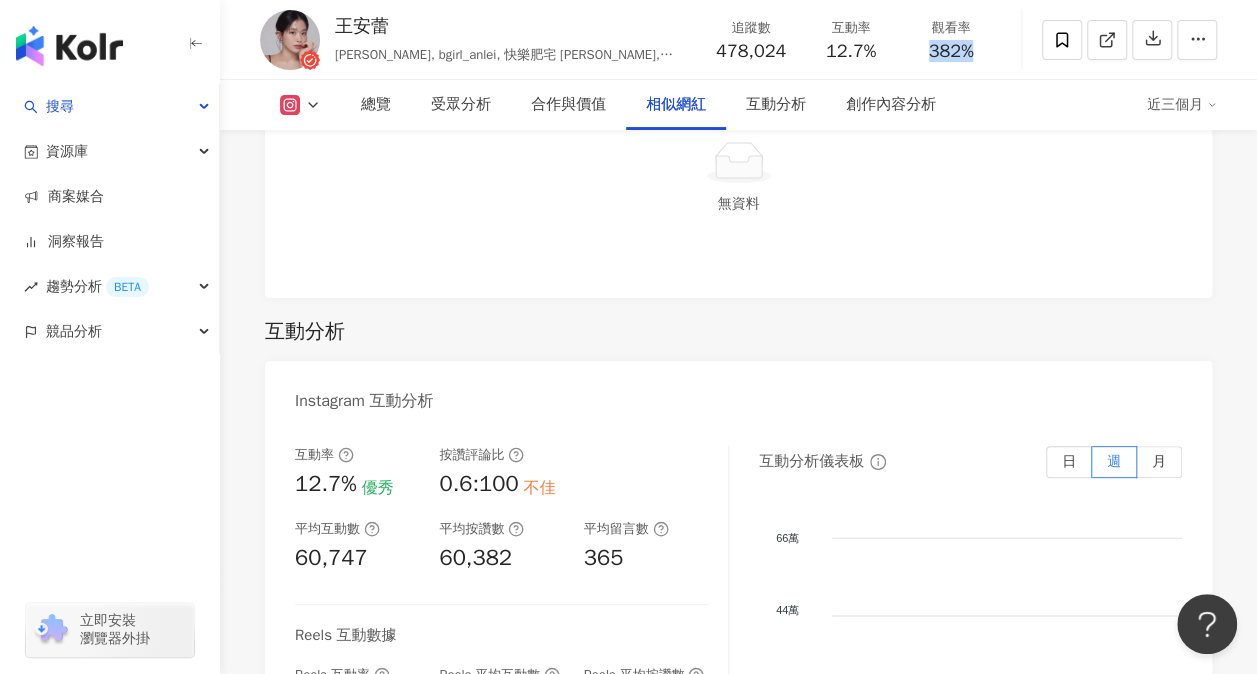 drag, startPoint x: 930, startPoint y: 48, endPoint x: 968, endPoint y: 49, distance: 38.013157 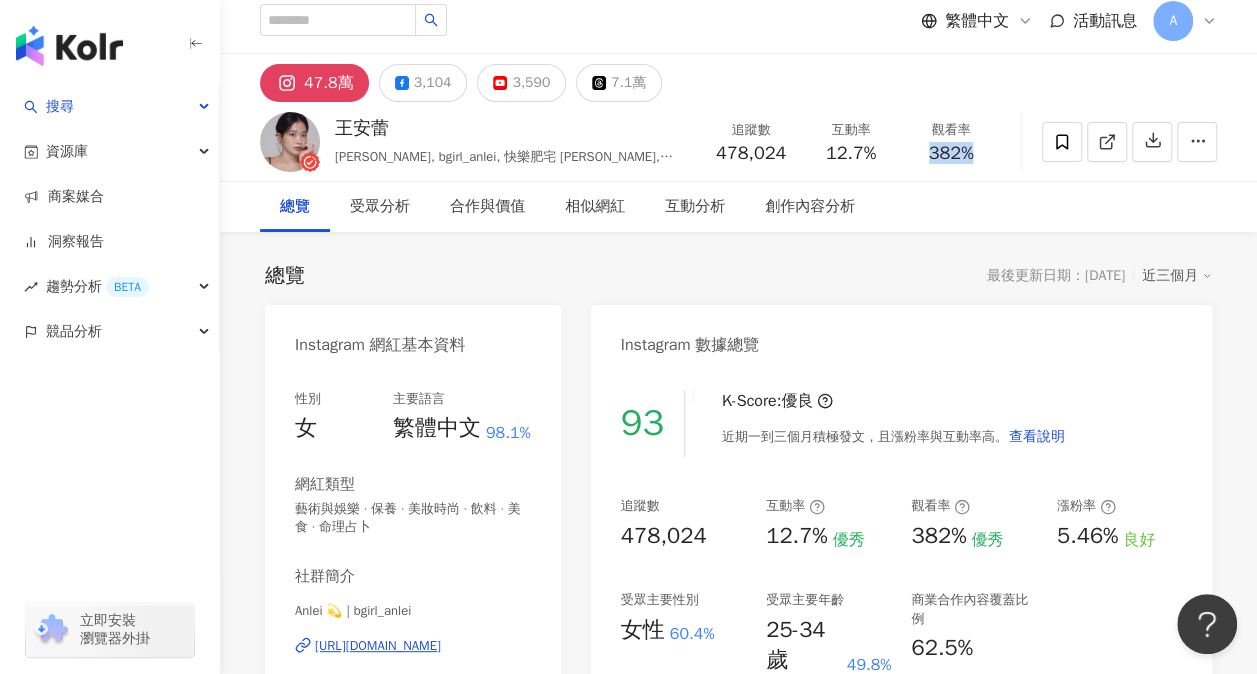 scroll, scrollTop: 0, scrollLeft: 0, axis: both 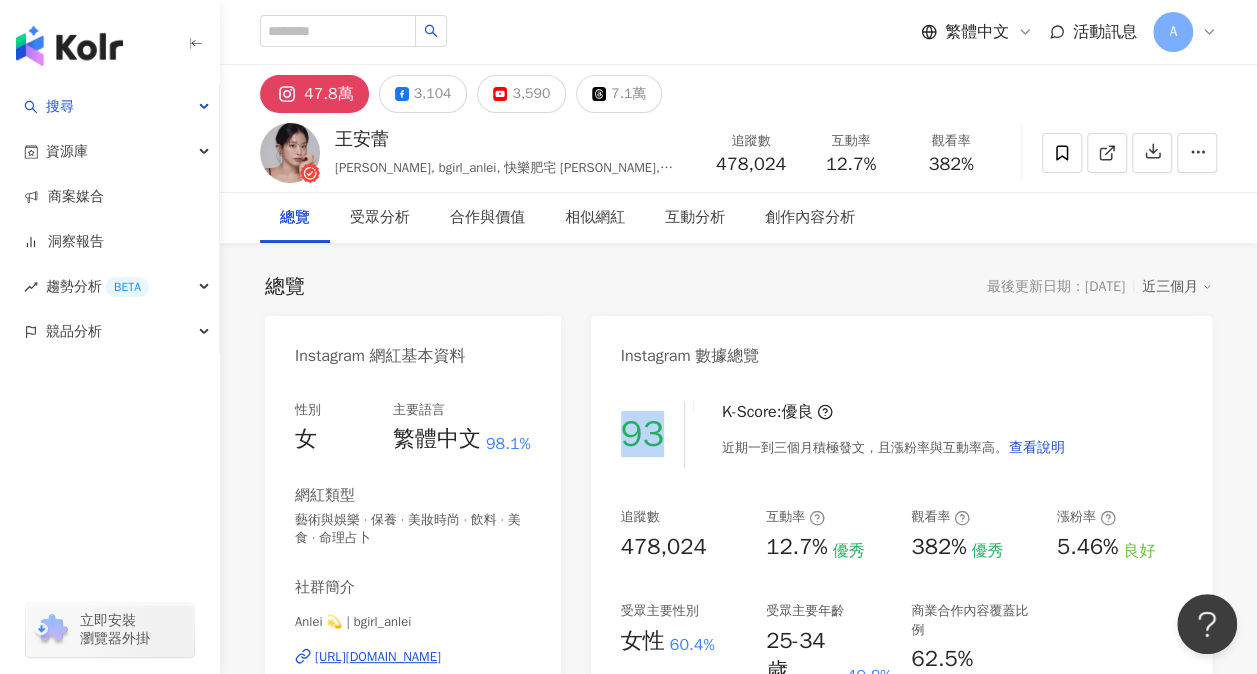 drag, startPoint x: 664, startPoint y: 444, endPoint x: 616, endPoint y: 443, distance: 48.010414 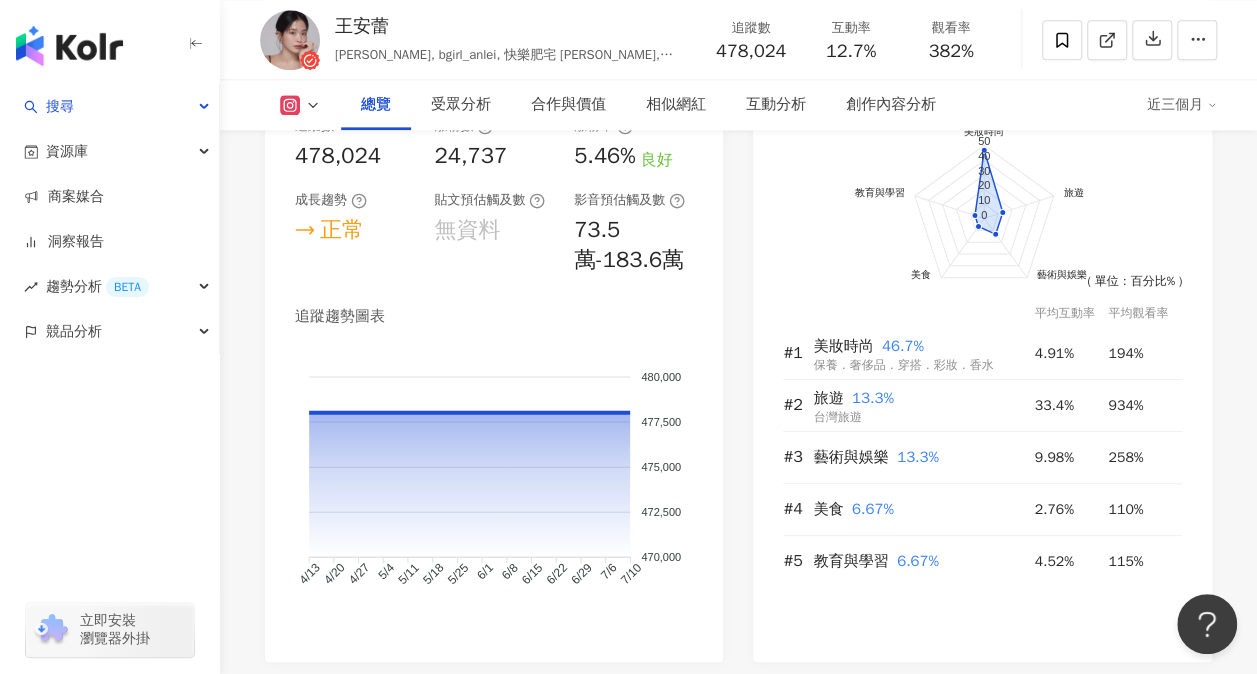 scroll, scrollTop: 1400, scrollLeft: 0, axis: vertical 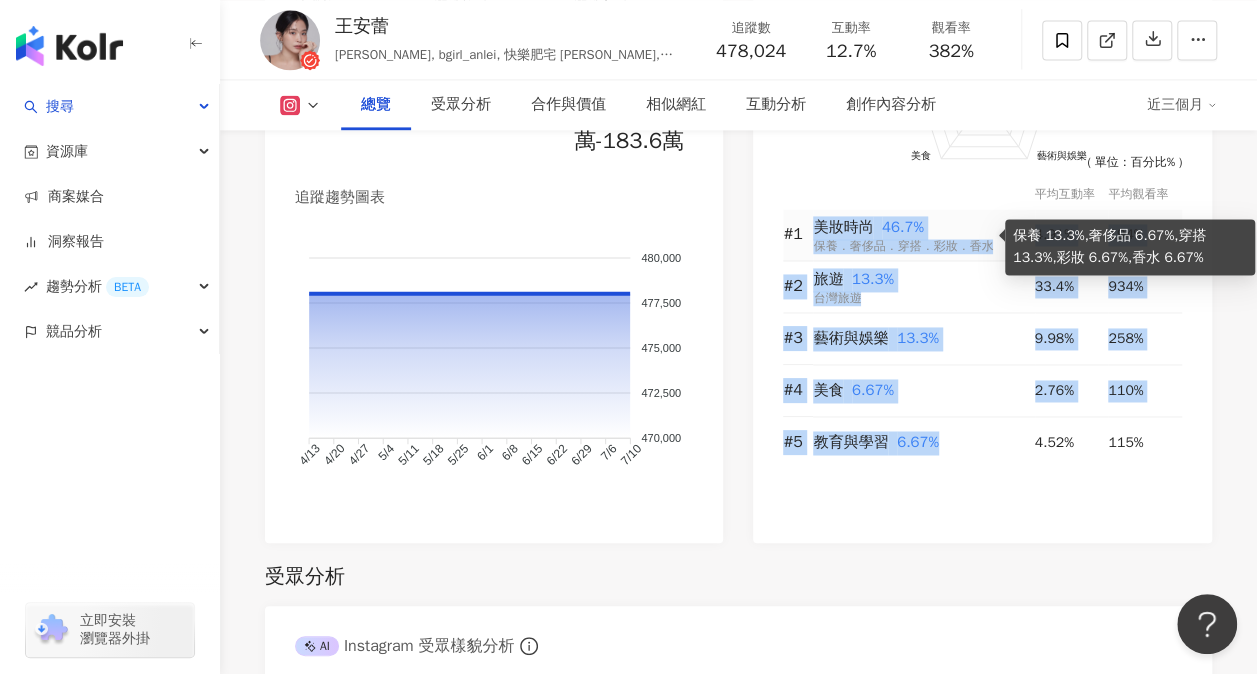 drag, startPoint x: 948, startPoint y: 418, endPoint x: 814, endPoint y: 213, distance: 244.91019 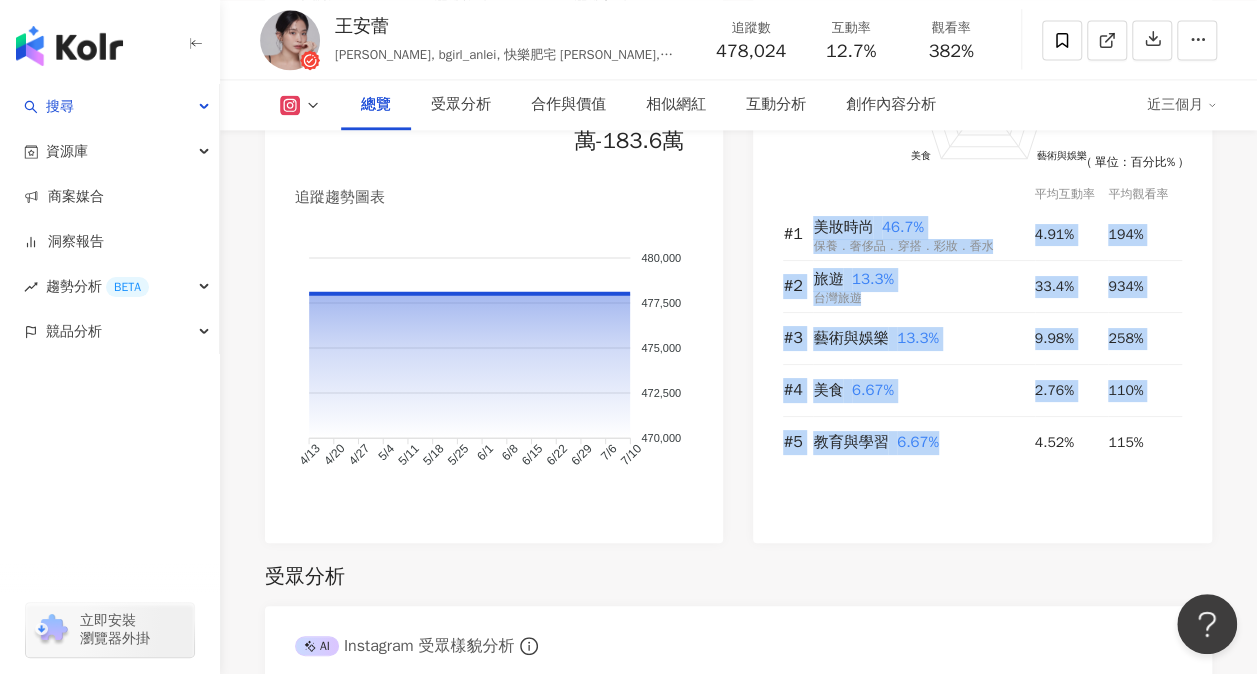 copy on "美妝時尚    46.7% 保養．奢侈品．穿搭．彩妝．香水 4.91% 194% #2 旅遊    13.3% 台灣旅遊 33.4% 934% #3 藝術與娛樂    13.3% 9.98% 258% #4 美食    6.67% 2.76% 110% #5 教育與學習    6.67%" 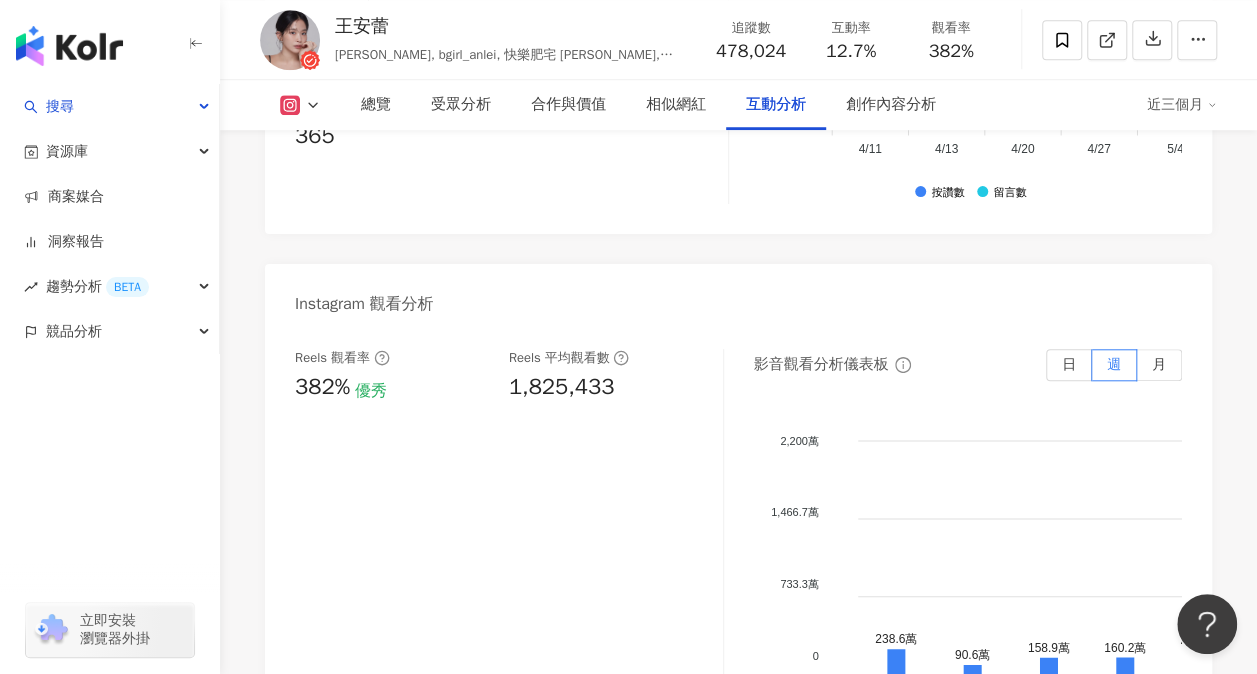 scroll, scrollTop: 4500, scrollLeft: 0, axis: vertical 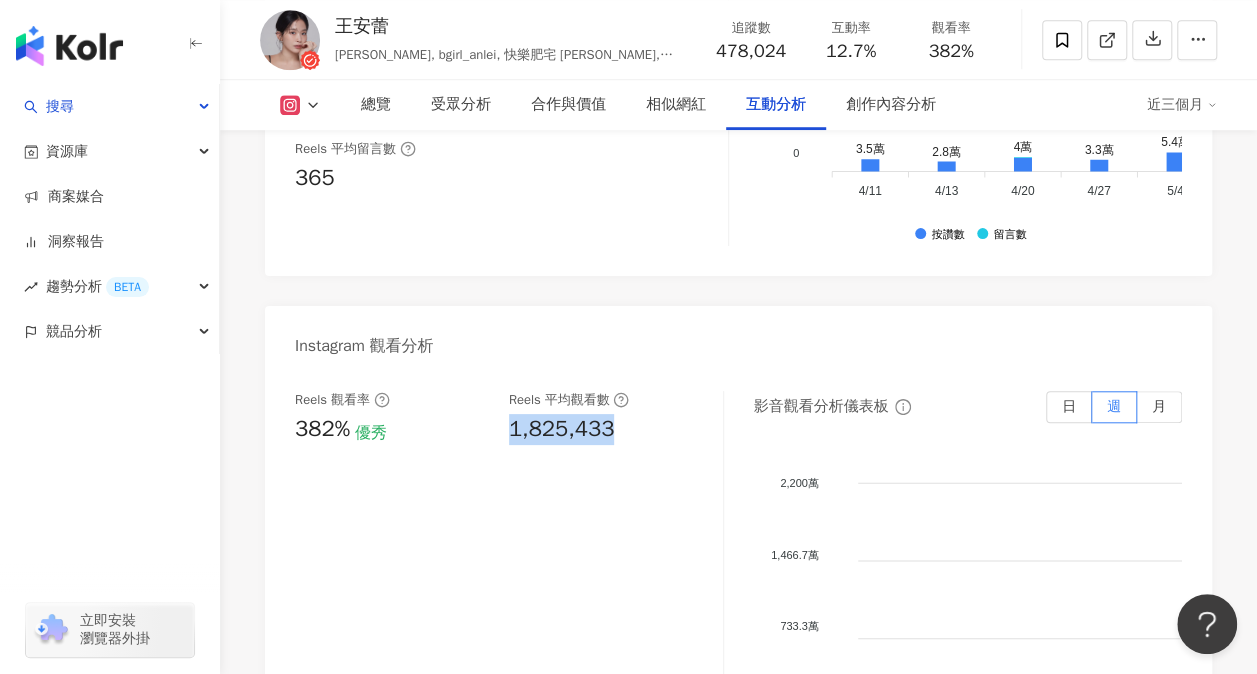 drag, startPoint x: 628, startPoint y: 360, endPoint x: 506, endPoint y: 355, distance: 122.10242 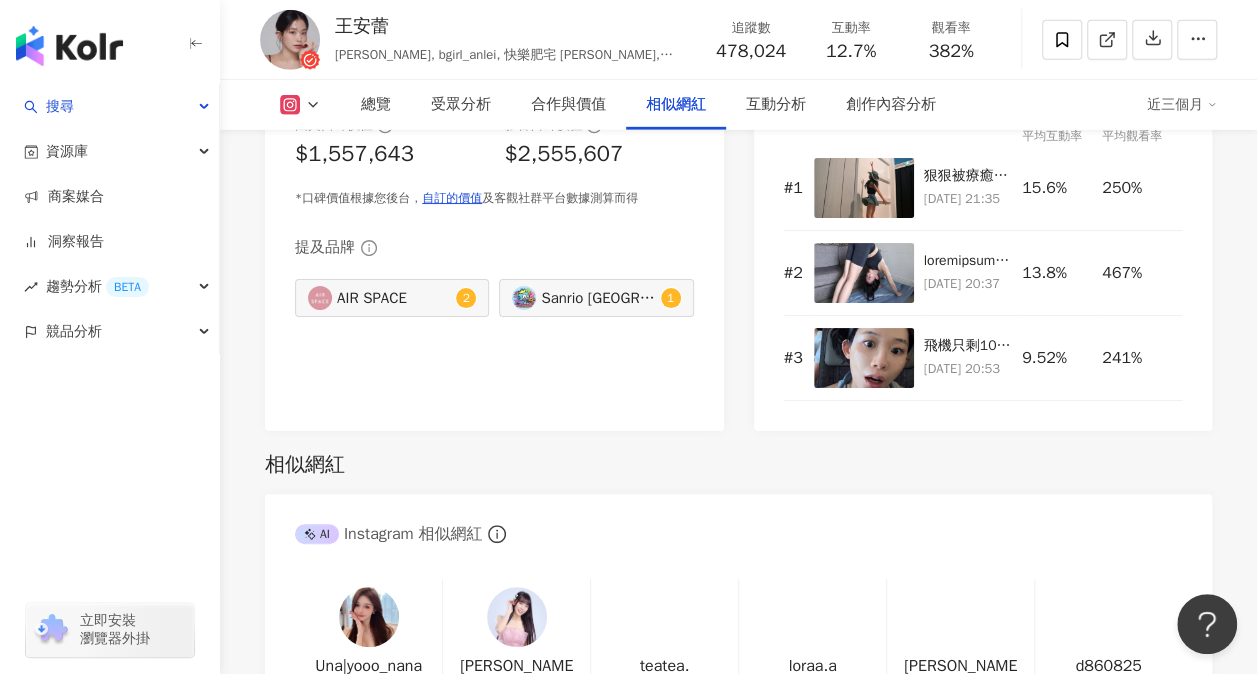 scroll, scrollTop: 3000, scrollLeft: 0, axis: vertical 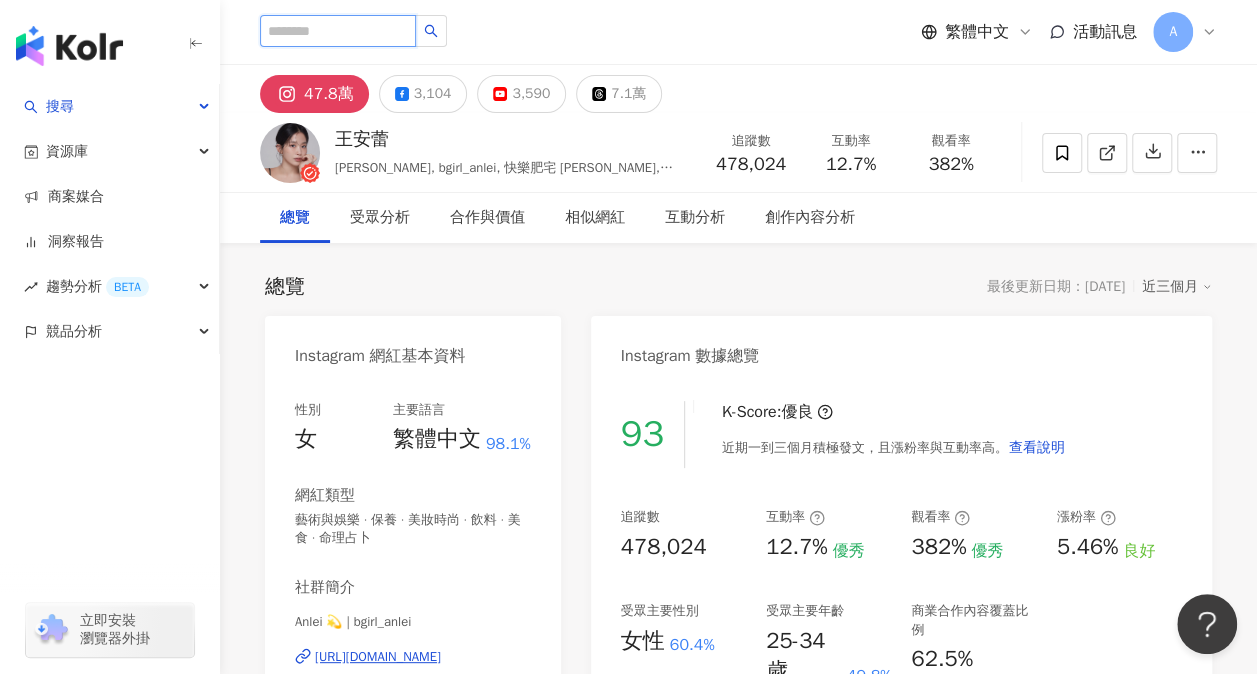 click at bounding box center [338, 31] 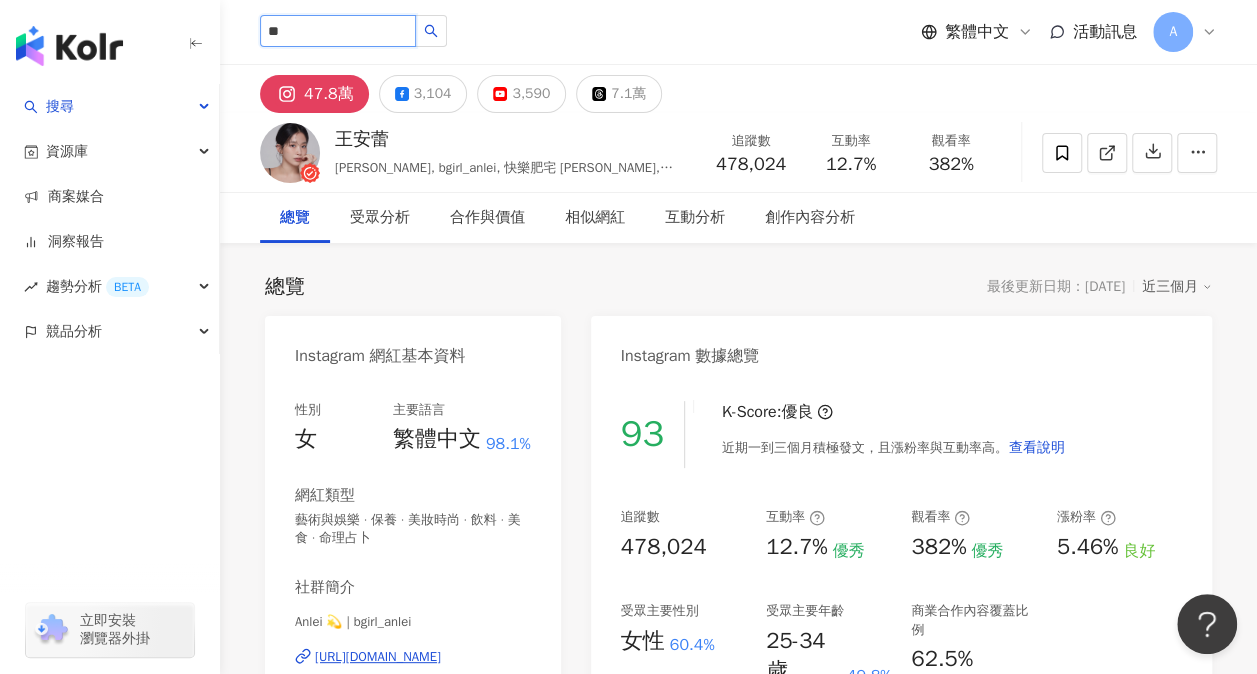 type on "*" 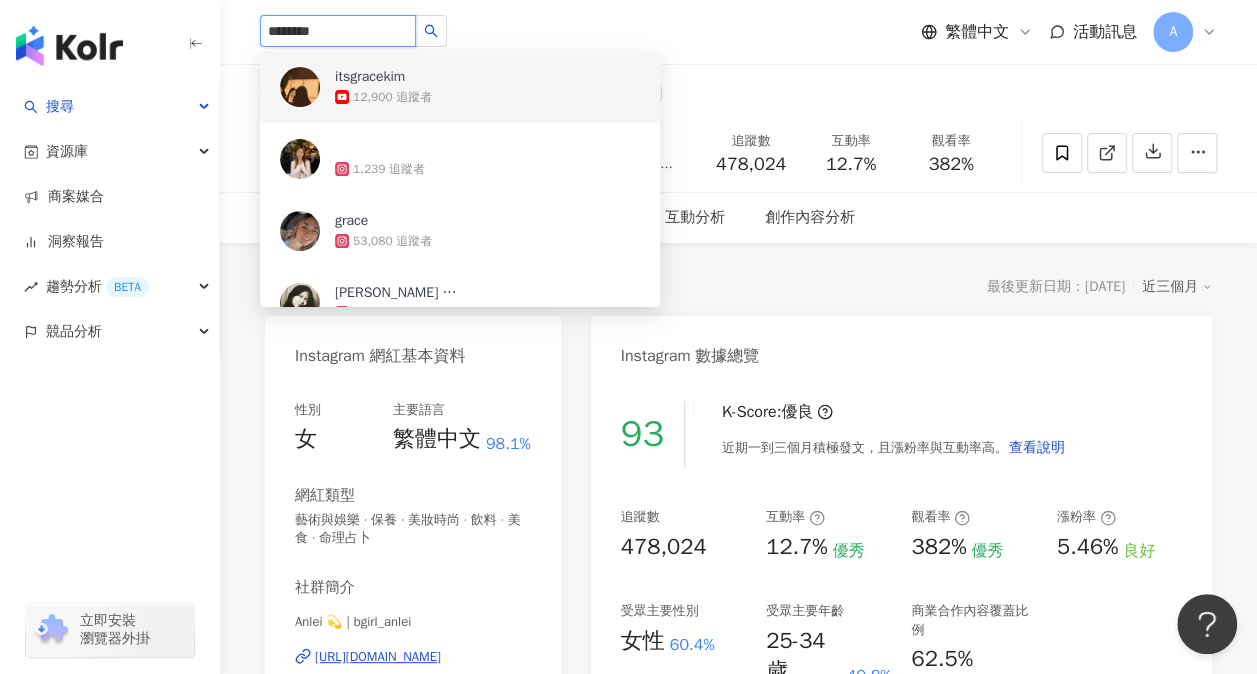 click on "********" at bounding box center [338, 31] 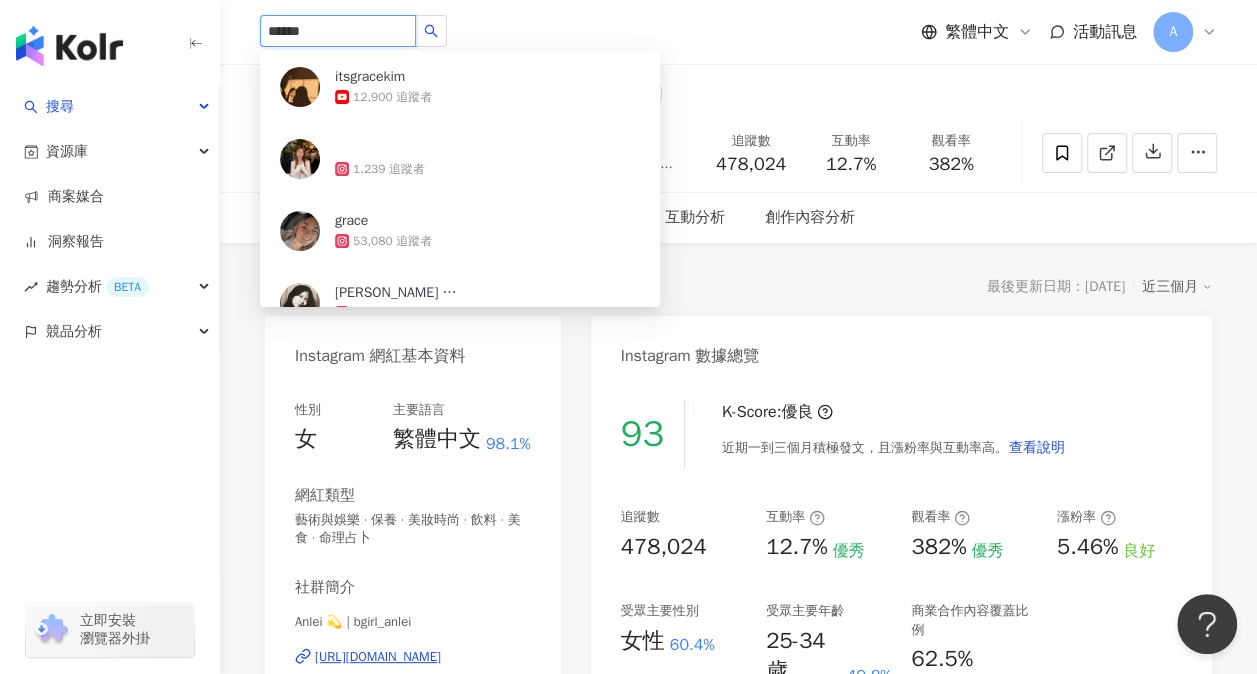 type on "*******" 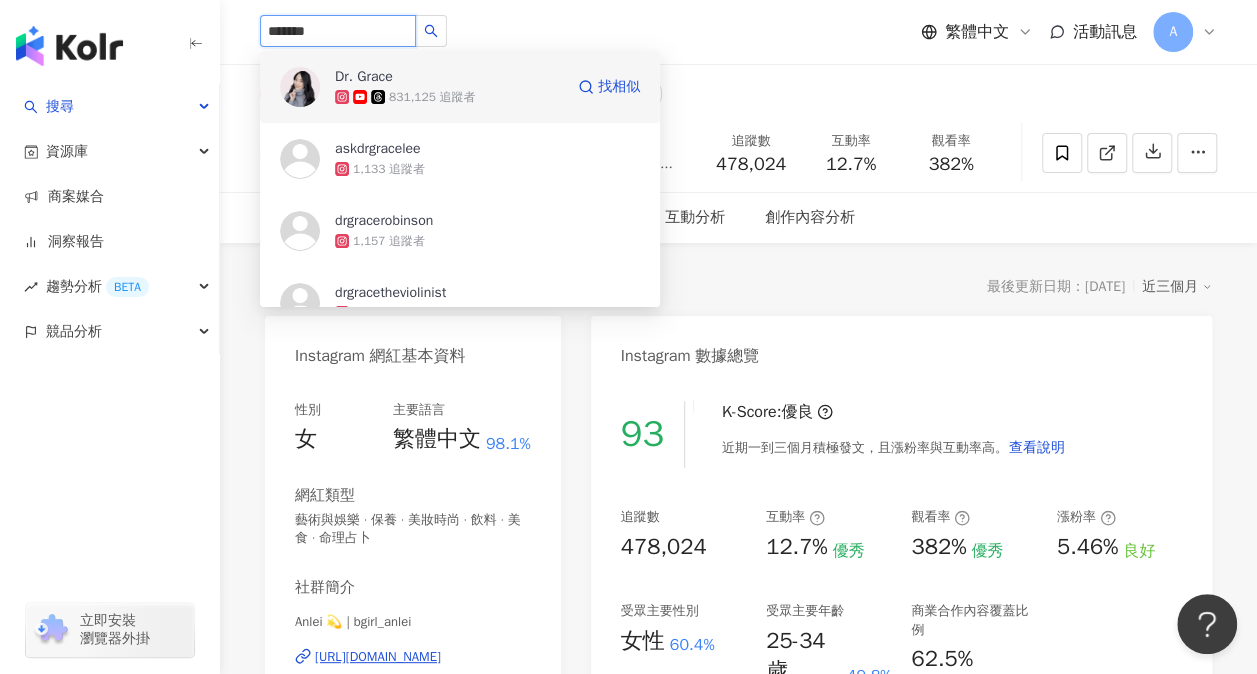 click on "Dr. Grace" at bounding box center [364, 77] 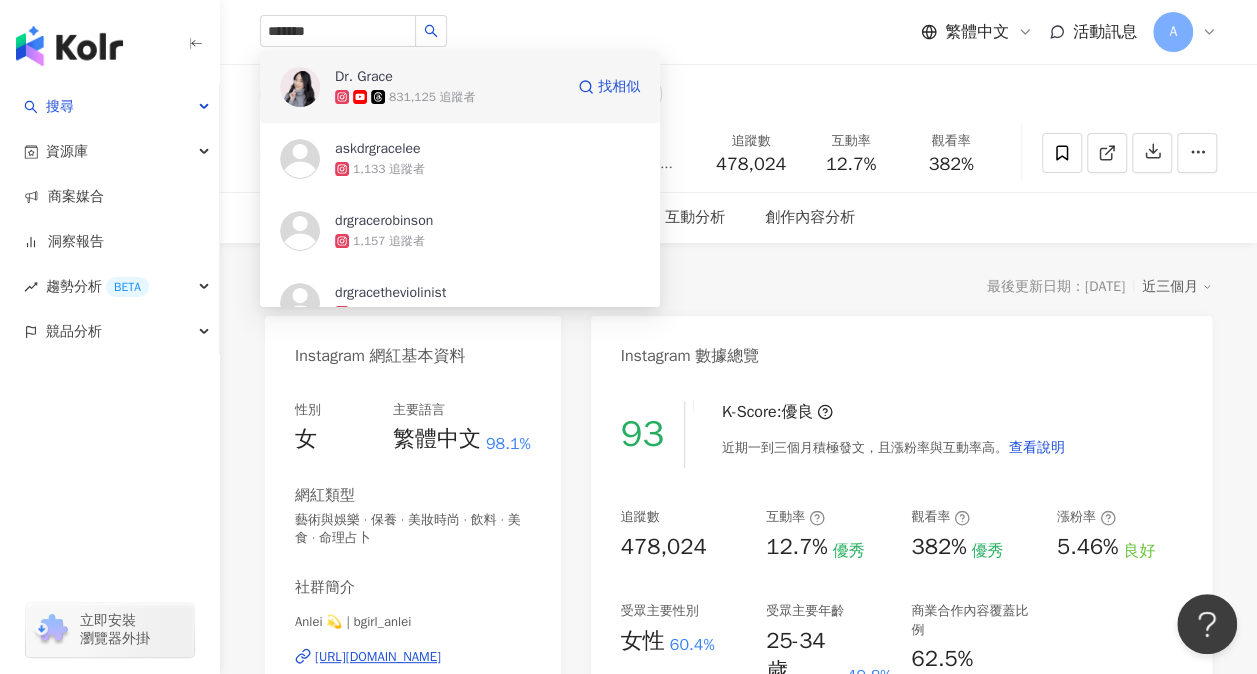 type 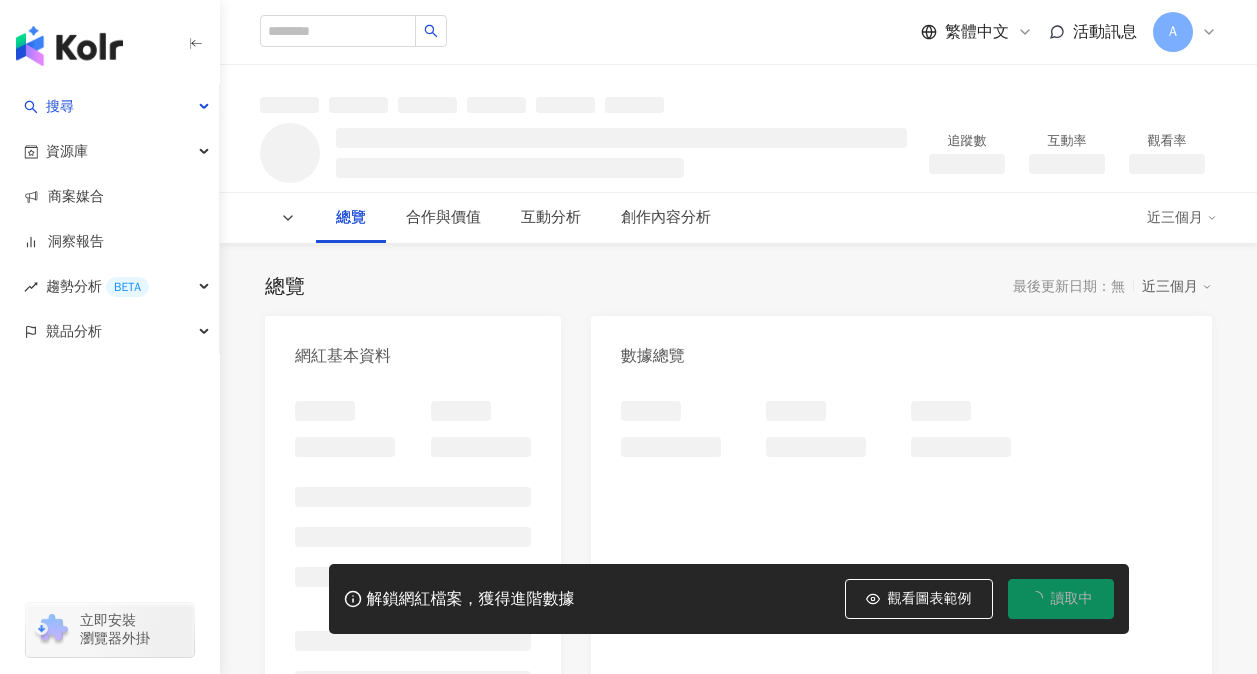 scroll, scrollTop: 0, scrollLeft: 0, axis: both 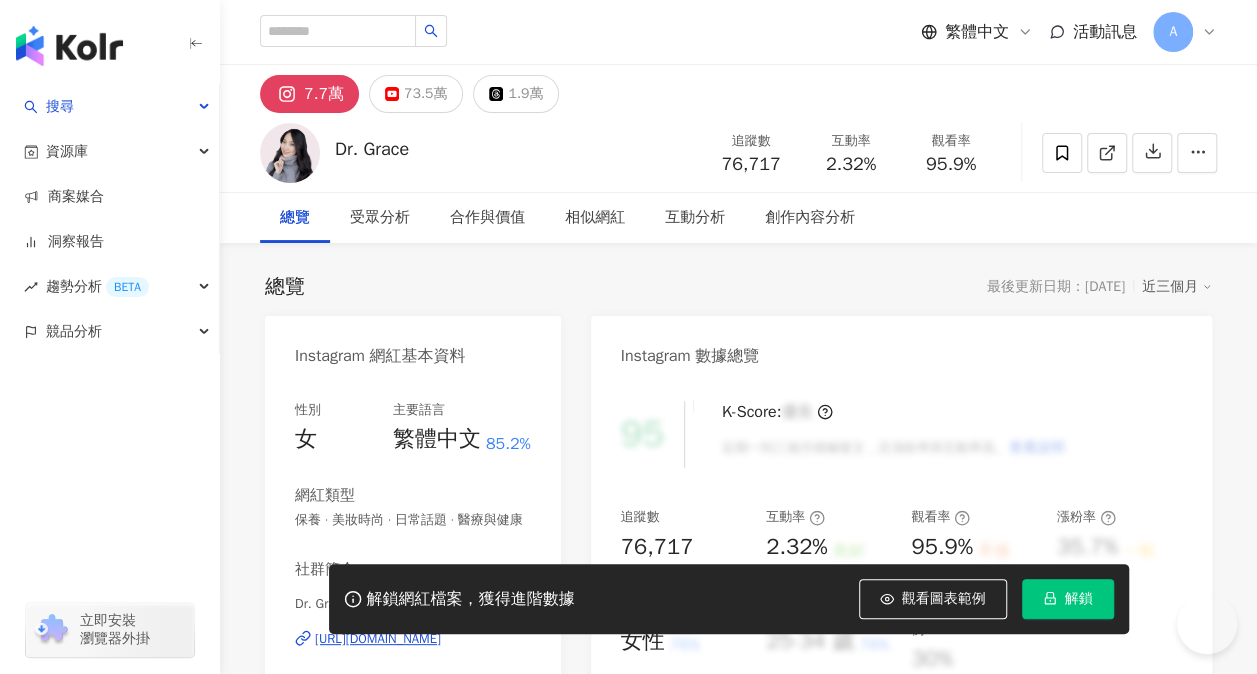 click on "解鎖" at bounding box center [1079, 599] 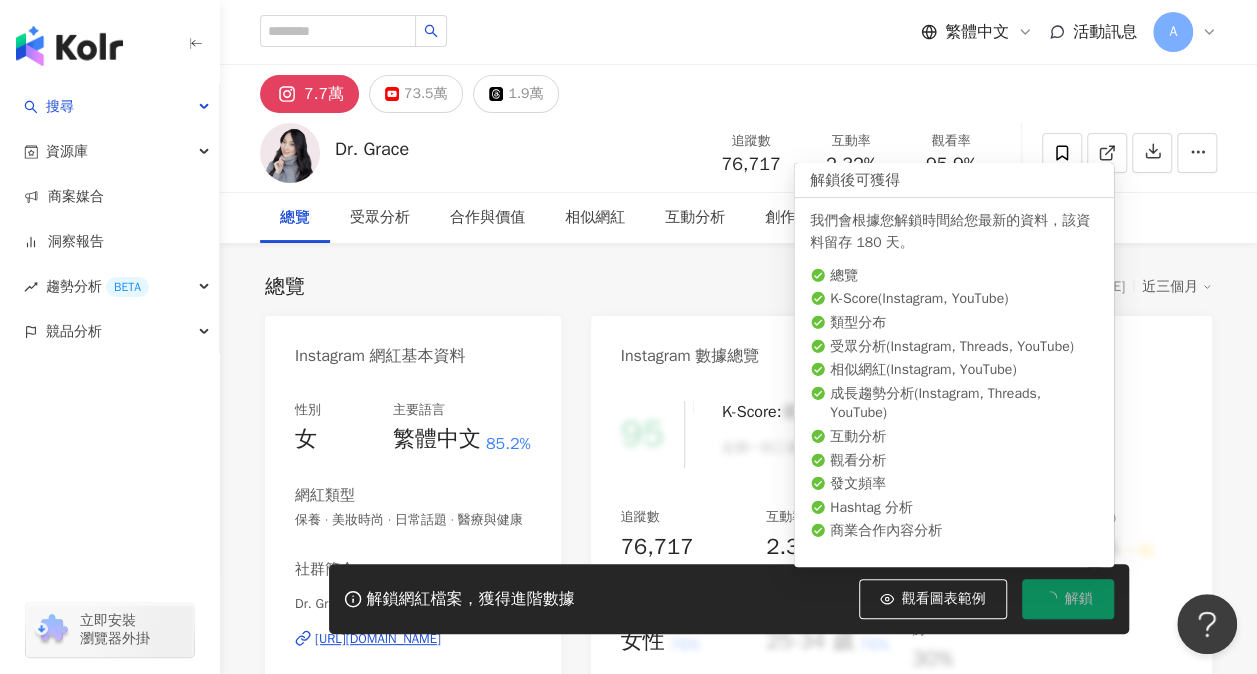 scroll, scrollTop: 0, scrollLeft: 0, axis: both 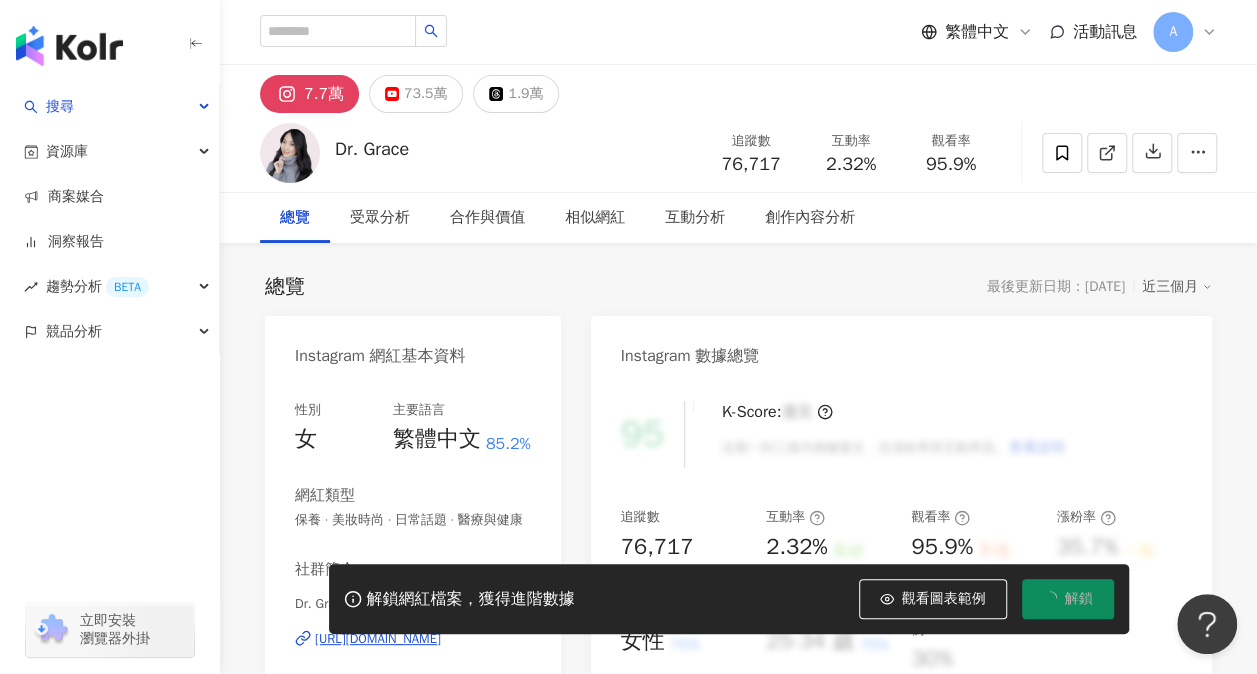 click on "95.9%" at bounding box center (951, 165) 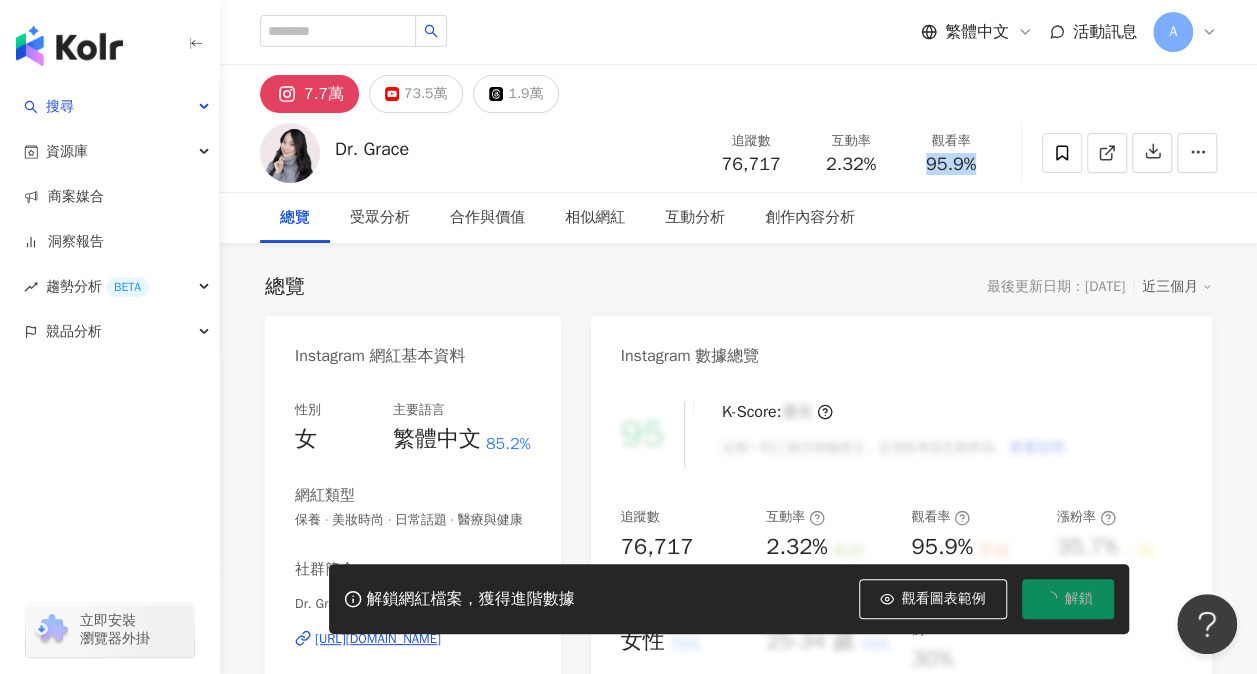 drag, startPoint x: 951, startPoint y: 167, endPoint x: 980, endPoint y: 172, distance: 29.427877 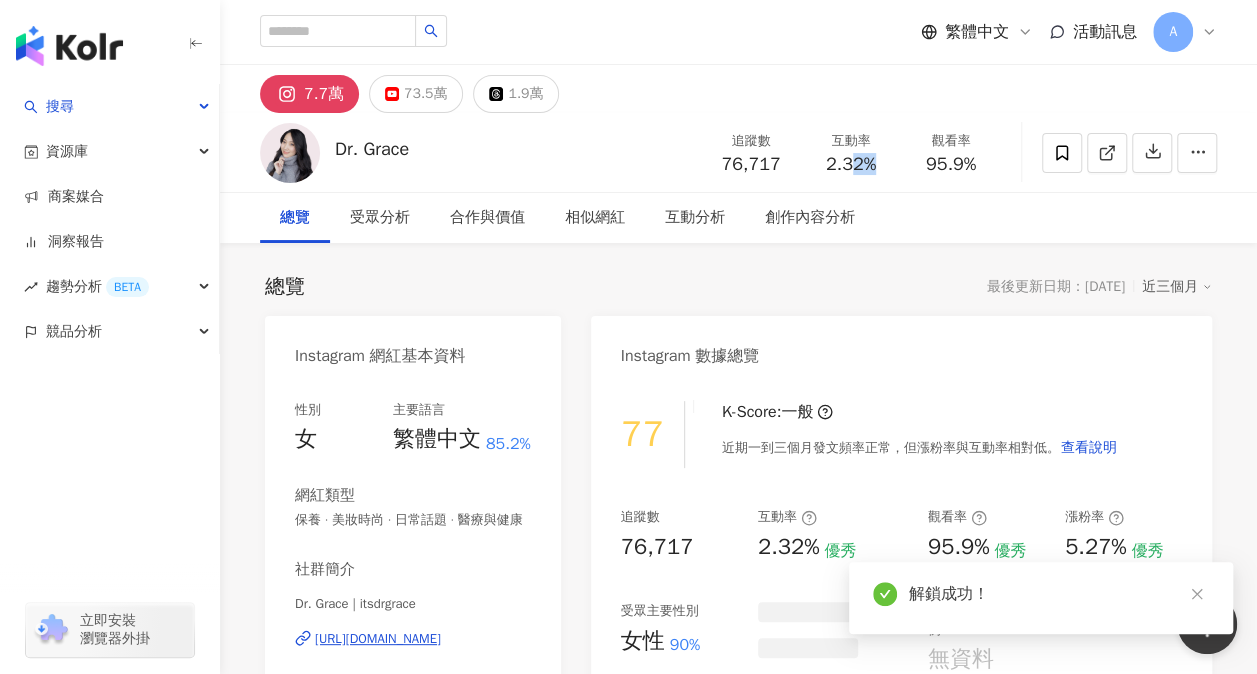 drag, startPoint x: 847, startPoint y: 157, endPoint x: 905, endPoint y: 4, distance: 163.62457 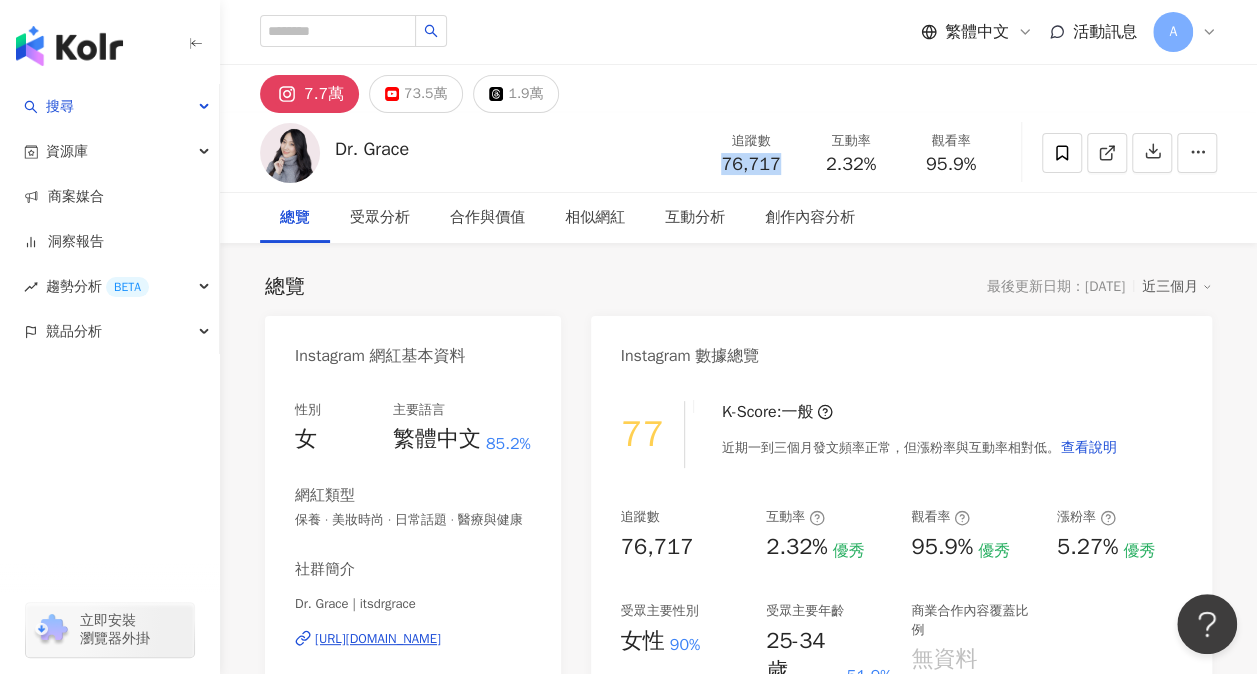 drag, startPoint x: 792, startPoint y: 160, endPoint x: 711, endPoint y: 165, distance: 81.154175 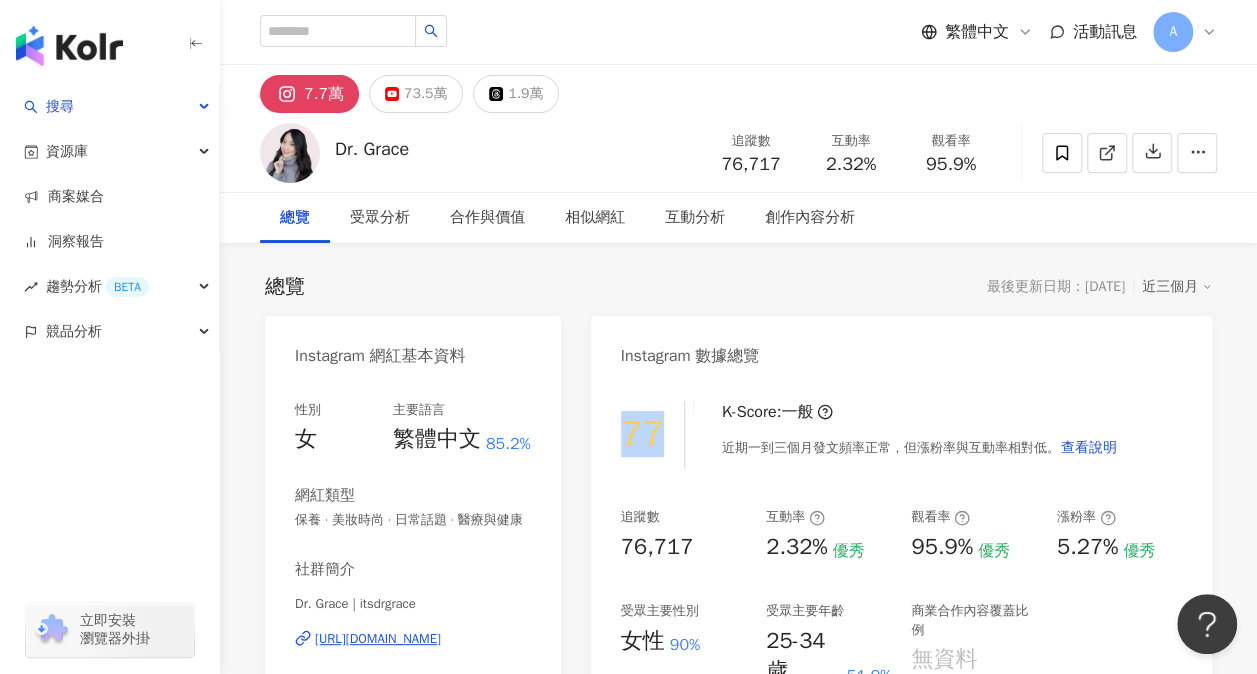 drag, startPoint x: 662, startPoint y: 426, endPoint x: 625, endPoint y: 428, distance: 37.054016 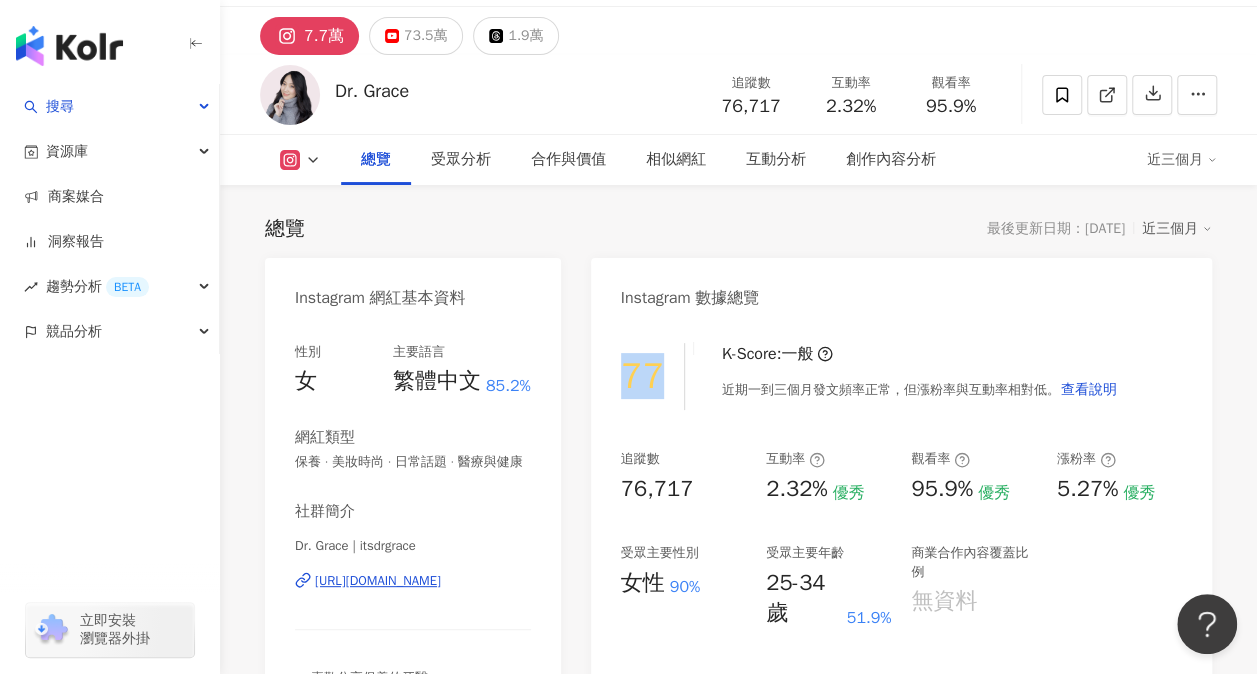 scroll, scrollTop: 100, scrollLeft: 0, axis: vertical 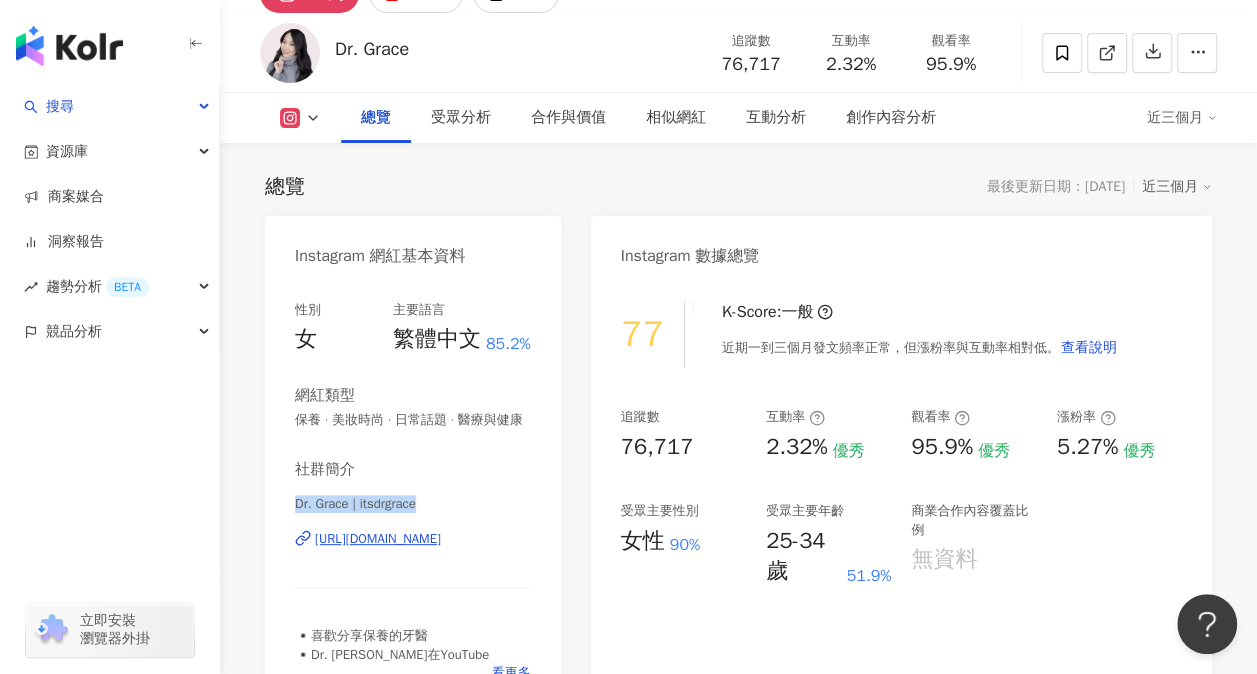 drag, startPoint x: 430, startPoint y: 521, endPoint x: 286, endPoint y: 528, distance: 144.17004 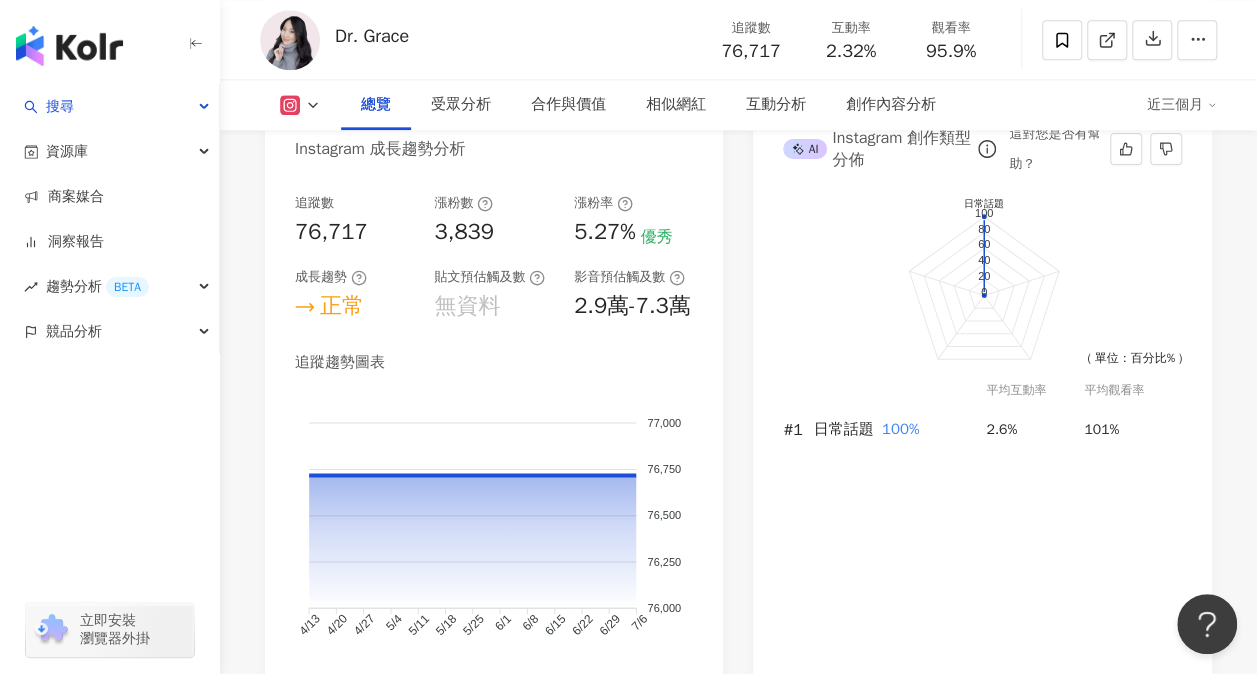 scroll, scrollTop: 1200, scrollLeft: 0, axis: vertical 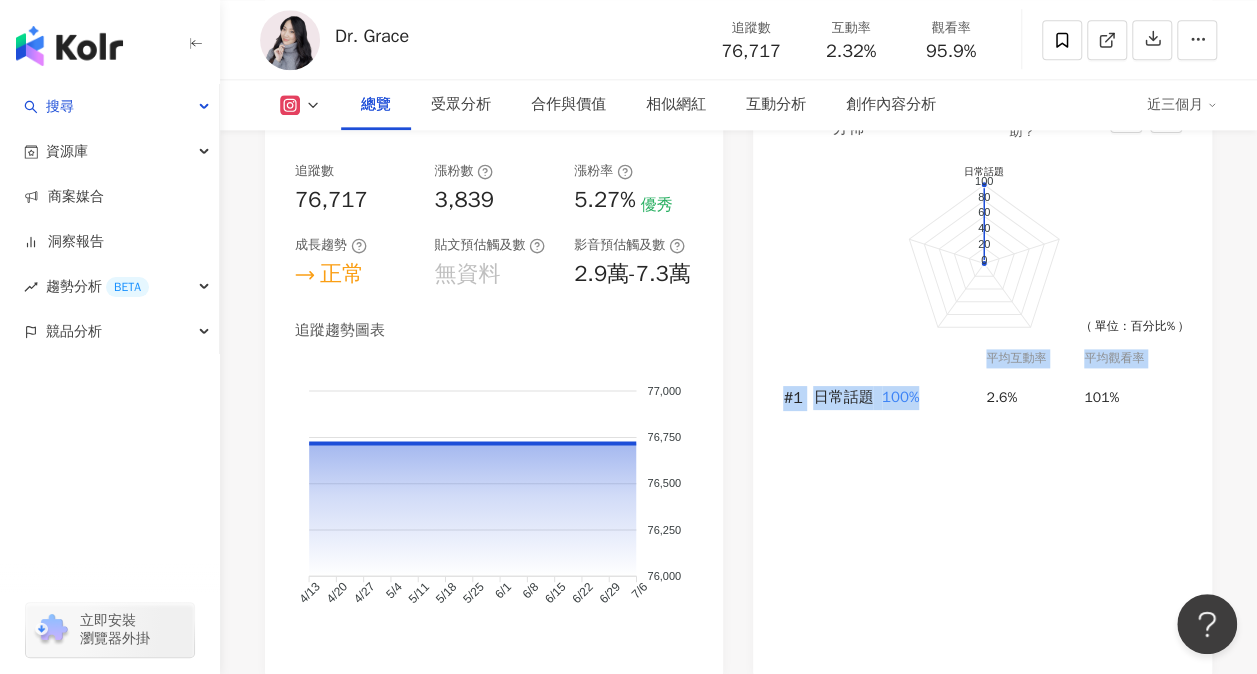 drag, startPoint x: 924, startPoint y: 416, endPoint x: 773, endPoint y: 412, distance: 151.05296 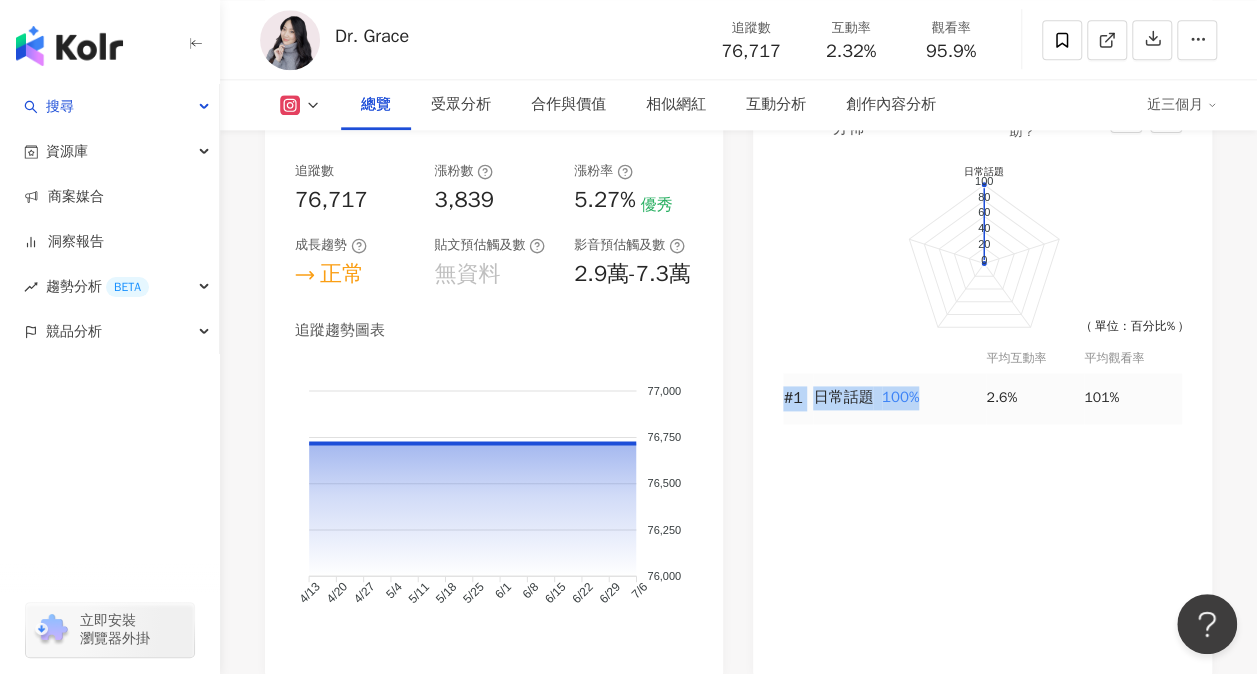 drag, startPoint x: 912, startPoint y: 412, endPoint x: 784, endPoint y: 406, distance: 128.14055 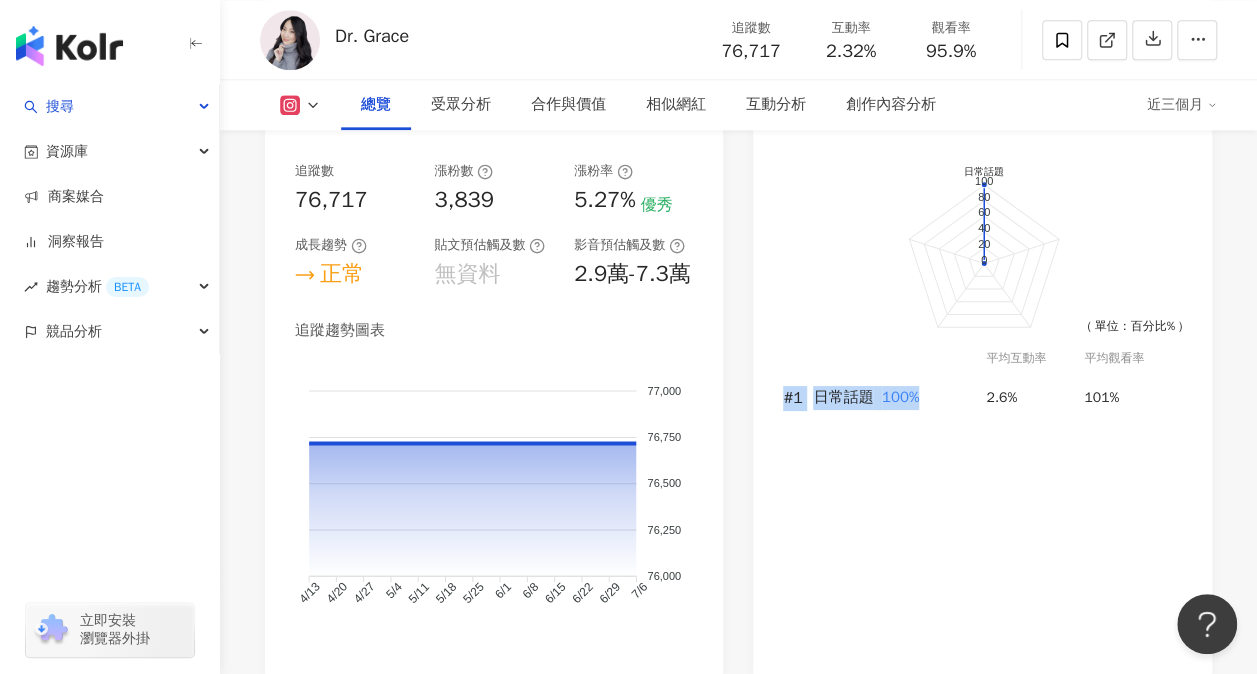 copy on "#1 日常話題    100%" 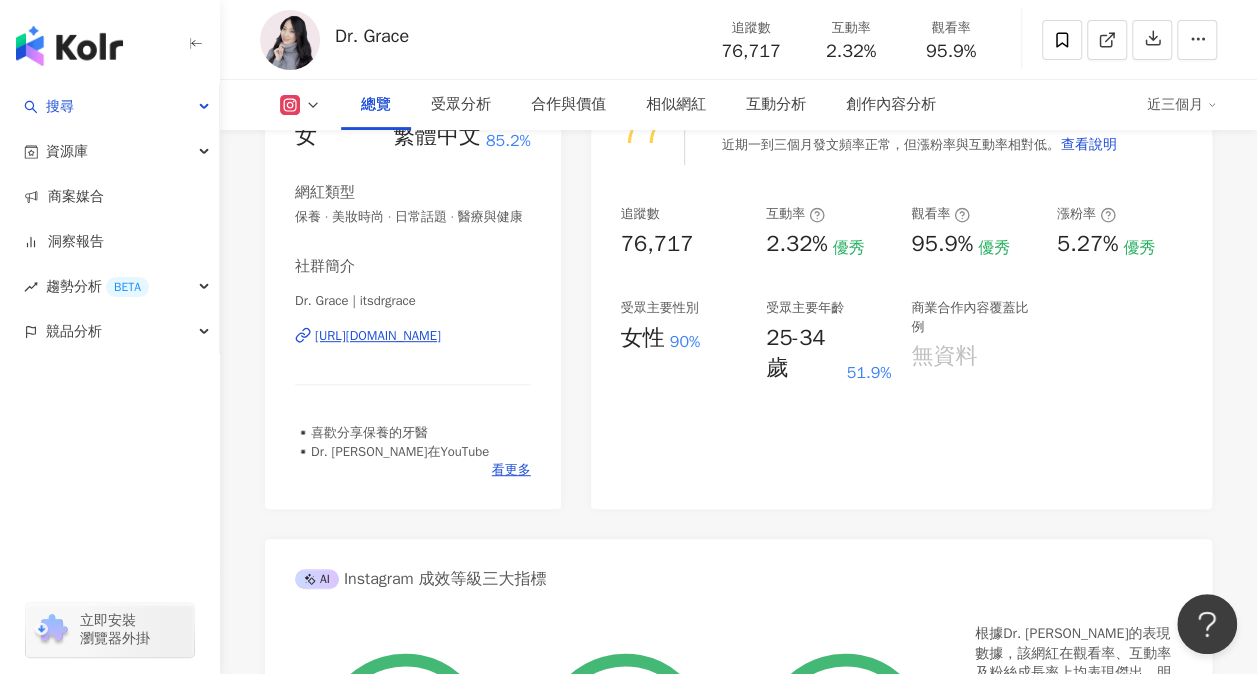 scroll, scrollTop: 300, scrollLeft: 0, axis: vertical 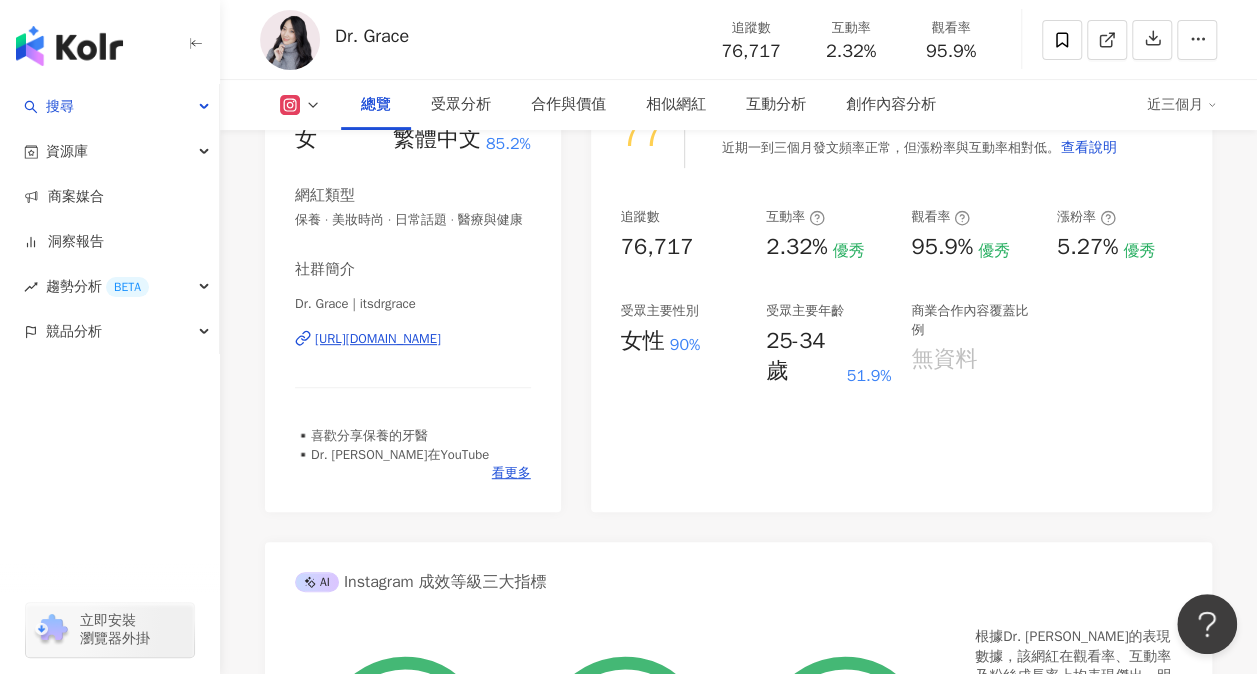 click on "https://www.instagram.com/itsdrgrace/" at bounding box center (378, 339) 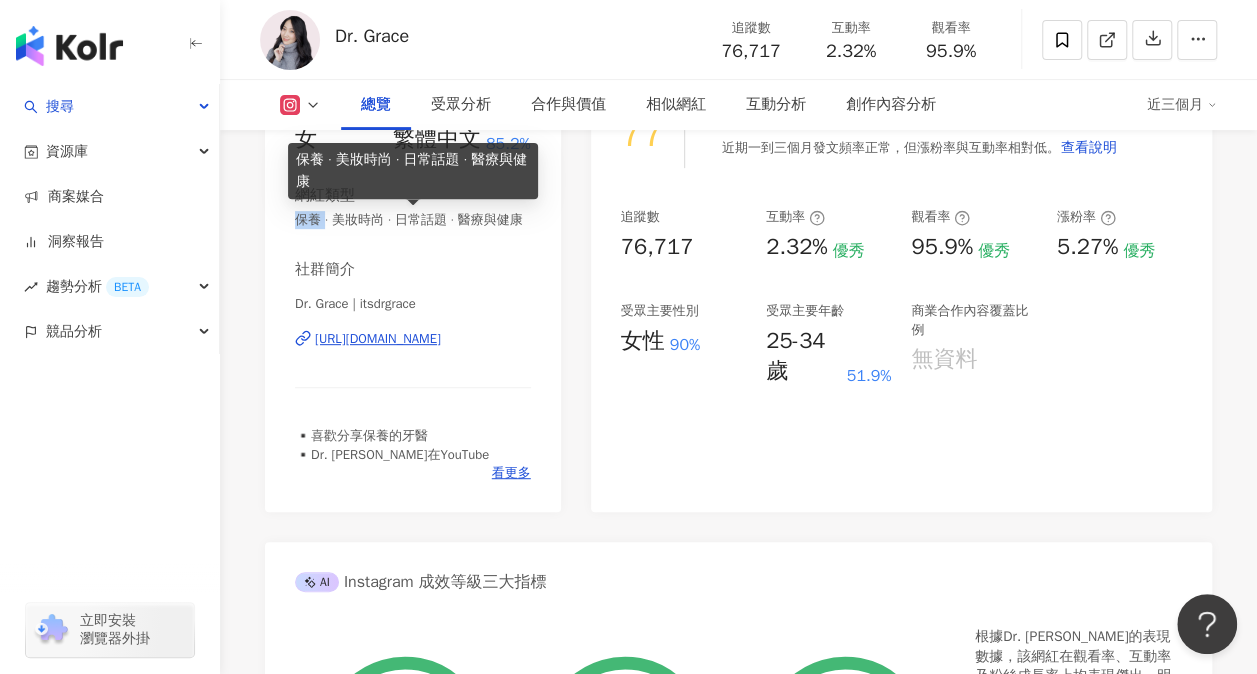 drag, startPoint x: 293, startPoint y: 221, endPoint x: 324, endPoint y: 219, distance: 31.06445 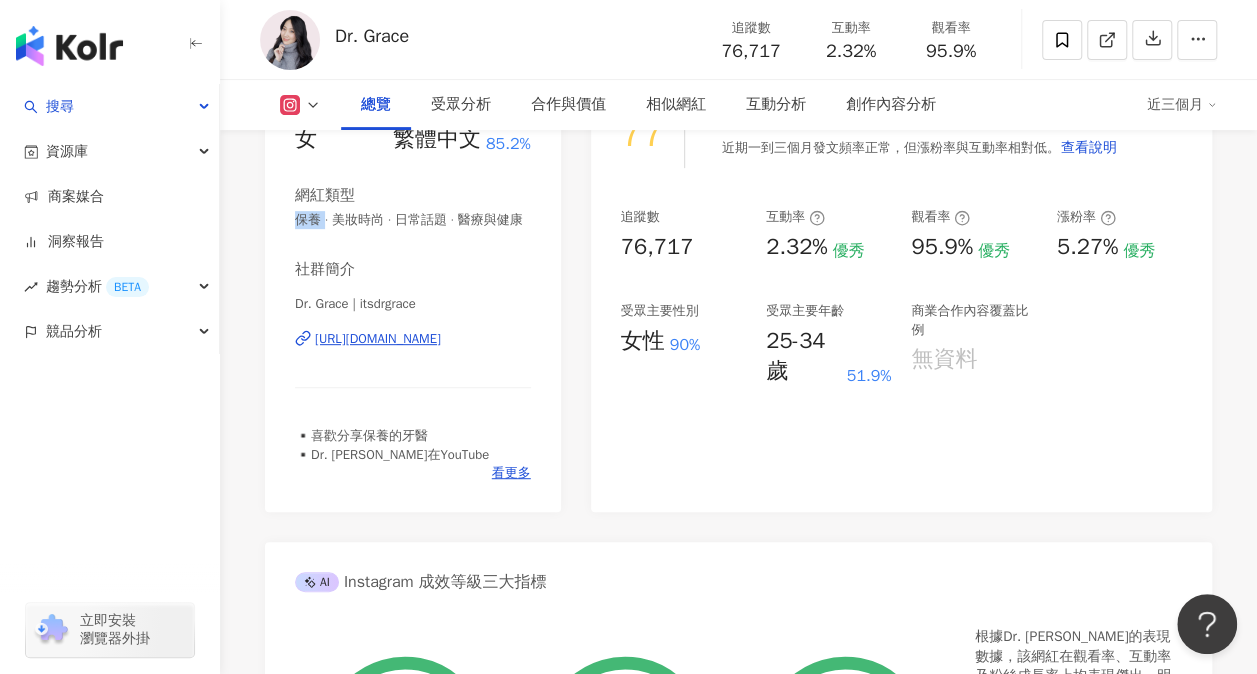 click on "https://www.instagram.com/itsdrgrace/" at bounding box center (378, 339) 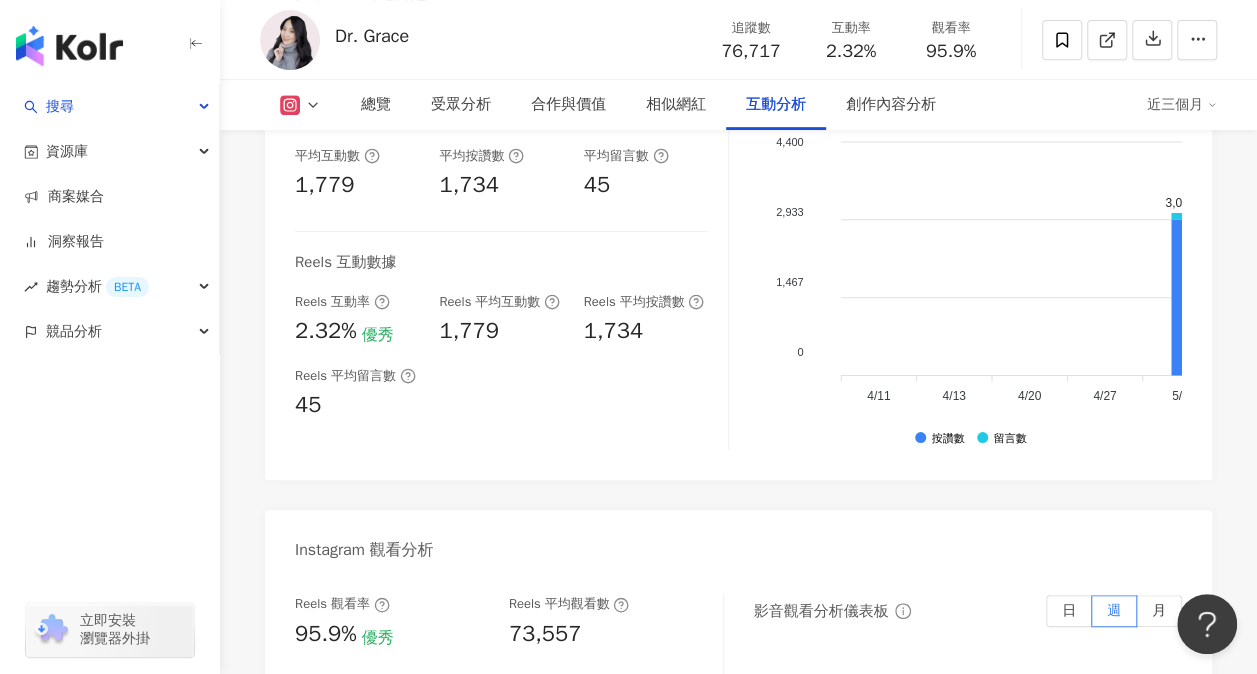 scroll, scrollTop: 4500, scrollLeft: 0, axis: vertical 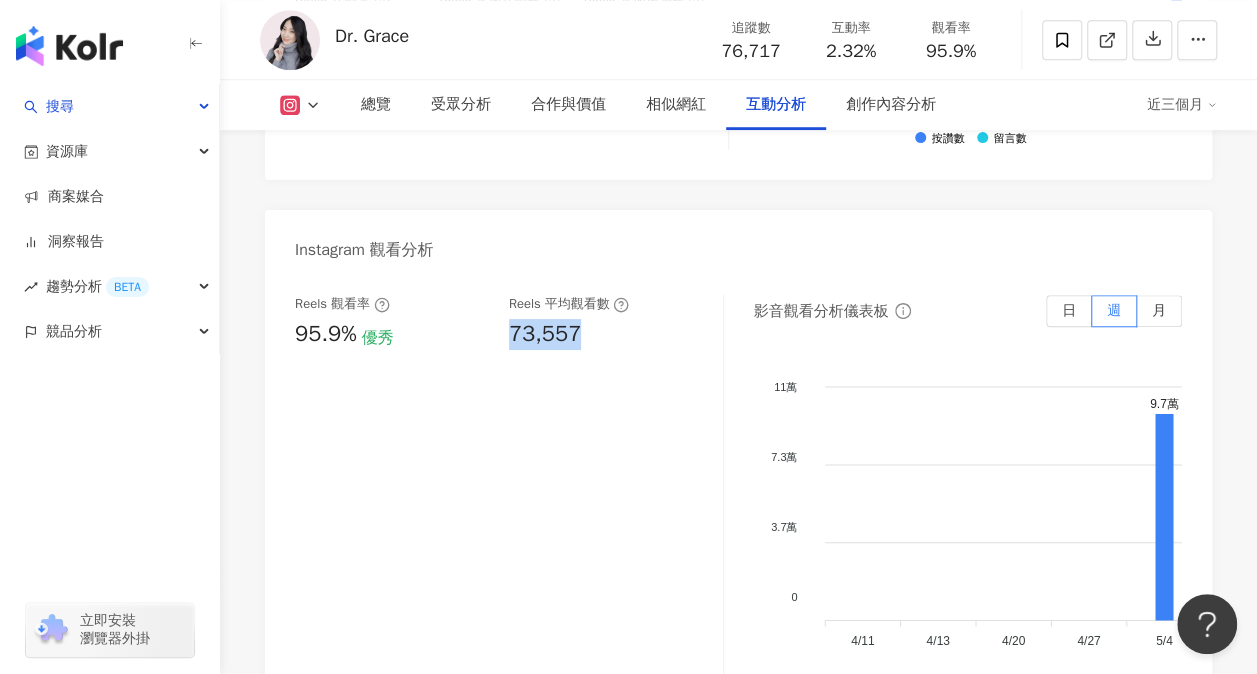 drag, startPoint x: 593, startPoint y: 336, endPoint x: 504, endPoint y: 341, distance: 89.140335 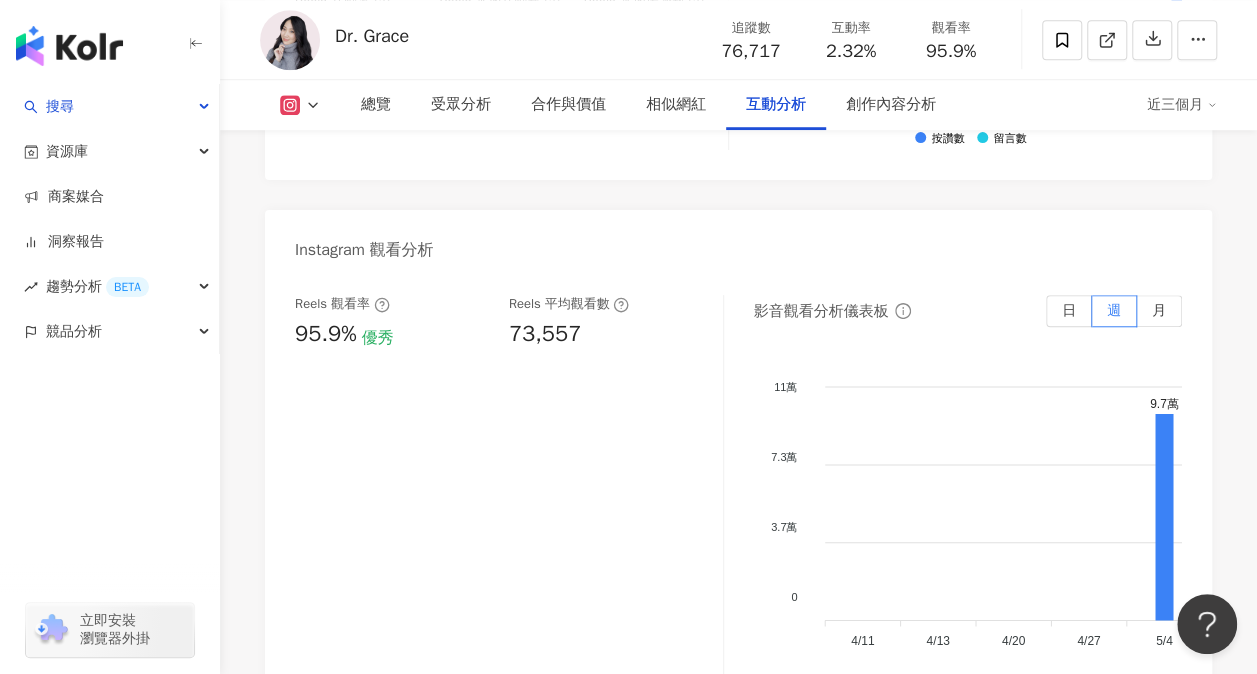 click on "Reels 觀看率   95.9% 優秀 Reels 平均觀看數   73,557" at bounding box center [509, 495] 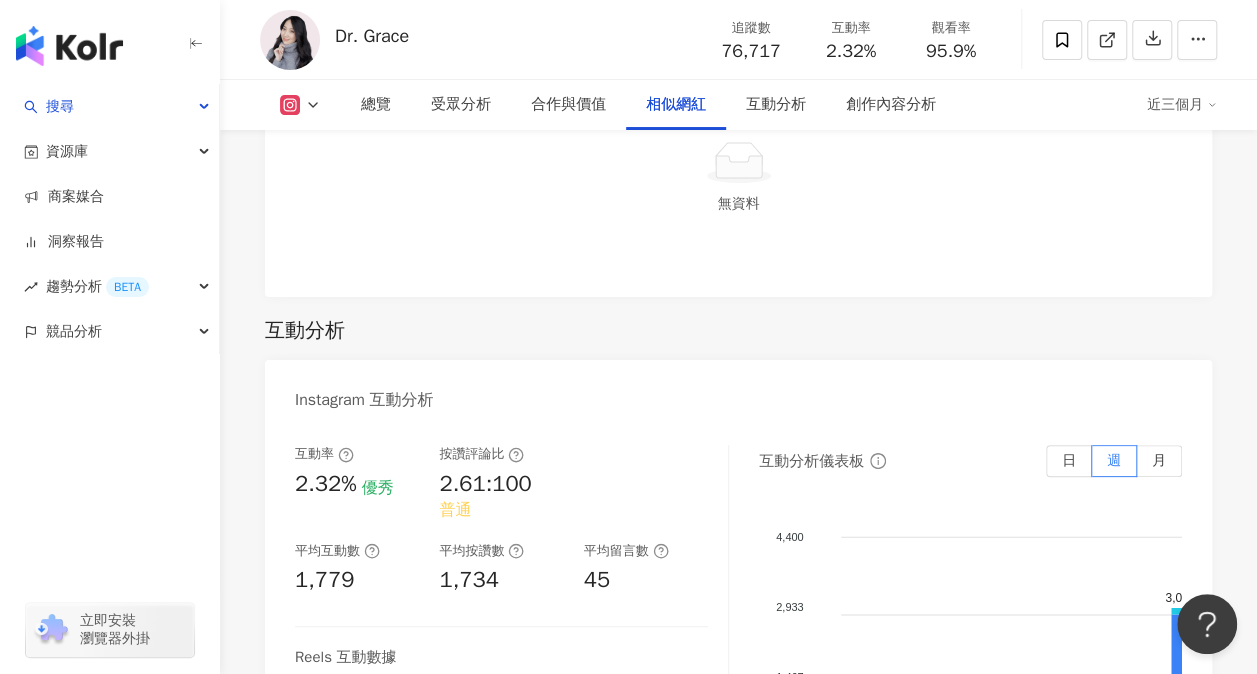 scroll, scrollTop: 3800, scrollLeft: 0, axis: vertical 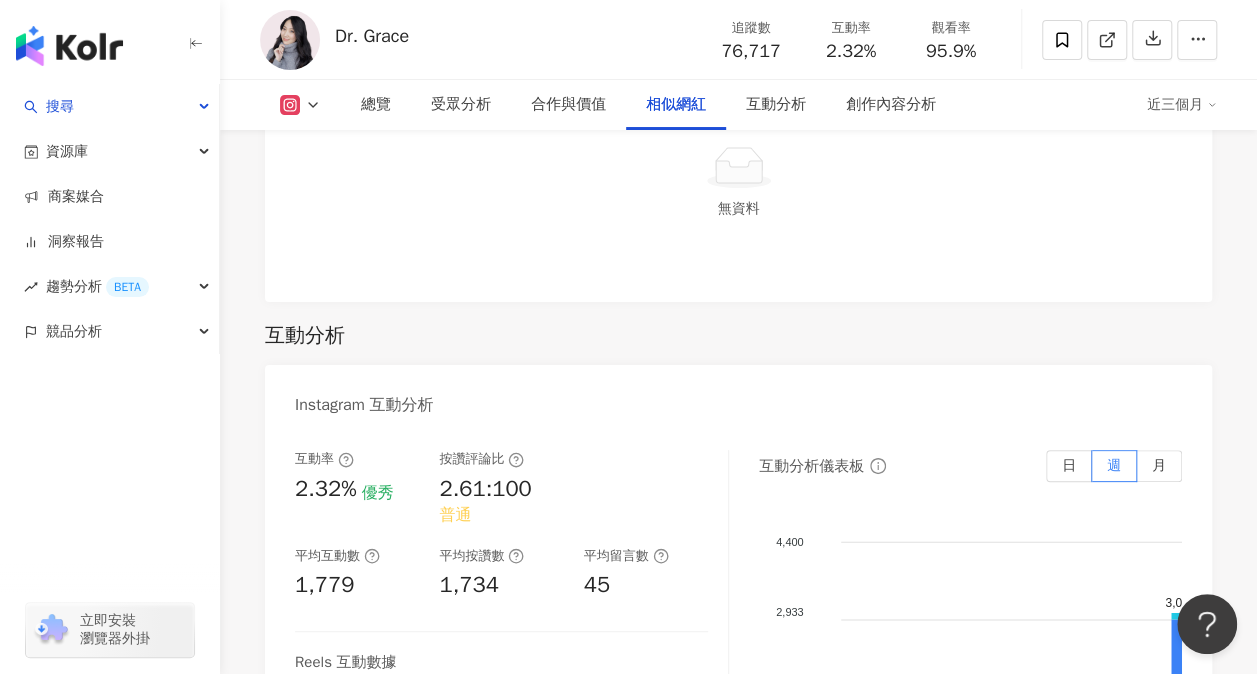 click on "無資料" at bounding box center [738, 187] 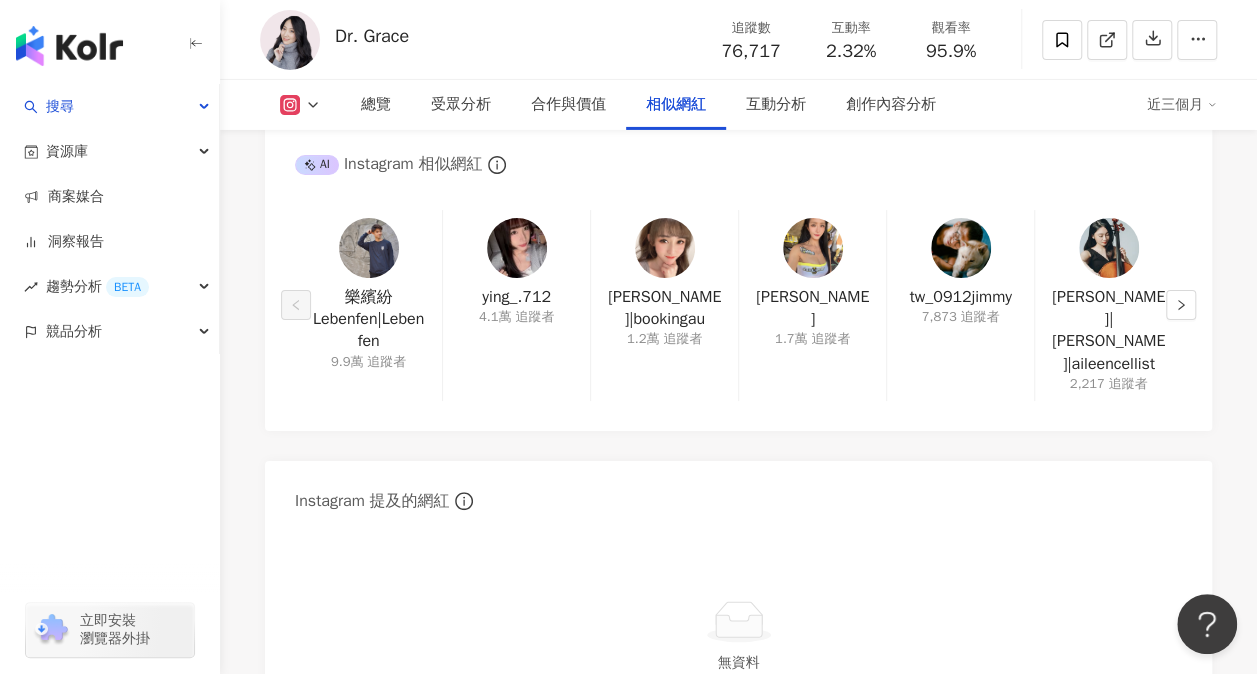 scroll, scrollTop: 3300, scrollLeft: 0, axis: vertical 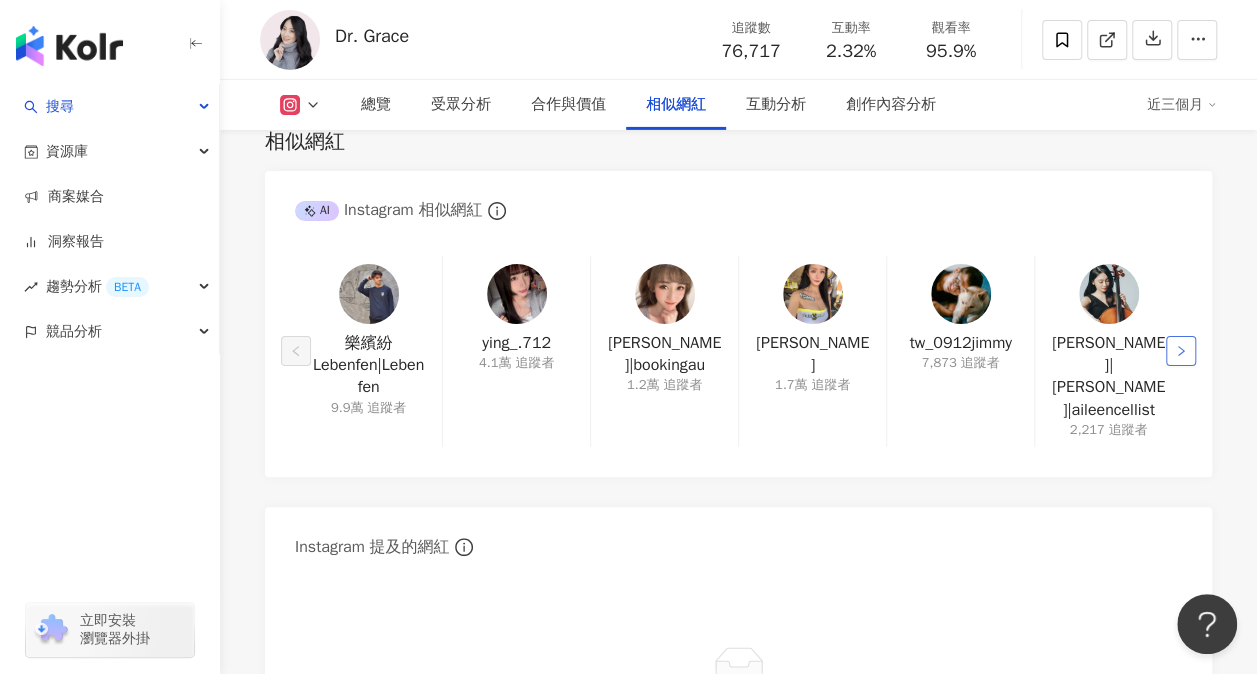 click at bounding box center (1181, 351) 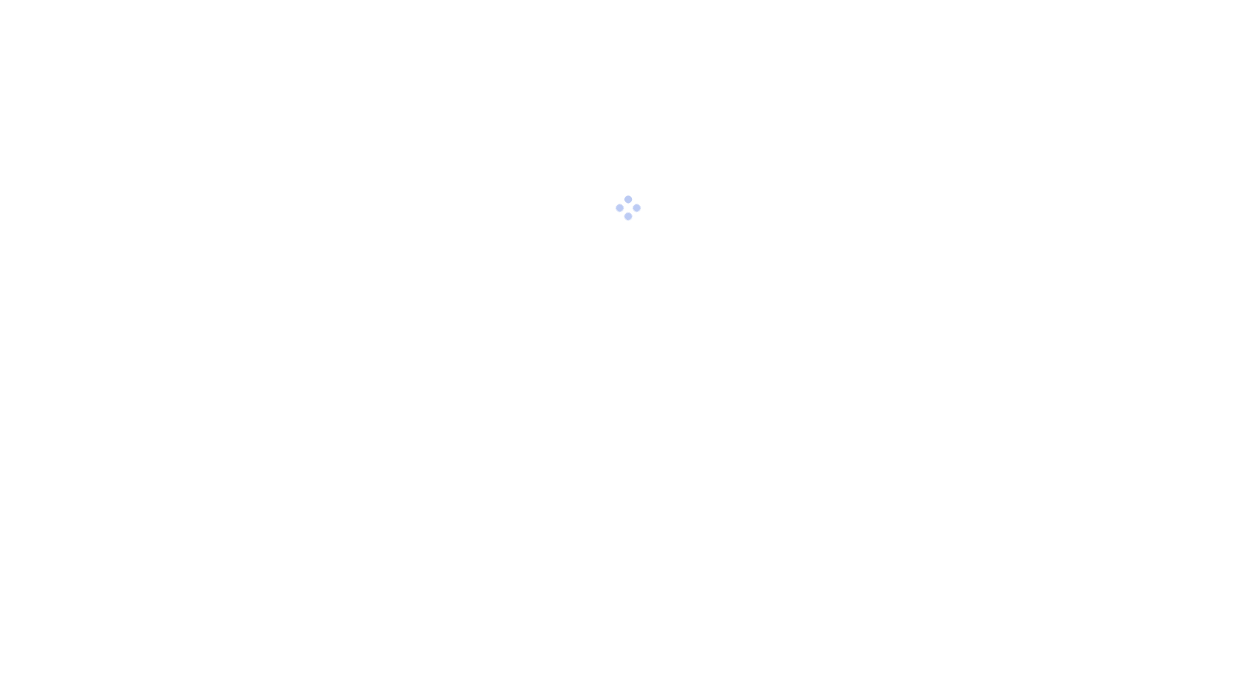 scroll, scrollTop: 0, scrollLeft: 0, axis: both 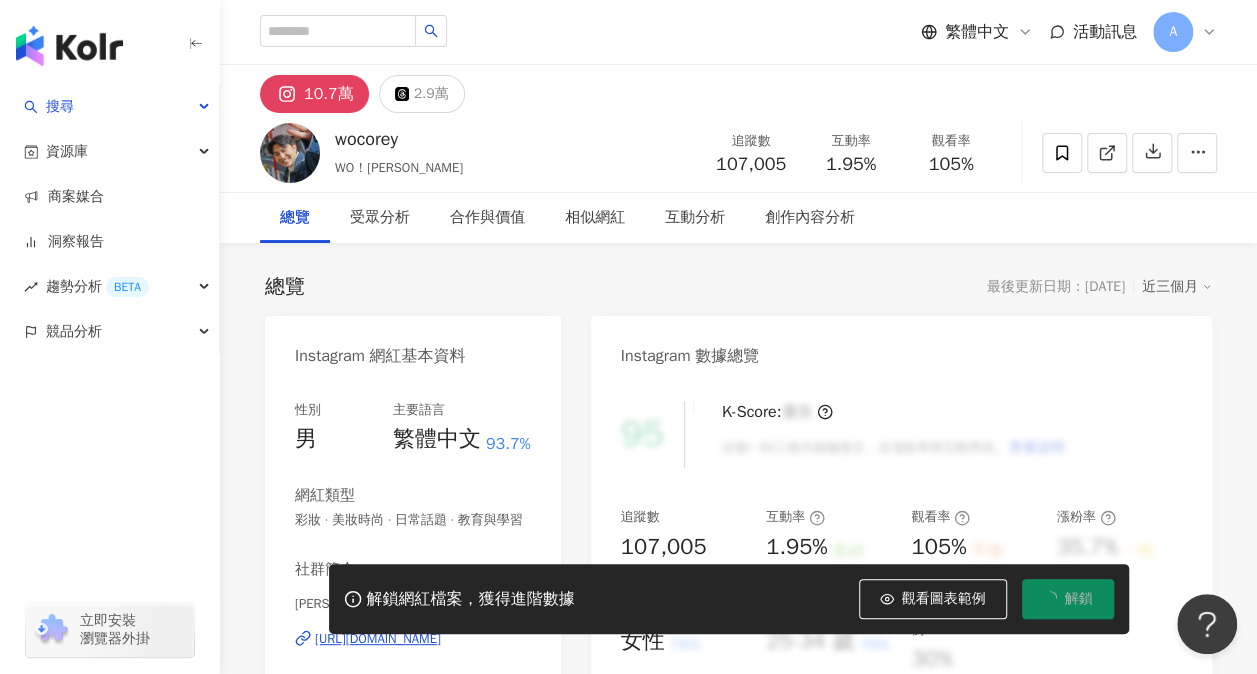 click on "107,005" at bounding box center [751, 164] 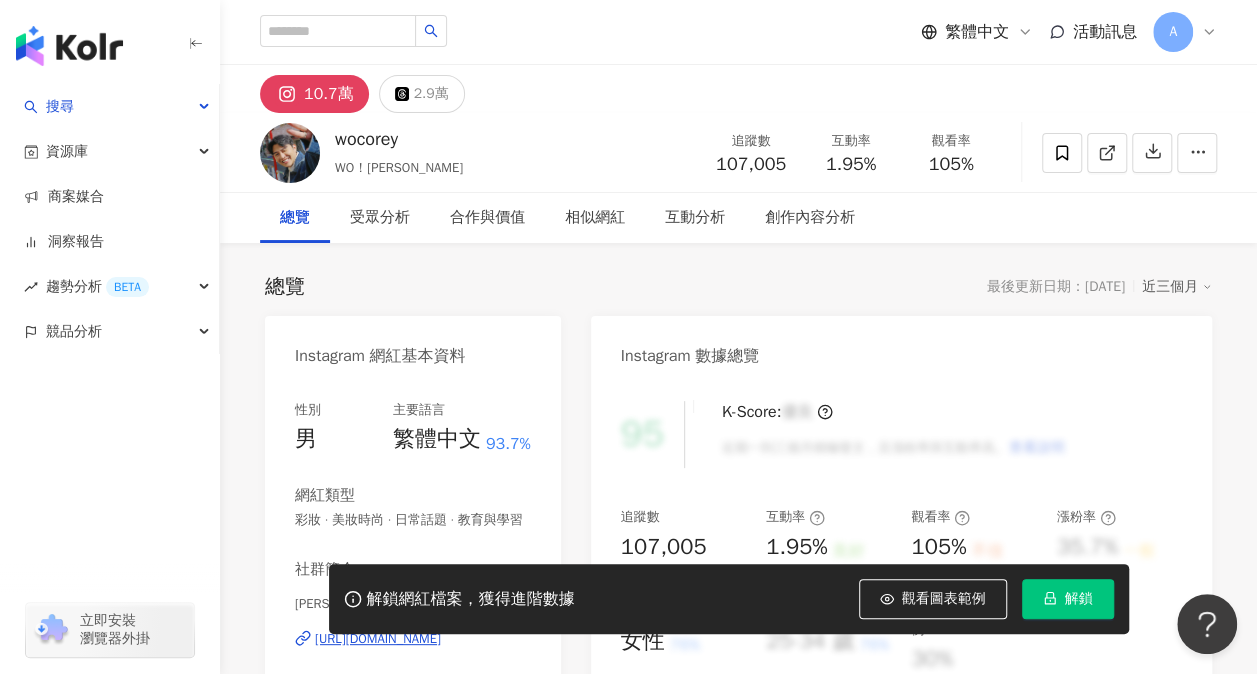 click on "追蹤數 107,005 互動率 1.95% 觀看率 105%" at bounding box center [851, 152] 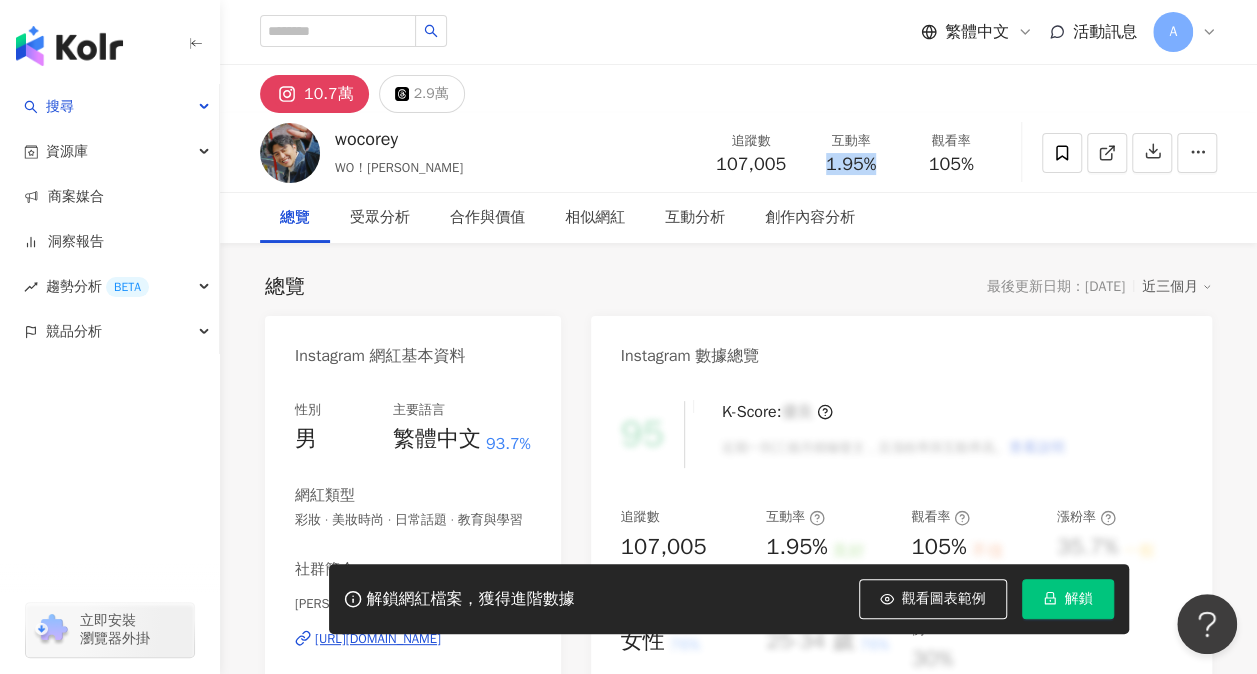 drag, startPoint x: 822, startPoint y: 168, endPoint x: 872, endPoint y: 164, distance: 50.159744 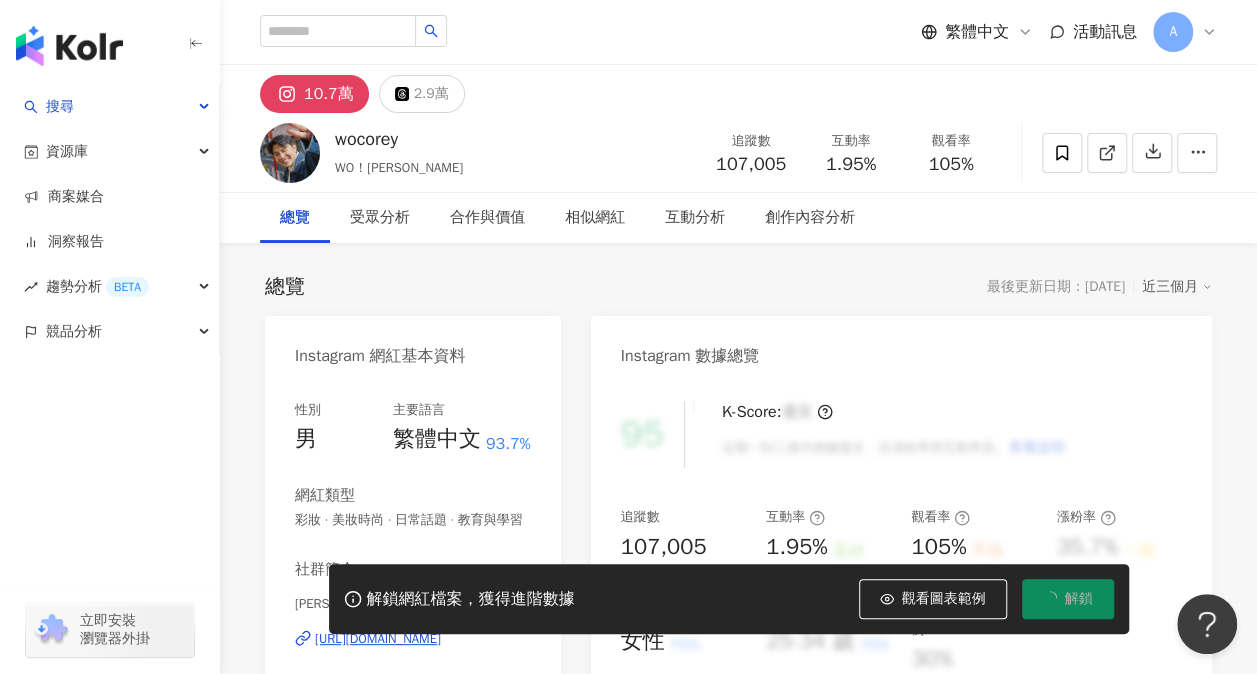 click on "105%" at bounding box center [951, 165] 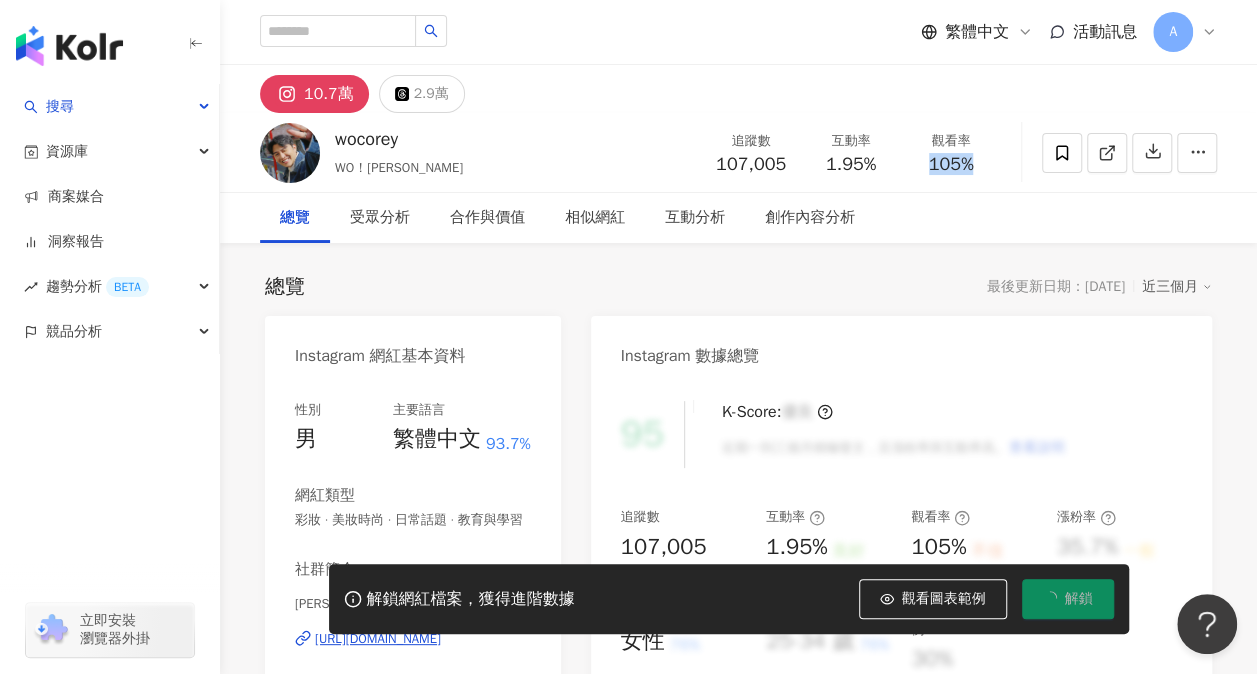 drag, startPoint x: 928, startPoint y: 164, endPoint x: 984, endPoint y: 168, distance: 56.142673 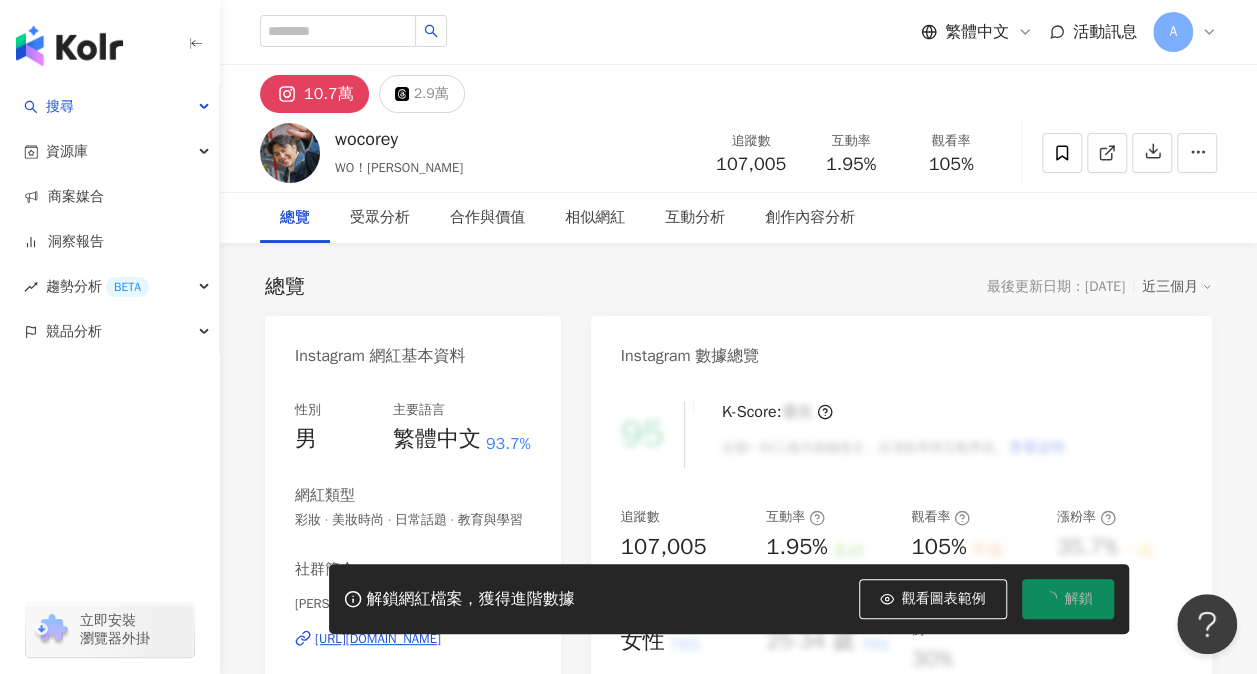 click on "95 K-Score :   優良 近期一到三個月積極發文，且漲粉率與互動率高。 查看說明 追蹤數   107,005 互動率   1.95% 良好 觀看率   105% 不佳 漲粉率   35.7% 一般 受眾主要性別   女性 76% 受眾主要年齡   25-34 歲 76% 商業合作內容覆蓋比例   30%" at bounding box center [901, 605] 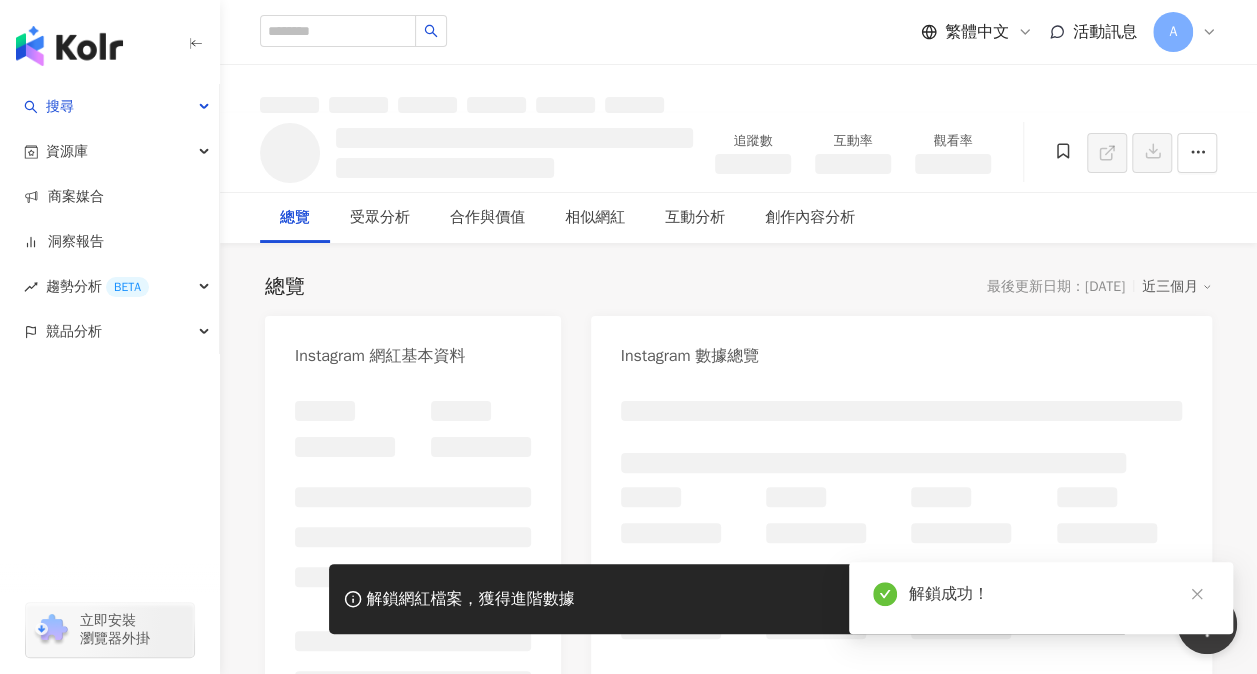 click at bounding box center [901, 598] 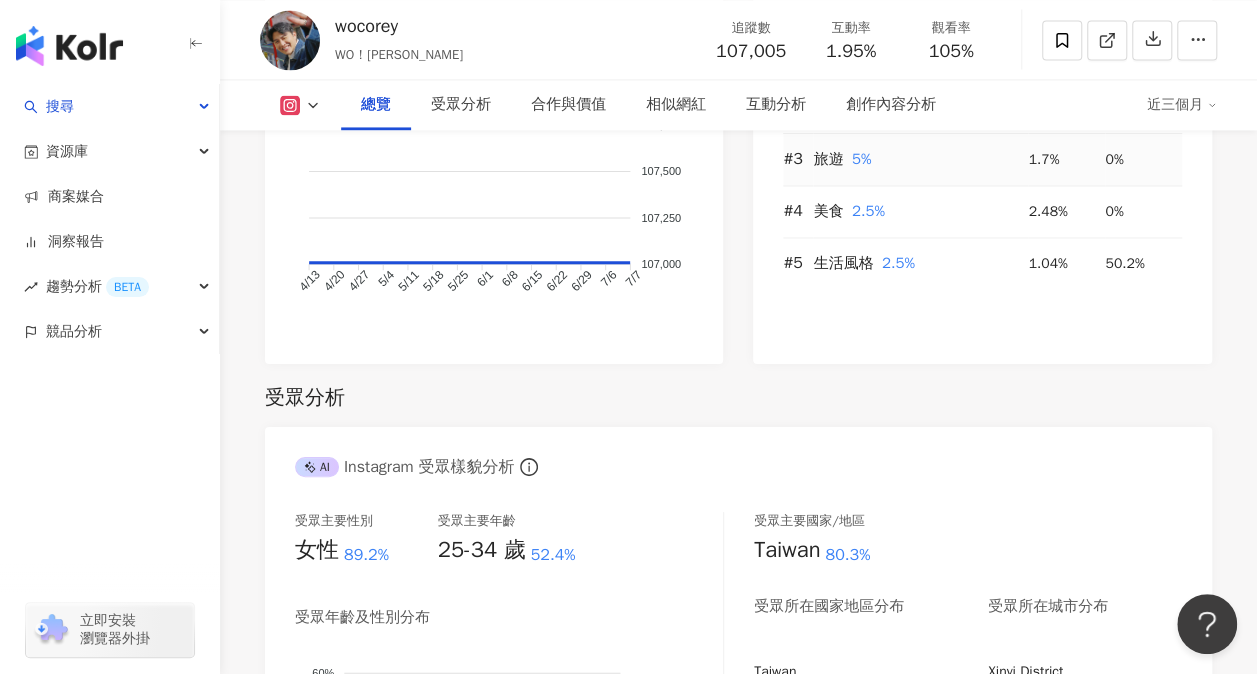 scroll, scrollTop: 1400, scrollLeft: 0, axis: vertical 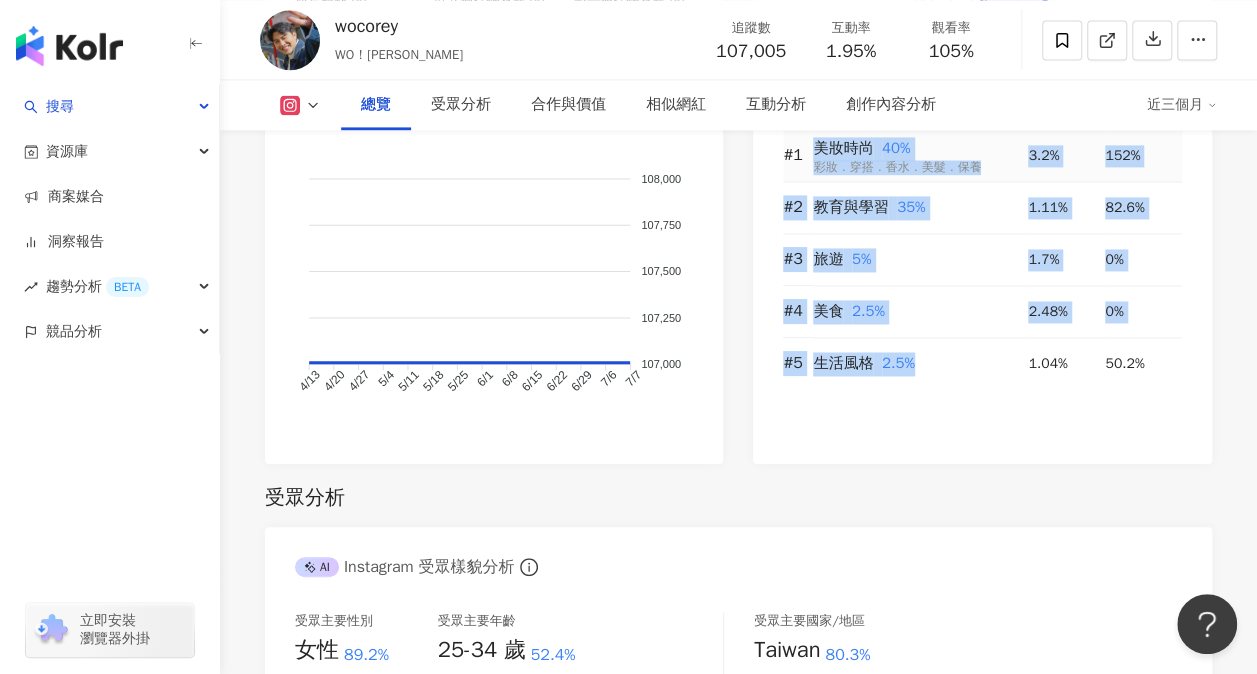 drag, startPoint x: 919, startPoint y: 439, endPoint x: 811, endPoint y: 238, distance: 228.17757 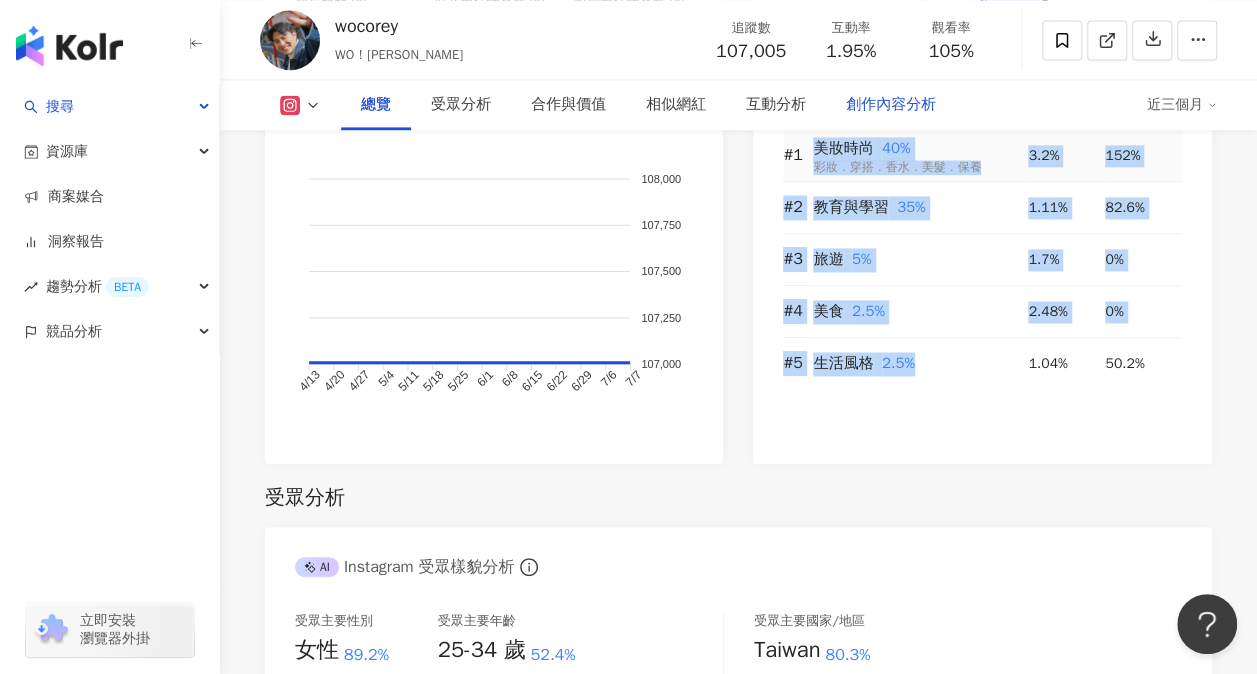 copy on "美妝時尚    40% 彩妝．穿搭．香水．美髮．保養 3.2% 152% #2 教育與學習    35% 1.11% 82.6% #3 旅遊    5% 1.7% 0% #4 美食    2.5% 2.48% 0% #5 生活風格    2.5%" 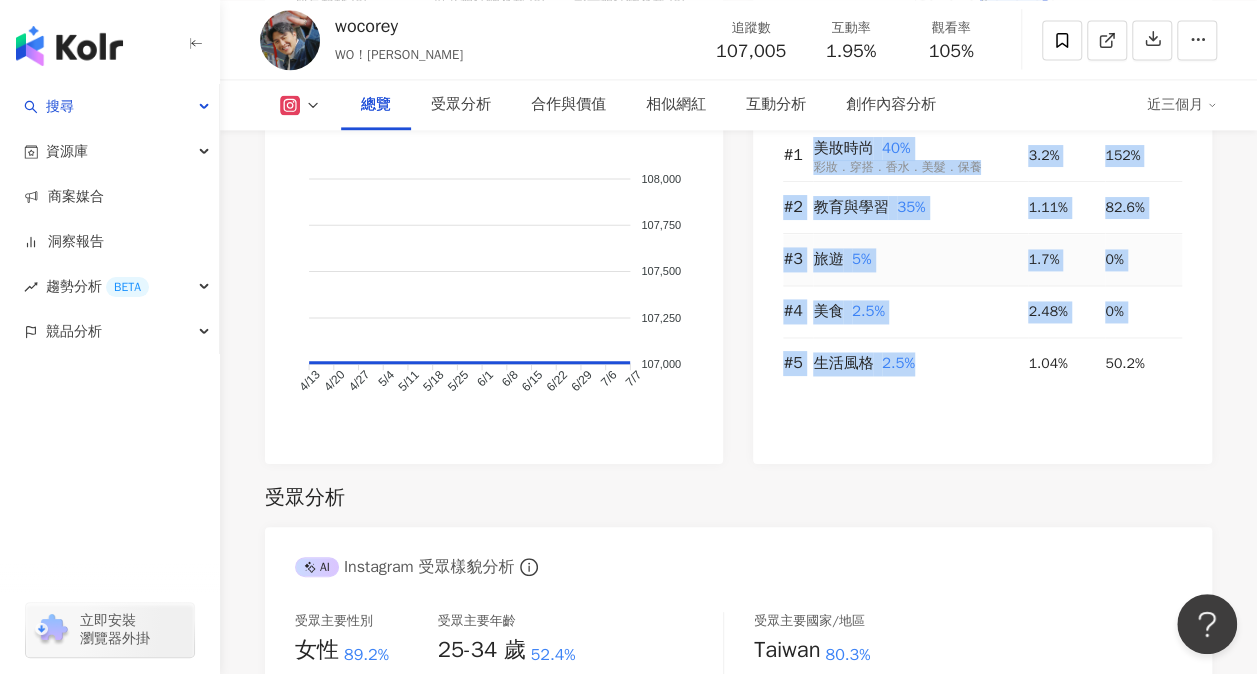 click on "旅遊    5%" at bounding box center [920, 260] 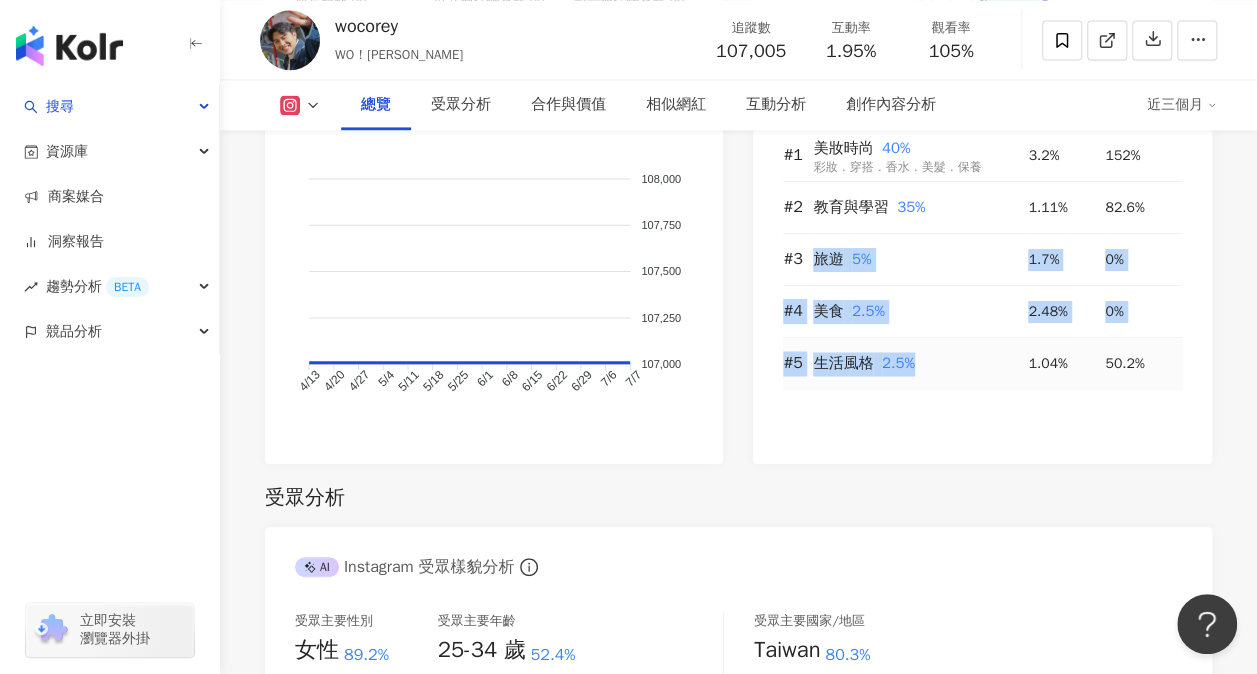 drag, startPoint x: 815, startPoint y: 332, endPoint x: 943, endPoint y: 433, distance: 163.04907 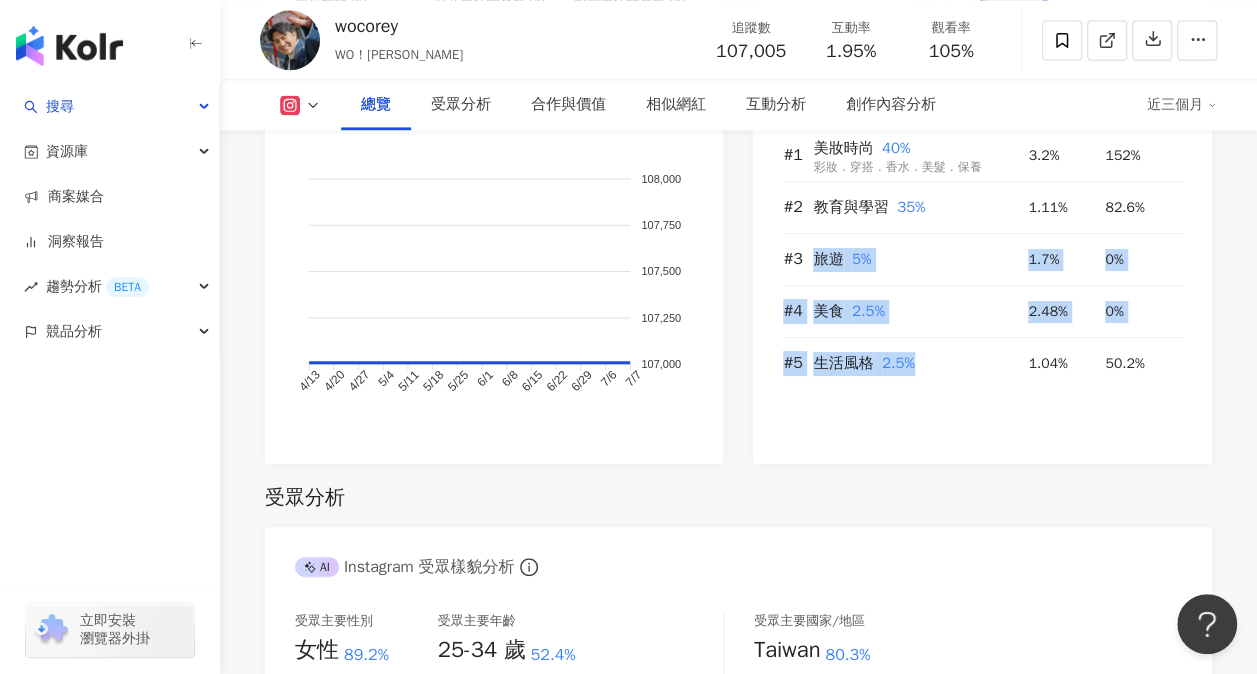 copy on "旅遊    5% 1.7% 0% #4 美食    2.5% 2.48% 0% #5 生活風格    2.5%" 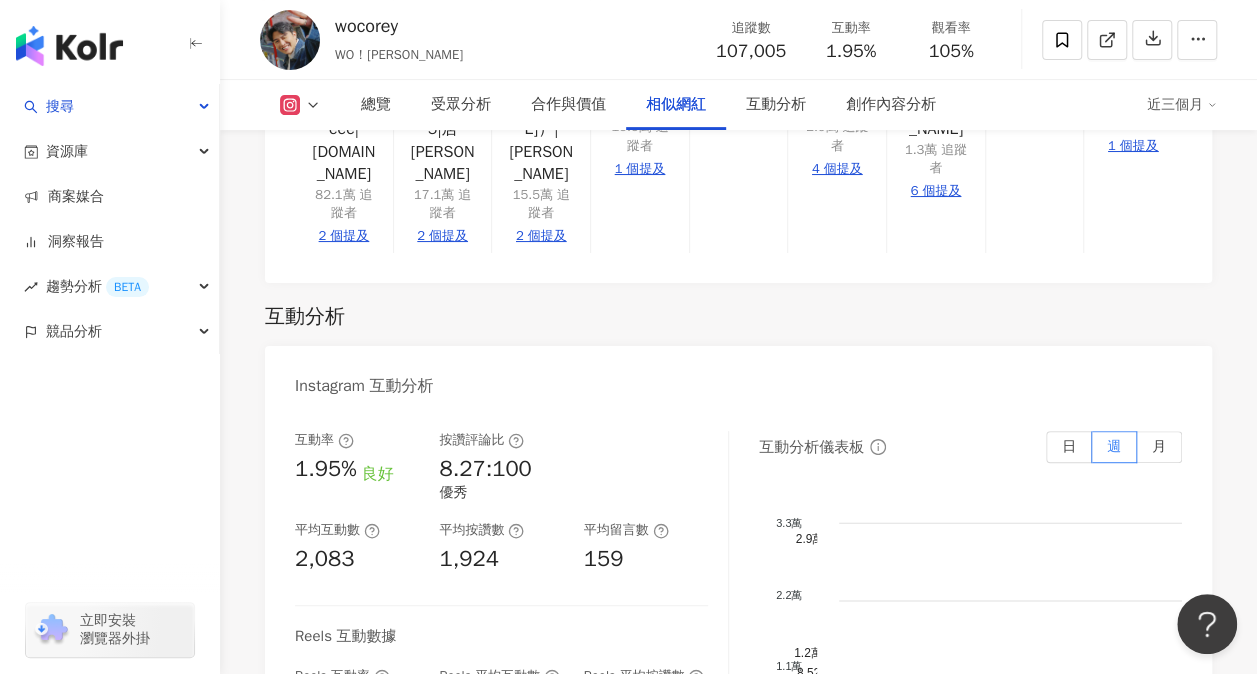 scroll, scrollTop: 4500, scrollLeft: 0, axis: vertical 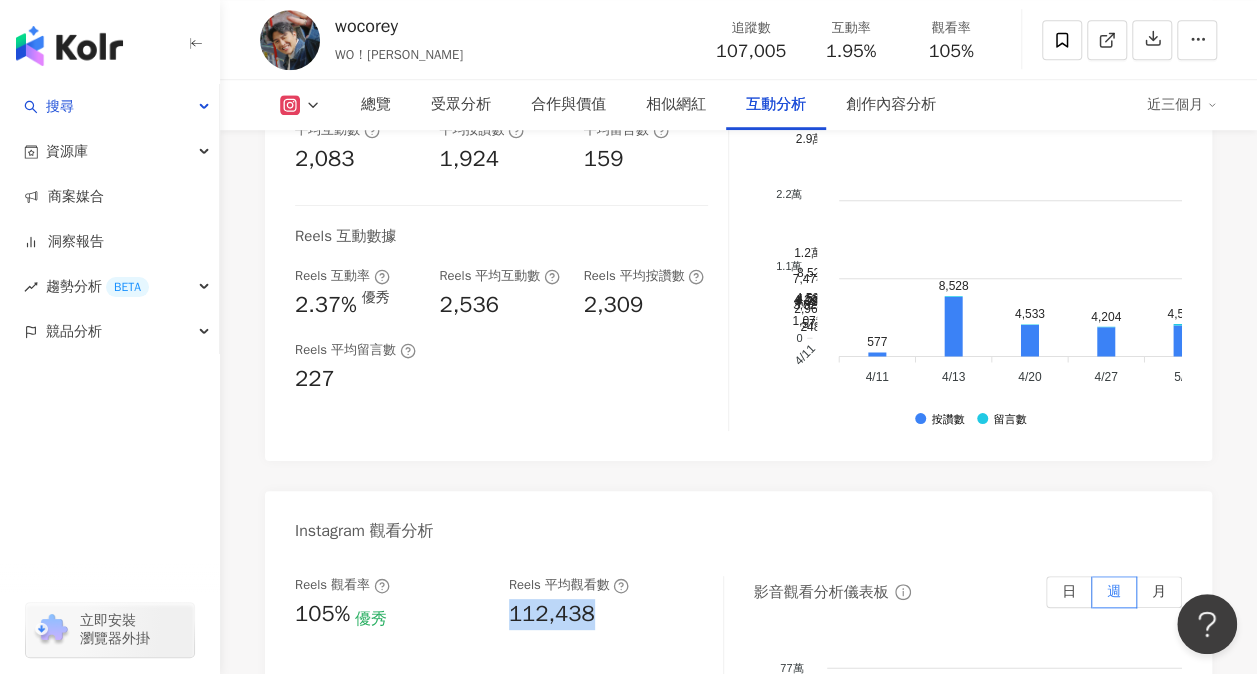 drag, startPoint x: 596, startPoint y: 578, endPoint x: 503, endPoint y: 576, distance: 93.0215 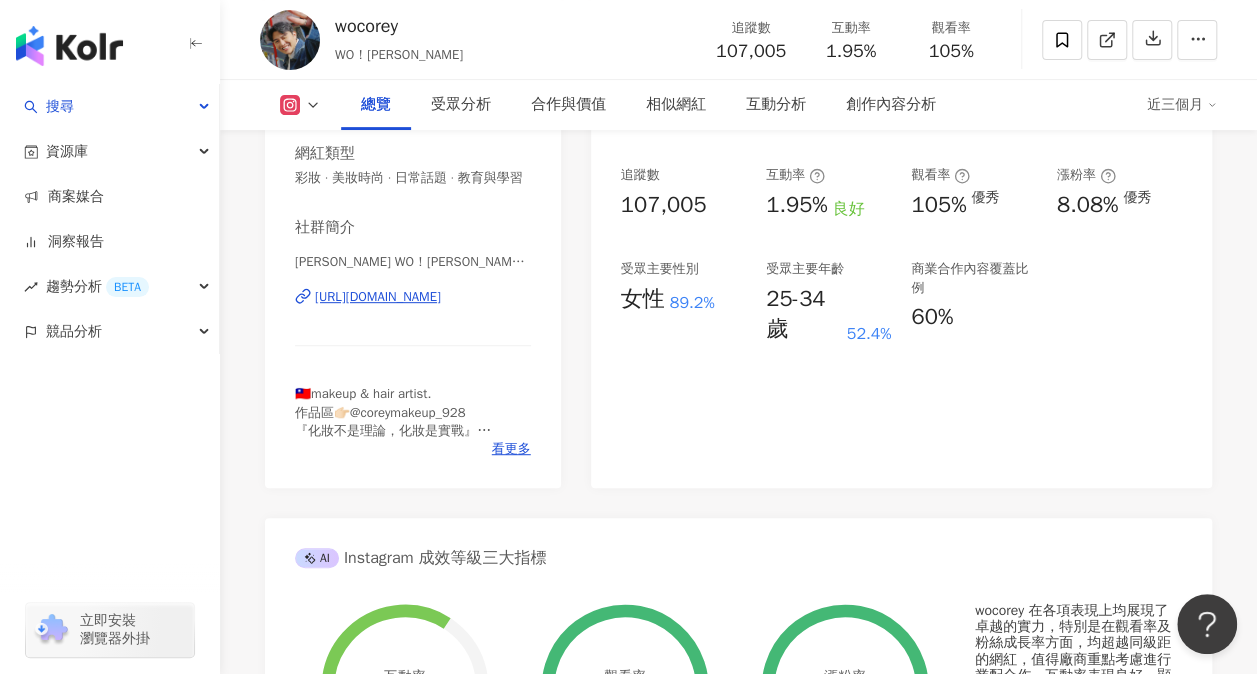 scroll, scrollTop: 300, scrollLeft: 0, axis: vertical 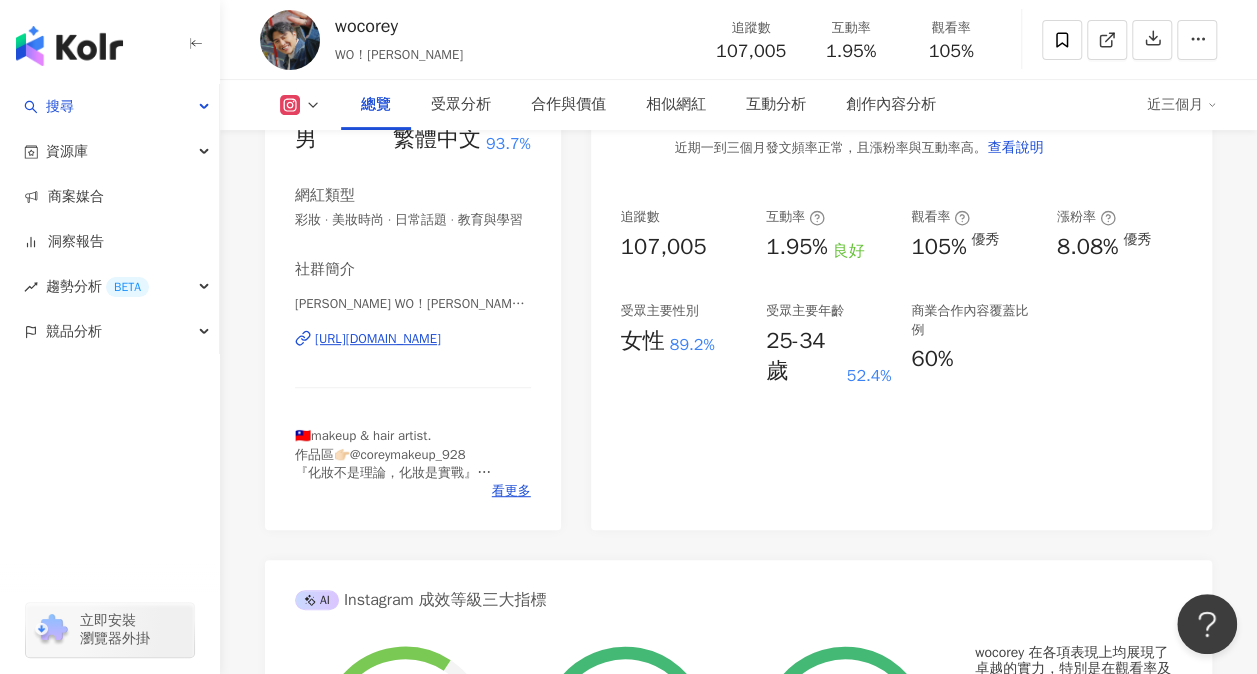 drag, startPoint x: 296, startPoint y: 318, endPoint x: 528, endPoint y: 341, distance: 233.1373 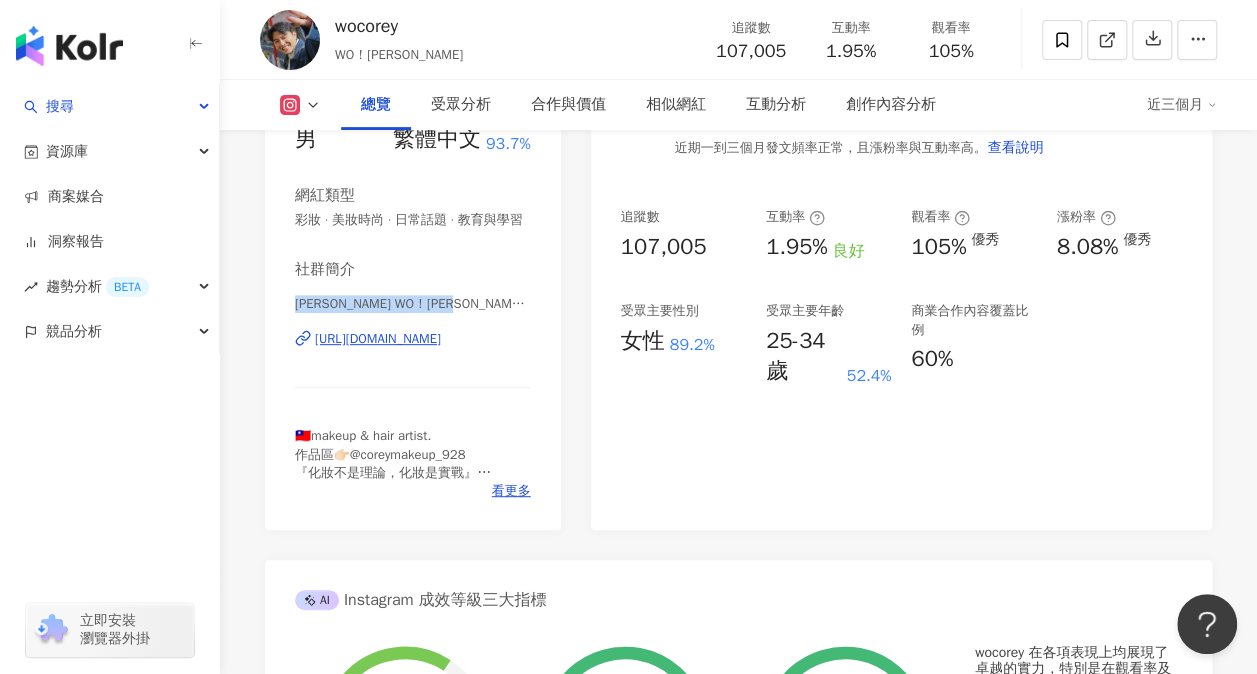 drag, startPoint x: 296, startPoint y: 320, endPoint x: 492, endPoint y: 320, distance: 196 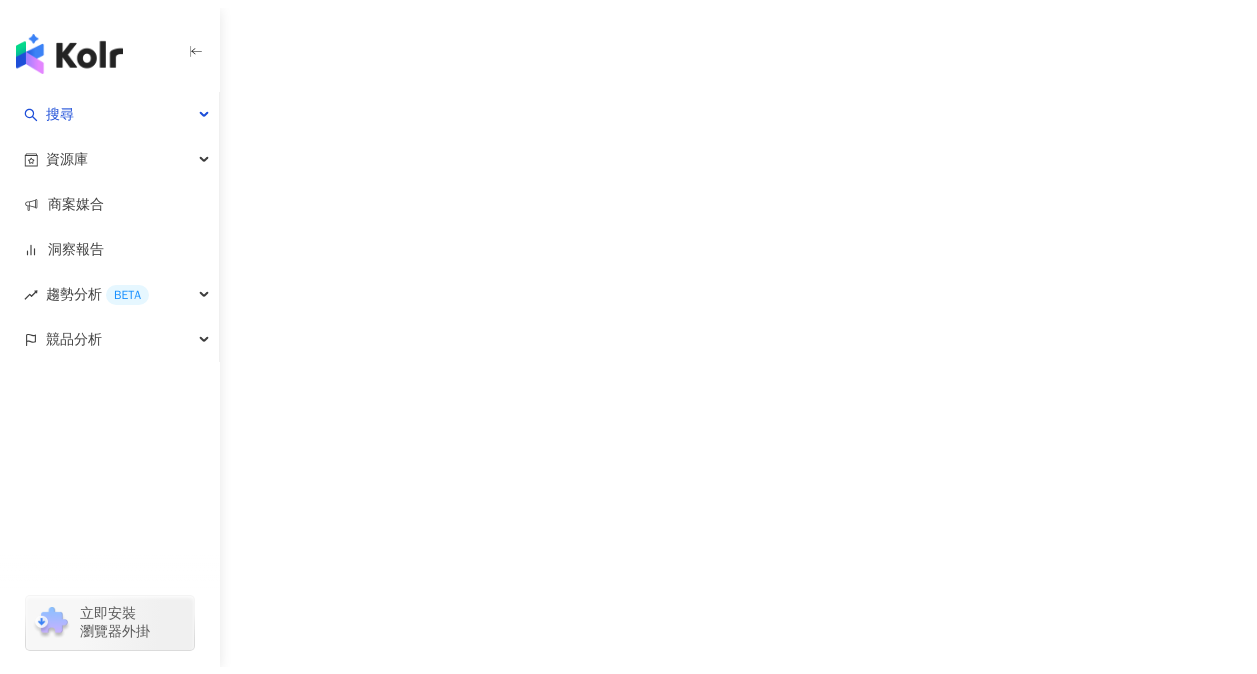 scroll, scrollTop: 0, scrollLeft: 0, axis: both 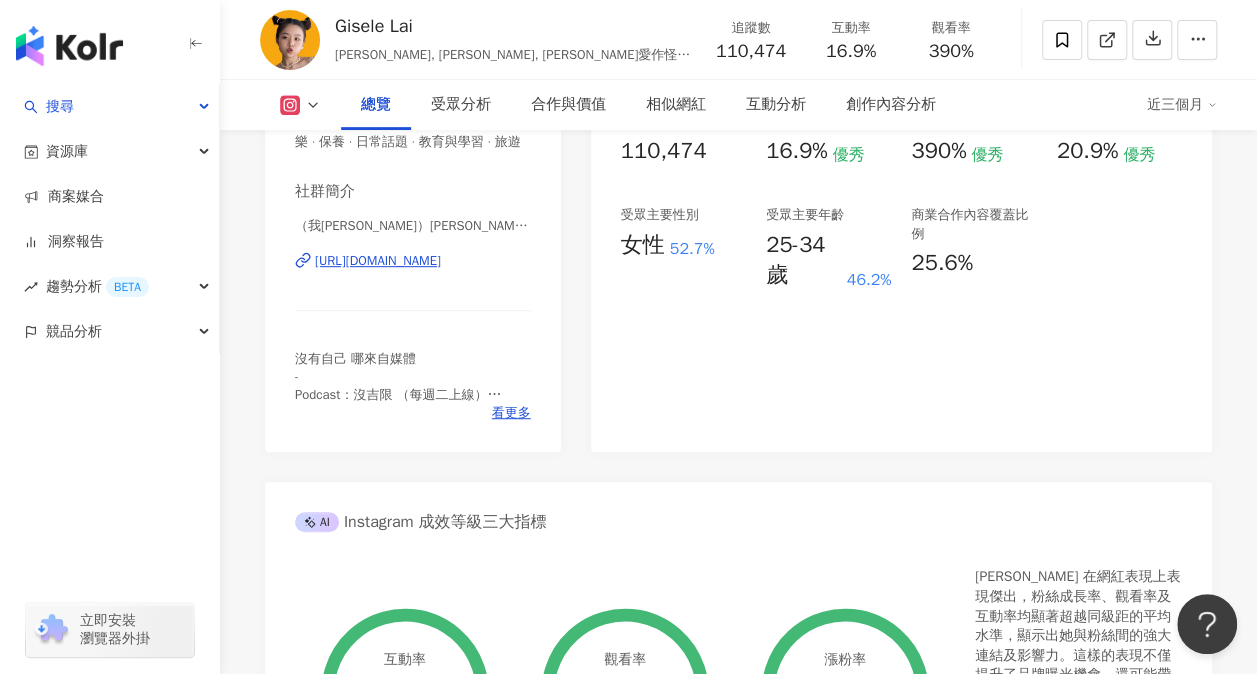 click on "https://www.instagram.com/giseleeel/" at bounding box center [378, 261] 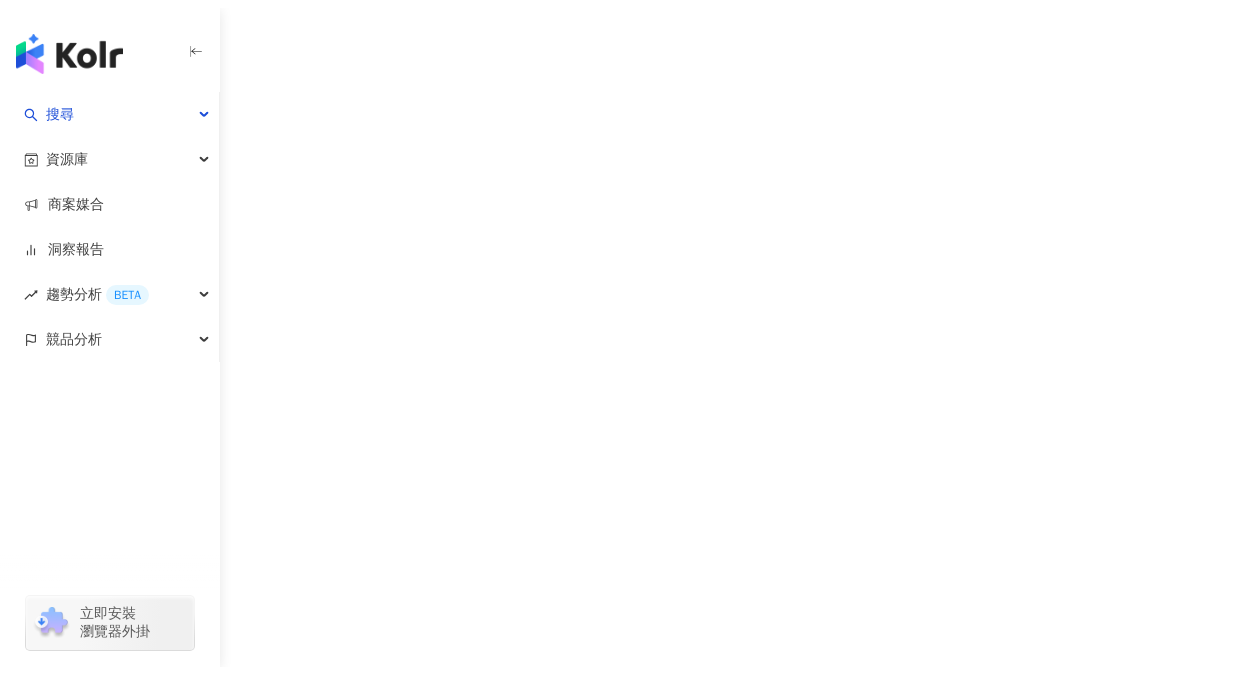scroll, scrollTop: 0, scrollLeft: 0, axis: both 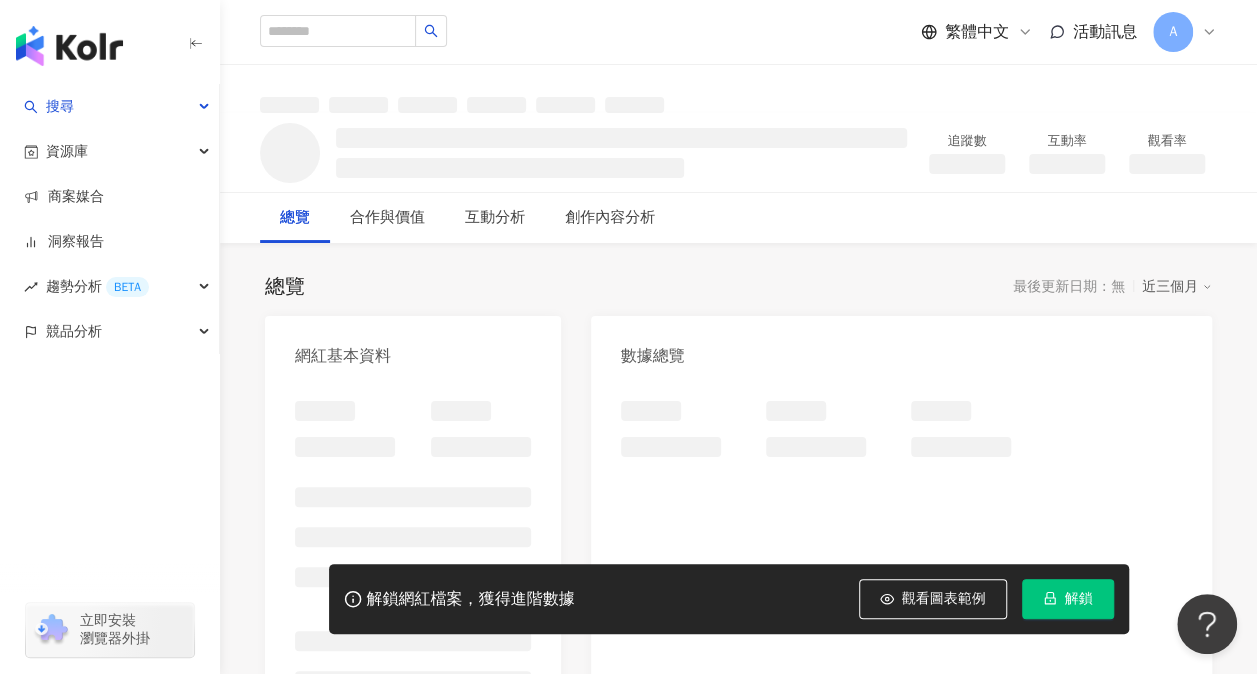click on "解鎖" at bounding box center [1079, 599] 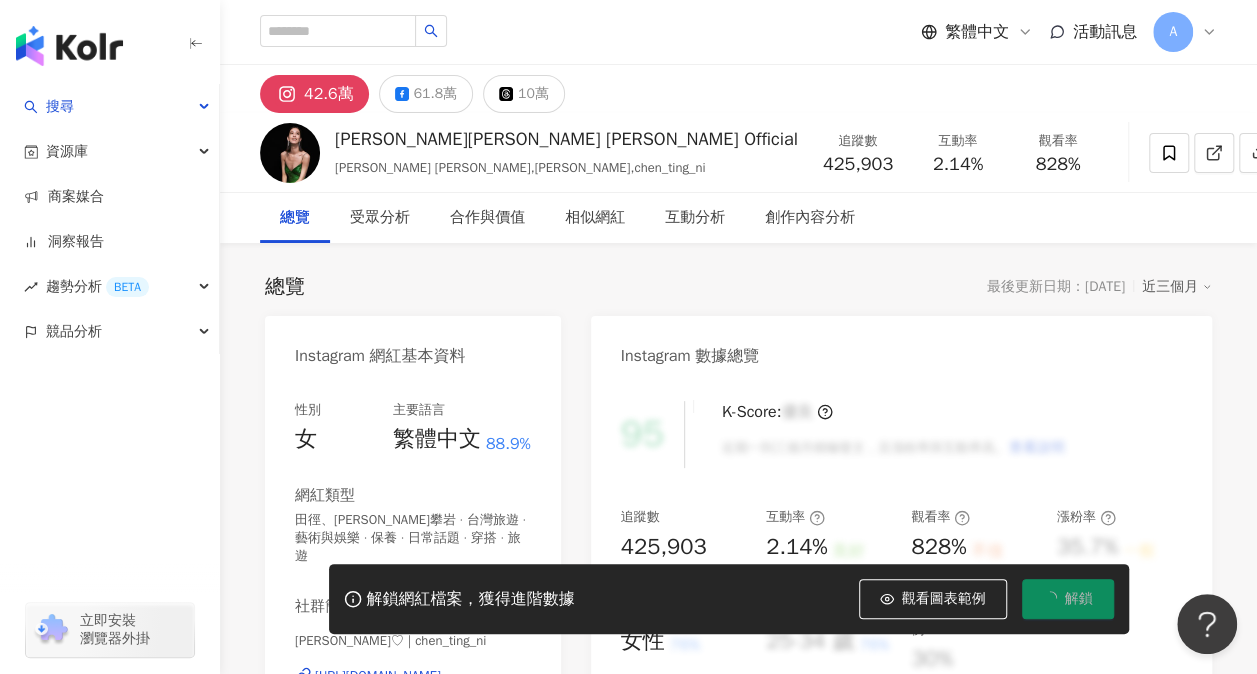 click on "解鎖" at bounding box center (1079, 599) 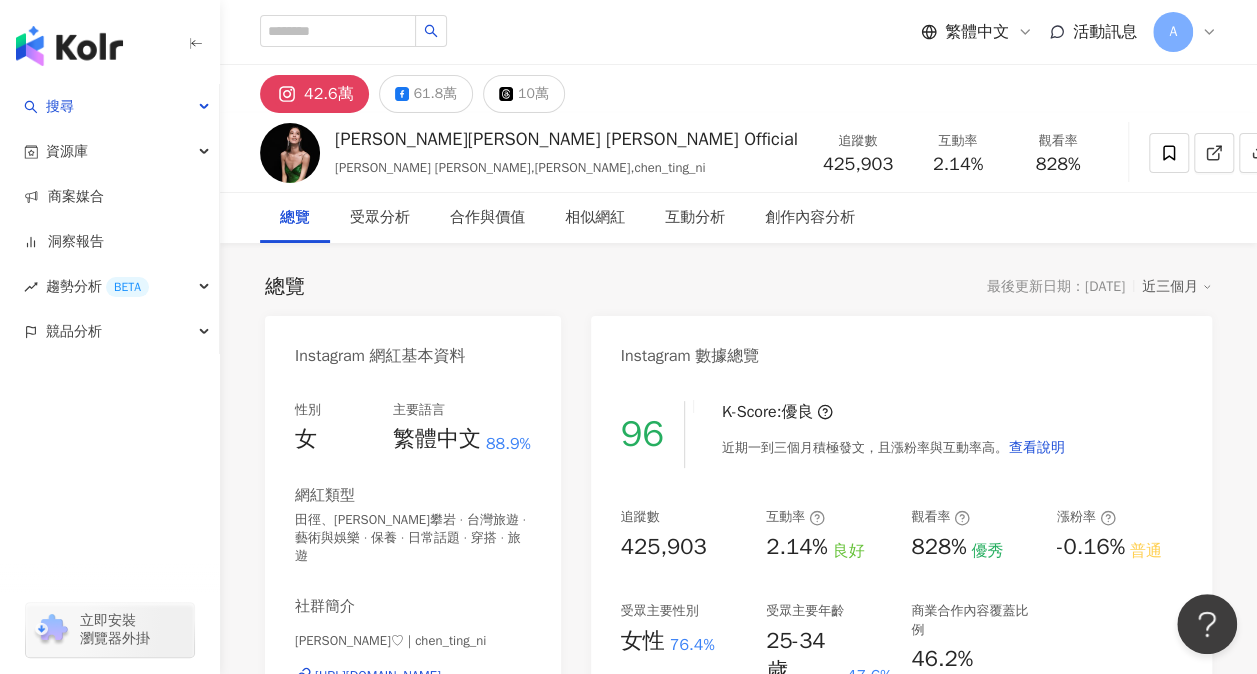 click on "96 K-Score :   優良 近期一到三個月積極發文，且漲粉率與互動率高。 查看說明 追蹤數   425,903 互動率   2.14% 良好 觀看率   828% 優秀 漲粉率   -0.16% 普通 受眾主要性別   女性 76.4% 受眾主要年齡   25-34 歲 47.6% 商業合作內容覆蓋比例   46.2%" at bounding box center [901, 624] 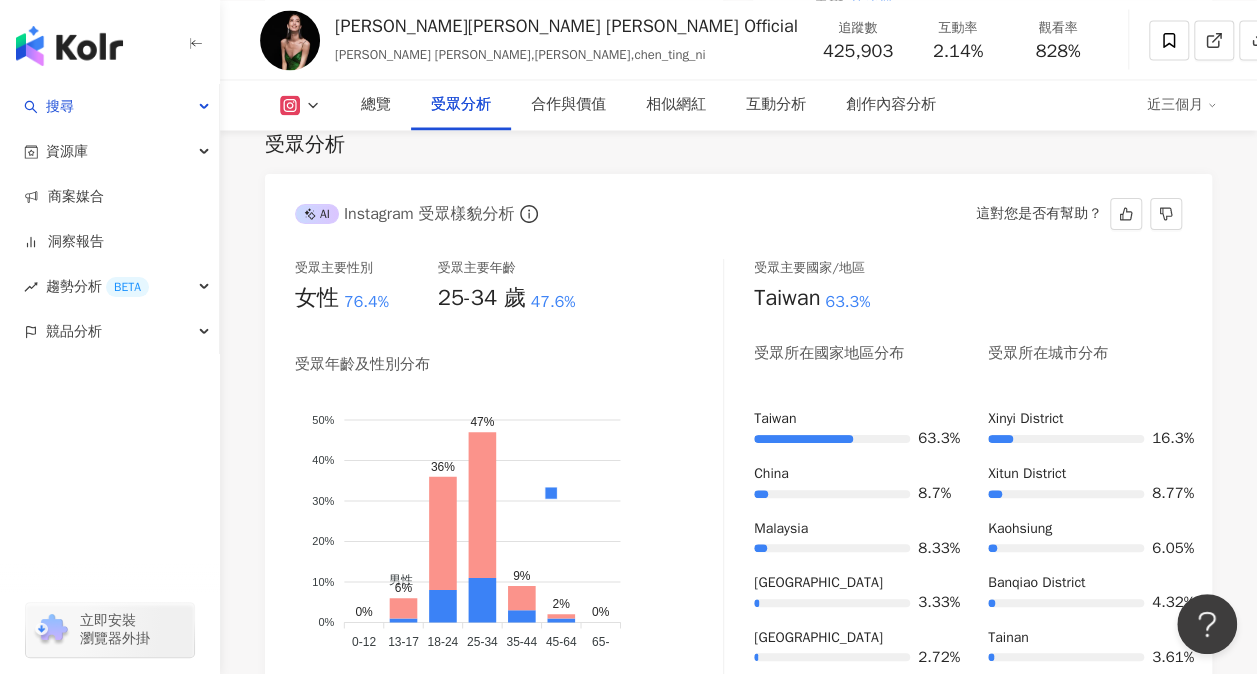 scroll, scrollTop: 1900, scrollLeft: 0, axis: vertical 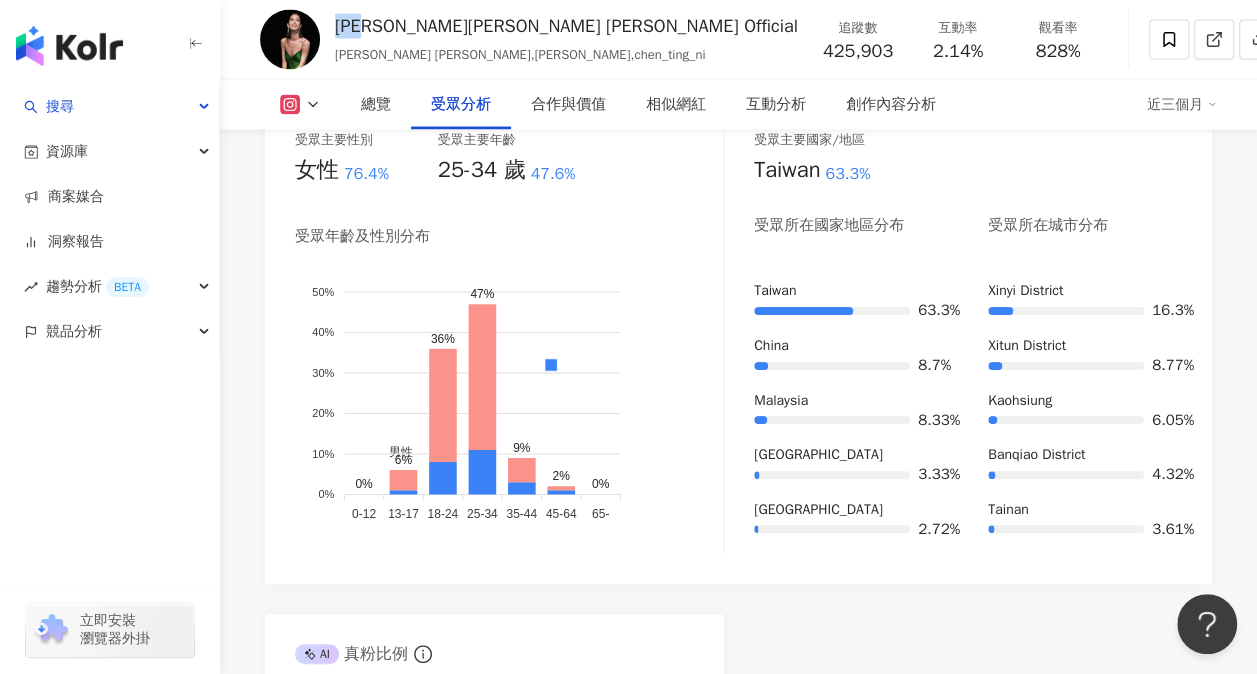 drag, startPoint x: 339, startPoint y: 27, endPoint x: 386, endPoint y: 33, distance: 47.38143 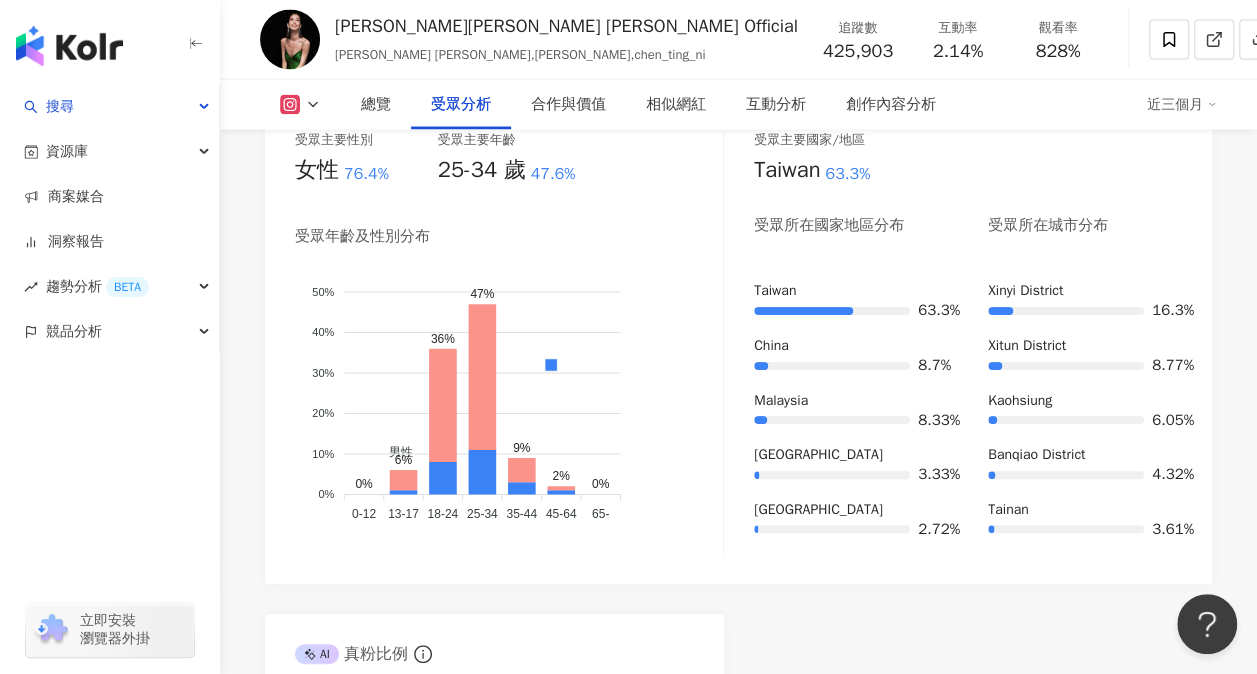 click on "425,903" at bounding box center (858, 51) 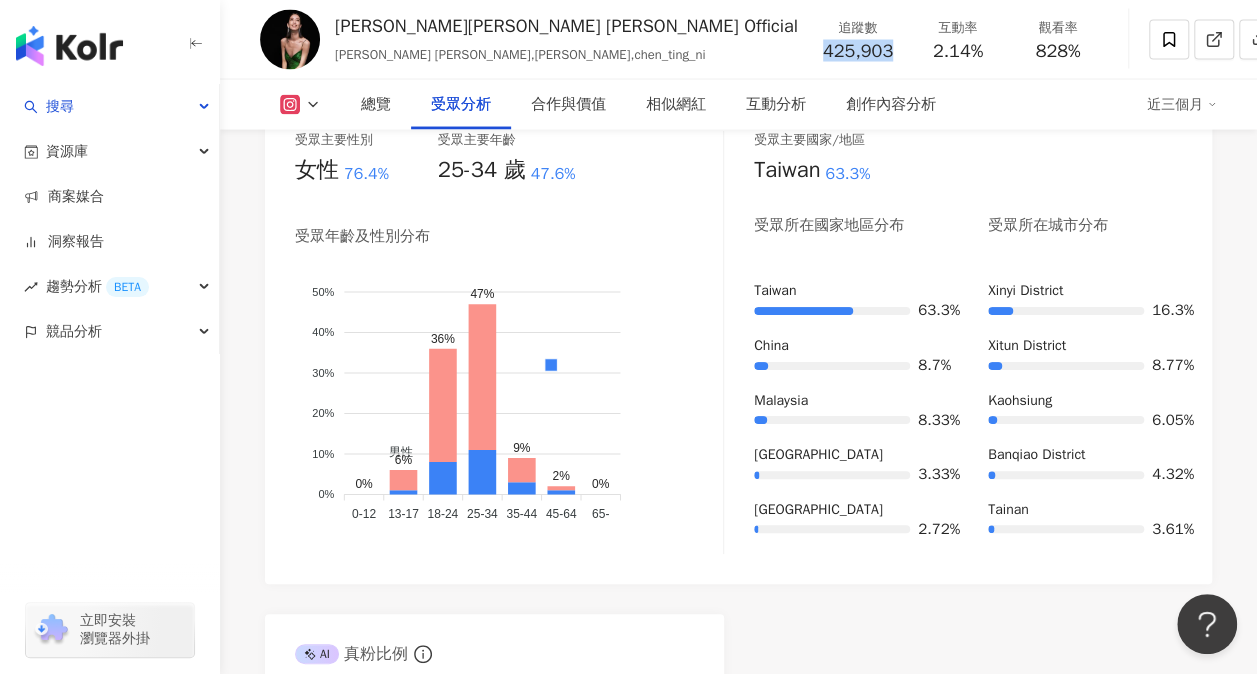 drag, startPoint x: 718, startPoint y: 55, endPoint x: 786, endPoint y: 60, distance: 68.18358 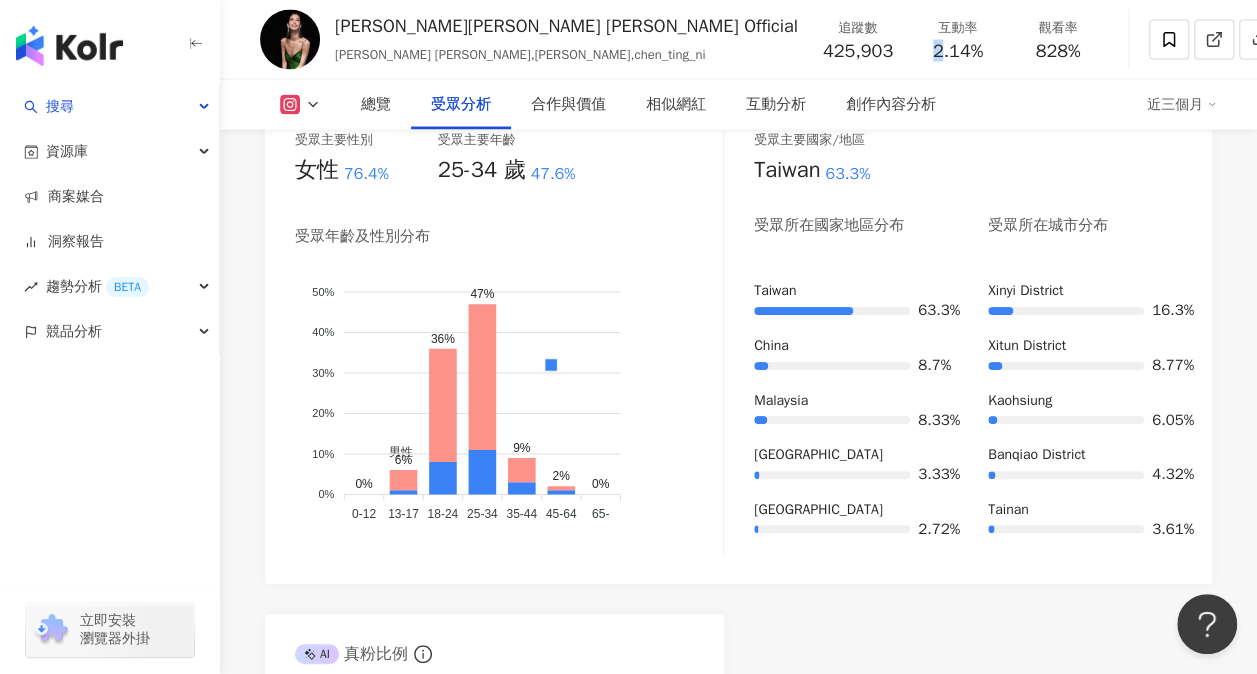 click on "2.14%" at bounding box center [958, 52] 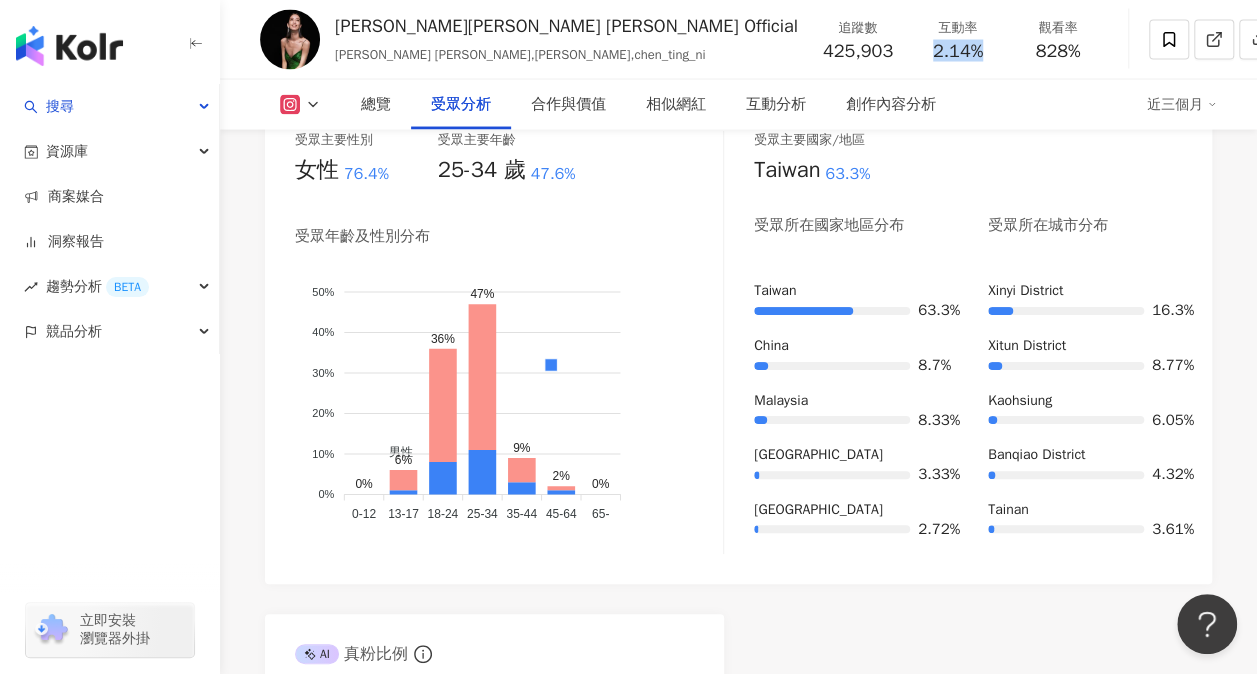 drag, startPoint x: 872, startPoint y: 56, endPoint x: 822, endPoint y: 53, distance: 50.08992 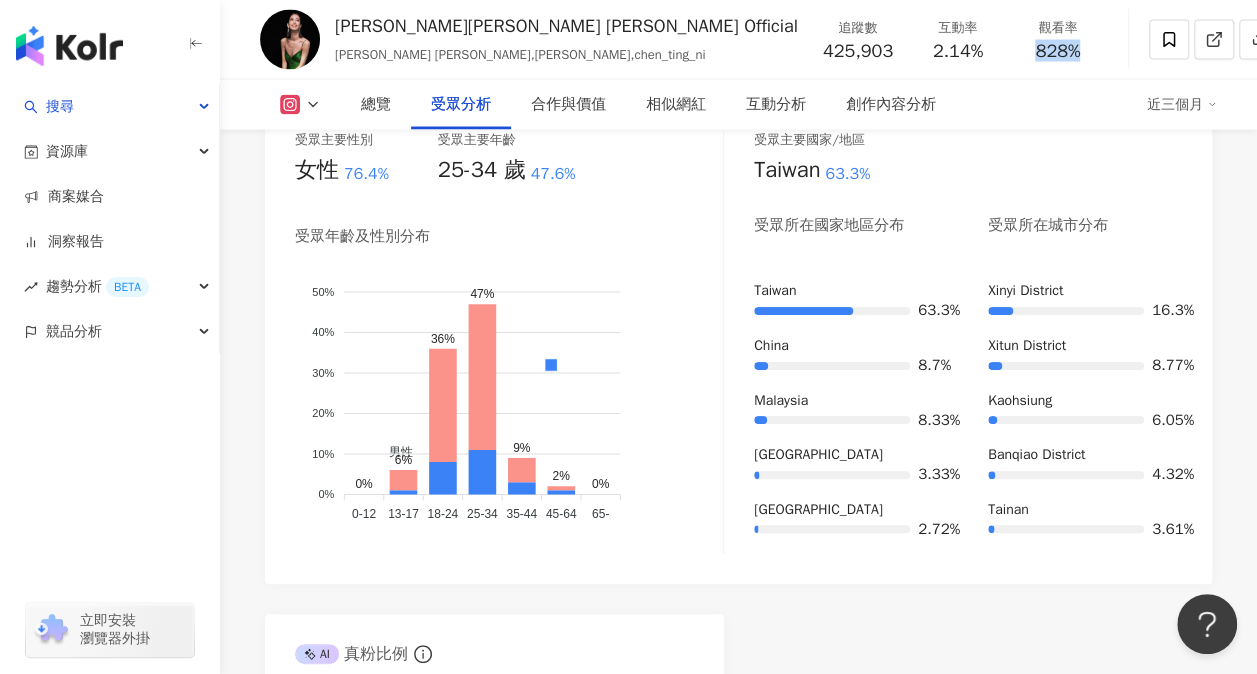 drag, startPoint x: 981, startPoint y: 52, endPoint x: 928, endPoint y: 56, distance: 53.15073 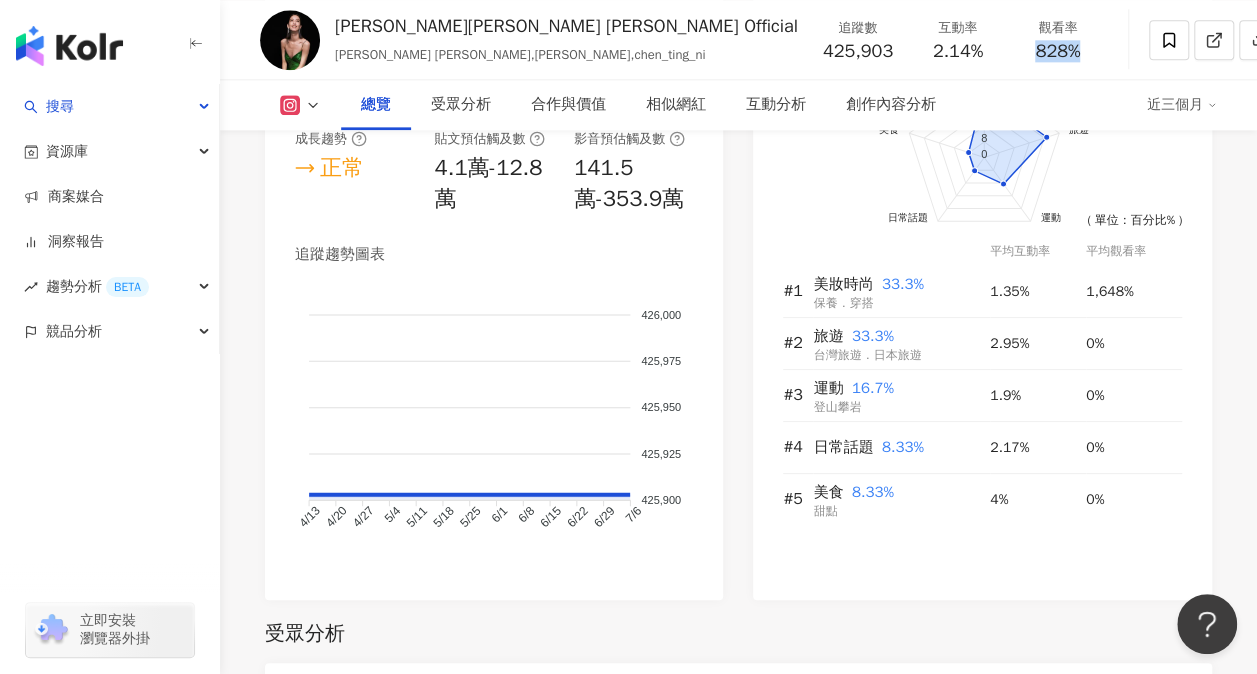 scroll, scrollTop: 1300, scrollLeft: 0, axis: vertical 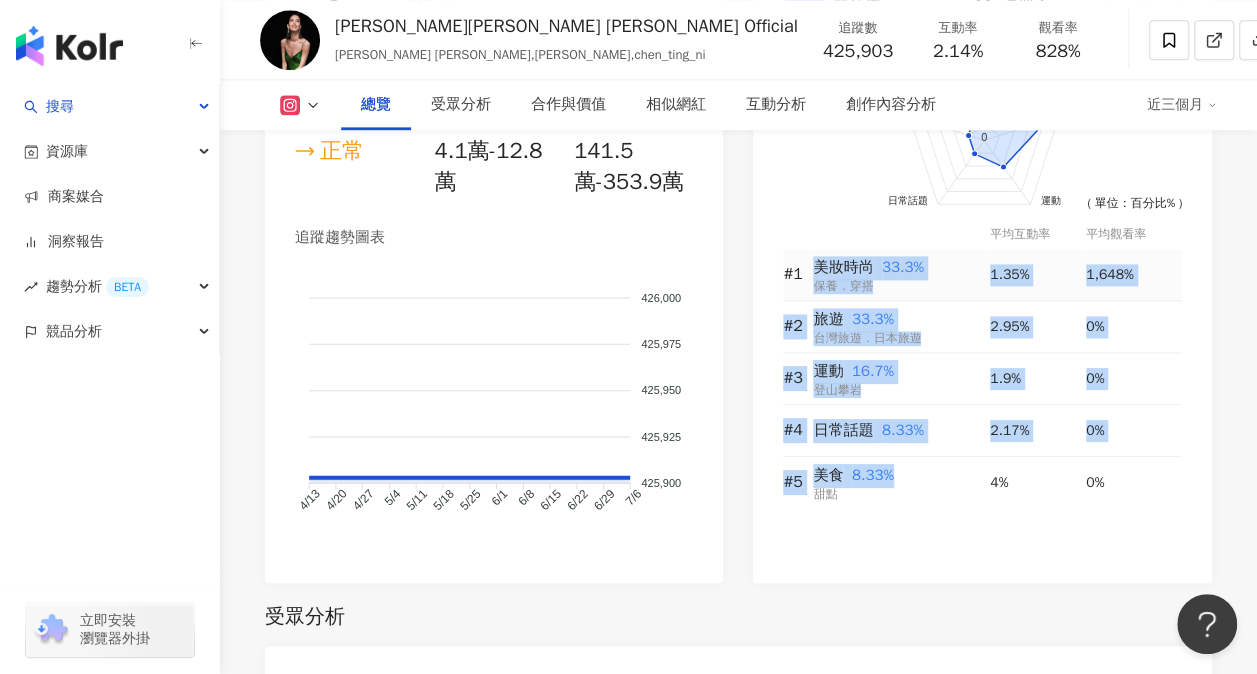 drag, startPoint x: 909, startPoint y: 518, endPoint x: 812, endPoint y: 297, distance: 241.35037 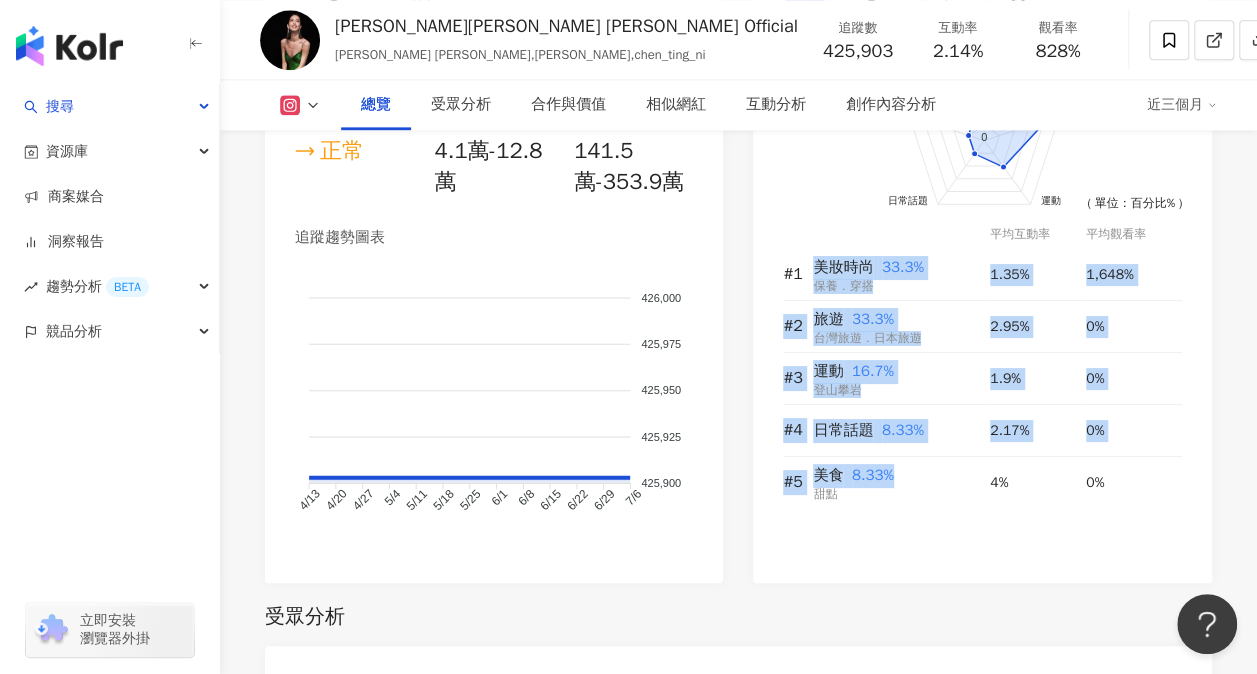 copy on "美妝時尚    33.3% 保養．穿搭 1.35% 1,648% #2 旅遊    33.3% 台灣旅遊．日本旅遊 2.95% 0% #3 運動    16.7% 登山攀岩 1.9% 0% #4 日常話題    8.33% 2.17% 0% #5 美食    8.33%" 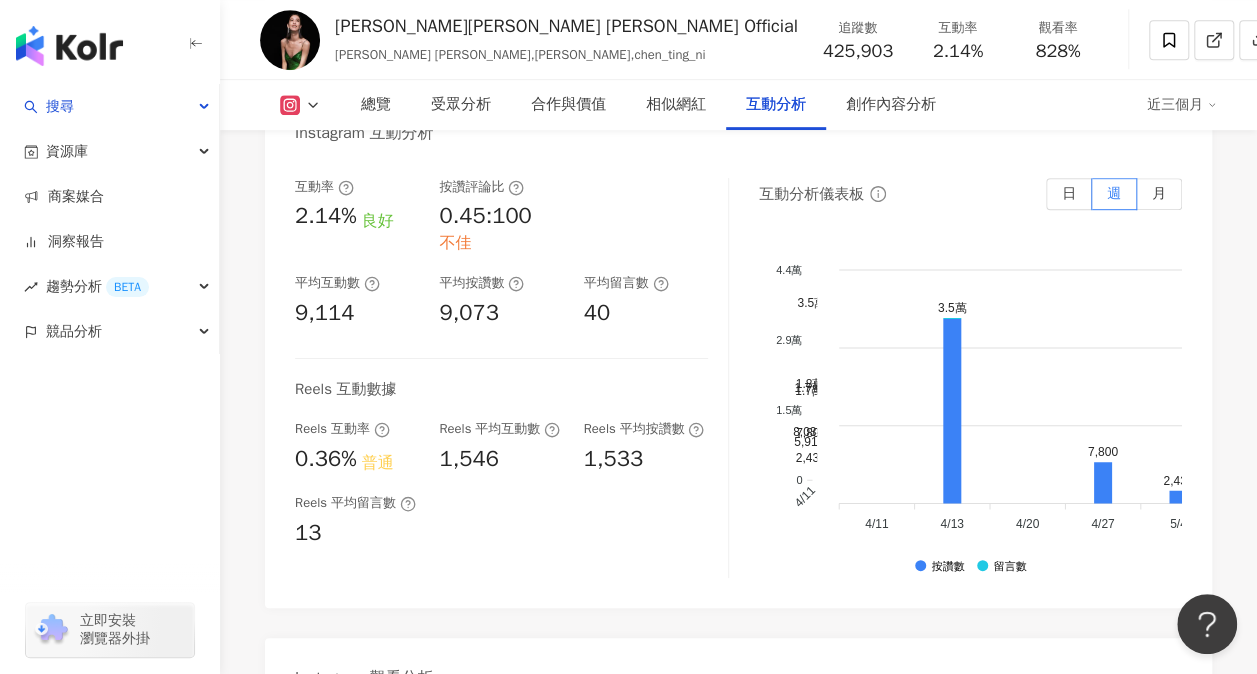 scroll, scrollTop: 4400, scrollLeft: 0, axis: vertical 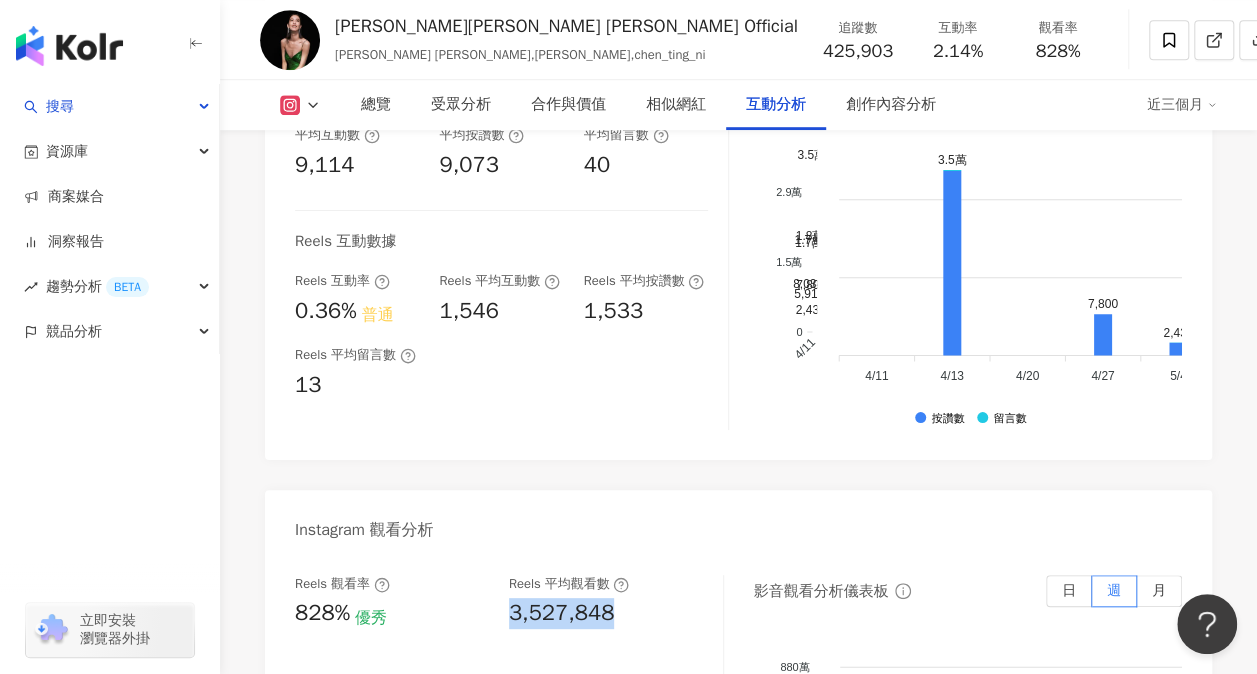 drag, startPoint x: 637, startPoint y: 494, endPoint x: 507, endPoint y: 497, distance: 130.0346 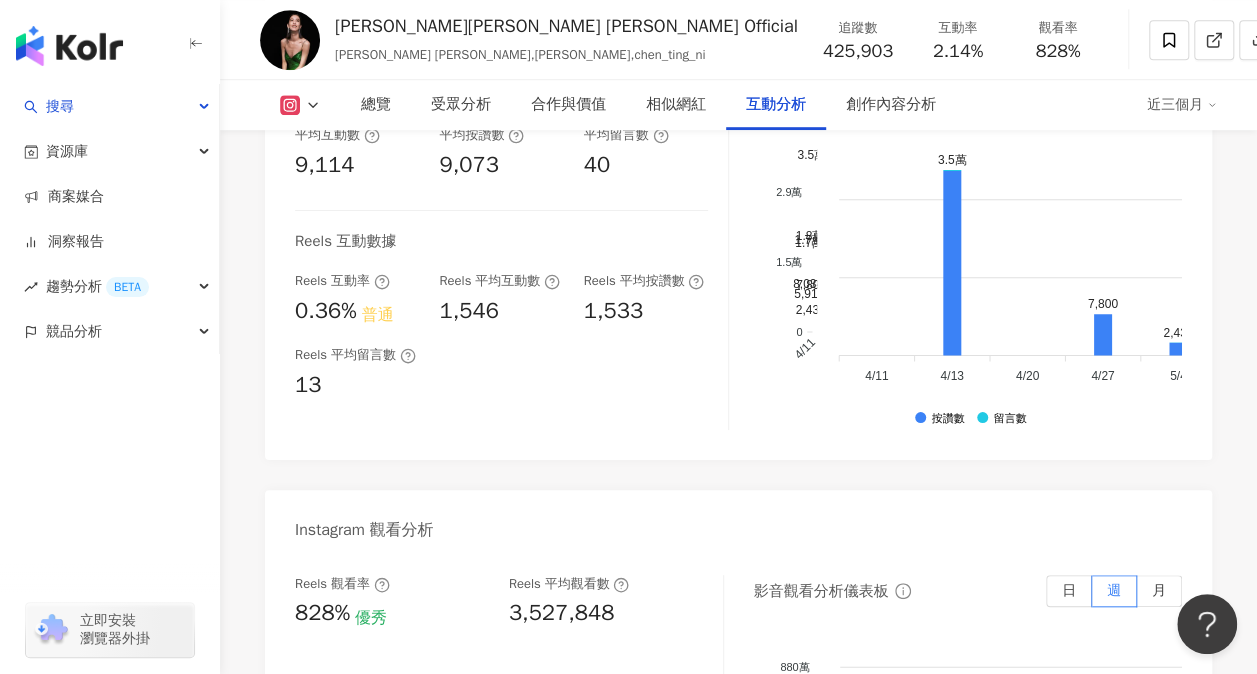 click on "Reels 觀看率" at bounding box center (392, 584) 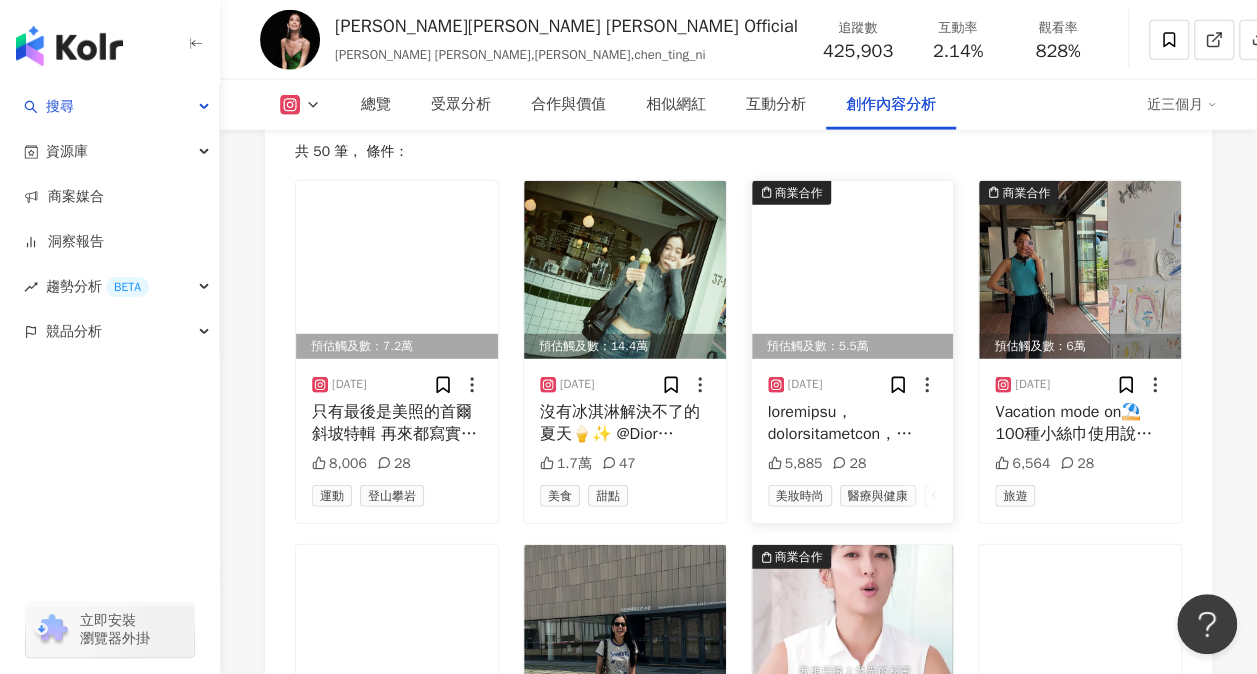 scroll, scrollTop: 6700, scrollLeft: 0, axis: vertical 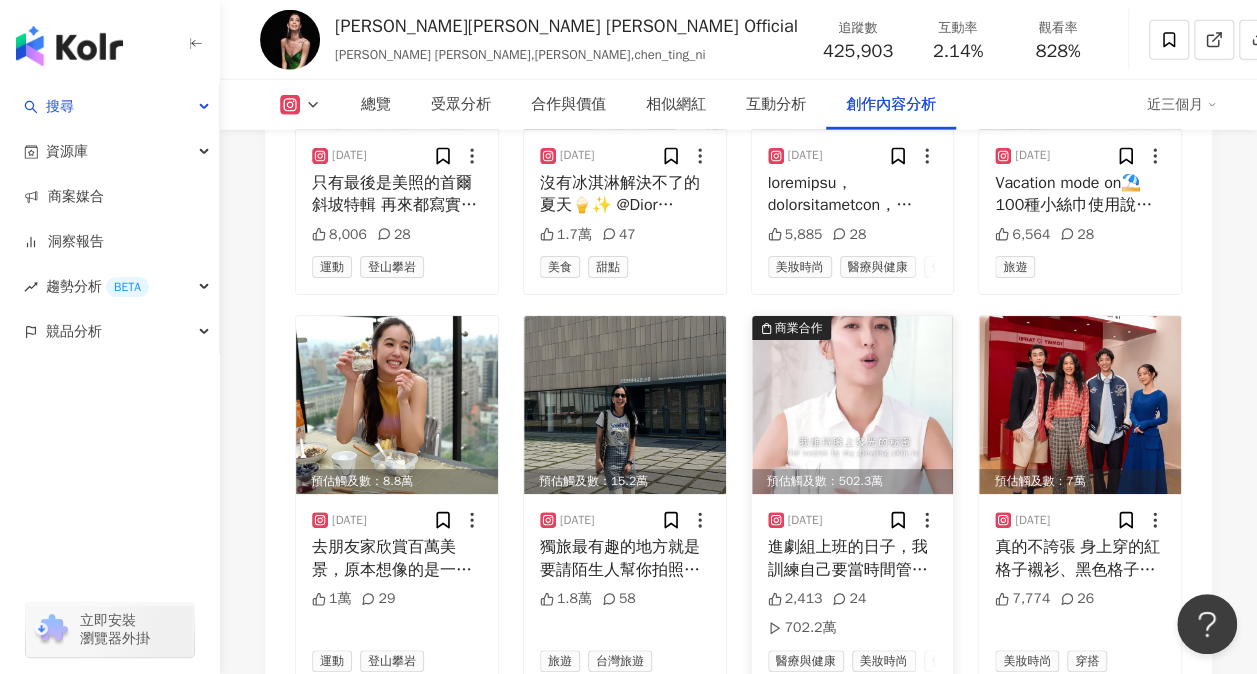 click at bounding box center (853, 405) 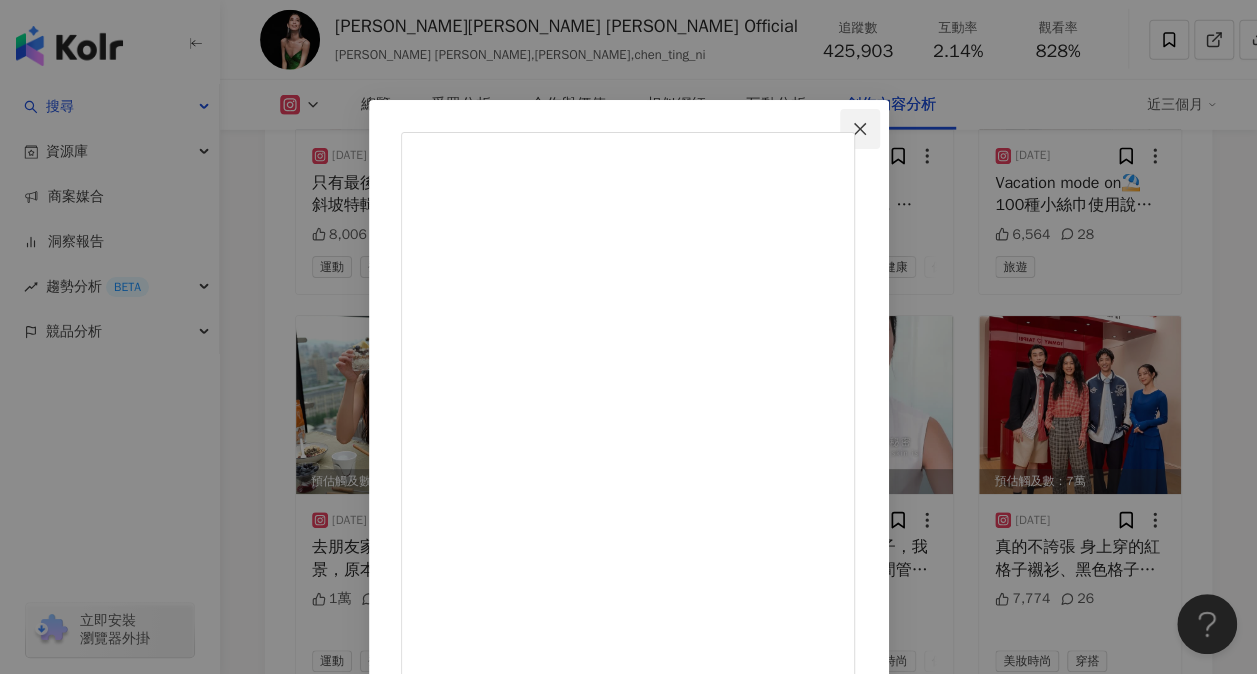 click 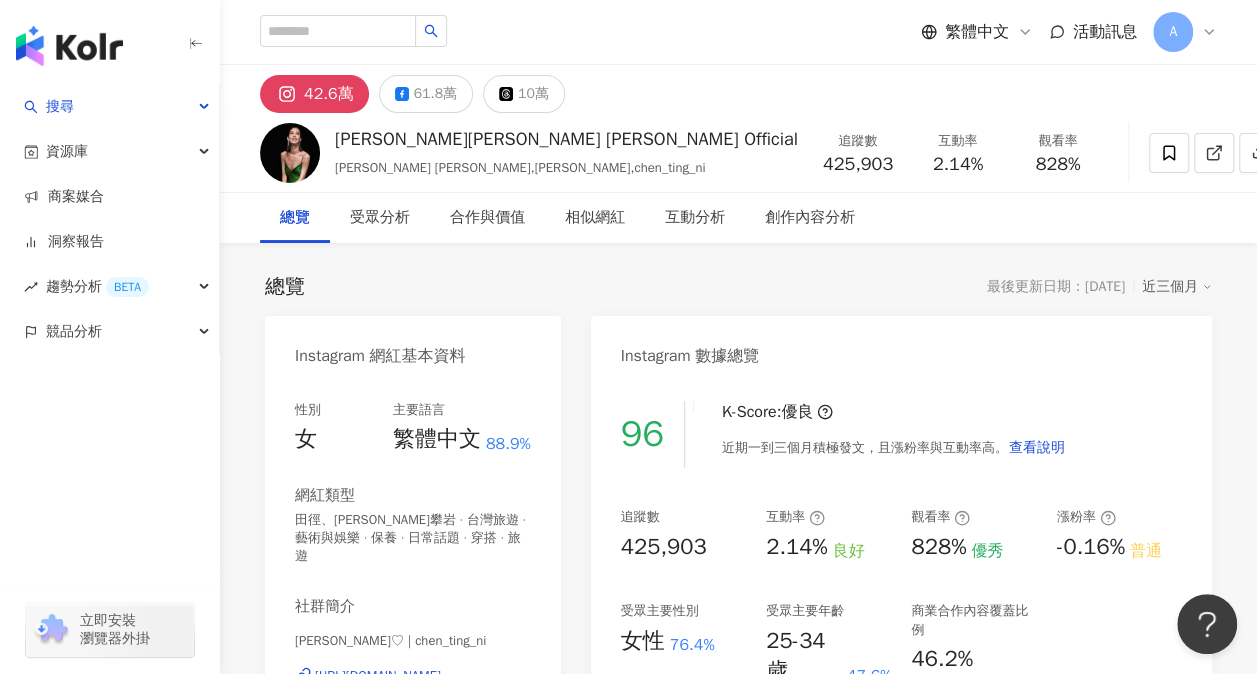 scroll, scrollTop: 400, scrollLeft: 0, axis: vertical 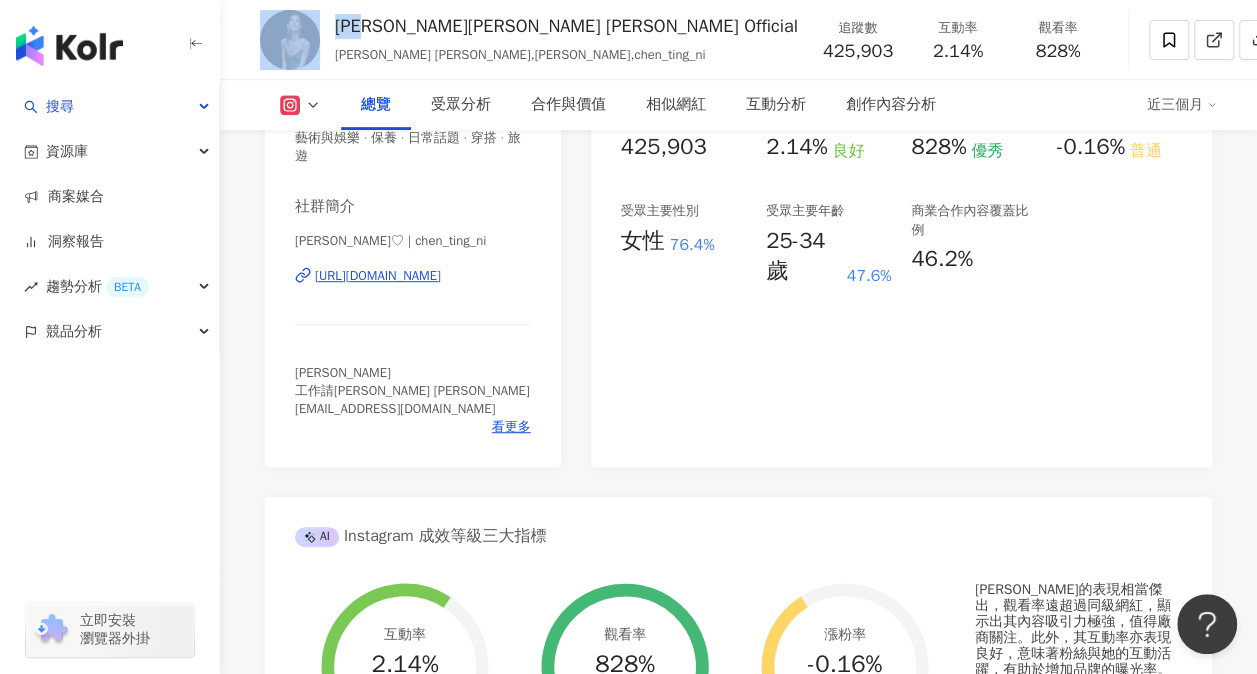 drag, startPoint x: 390, startPoint y: 32, endPoint x: 315, endPoint y: 26, distance: 75.23962 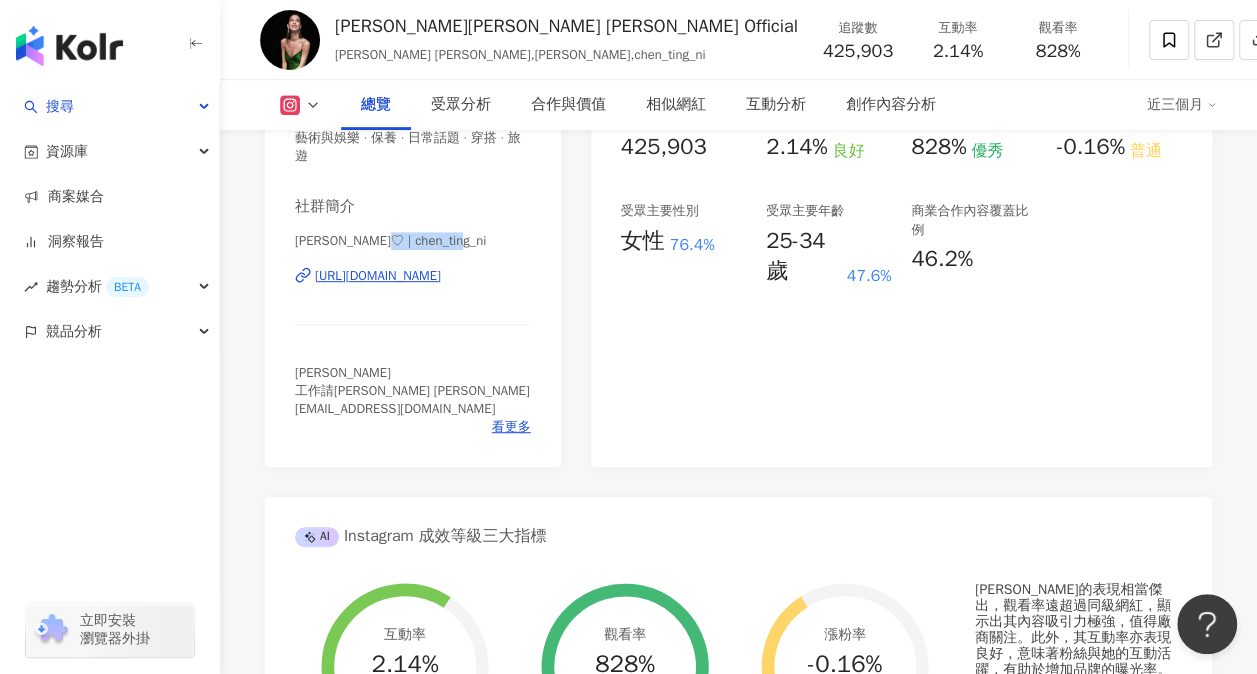 drag, startPoint x: 374, startPoint y: 242, endPoint x: 512, endPoint y: 242, distance: 138 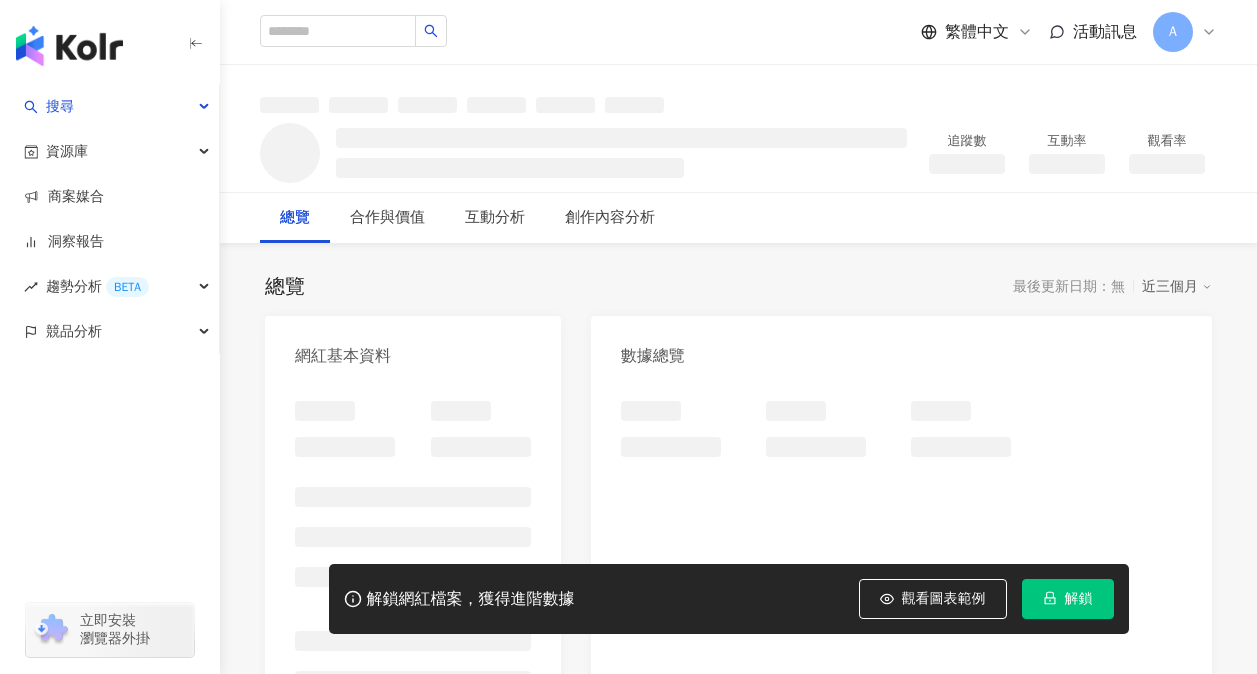 scroll, scrollTop: 0, scrollLeft: 0, axis: both 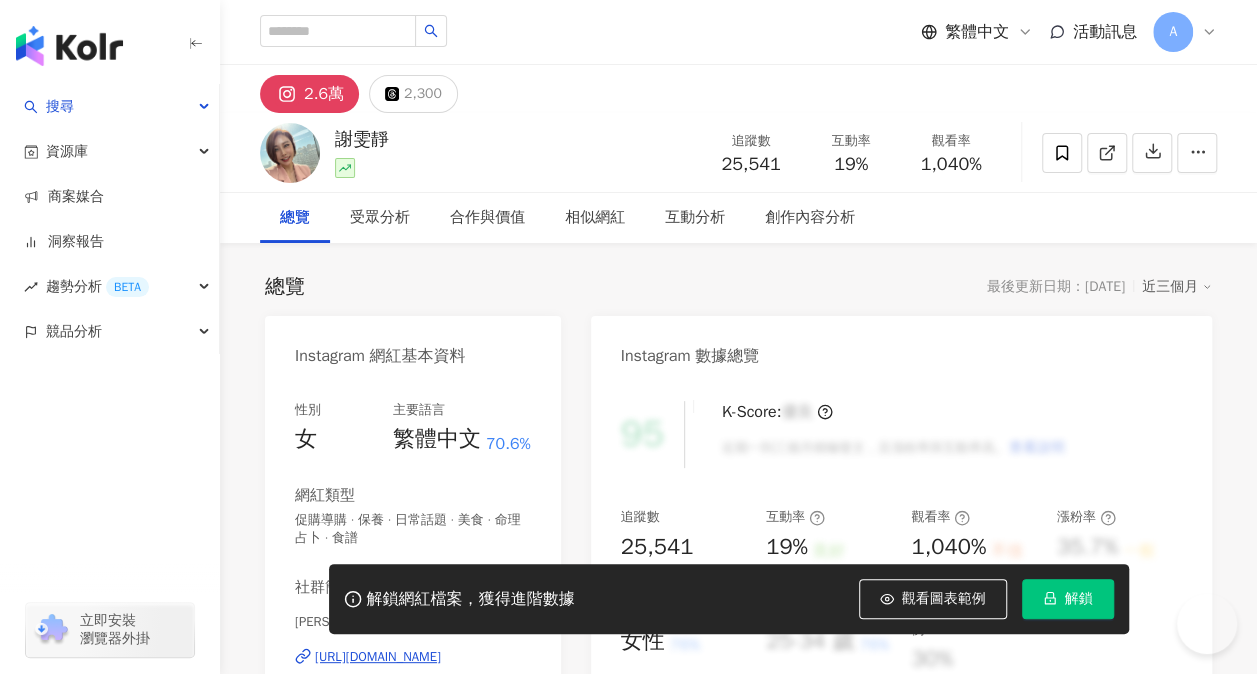 click on "解鎖" at bounding box center (1068, 599) 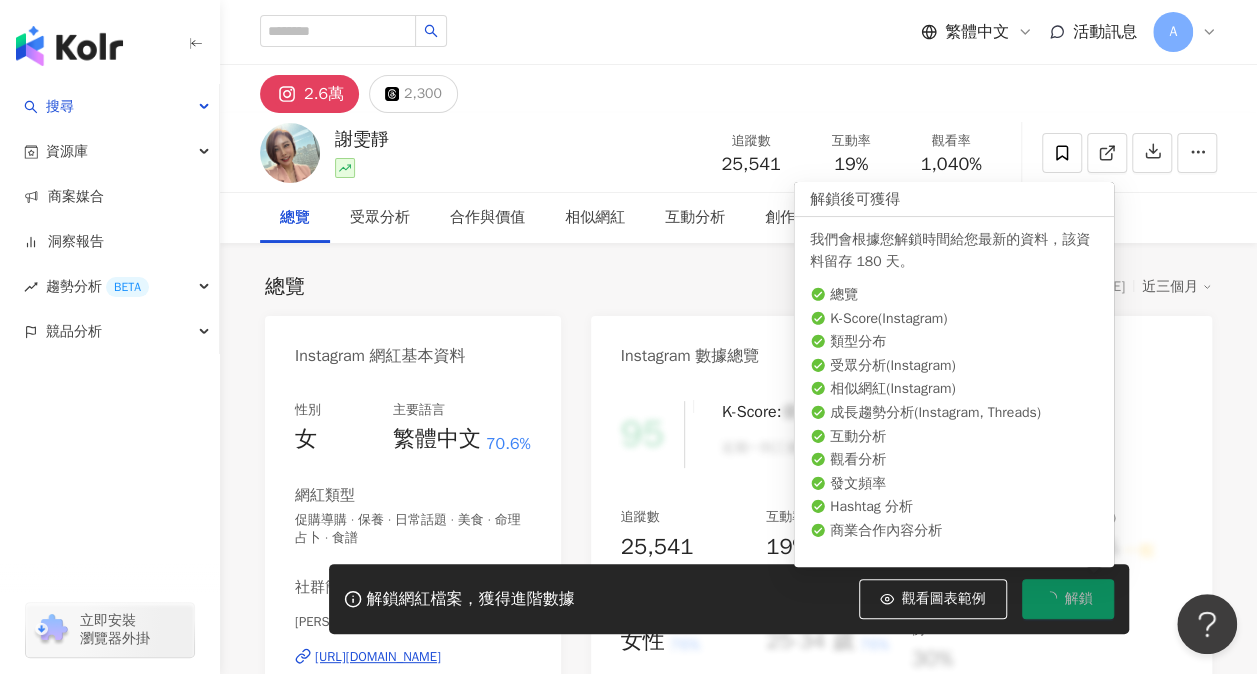 scroll, scrollTop: 0, scrollLeft: 0, axis: both 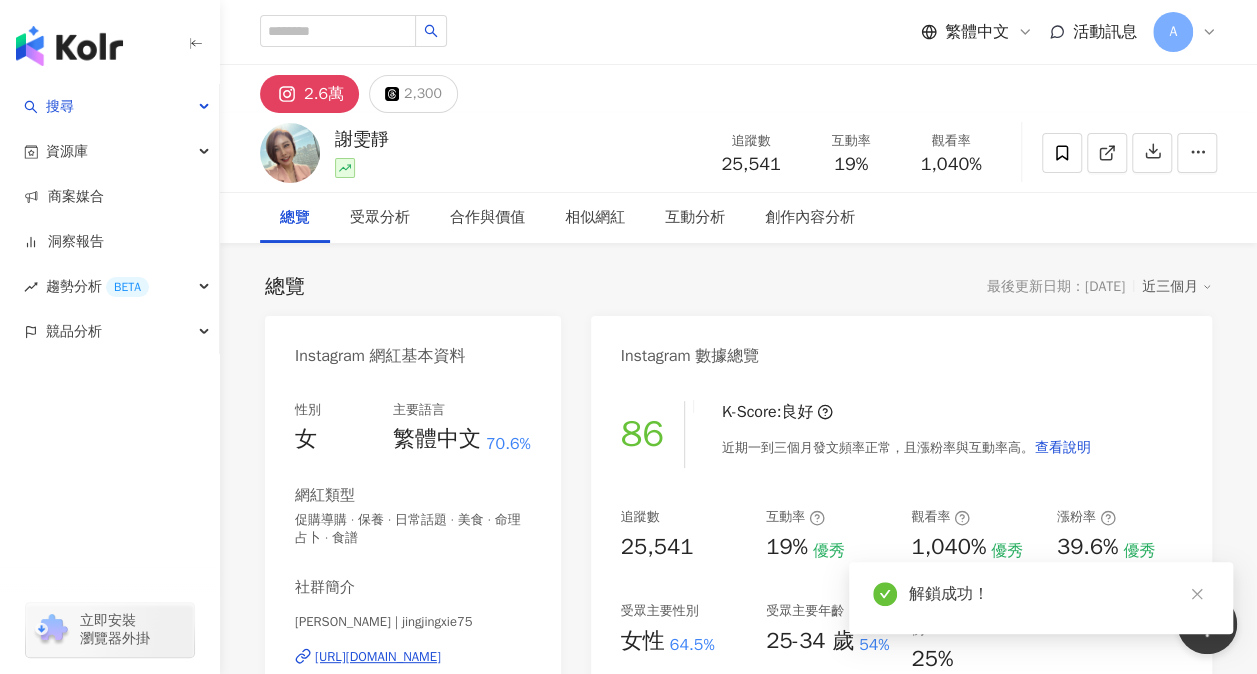 click on "總覽 最後更新日期：[DATE] 近三個月" at bounding box center [738, 287] 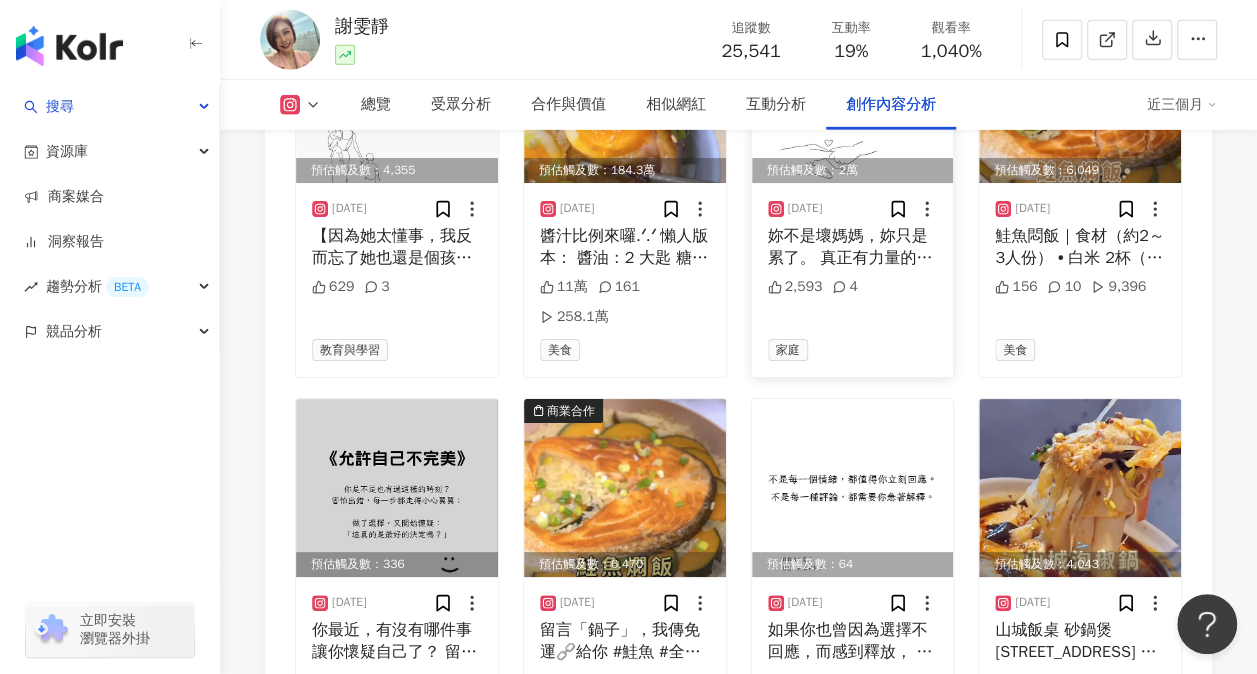 scroll, scrollTop: 7000, scrollLeft: 0, axis: vertical 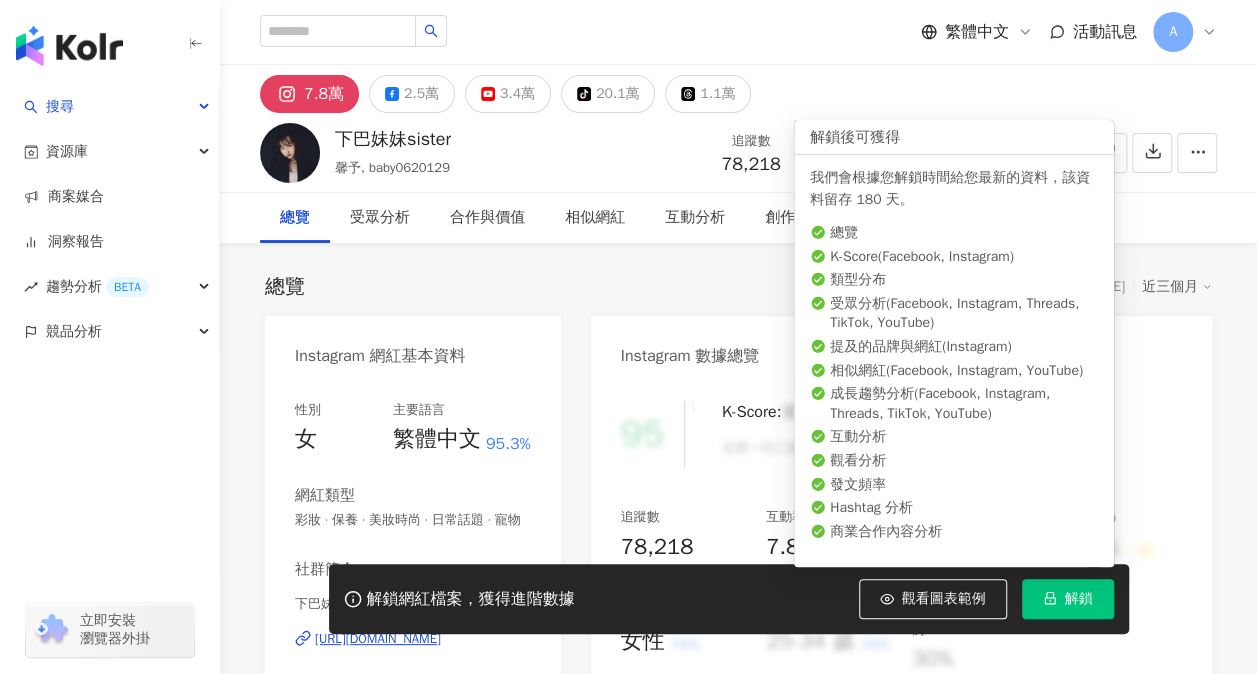 click on "解鎖" at bounding box center (1068, 599) 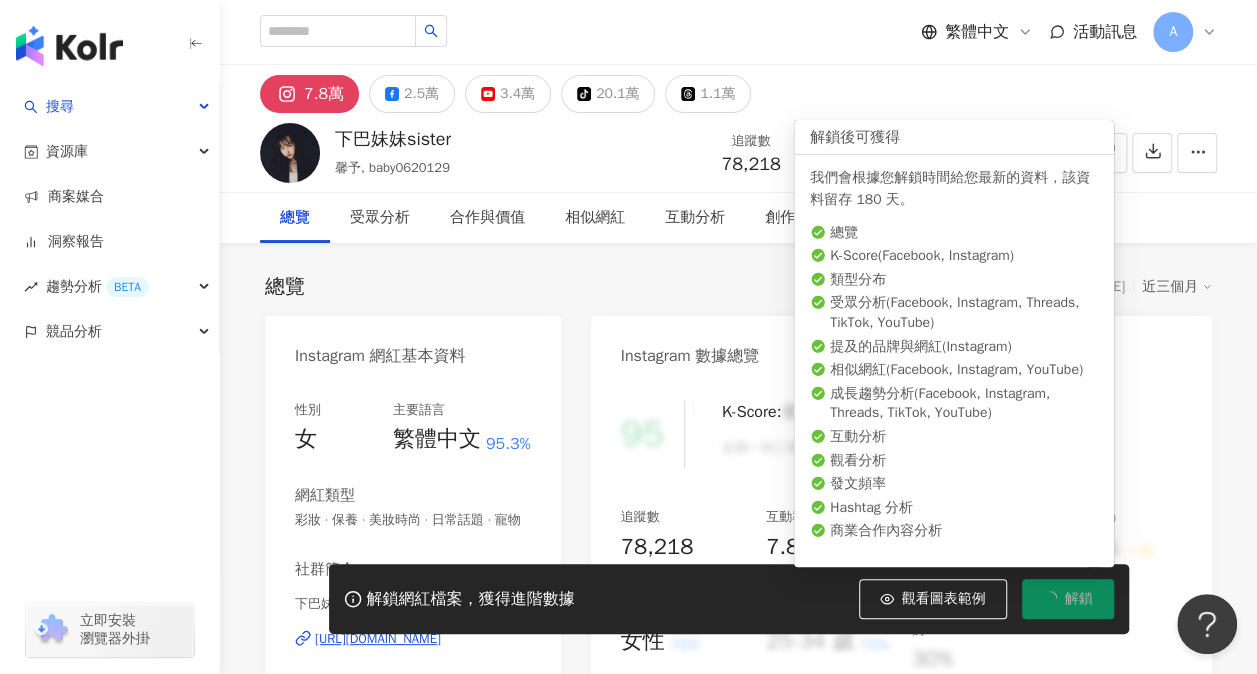 scroll, scrollTop: 0, scrollLeft: 0, axis: both 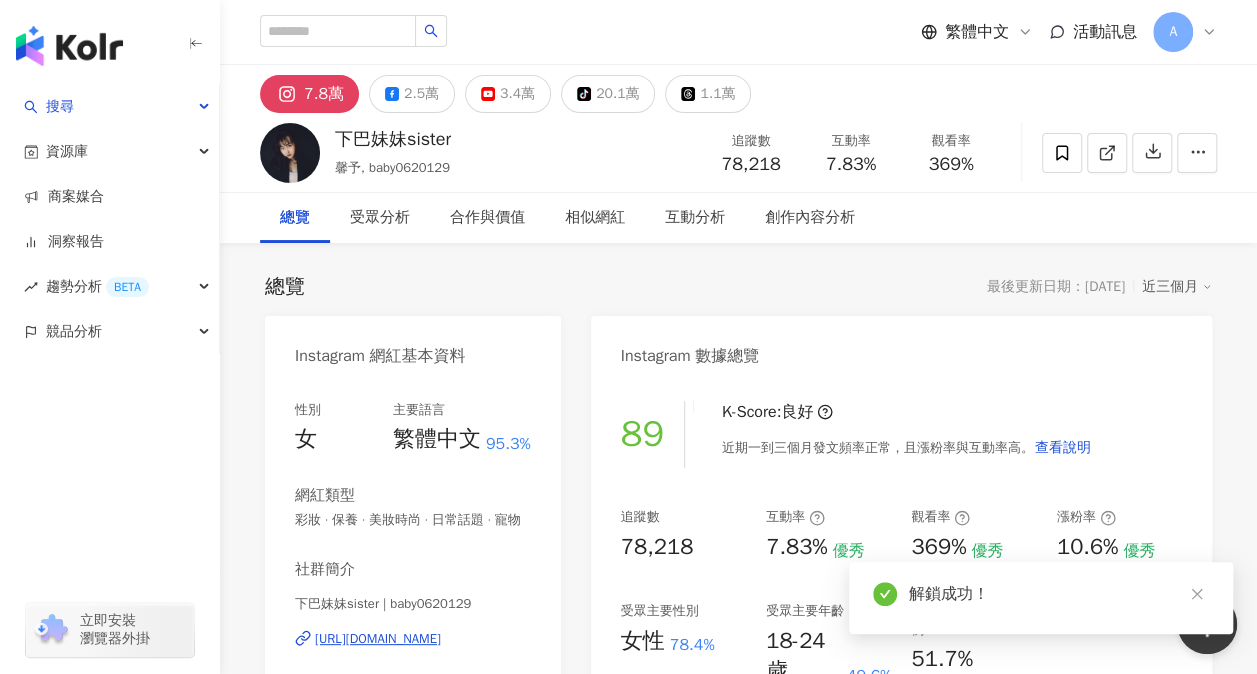 click on "總覽 最後更新日期：[DATE] 近三個月" at bounding box center [738, 287] 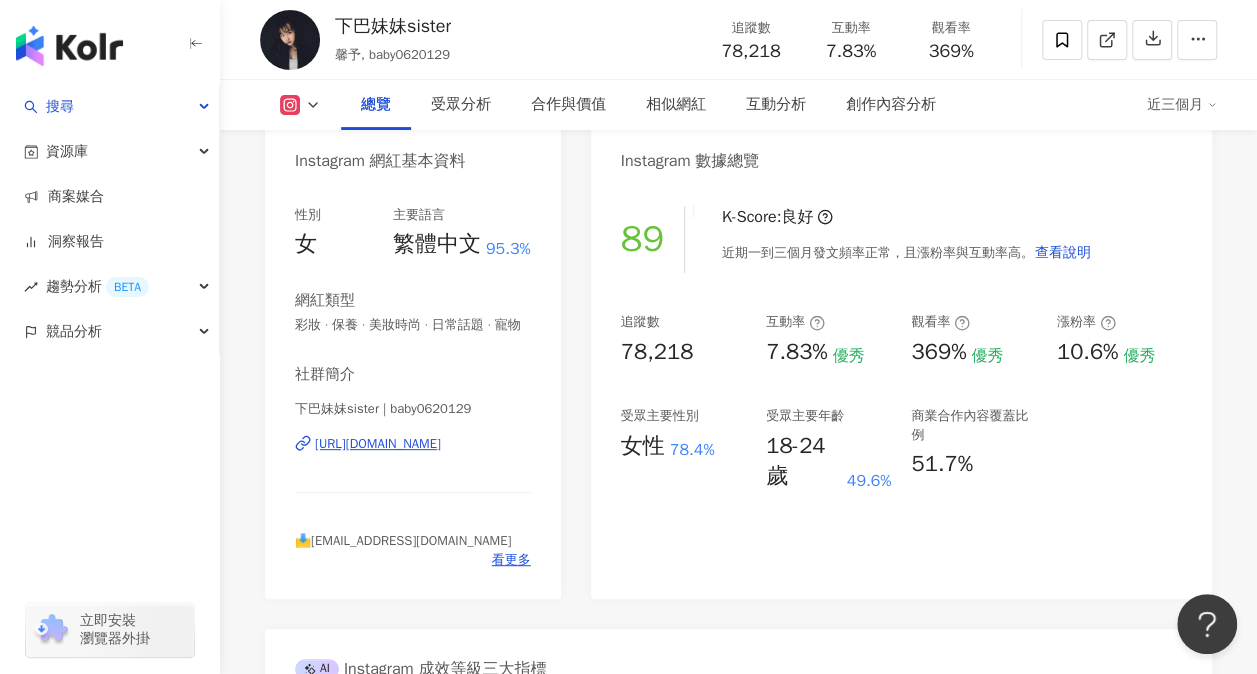 scroll, scrollTop: 200, scrollLeft: 0, axis: vertical 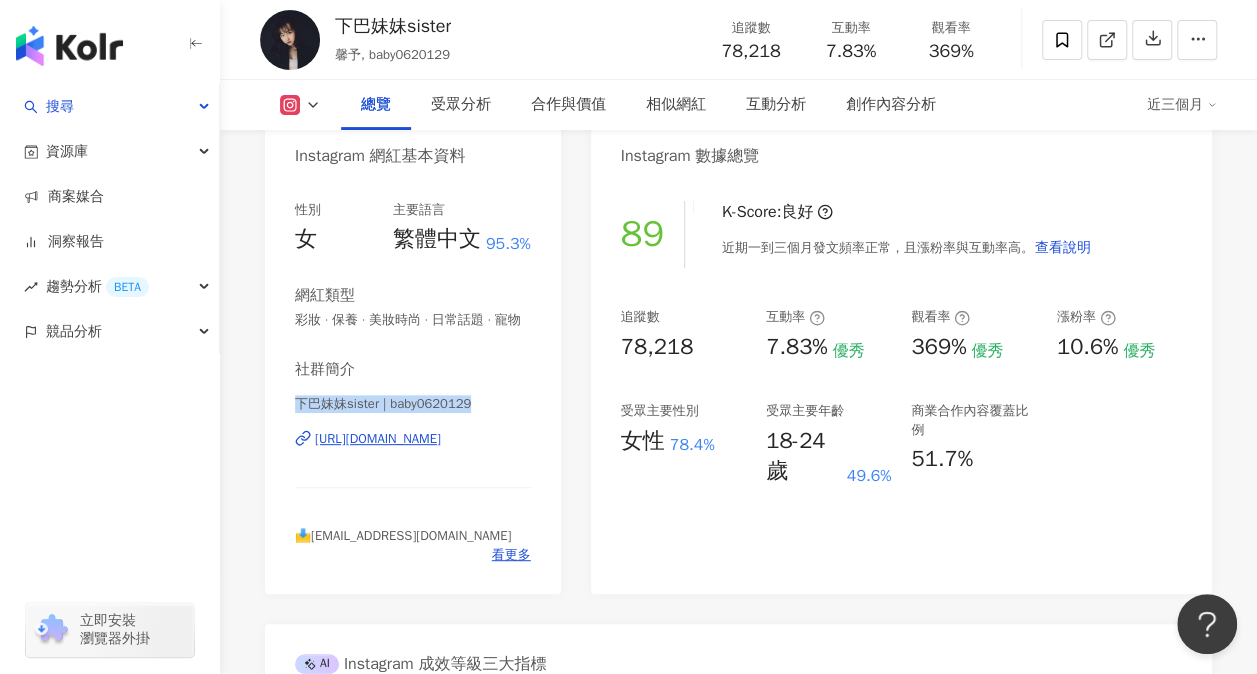 drag, startPoint x: 300, startPoint y: 414, endPoint x: 502, endPoint y: 413, distance: 202.00247 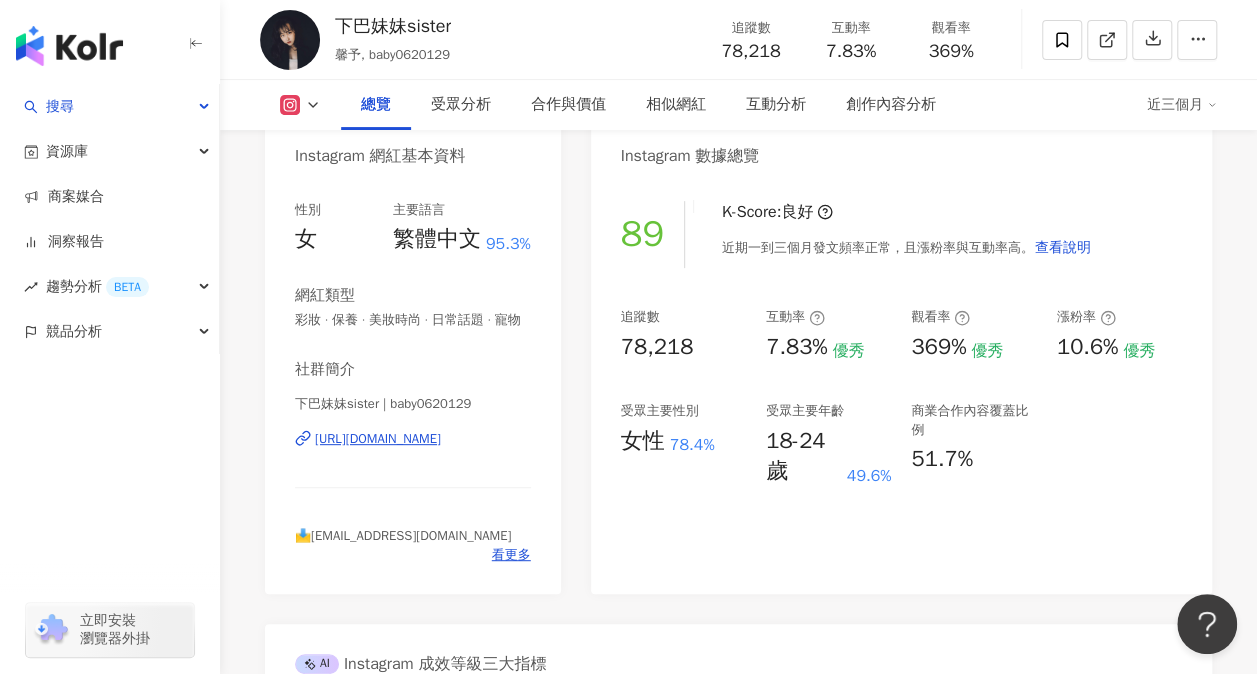 click on "78,218" at bounding box center (751, 52) 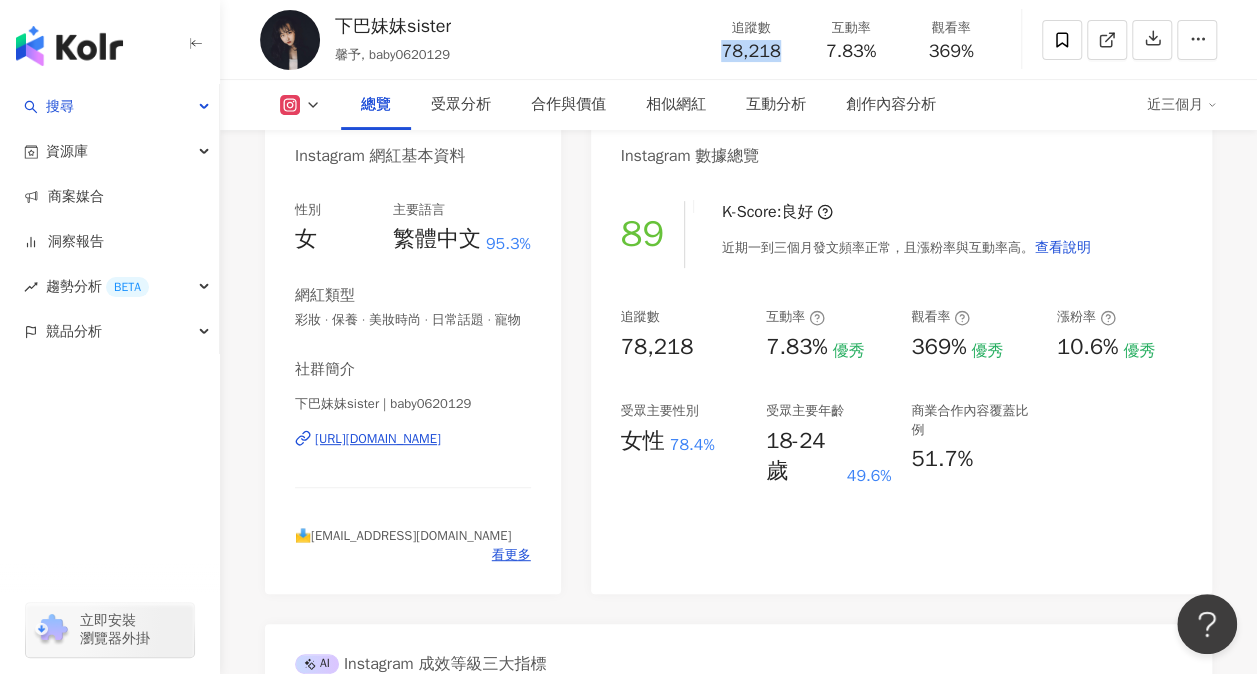 drag, startPoint x: 720, startPoint y: 54, endPoint x: 780, endPoint y: 52, distance: 60.033325 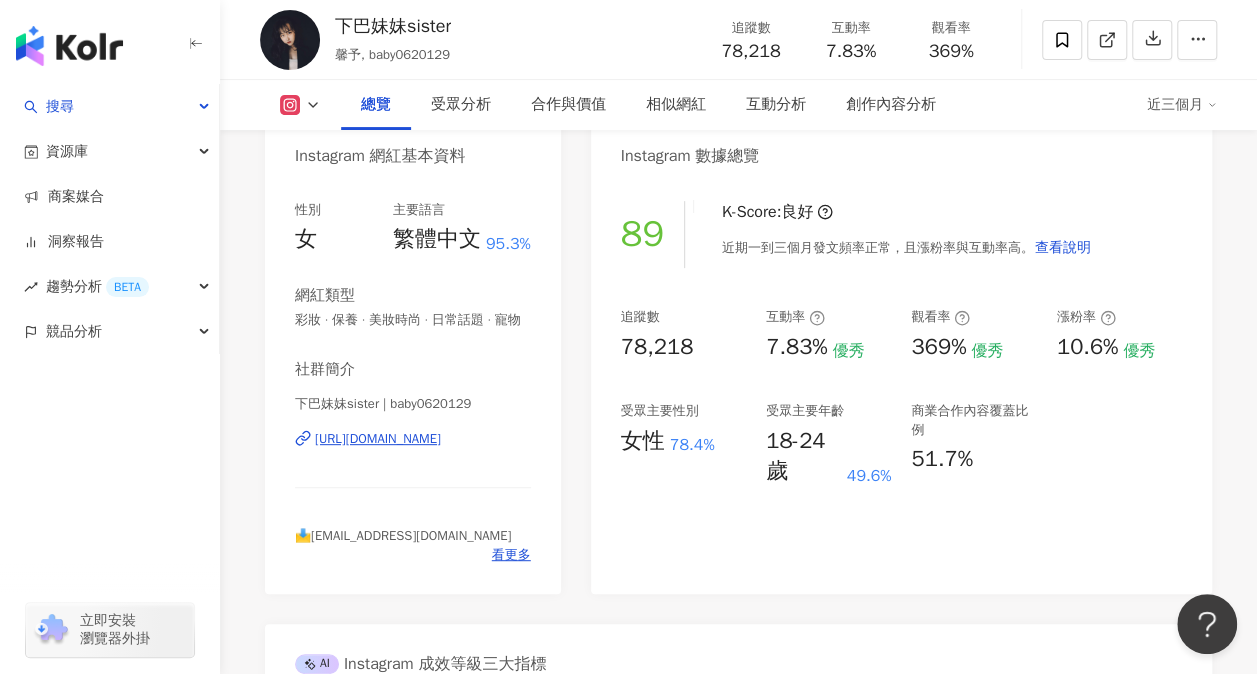 click on "7.83%" at bounding box center (851, 52) 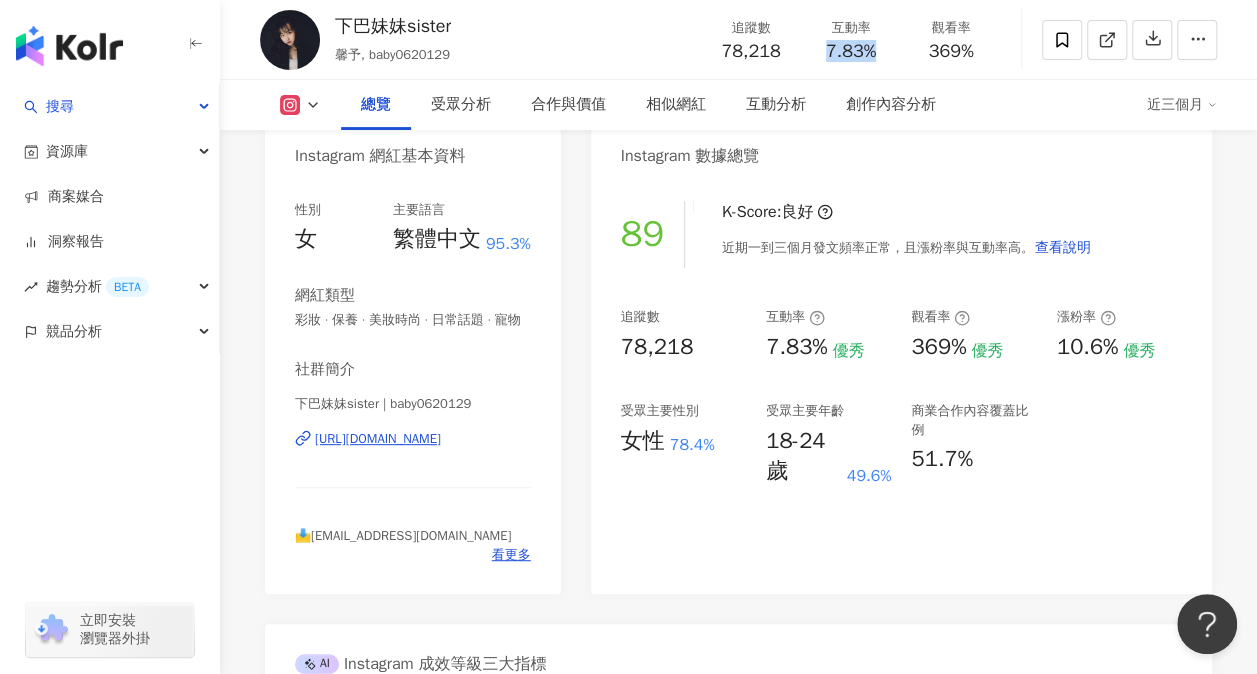 drag, startPoint x: 825, startPoint y: 47, endPoint x: 878, endPoint y: 57, distance: 53.935146 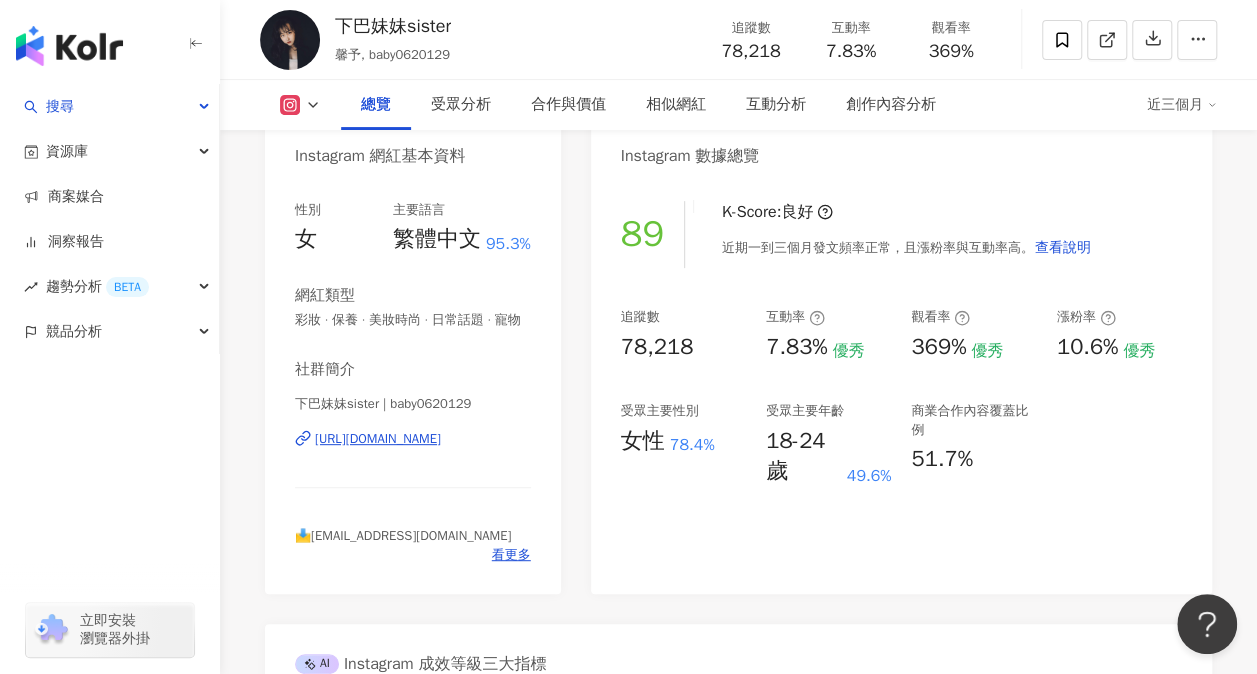 click on "369%" at bounding box center (951, 52) 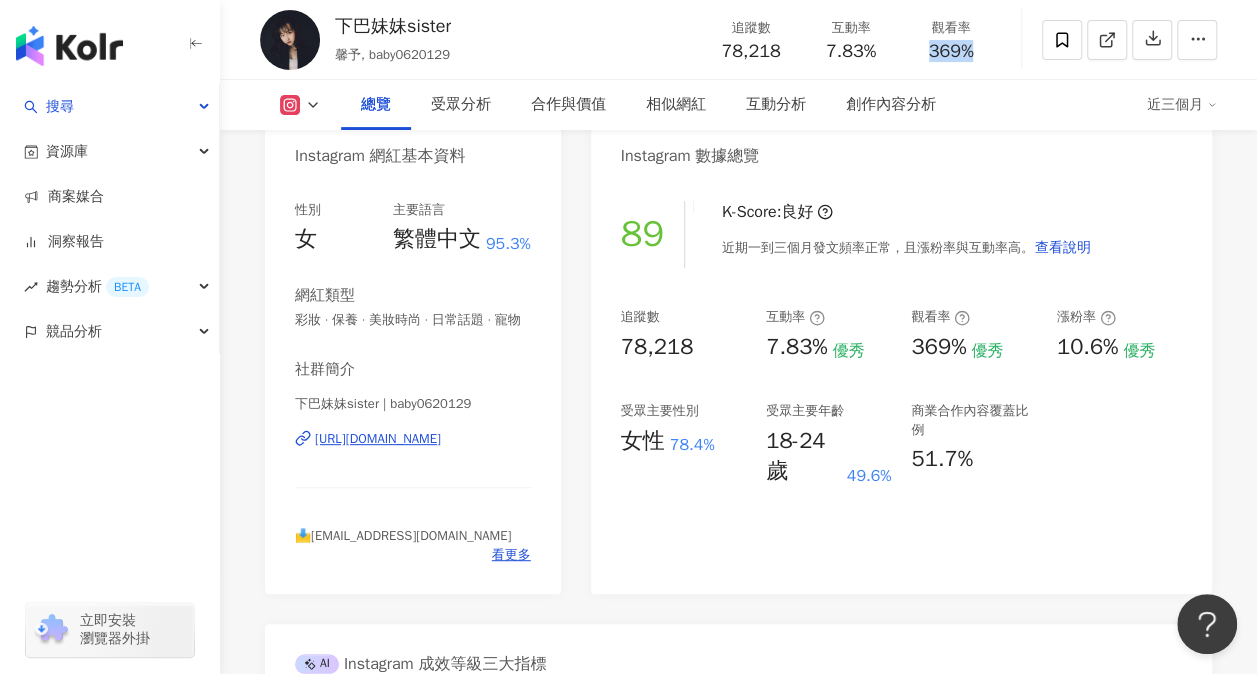 drag, startPoint x: 928, startPoint y: 50, endPoint x: 985, endPoint y: 50, distance: 57 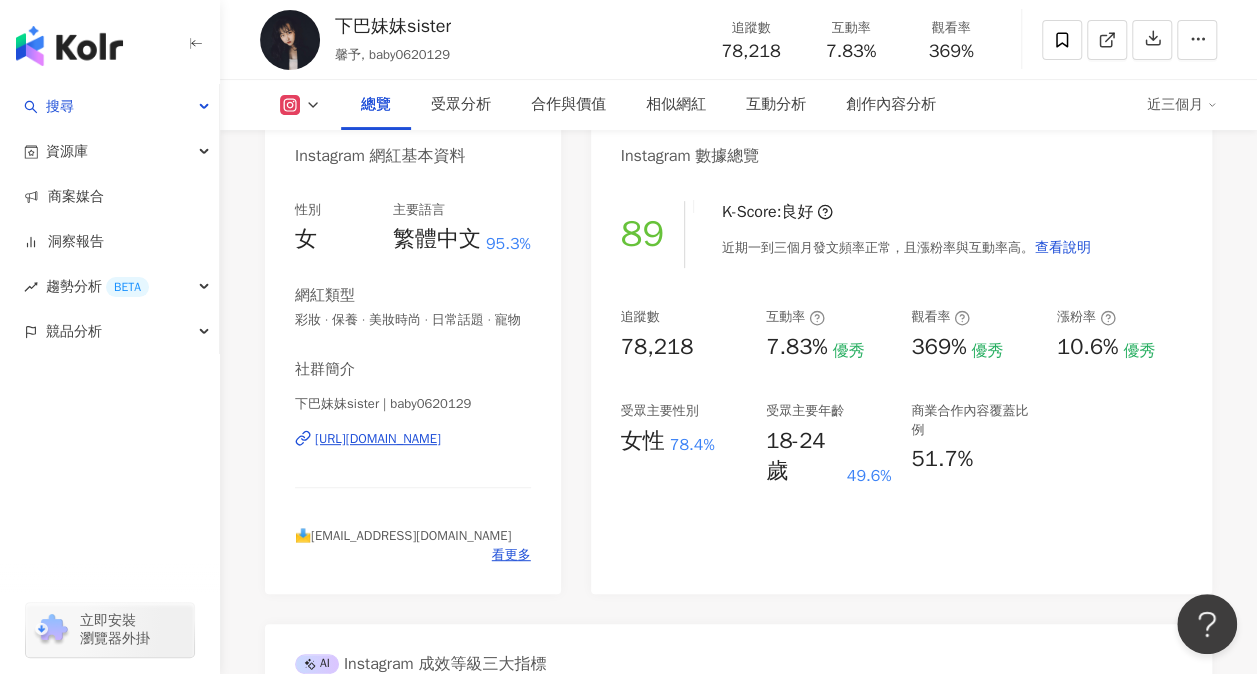 click on "社群簡介 下巴妹妹sister | baby0620129 https://www.instagram.com/baby0620129/ 📩合作邀約shaba.sister@vs-media.com 看更多" at bounding box center [413, 461] 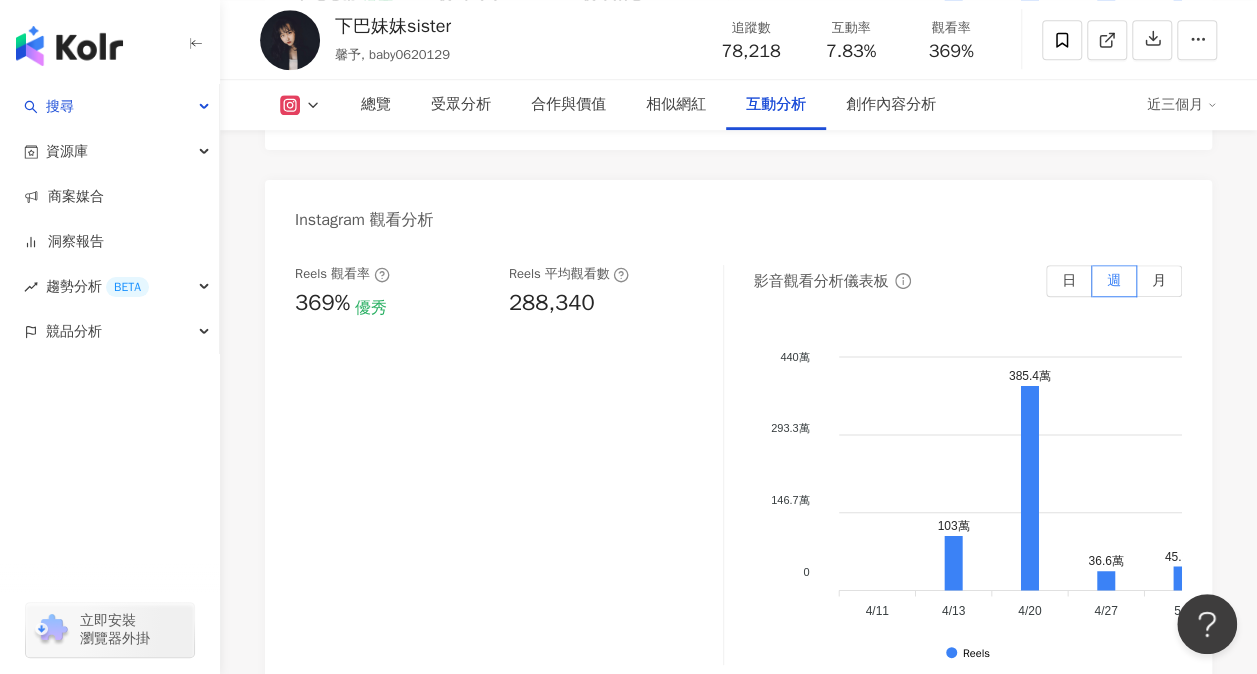 scroll, scrollTop: 4500, scrollLeft: 0, axis: vertical 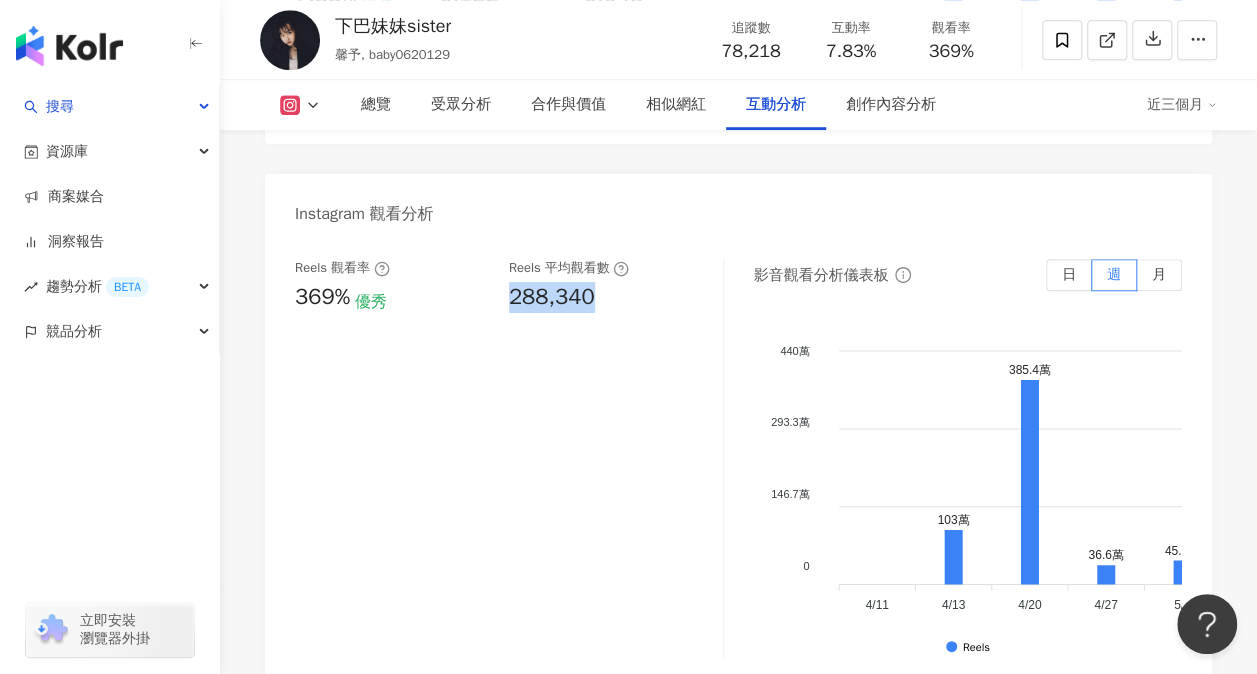 drag, startPoint x: 586, startPoint y: 310, endPoint x: 504, endPoint y: 312, distance: 82.02438 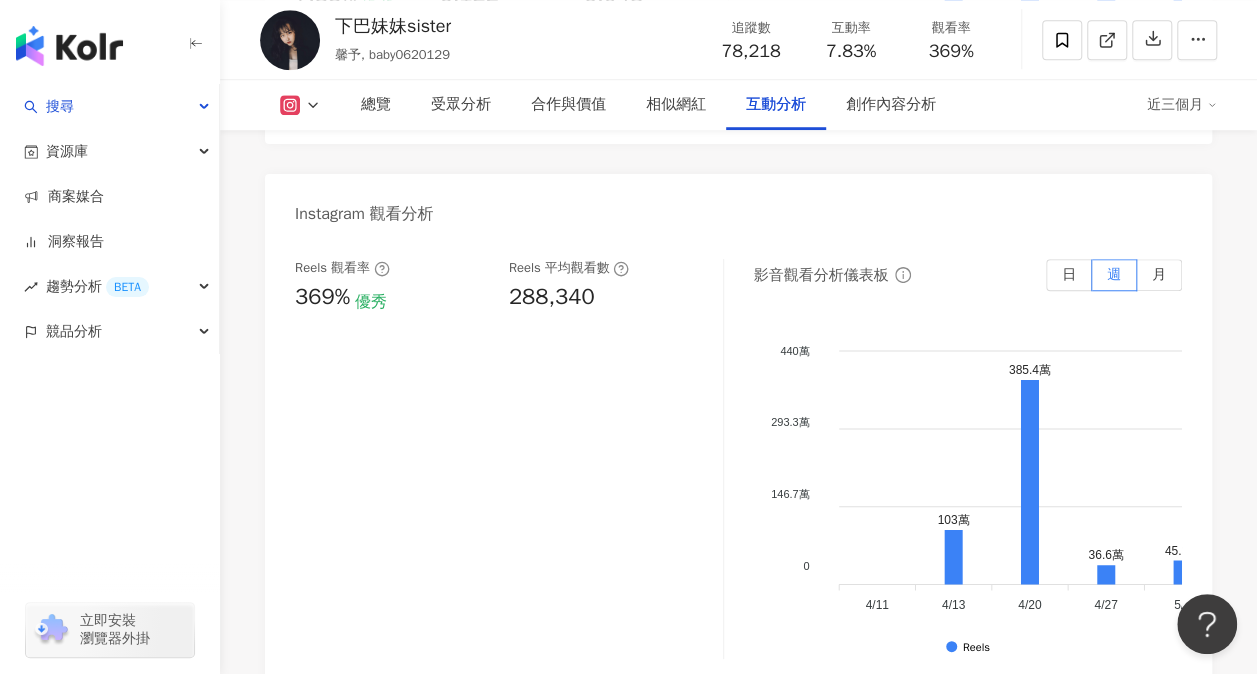 click 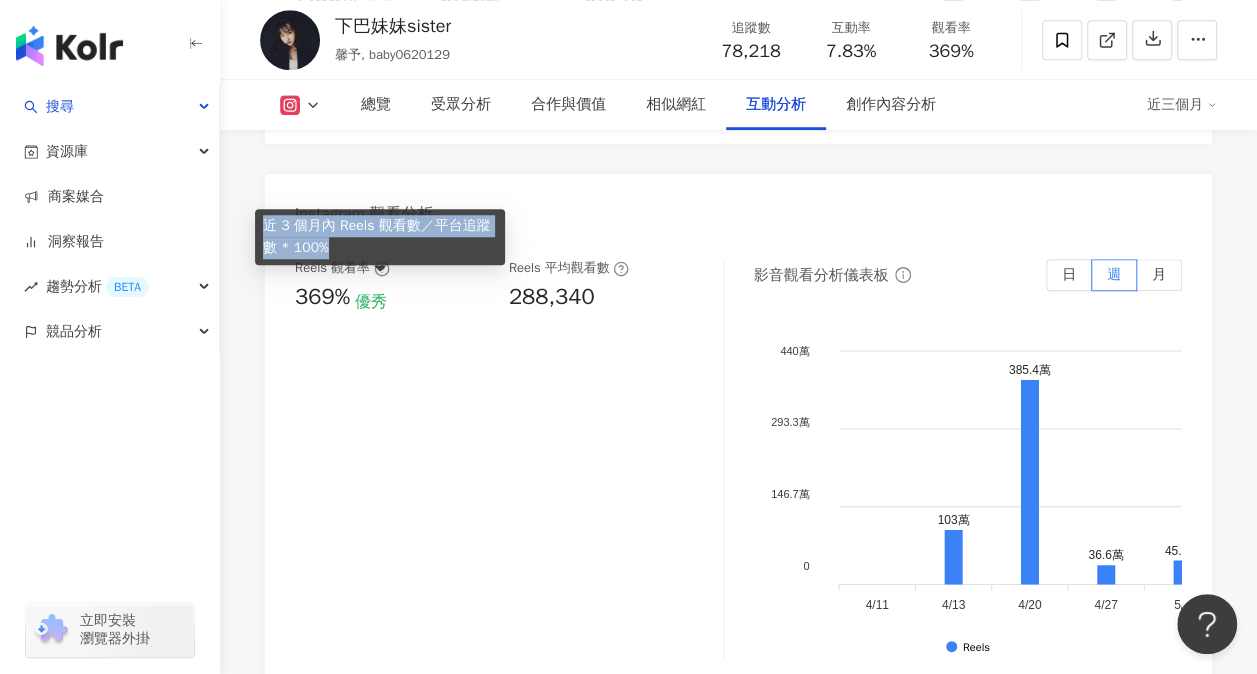 drag, startPoint x: 264, startPoint y: 226, endPoint x: 331, endPoint y: 248, distance: 70.5195 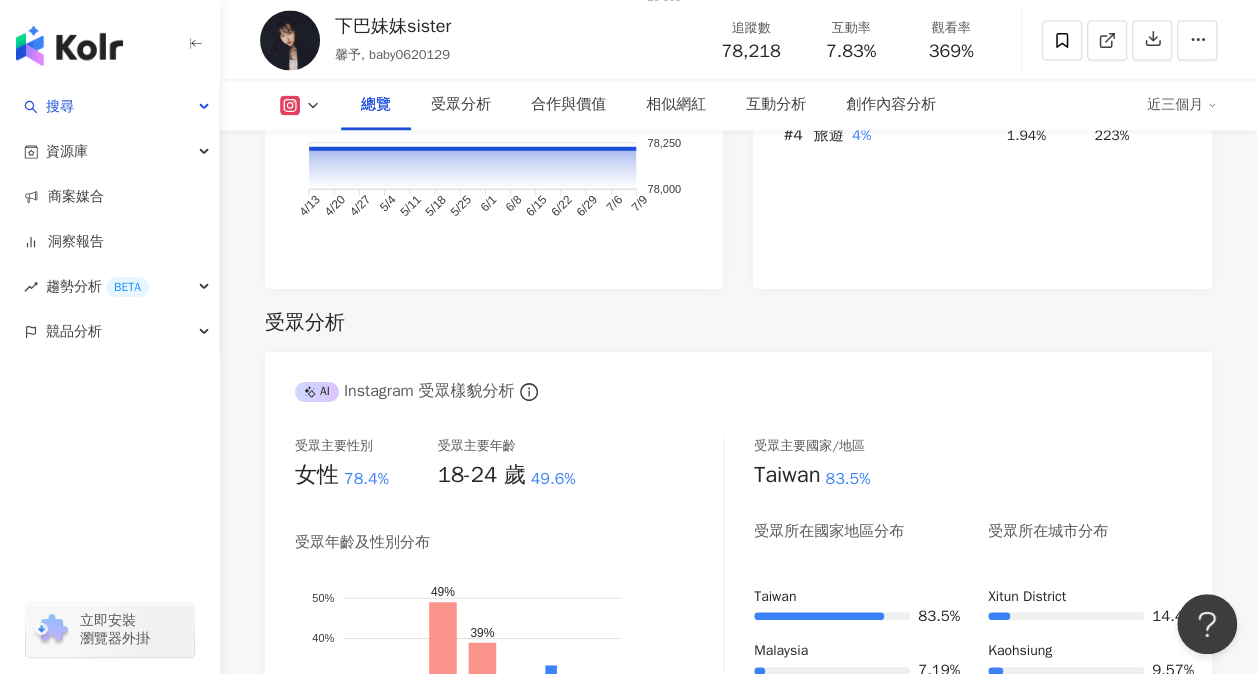 scroll, scrollTop: 1200, scrollLeft: 0, axis: vertical 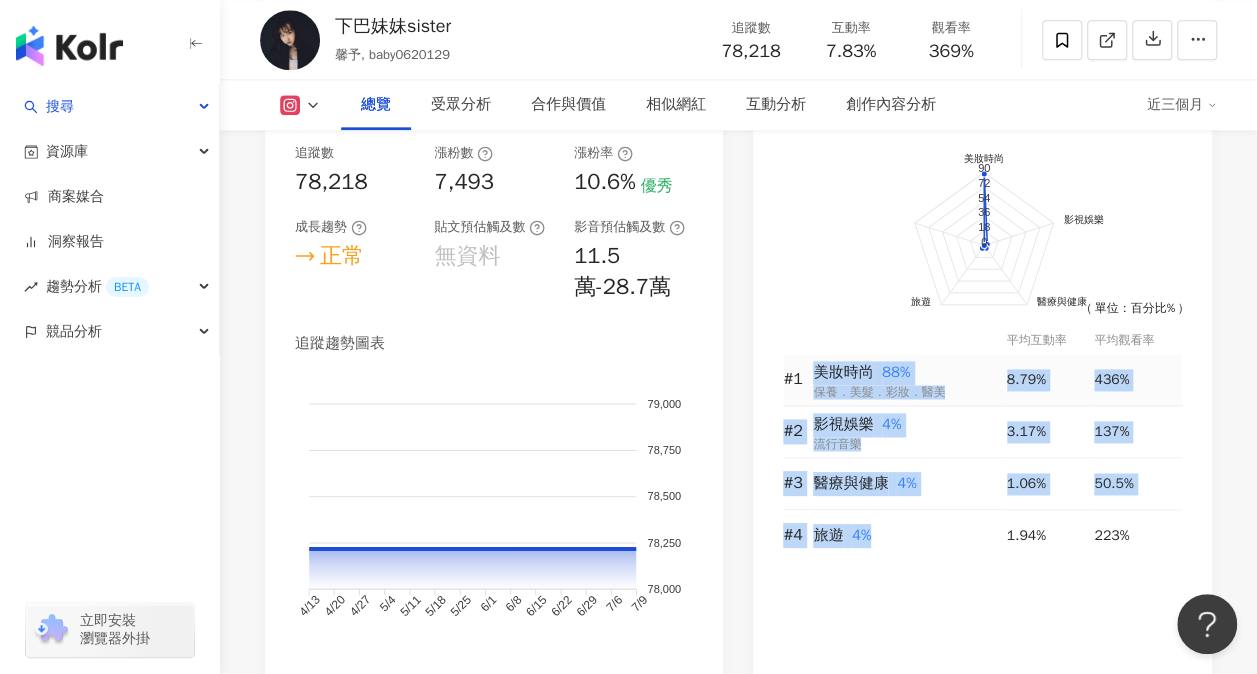 drag, startPoint x: 875, startPoint y: 565, endPoint x: 798, endPoint y: 416, distance: 167.72 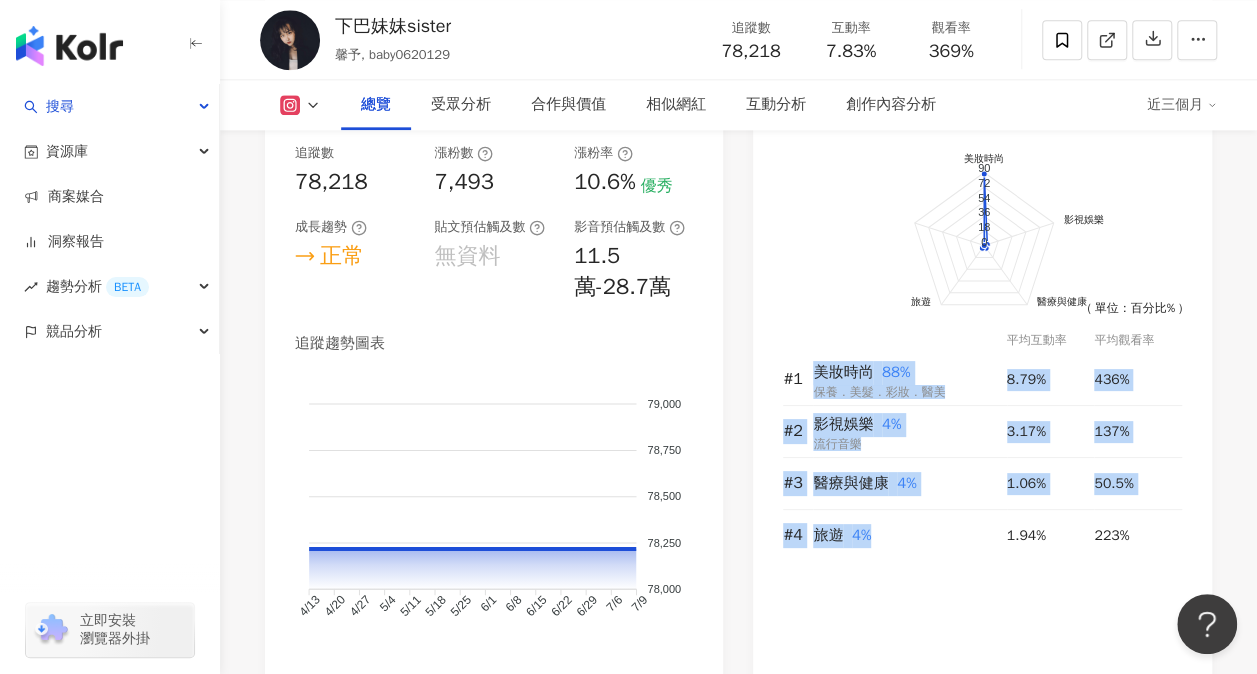 copy on "美妝時尚    88% 保養．美髮．彩妝．醫美 8.79% 436% #2 影視娛樂    4% 流行音樂 3.17% 137% #3 醫療與健康    4% 1.06% 50.5% #4 旅遊    4%" 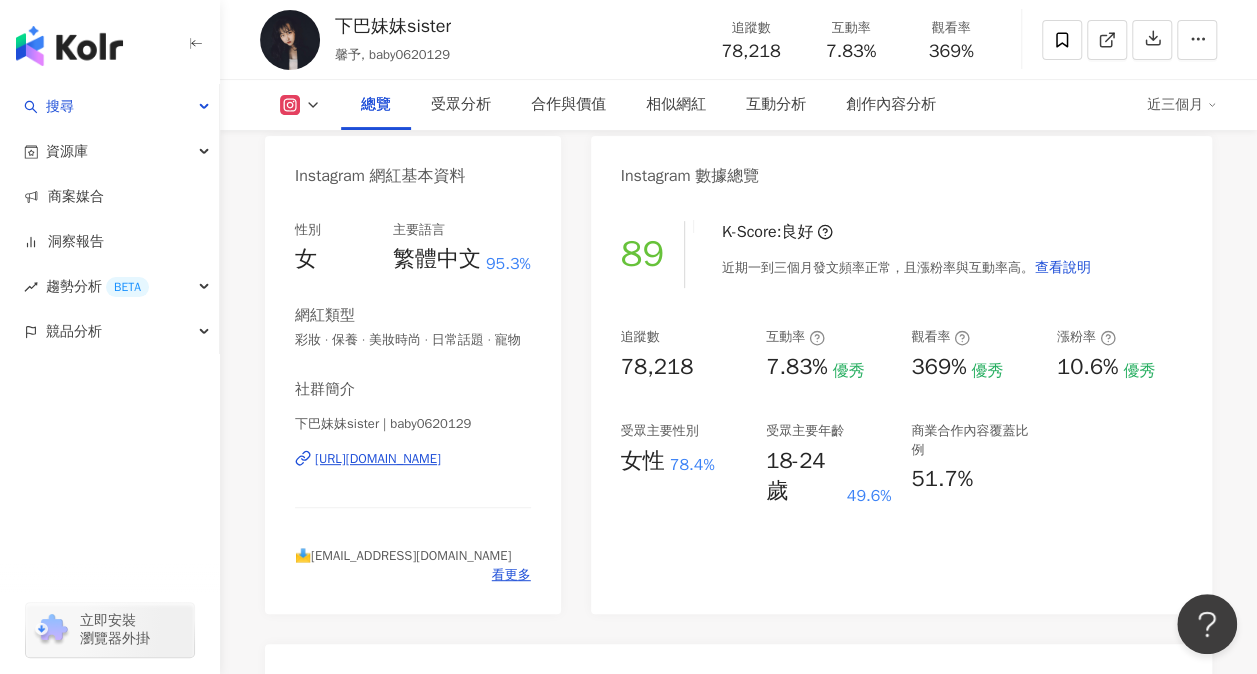 scroll, scrollTop: 200, scrollLeft: 0, axis: vertical 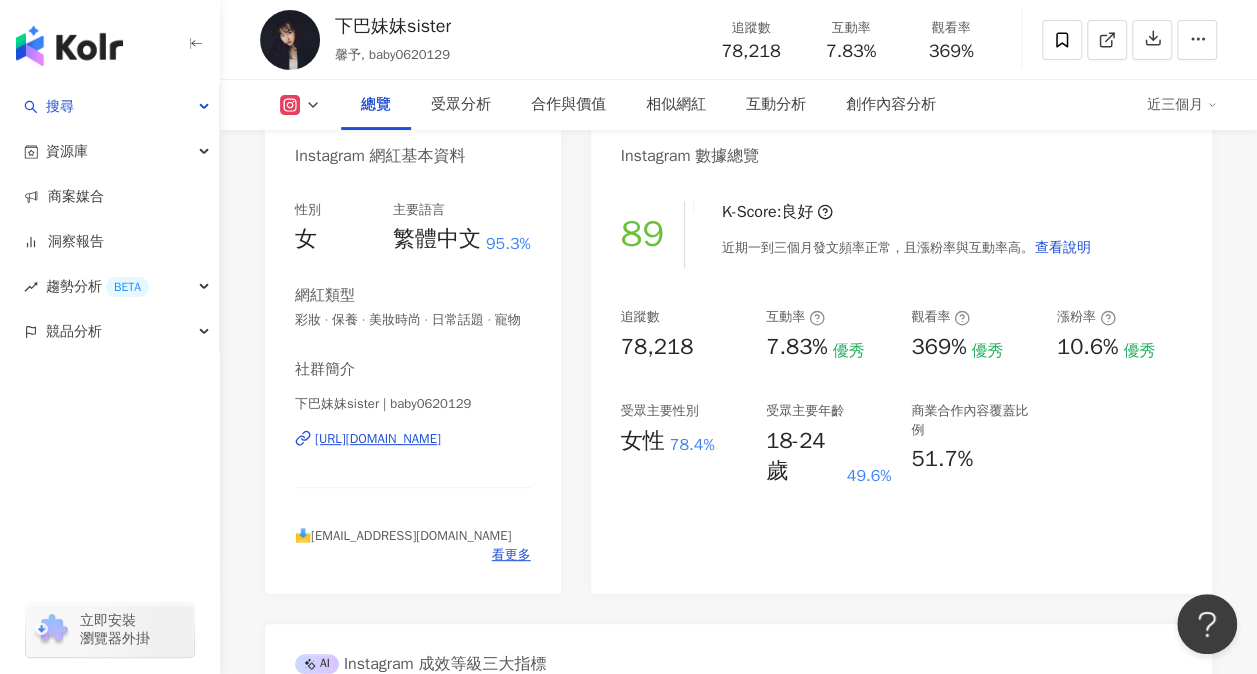 click on "https://www.instagram.com/baby0620129/" at bounding box center [378, 439] 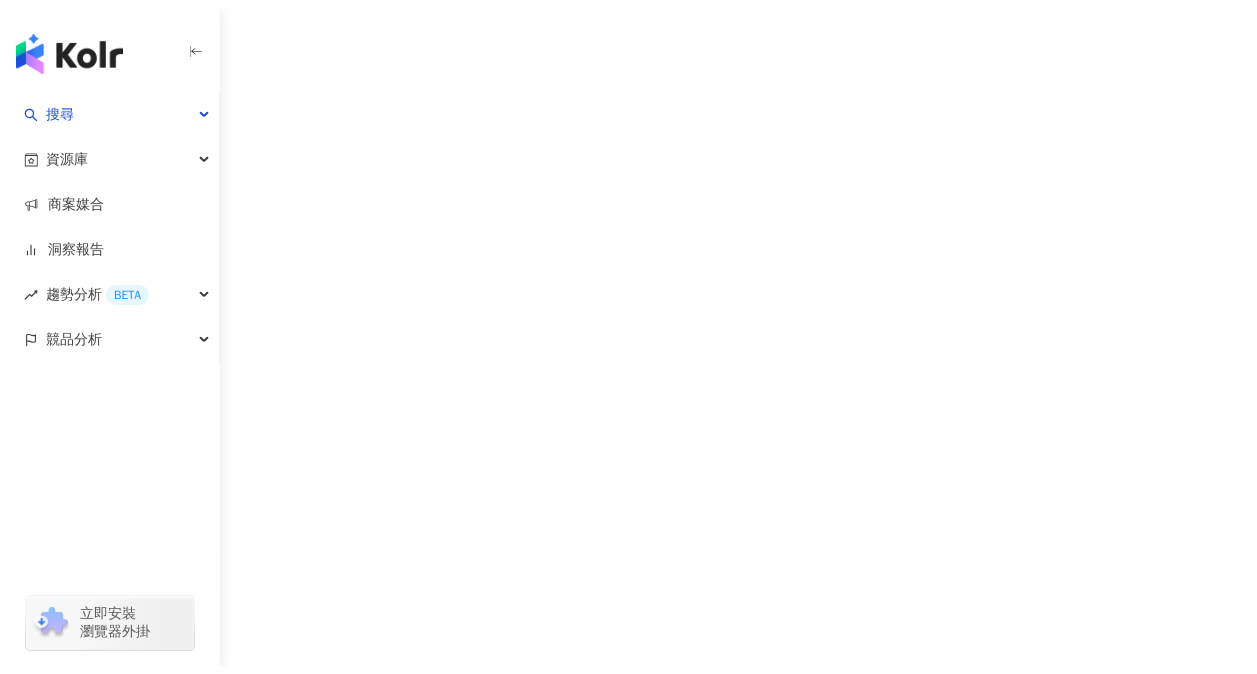 scroll, scrollTop: 0, scrollLeft: 0, axis: both 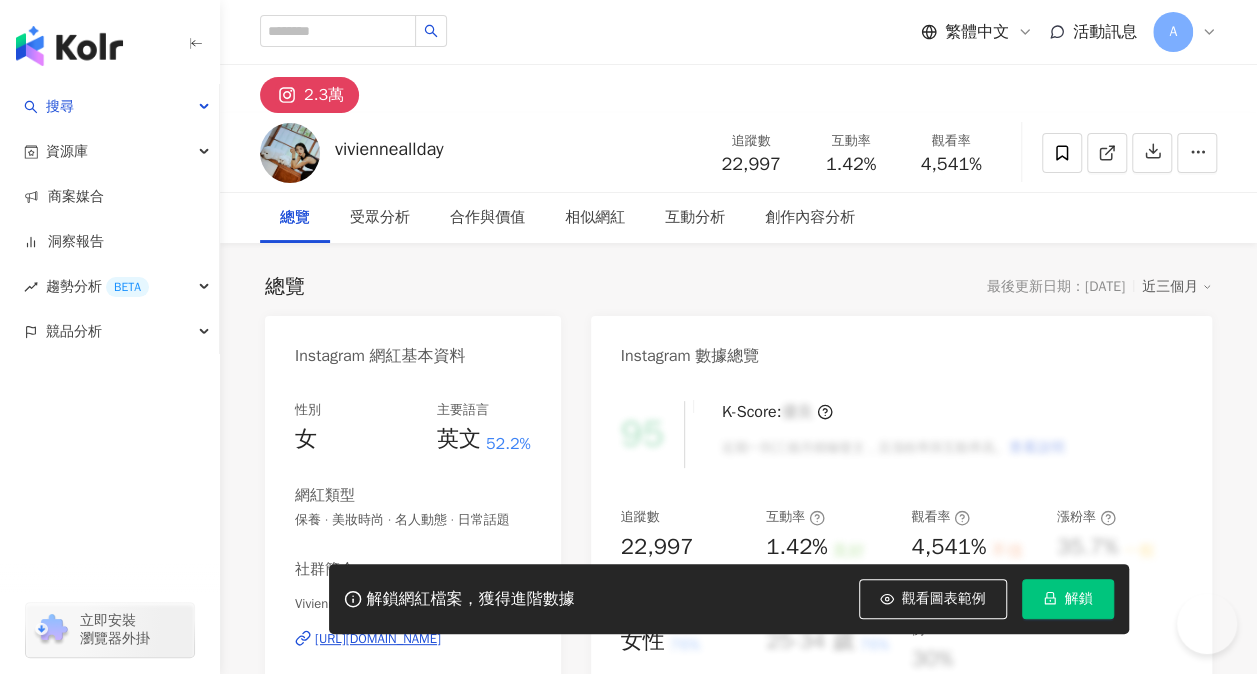 click on "解鎖" at bounding box center [1079, 599] 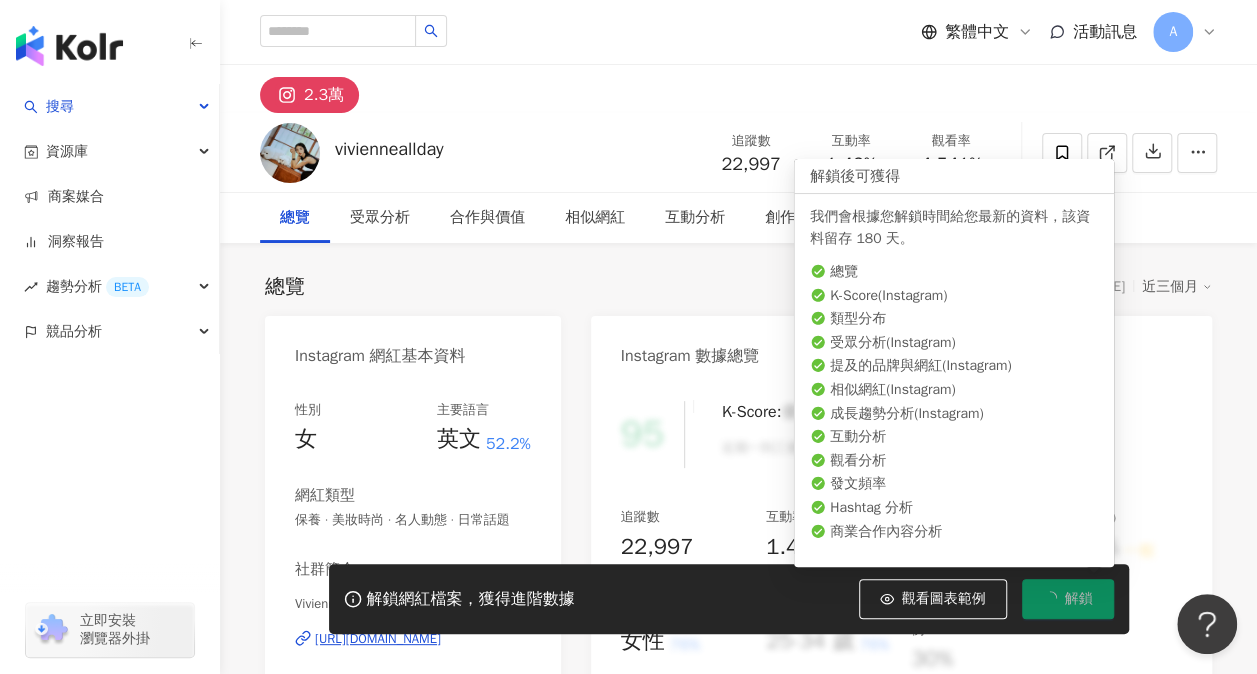 scroll, scrollTop: 0, scrollLeft: 0, axis: both 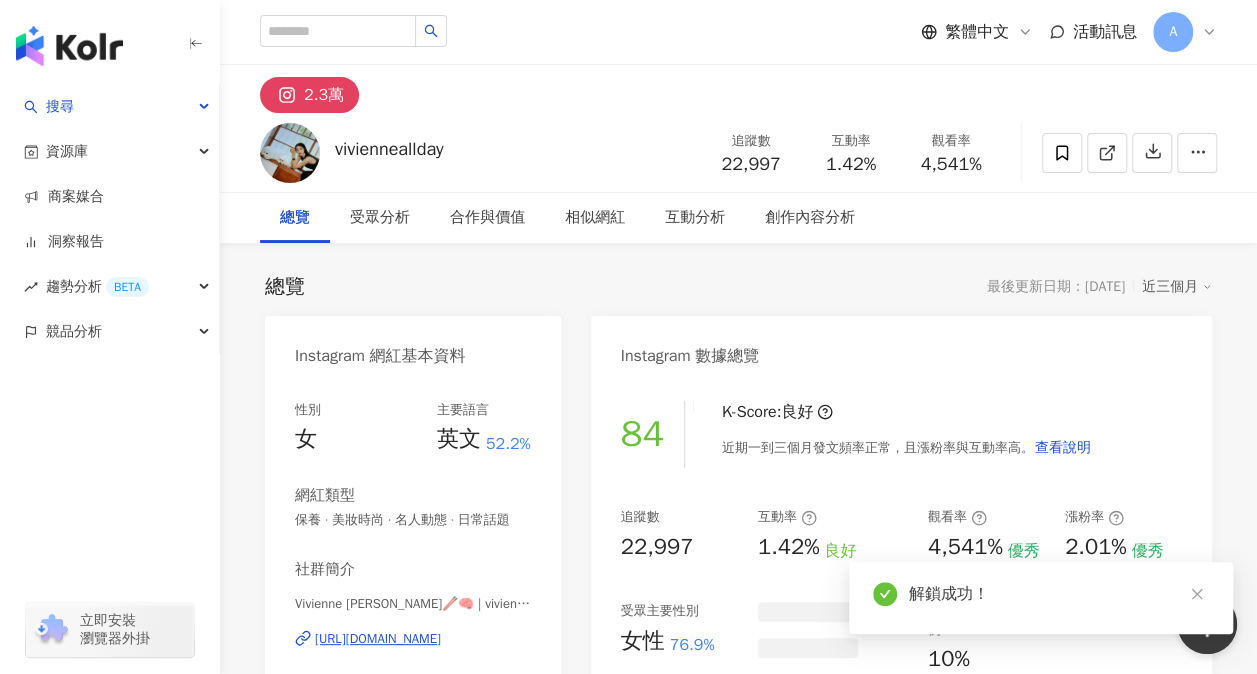 click on "性別   女 主要語言   英文 52.2% 網紅類型 保養 · 美妝時尚 · 名人動態 · 日常話題 社群簡介 [PERSON_NAME] [PERSON_NAME]🥢🧠 | vivienneallday [URL][DOMAIN_NAME] materialising ideas and blending smoothies
@littletreefood
@curious.taiwan
@spacebao.official
@dodolitaiwan
@snobtaiwan
@shopobjectofdesire 看更多" at bounding box center [413, 605] 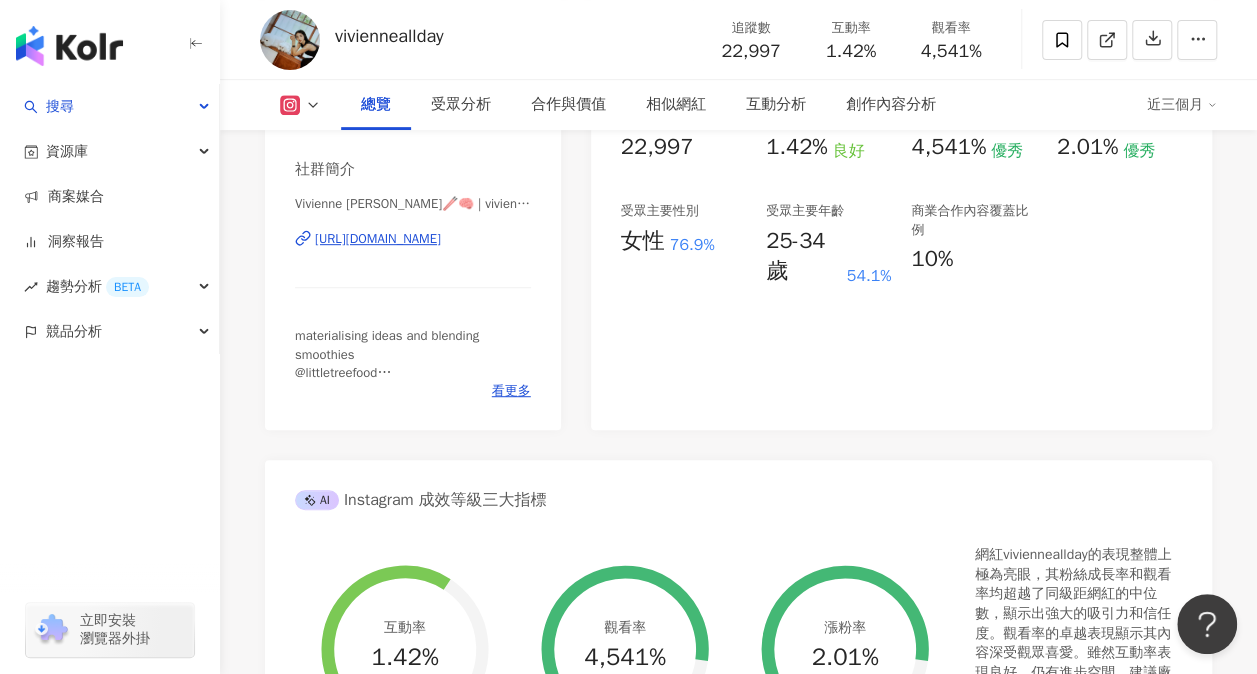 scroll, scrollTop: 100, scrollLeft: 0, axis: vertical 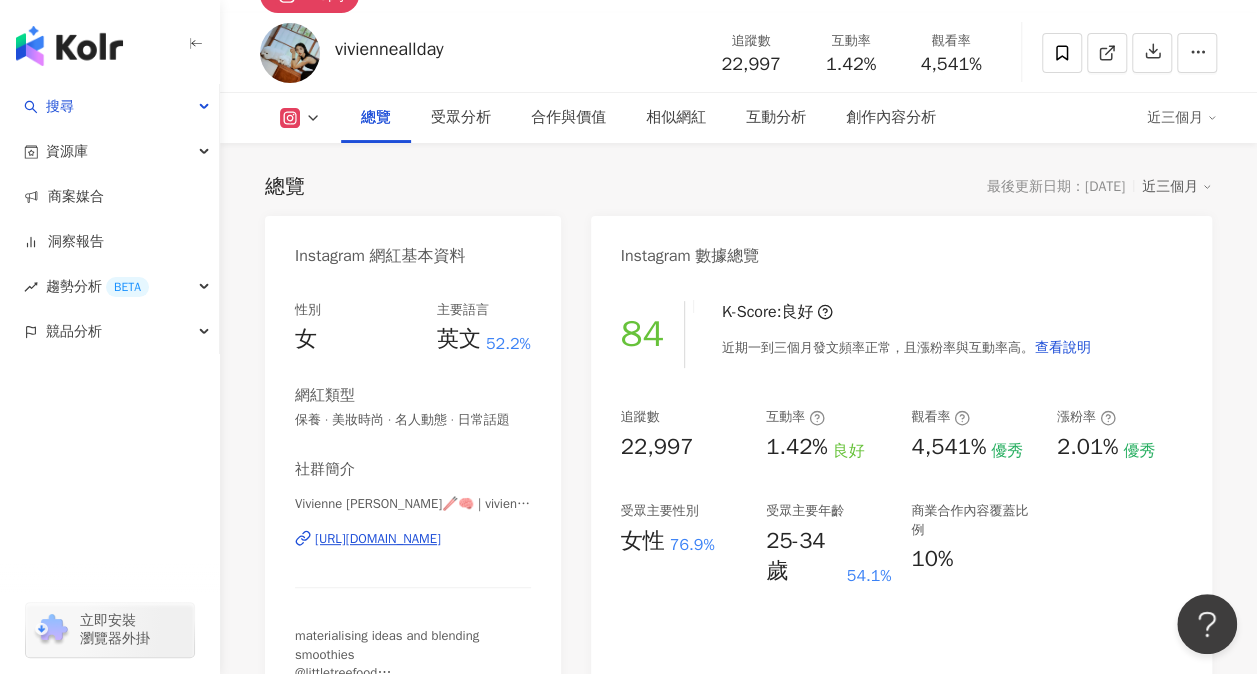 click on "[URL][DOMAIN_NAME]" at bounding box center [378, 539] 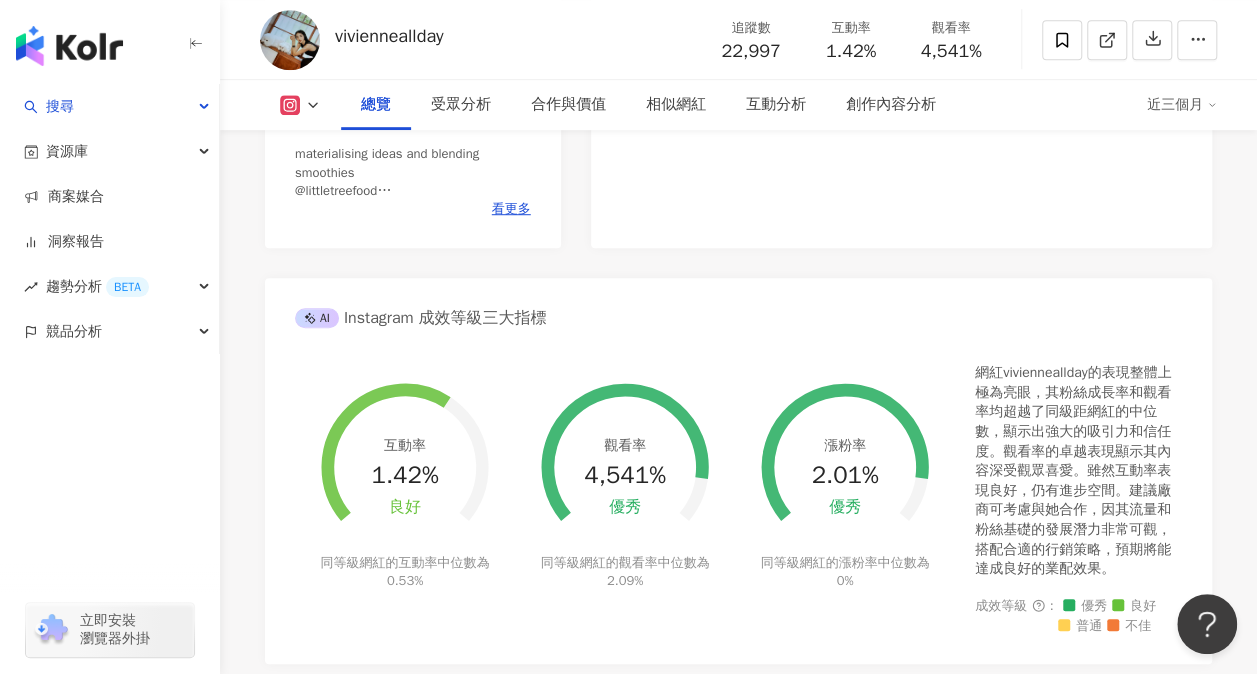 scroll, scrollTop: 300, scrollLeft: 0, axis: vertical 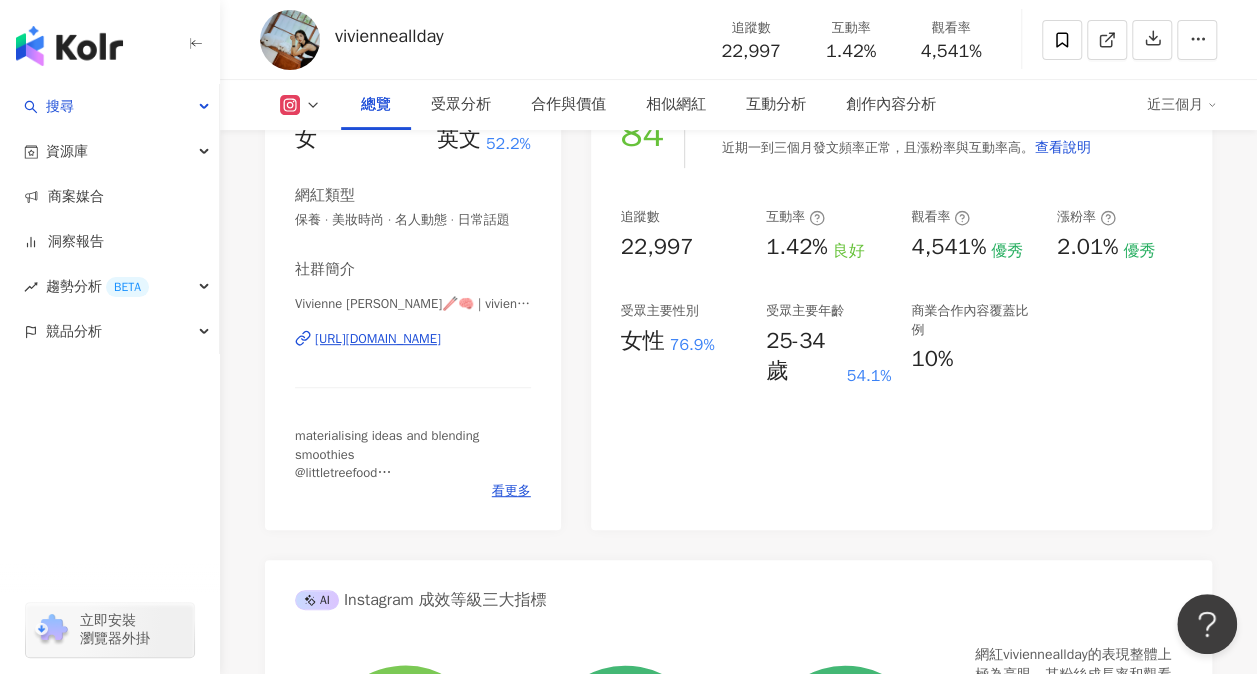 click on "[URL][DOMAIN_NAME]" at bounding box center (378, 339) 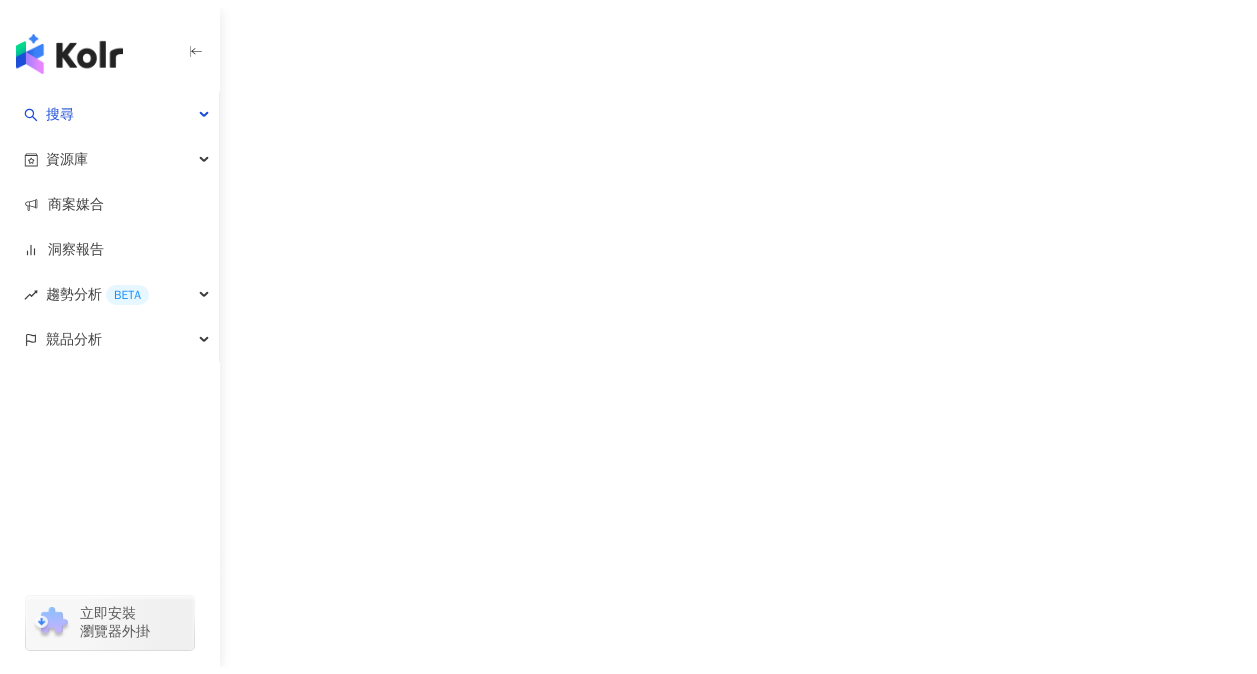 scroll, scrollTop: 0, scrollLeft: 0, axis: both 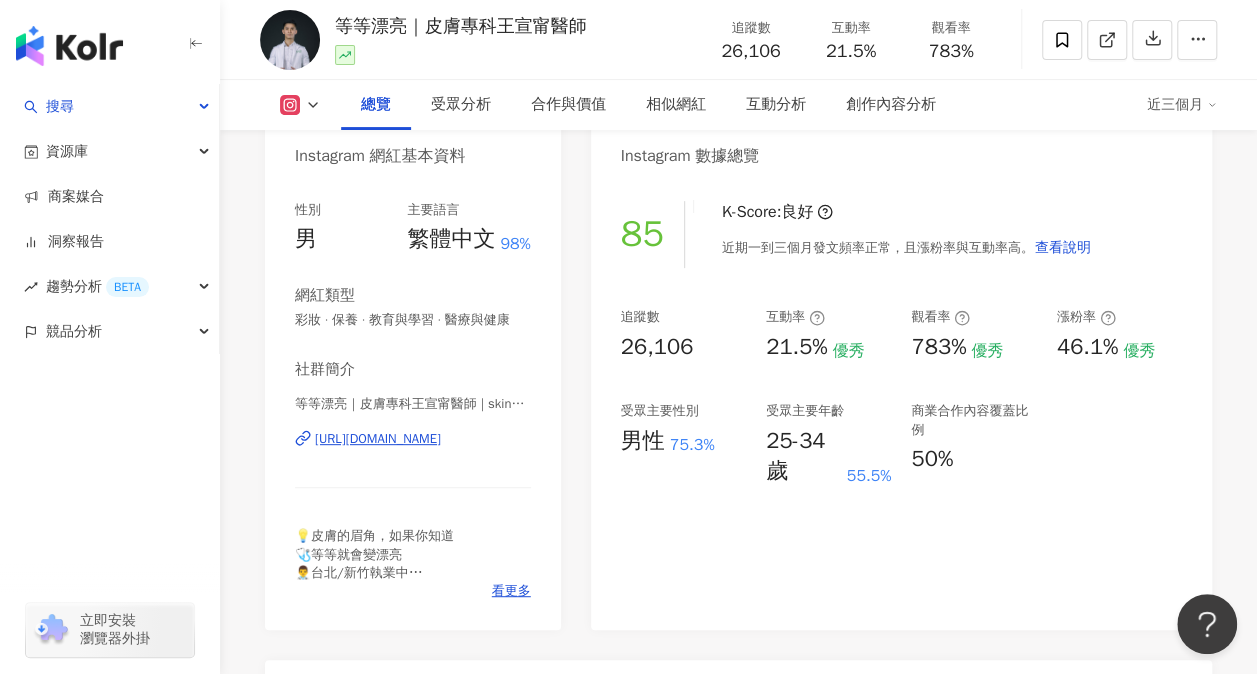 click on "[URL][DOMAIN_NAME]" at bounding box center [378, 439] 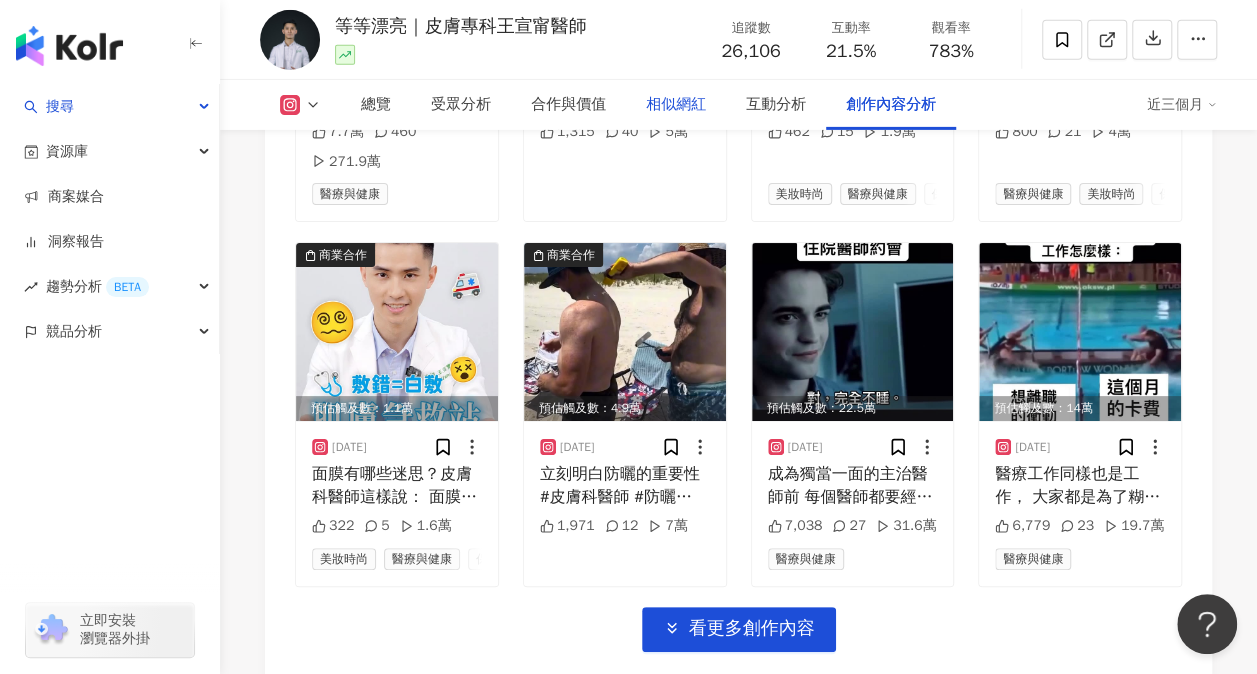 click on "相似網紅" at bounding box center (676, 105) 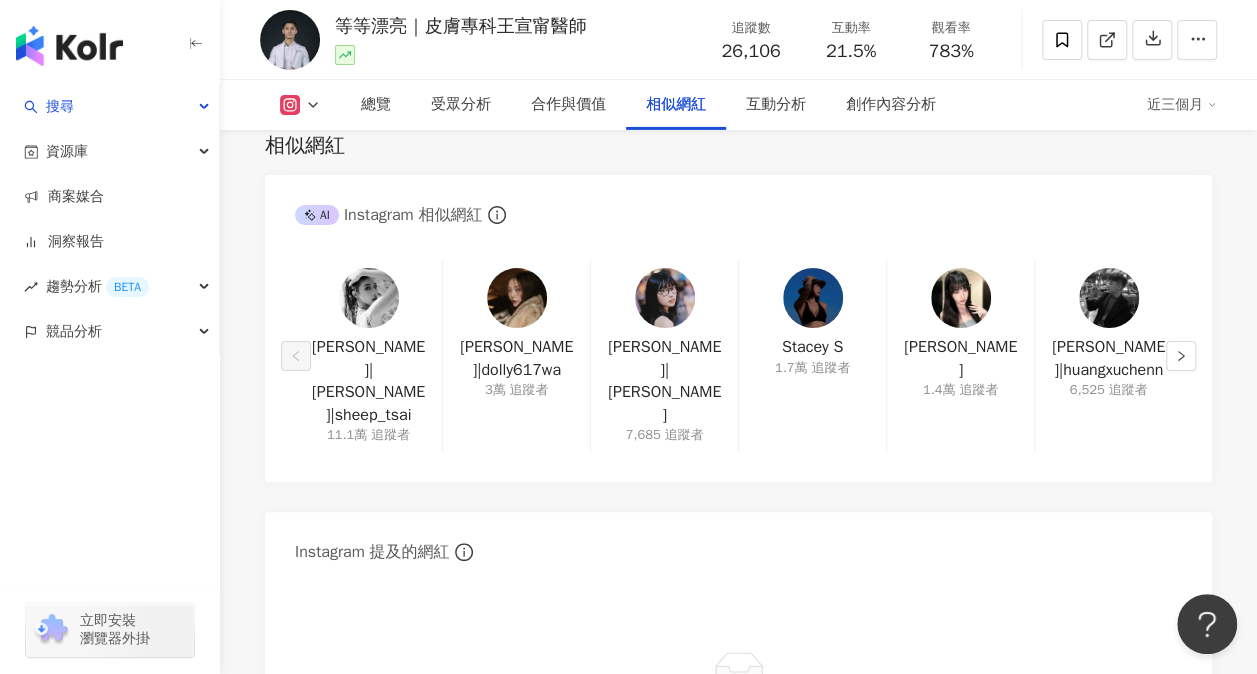 click at bounding box center [369, 298] 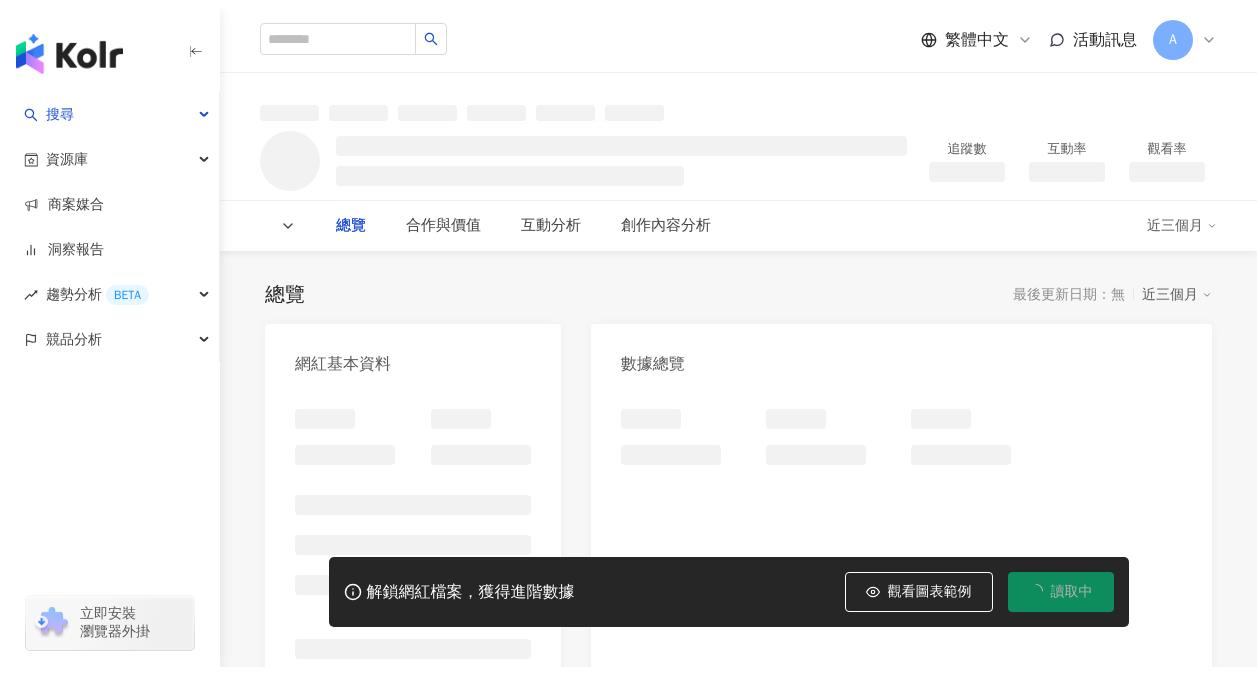 scroll, scrollTop: 0, scrollLeft: 0, axis: both 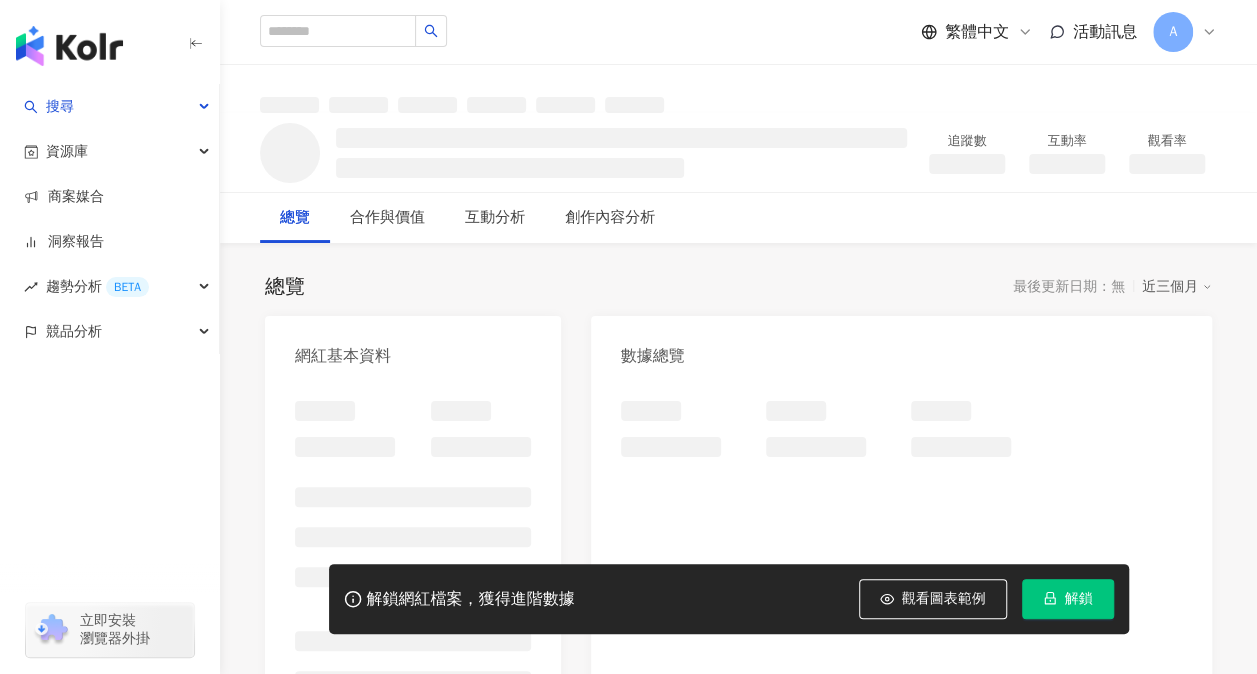 click on "解鎖" at bounding box center [1068, 599] 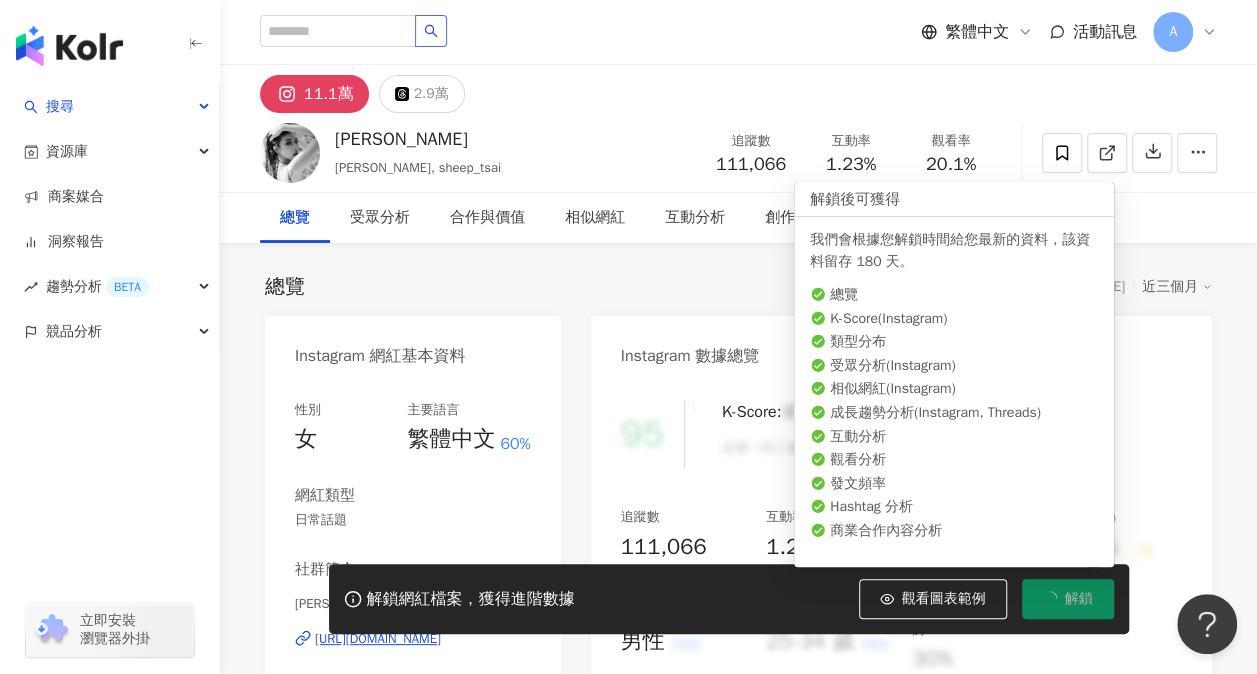 scroll, scrollTop: 0, scrollLeft: 0, axis: both 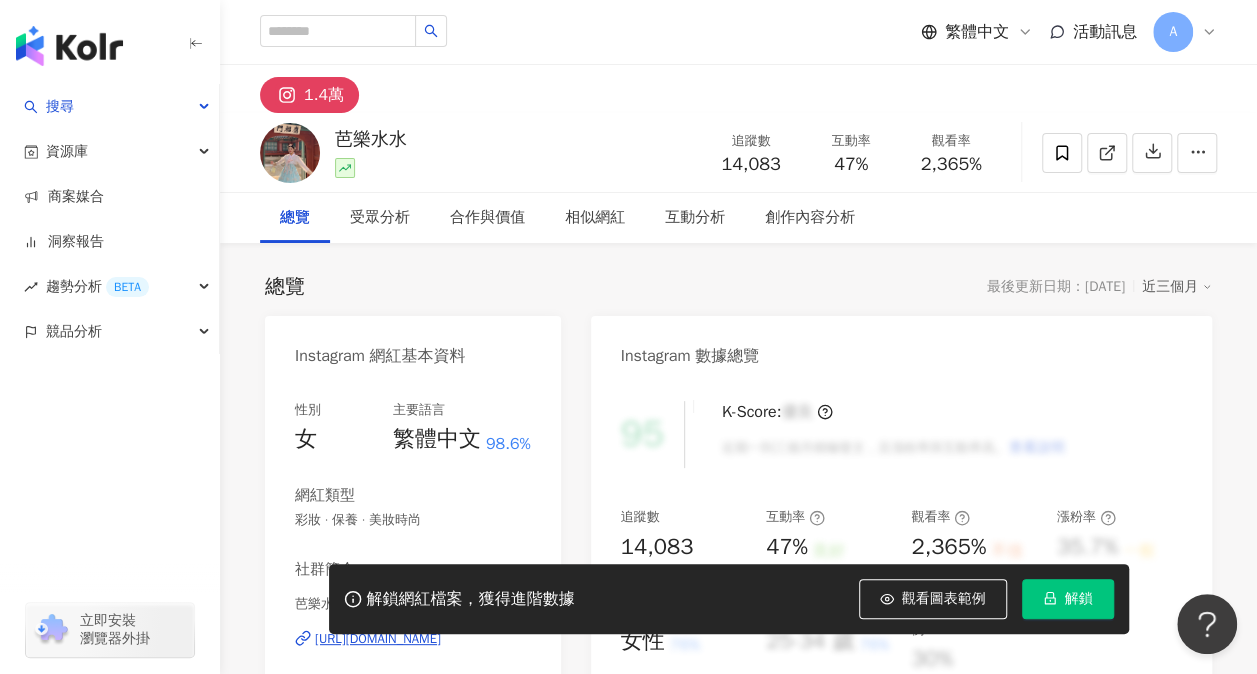 click 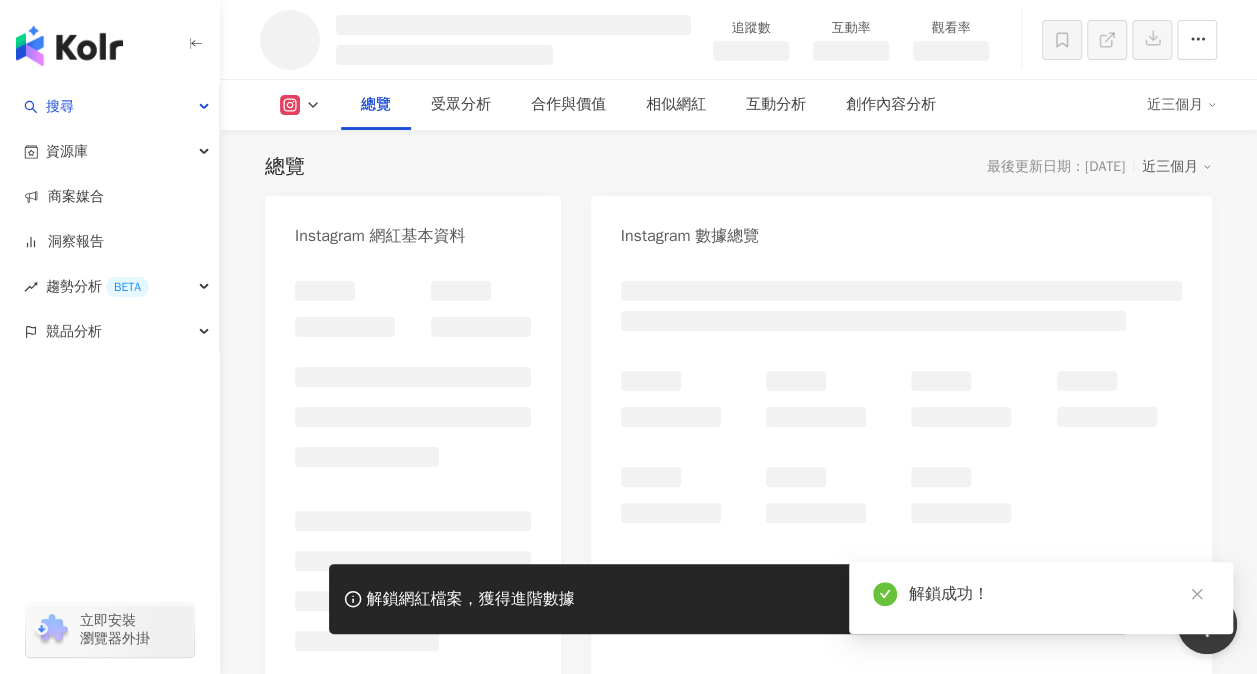scroll, scrollTop: 220, scrollLeft: 0, axis: vertical 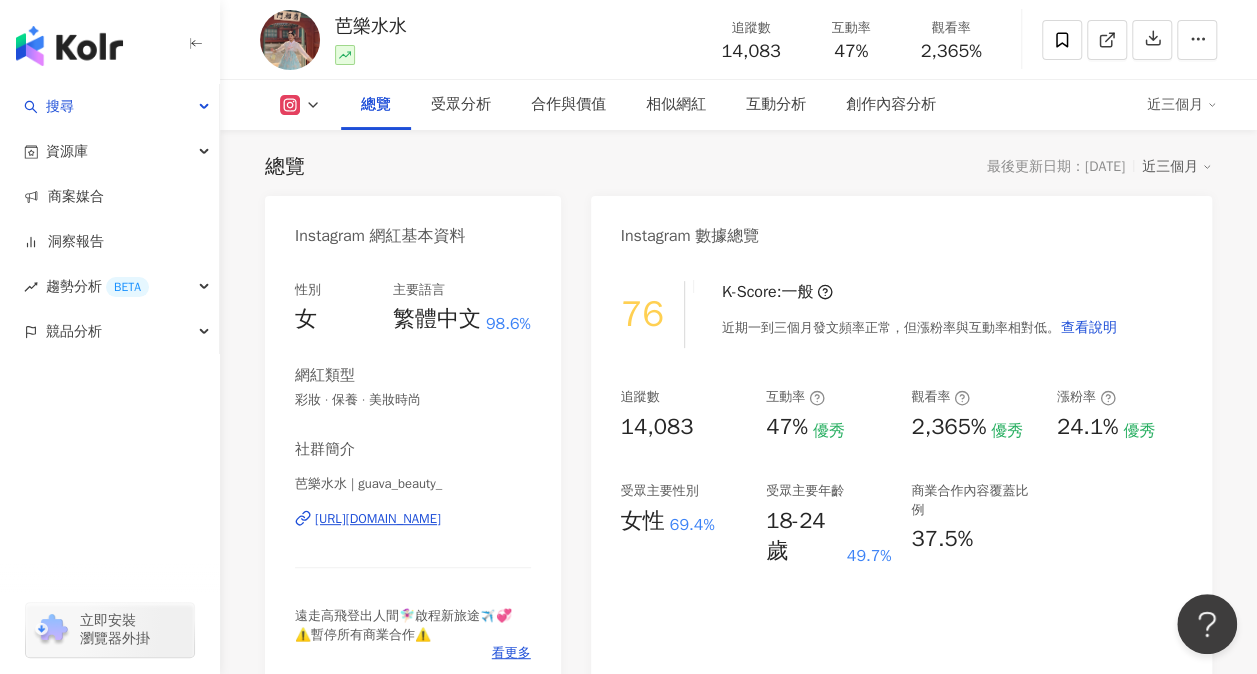 click on "https://www.instagram.com/guava_beauty_/" at bounding box center (378, 519) 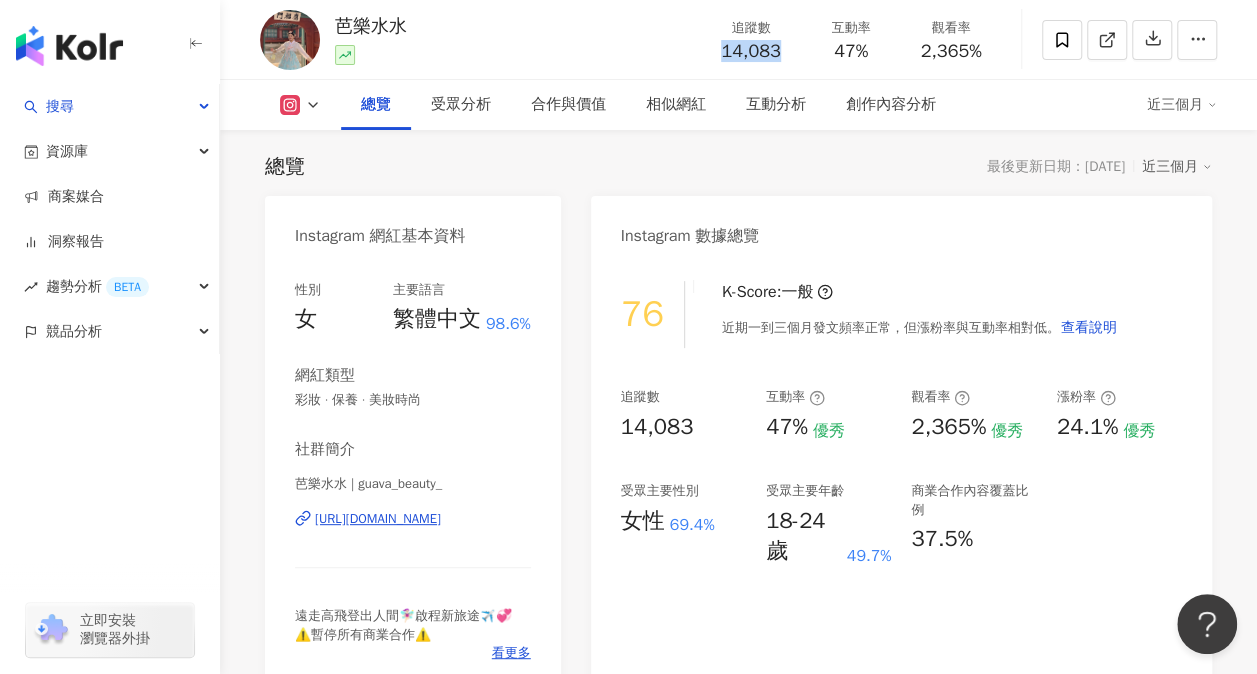 drag, startPoint x: 714, startPoint y: 52, endPoint x: 796, endPoint y: 50, distance: 82.02438 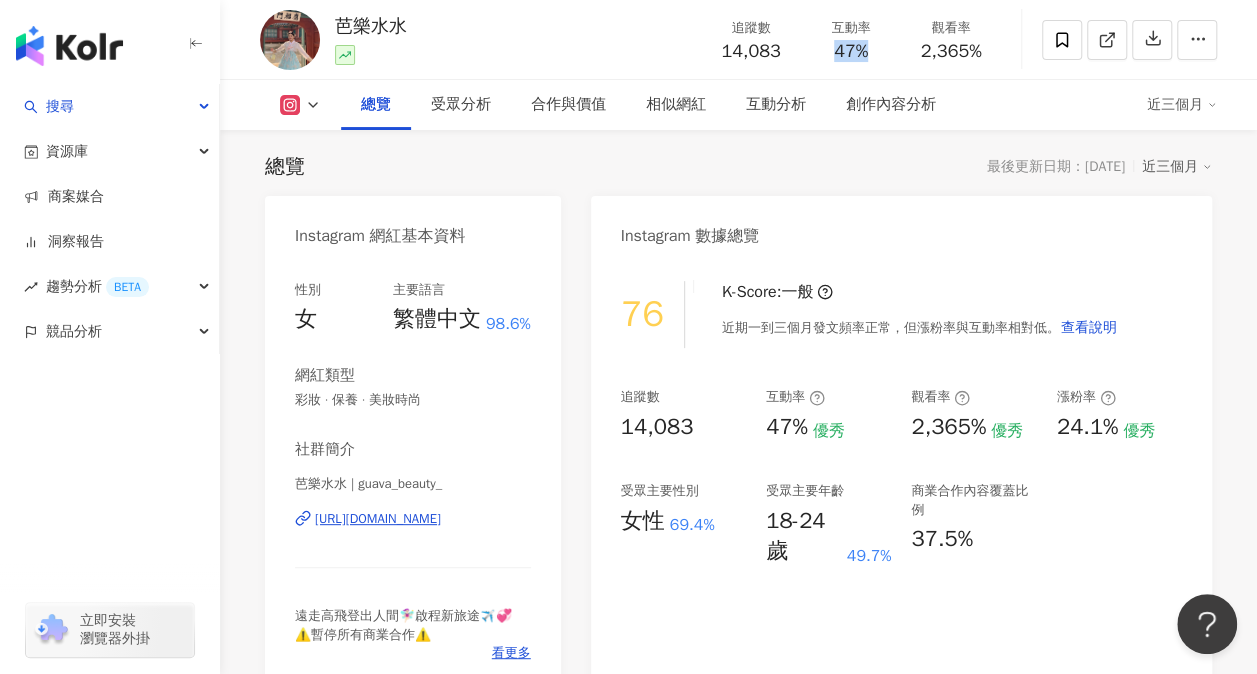 drag, startPoint x: 832, startPoint y: 49, endPoint x: 876, endPoint y: 49, distance: 44 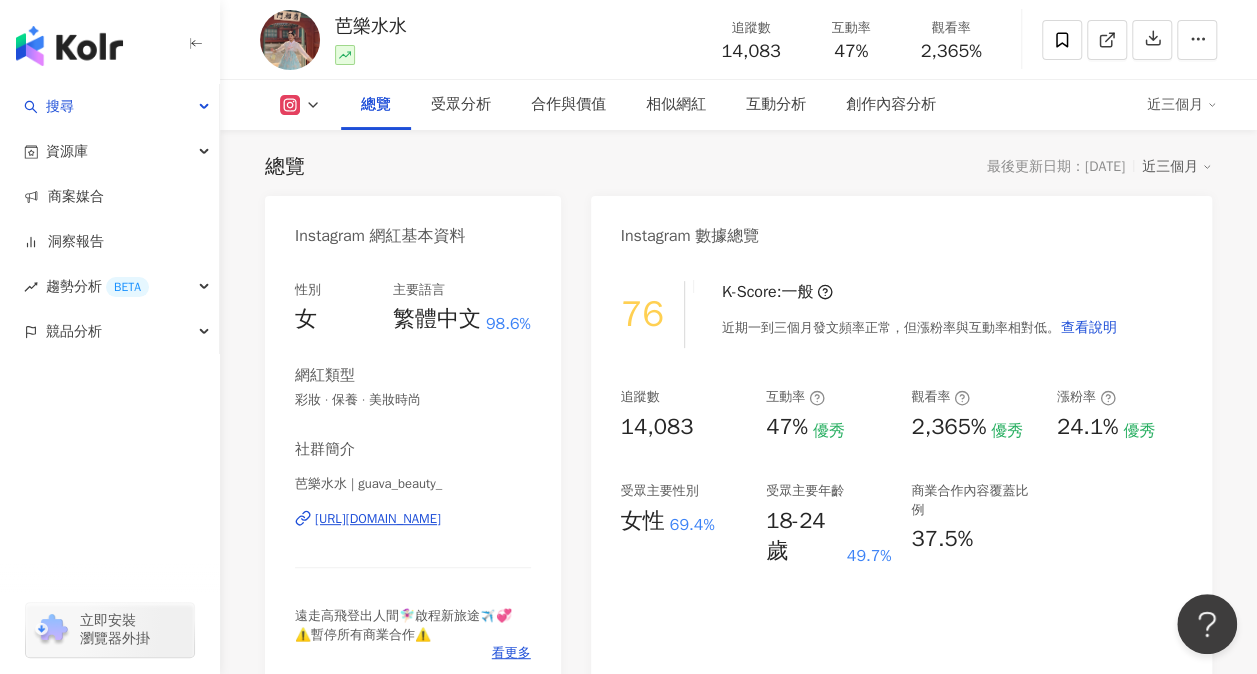 click on "2,365%" at bounding box center [950, 52] 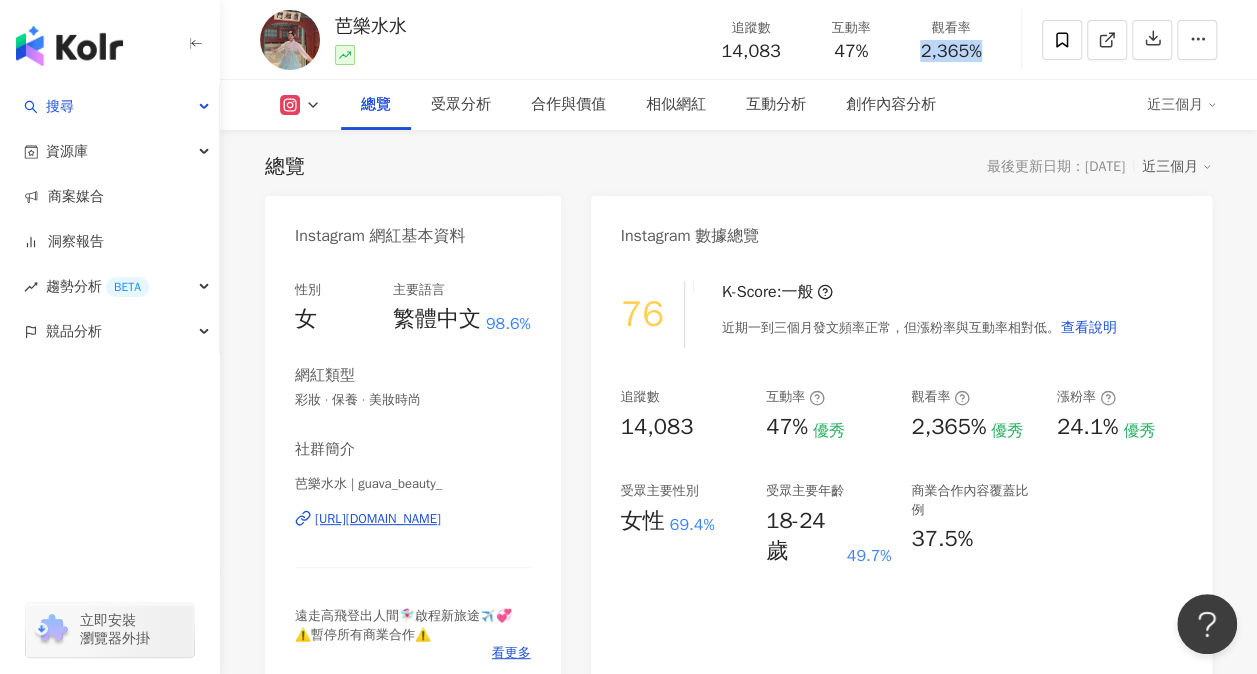 drag, startPoint x: 916, startPoint y: 54, endPoint x: 978, endPoint y: 54, distance: 62 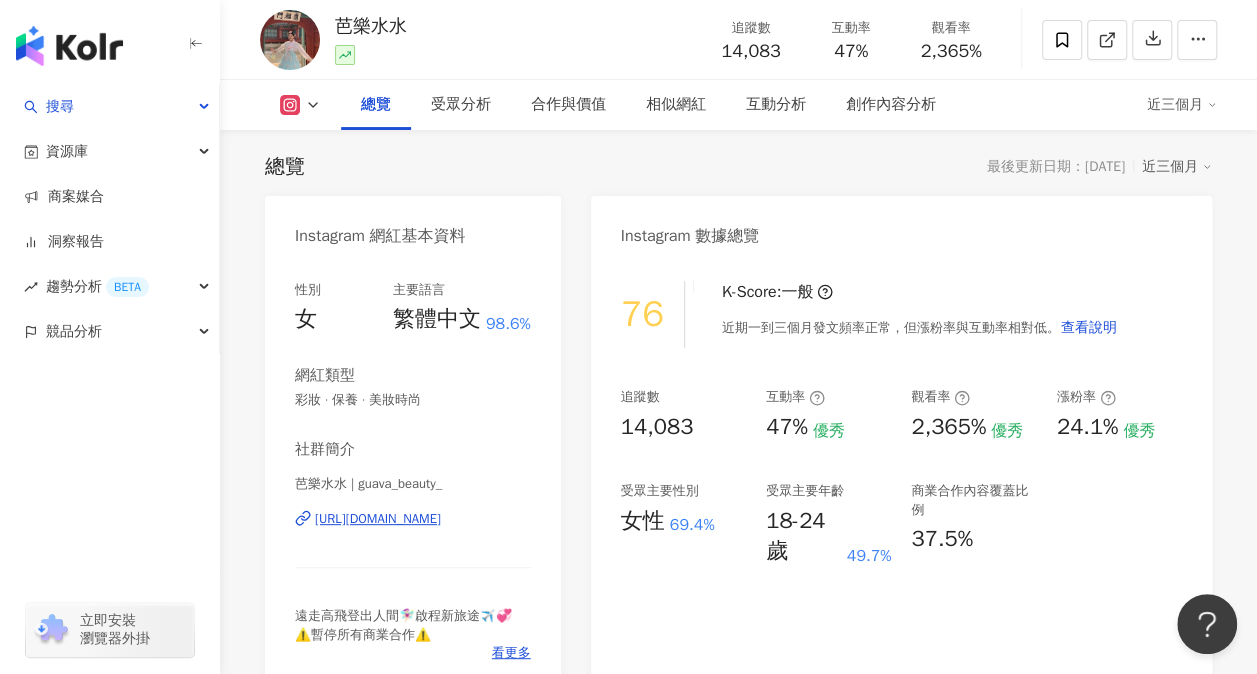 click on "性別   女 主要語言   繁體中文 98.6% 網紅類型 彩妝 · 保養 · 美妝時尚 社群簡介 芭樂水水 | guava_beauty_ https://www.instagram.com/guava_beauty_/ 遠走高飛登出人間🧚🏻‍♀️啟程新旅途✈️💞
⚠️暫停所有商業合作⚠️ 看更多" at bounding box center (413, 471) 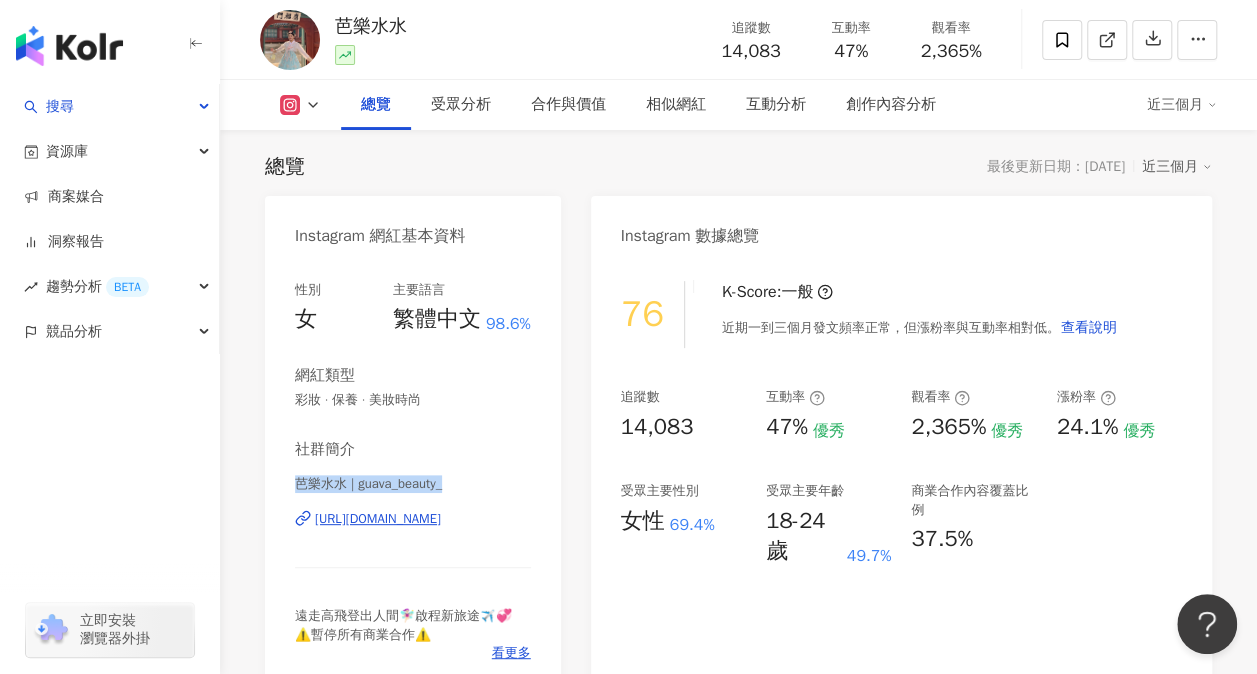 drag, startPoint x: 297, startPoint y: 480, endPoint x: 481, endPoint y: 483, distance: 184.02446 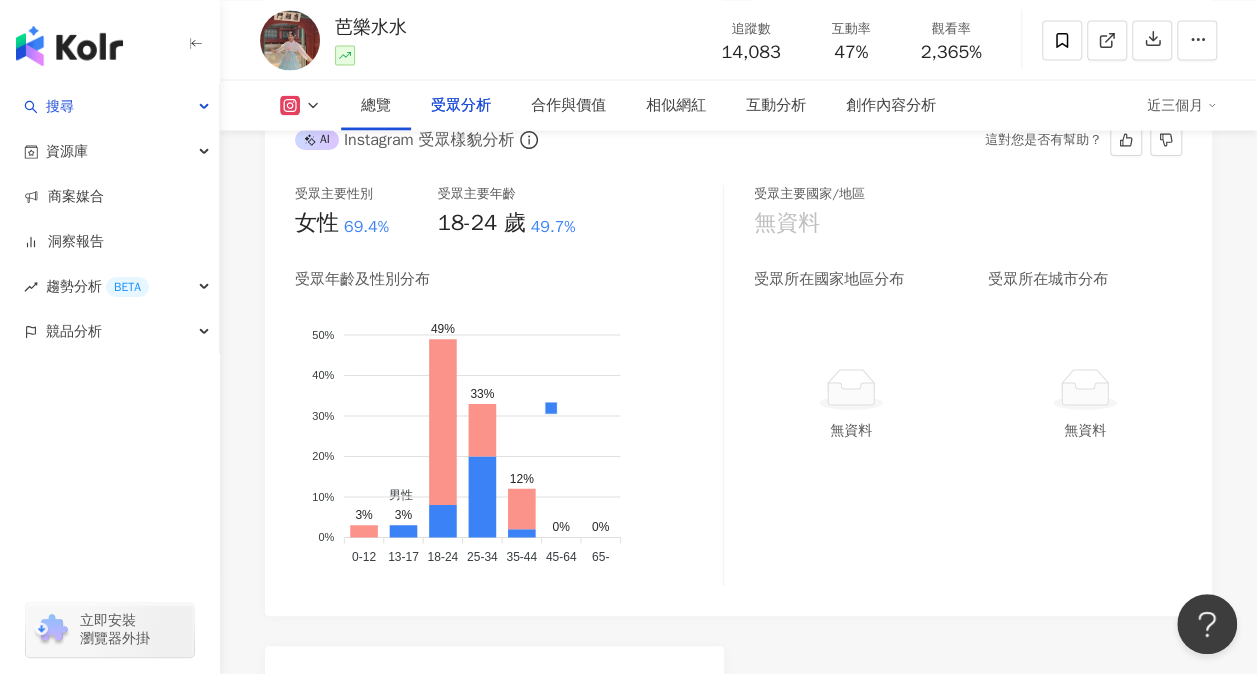 scroll, scrollTop: 1920, scrollLeft: 0, axis: vertical 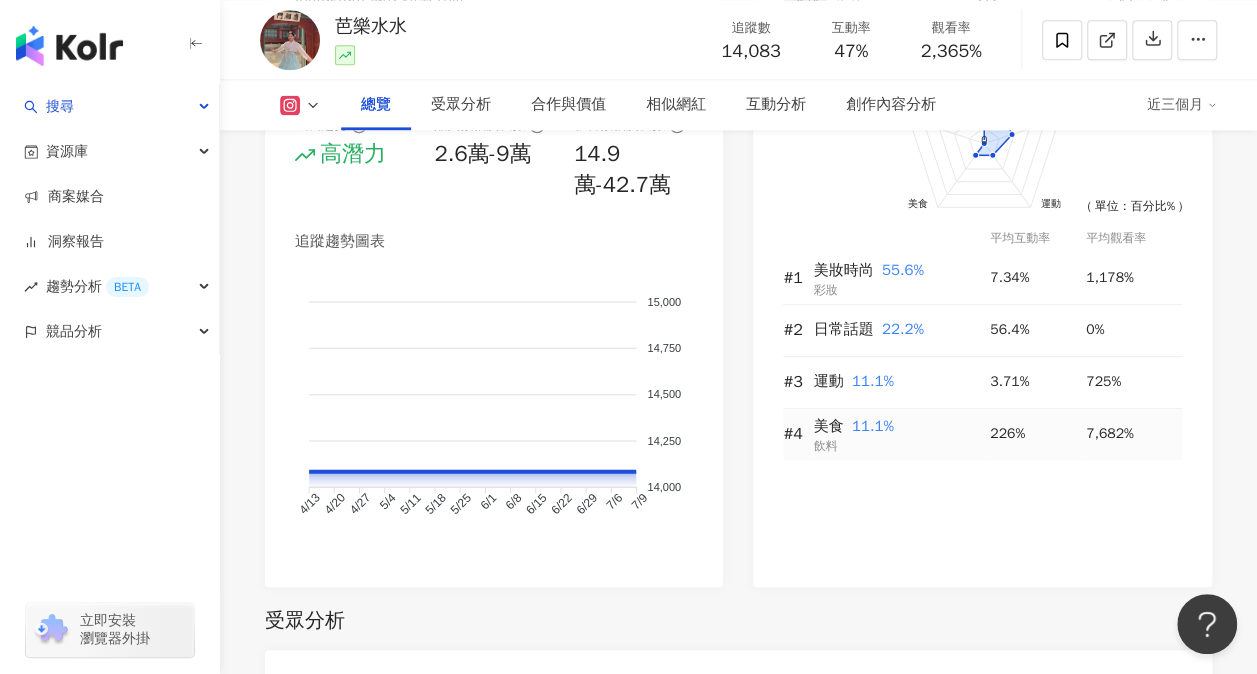 click on "美食    11.1%" at bounding box center [901, 427] 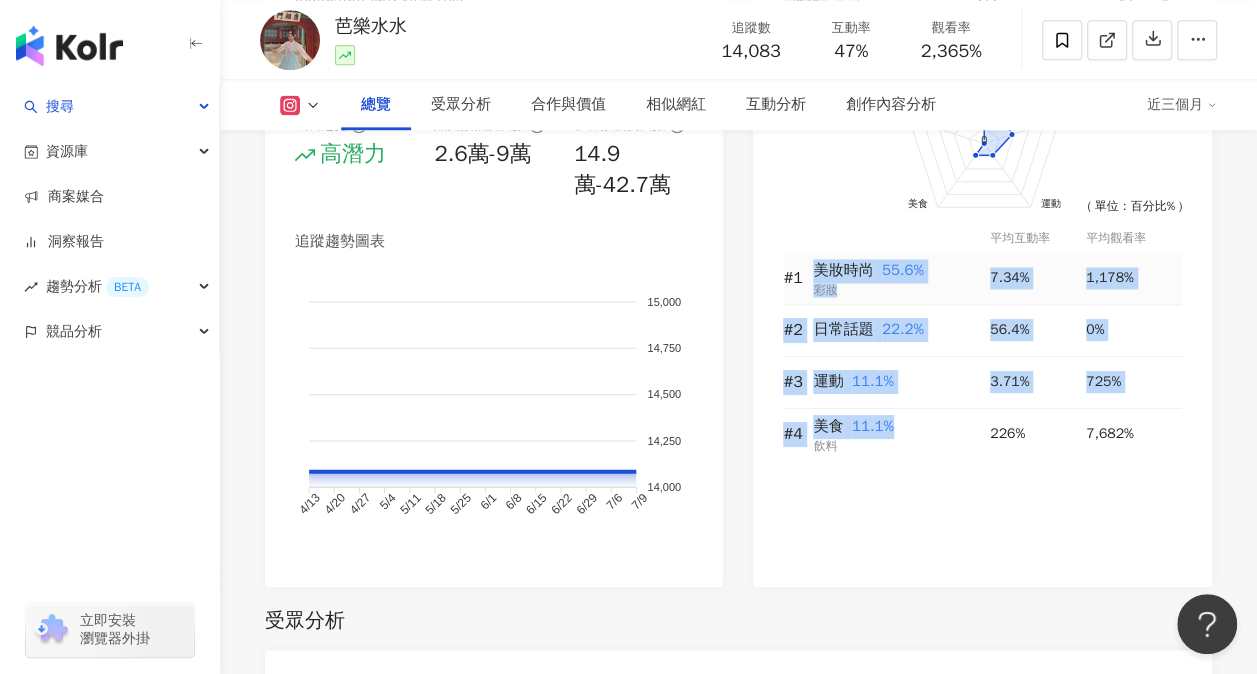 drag, startPoint x: 885, startPoint y: 428, endPoint x: 809, endPoint y: 274, distance: 171.73235 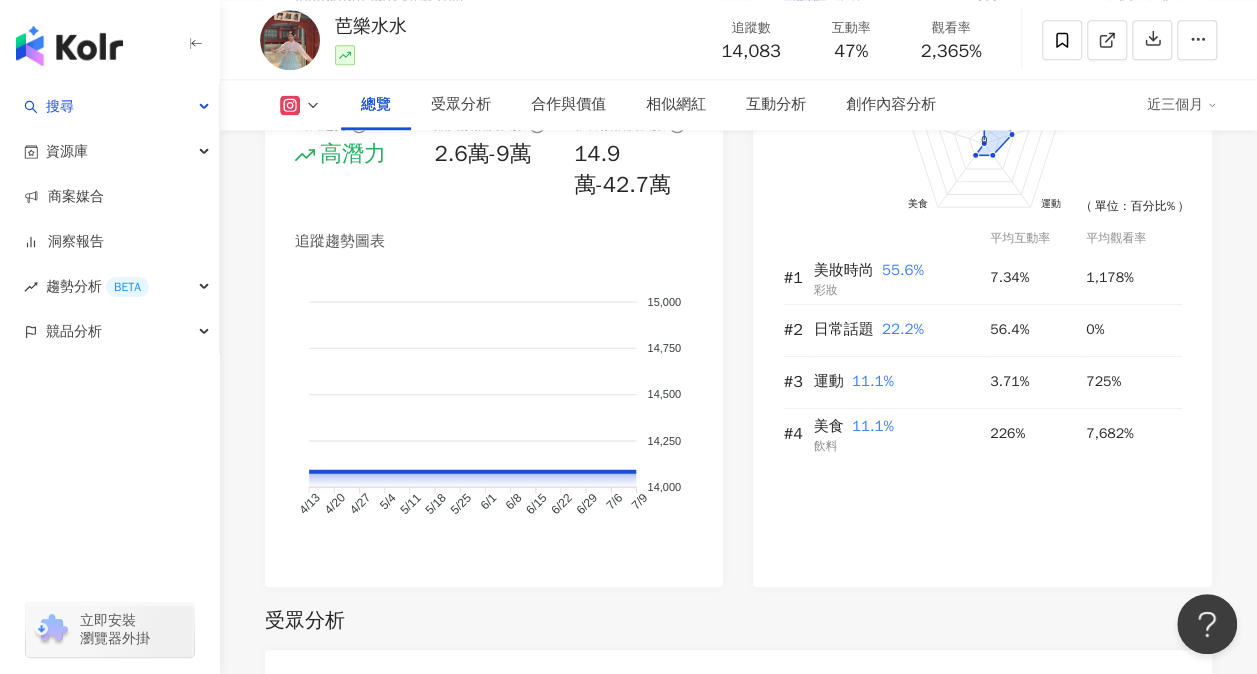 click on "前往申請試用方案解鎖 ( 立即註冊 ) 美妝時尚 日常話題 運動 美食 60 48 36 24 12 0 ( 單位：百分比% ) 平均互動率 平均觀看率 #1 美妝時尚    55.6% 彩妝 7.34% 1,178% #2 日常話題    22.2% 56.4% 0% #3 運動    11.1% 3.71% 725% #4 美食    11.1% 飲料 226% 7,682%" at bounding box center [982, 304] 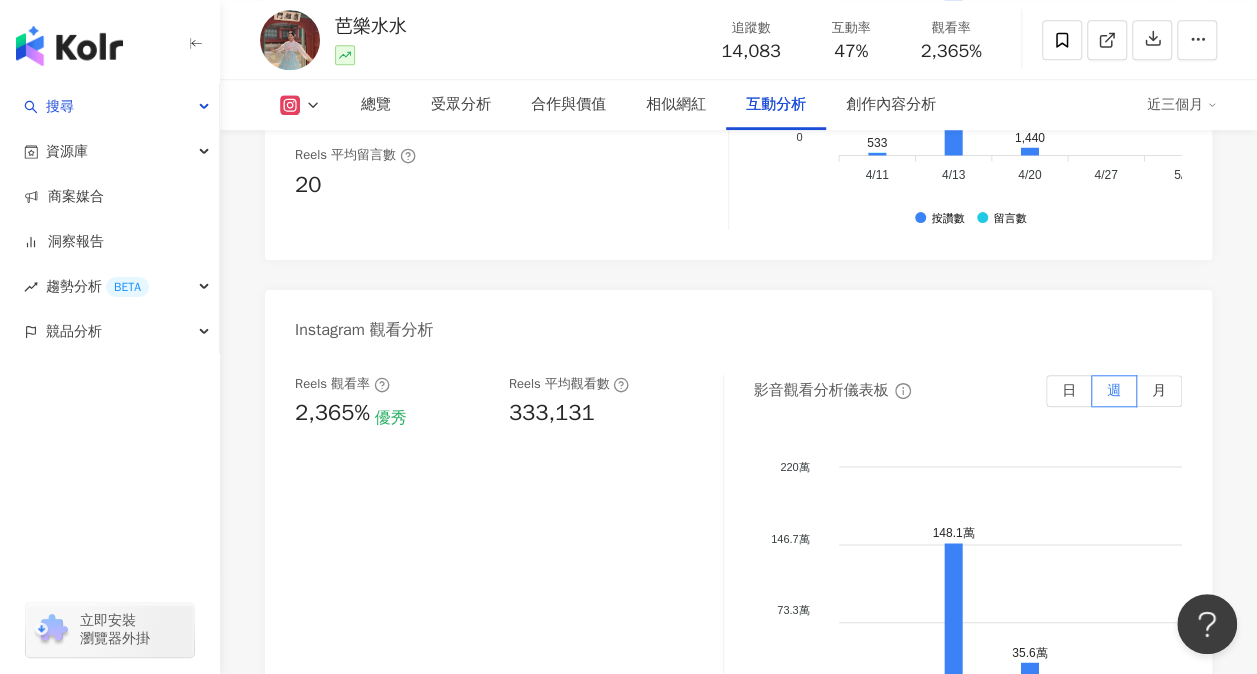 scroll, scrollTop: 4500, scrollLeft: 0, axis: vertical 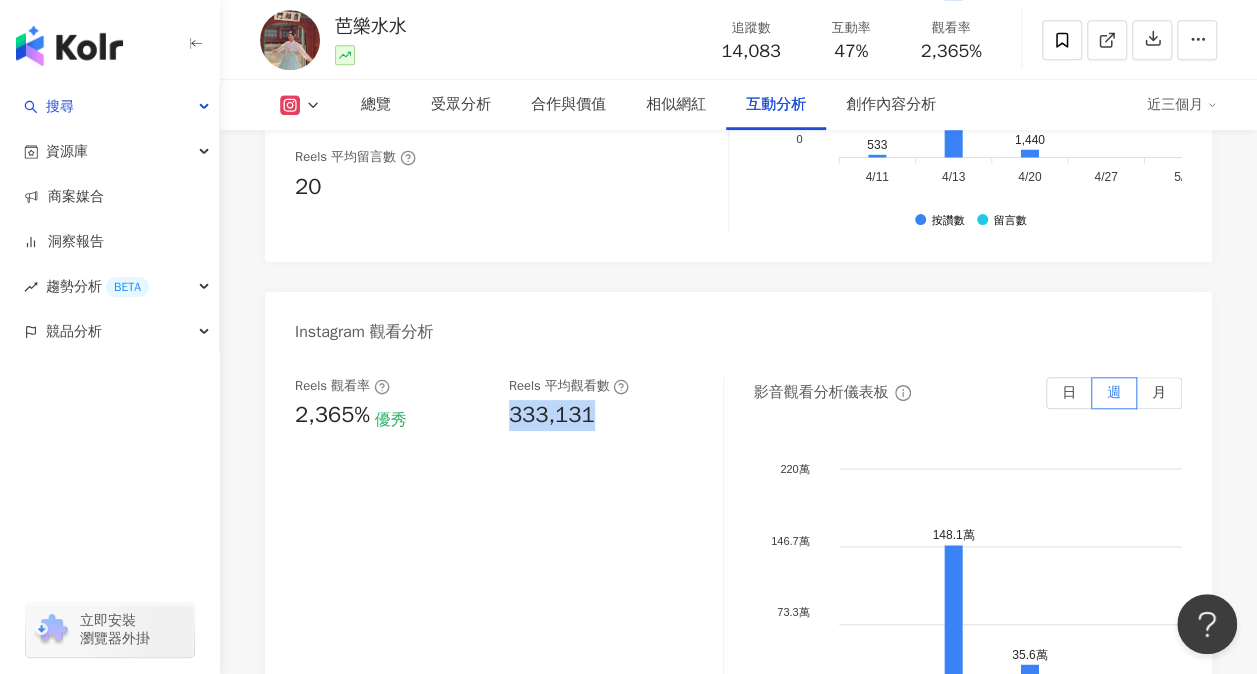 drag, startPoint x: 610, startPoint y: 422, endPoint x: 504, endPoint y: 426, distance: 106.07545 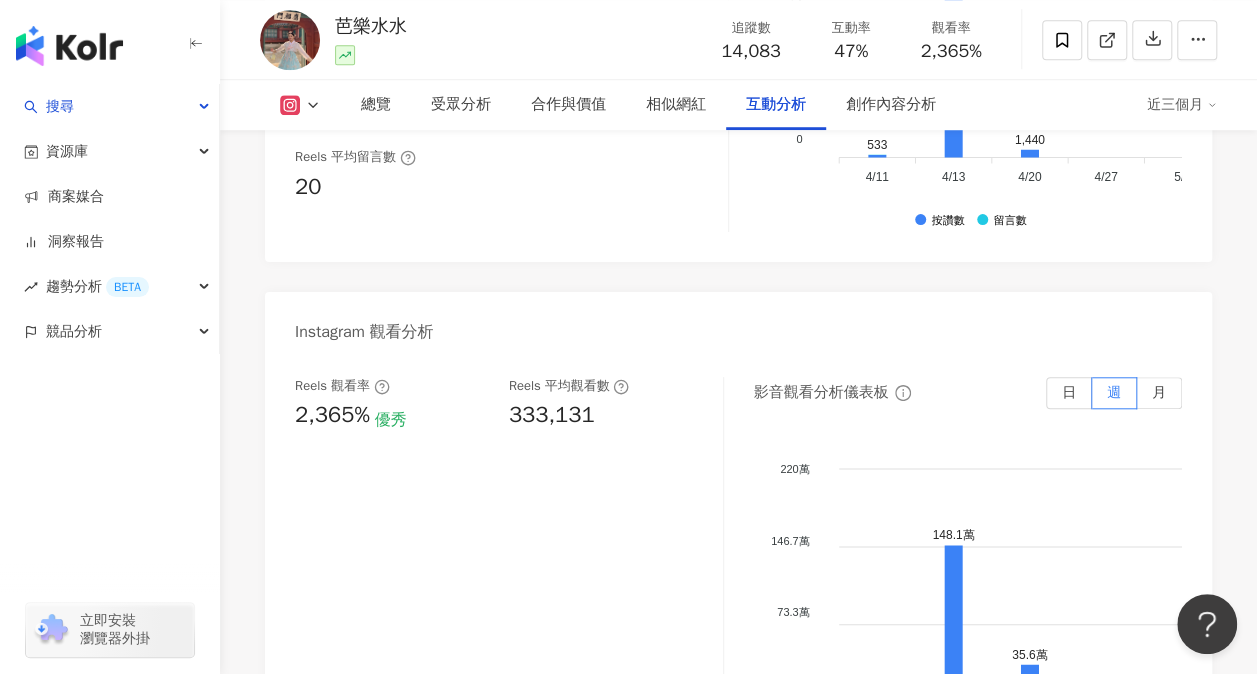click on "Instagram 觀看分析" at bounding box center (738, 324) 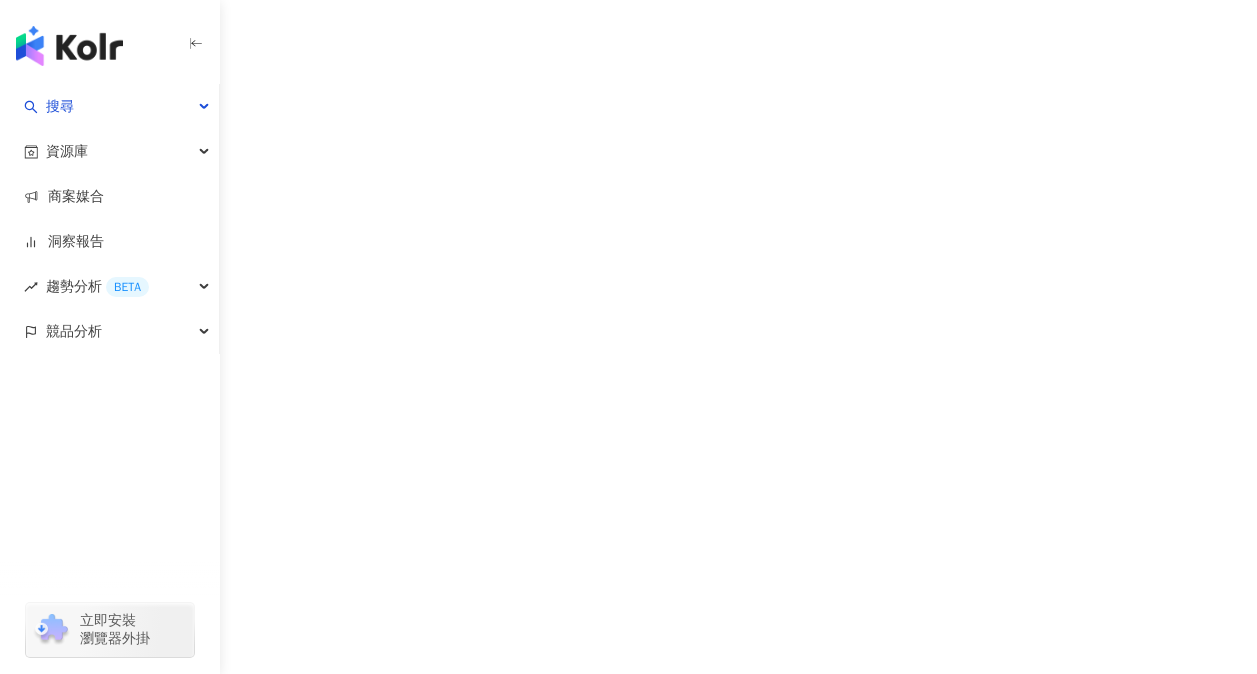 scroll, scrollTop: 0, scrollLeft: 0, axis: both 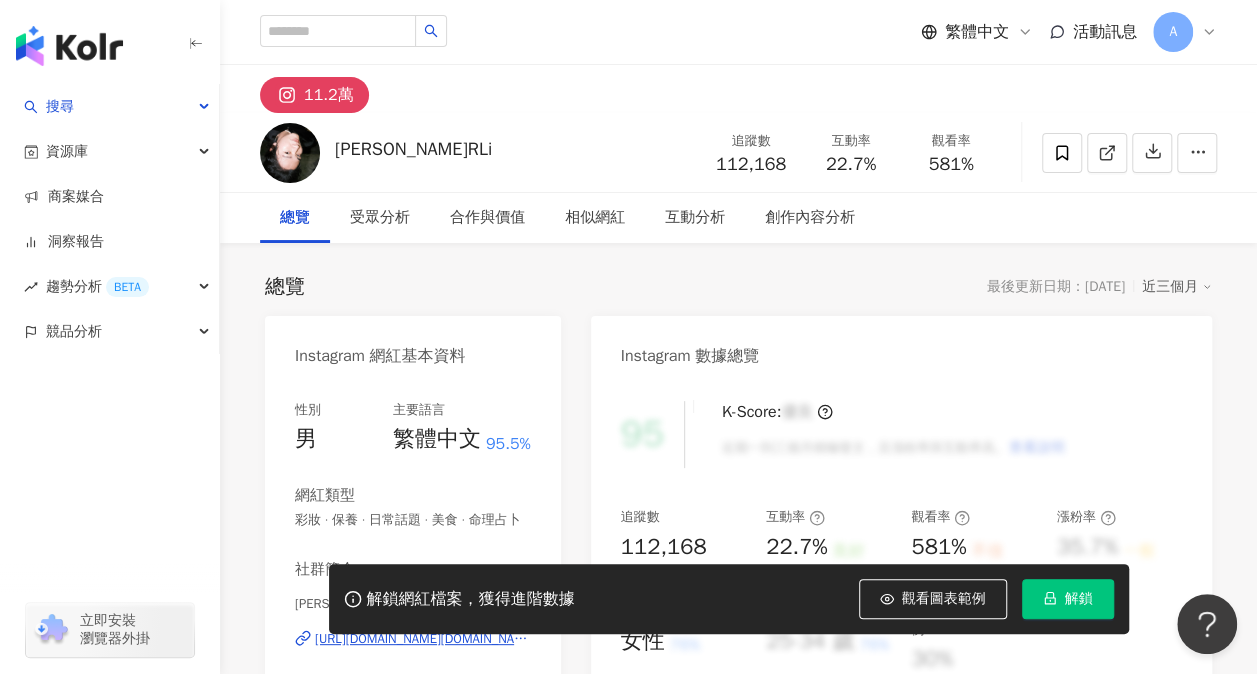 click 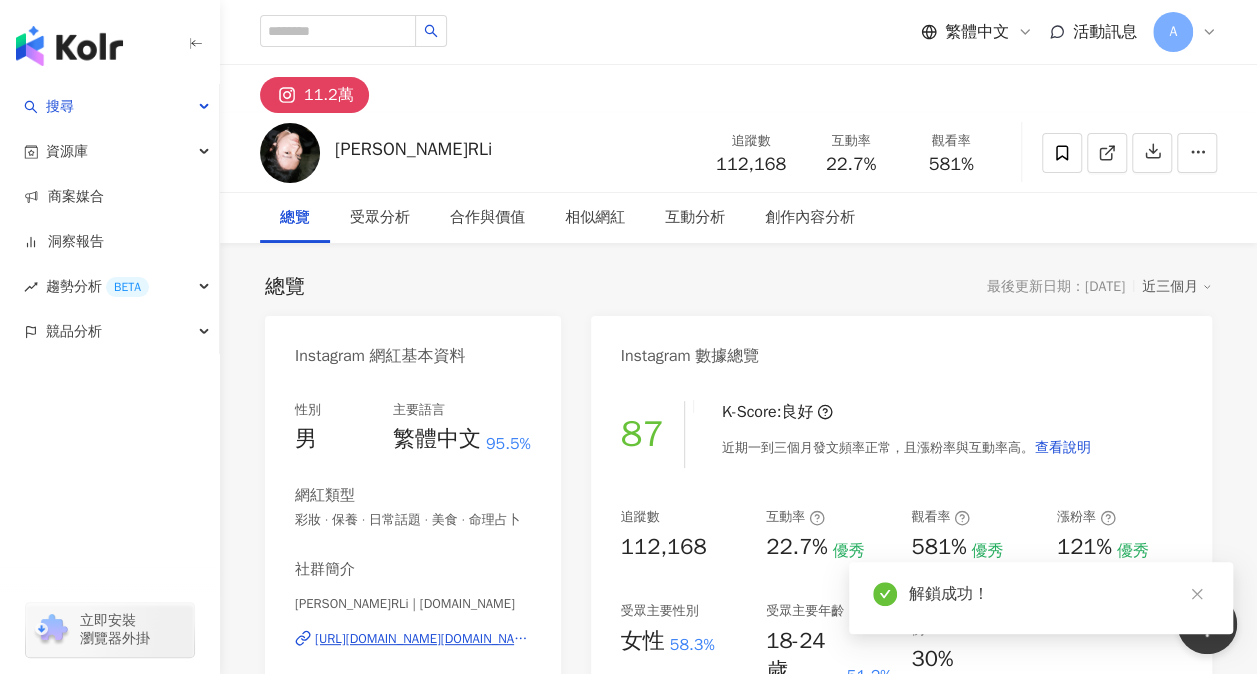 click on "近期一到三個月發文頻率正常，且漲粉率與互動率高。 查看說明" at bounding box center [907, 448] 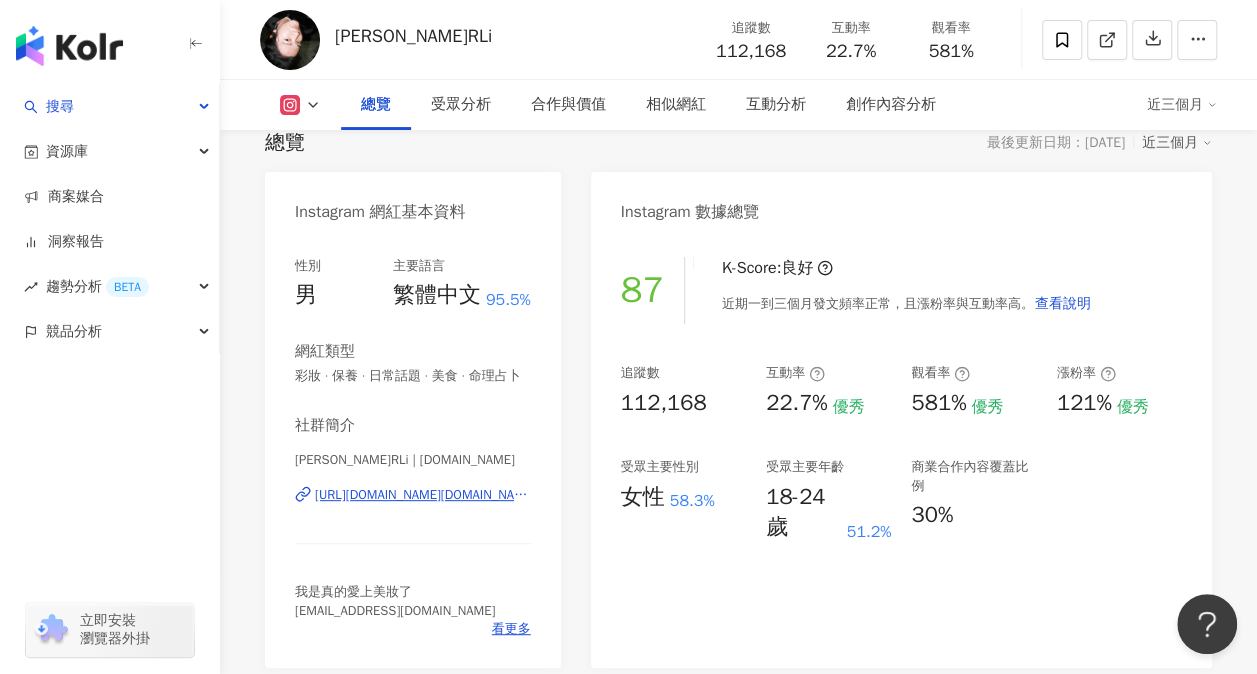 scroll, scrollTop: 300, scrollLeft: 0, axis: vertical 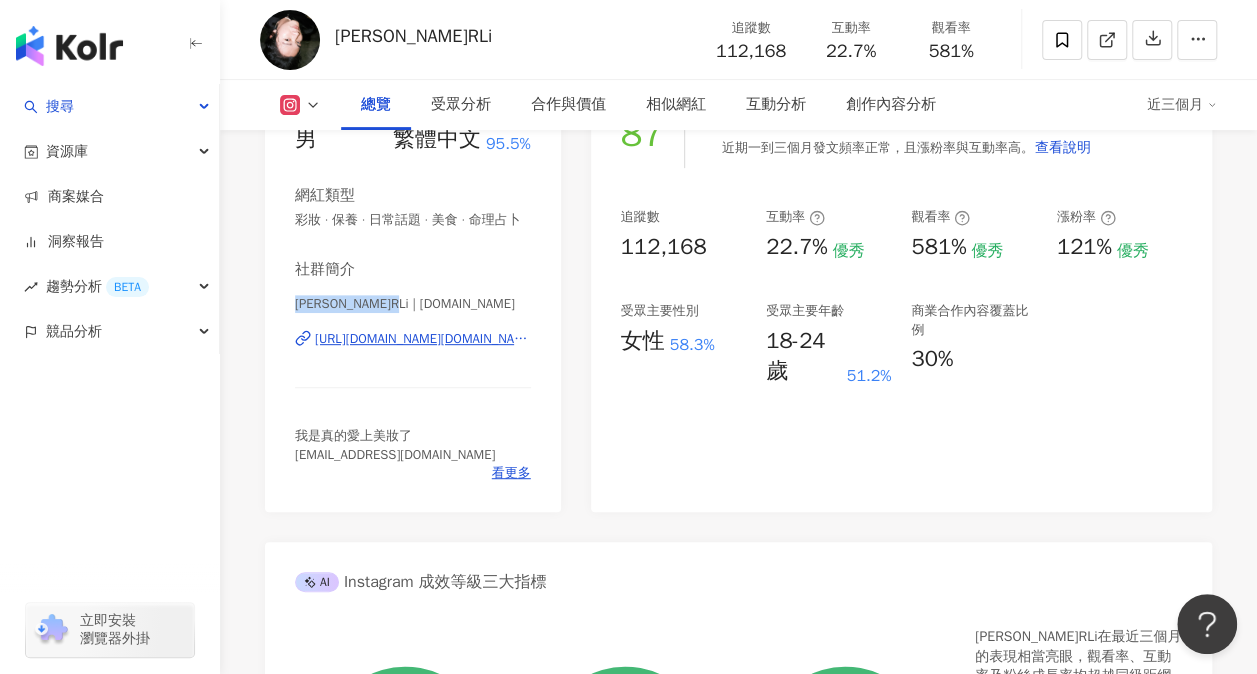 drag, startPoint x: 298, startPoint y: 323, endPoint x: 394, endPoint y: 325, distance: 96.02083 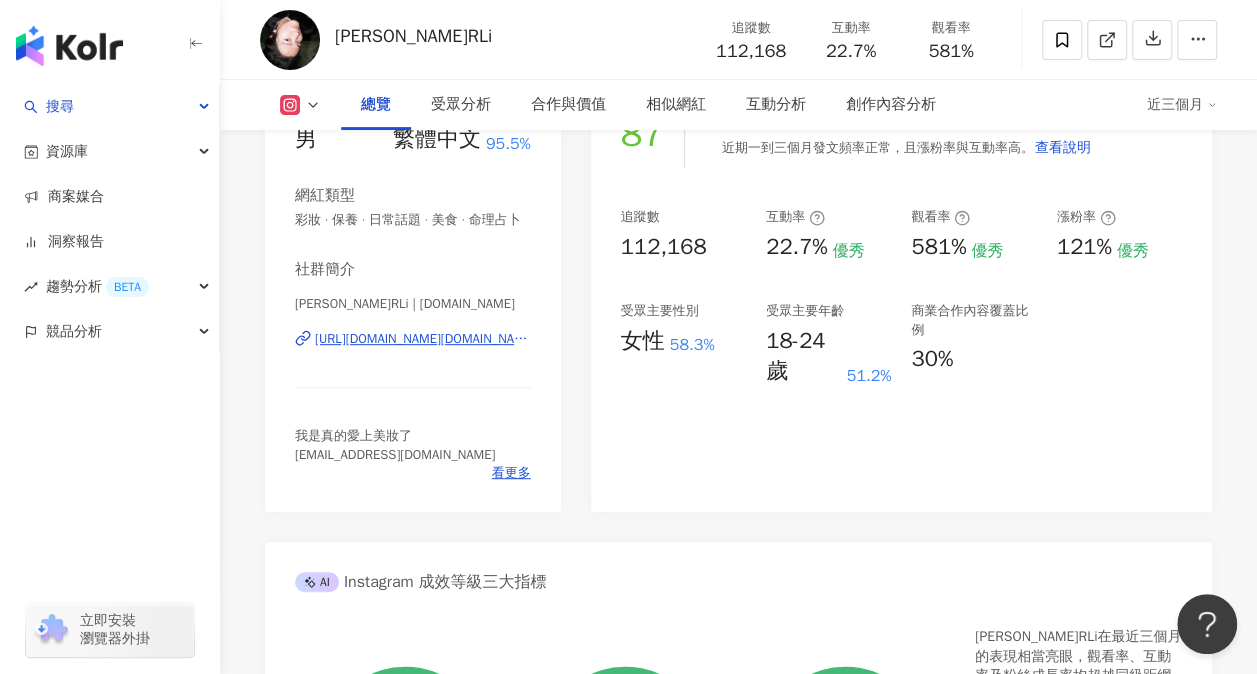 click on "87 K-Score :   良好 近期一到三個月發文頻率正常，且漲粉率與互動率高。 查看說明 追蹤數   112,168 互動率   22.7% 優秀 觀看率   581% 優秀 漲粉率   121% 優秀 受眾主要性別   女性 58.3% 受眾主要年齡   18-24 歲 51.2% 商業合作內容覆蓋比例   30%" at bounding box center [901, 296] 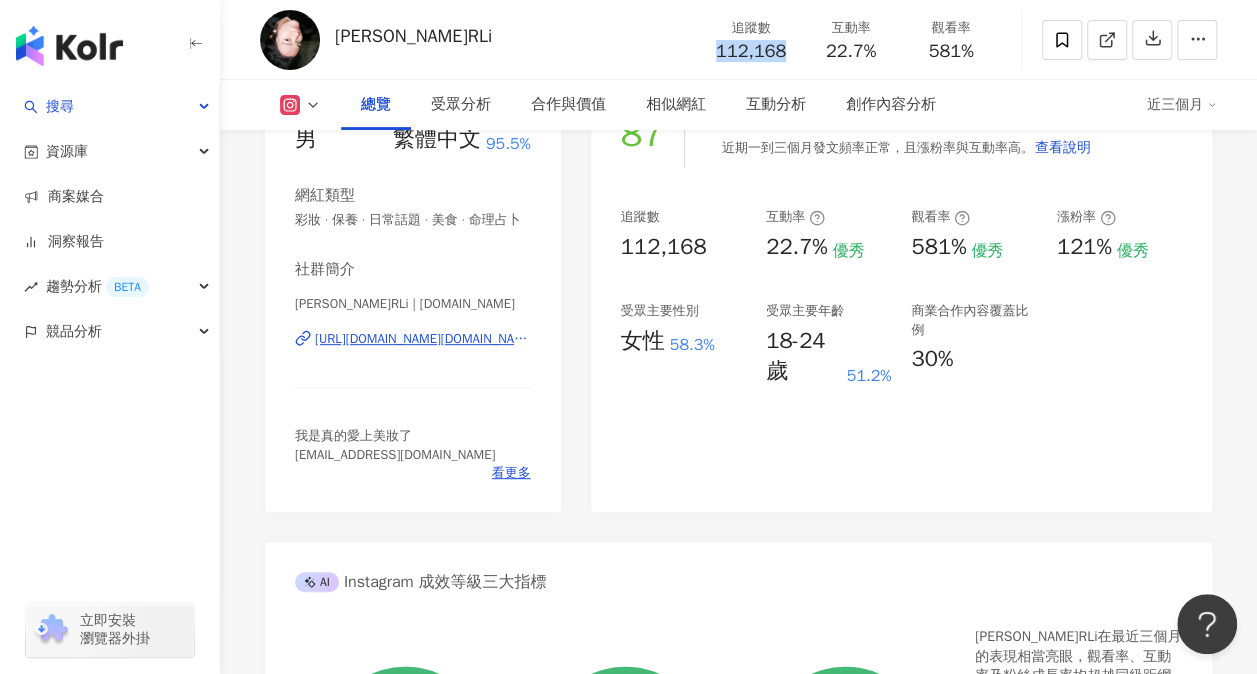 drag, startPoint x: 719, startPoint y: 56, endPoint x: 784, endPoint y: 55, distance: 65.00769 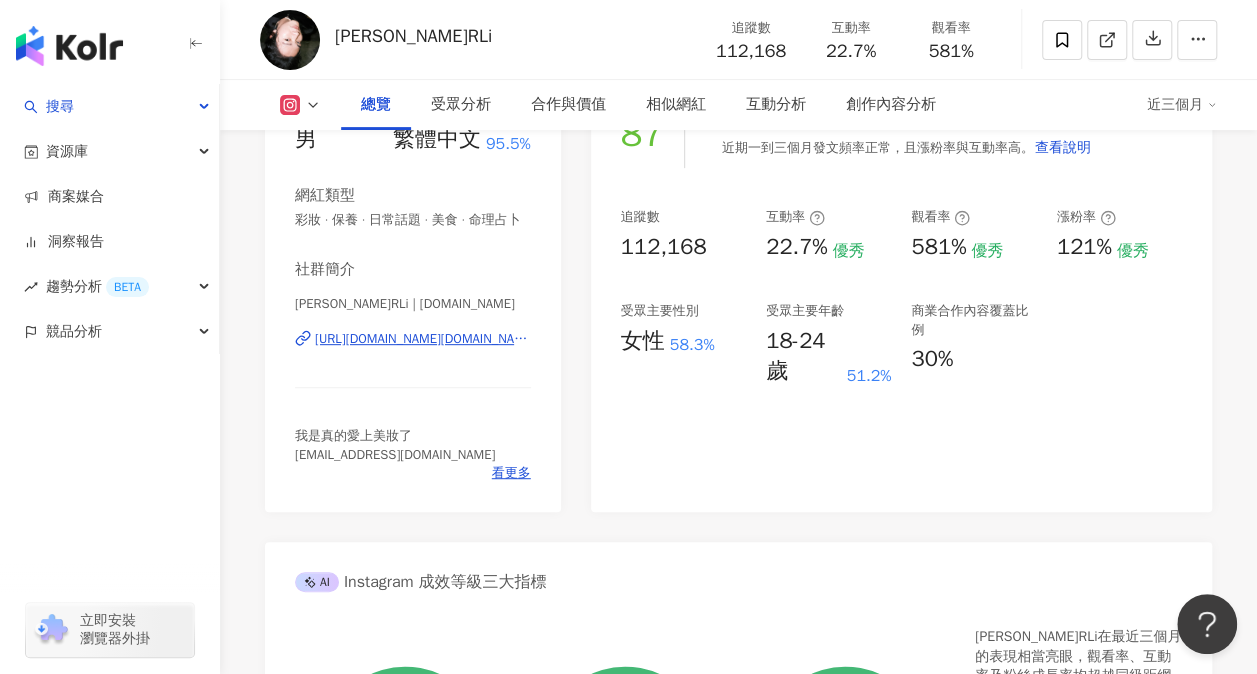 click on "追蹤數 112,168 互動率 22.7% 觀看率 581%" at bounding box center (851, 39) 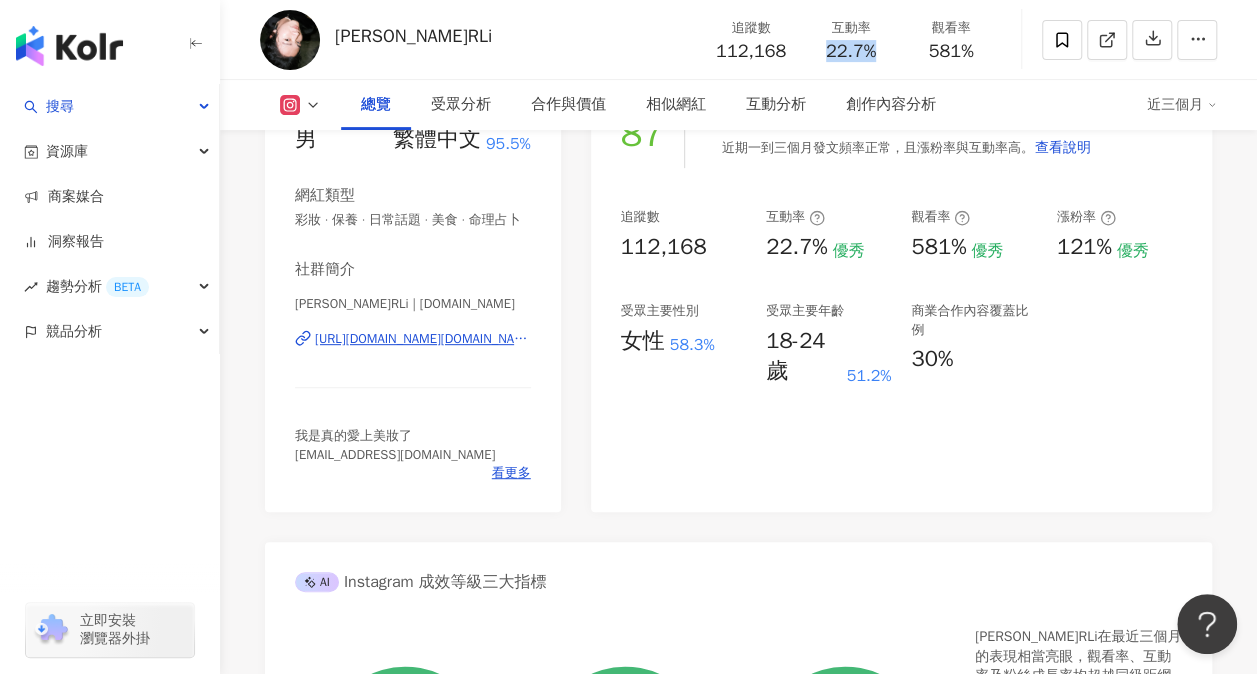 drag, startPoint x: 824, startPoint y: 54, endPoint x: 876, endPoint y: 57, distance: 52.086468 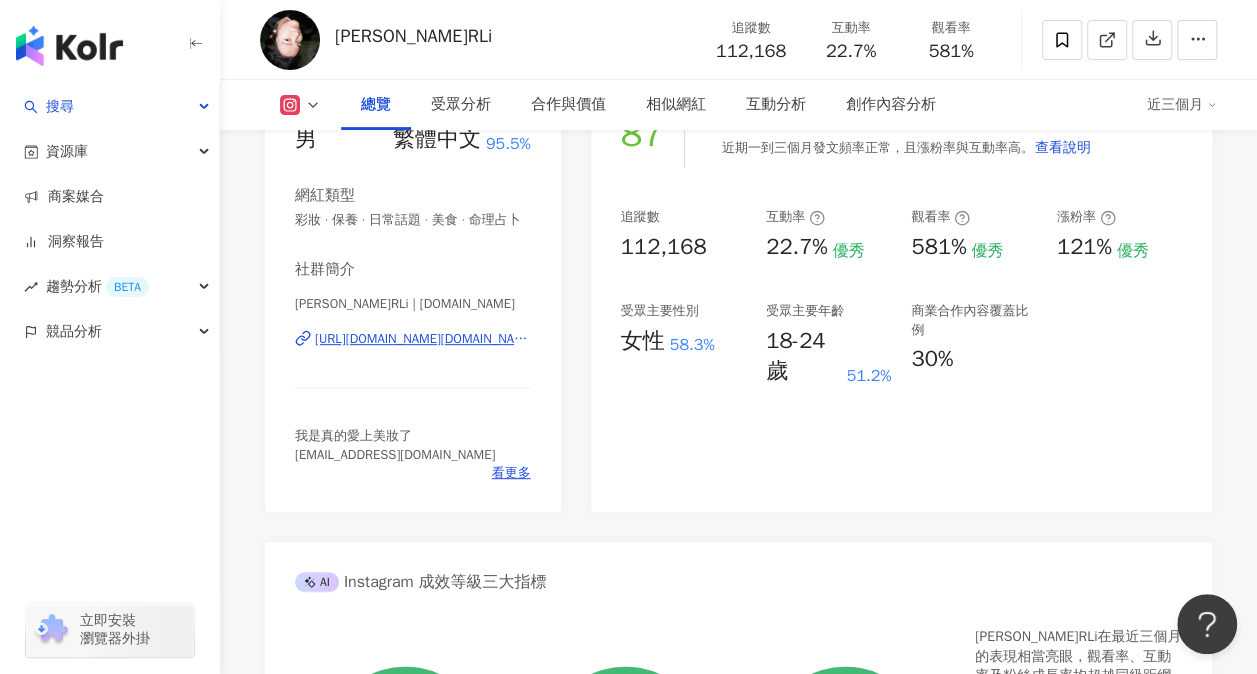 click on "581%" at bounding box center (951, 52) 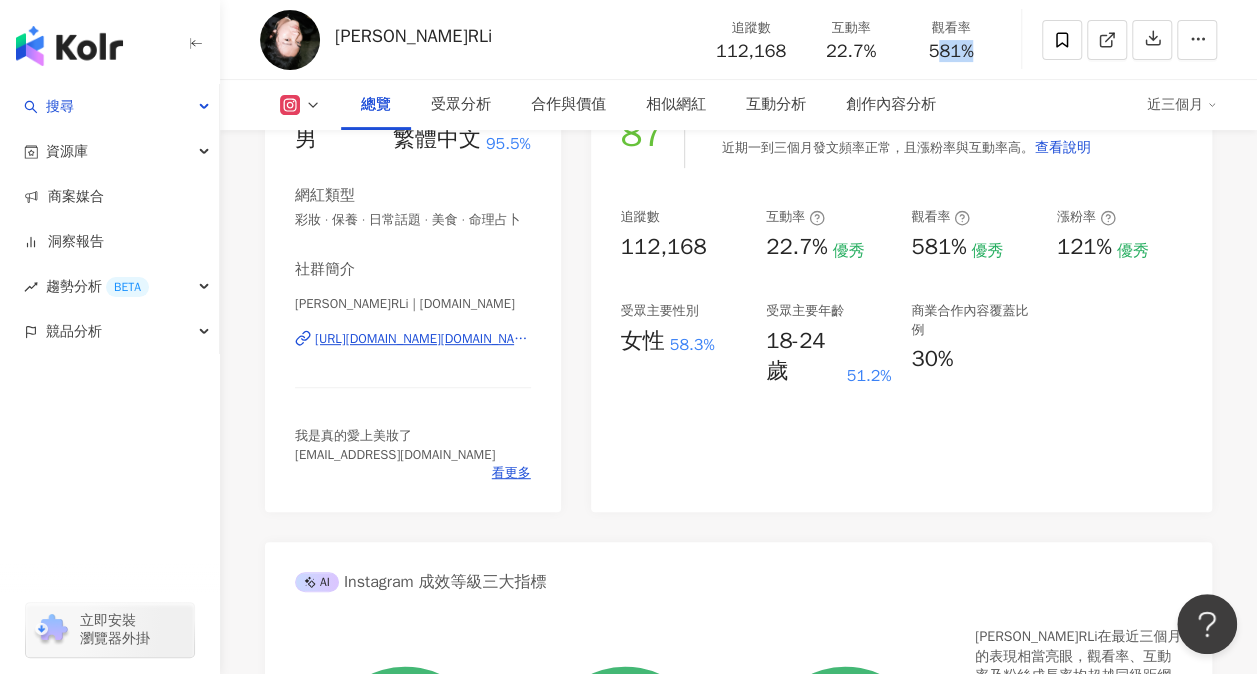 drag, startPoint x: 932, startPoint y: 51, endPoint x: 1002, endPoint y: 59, distance: 70.45566 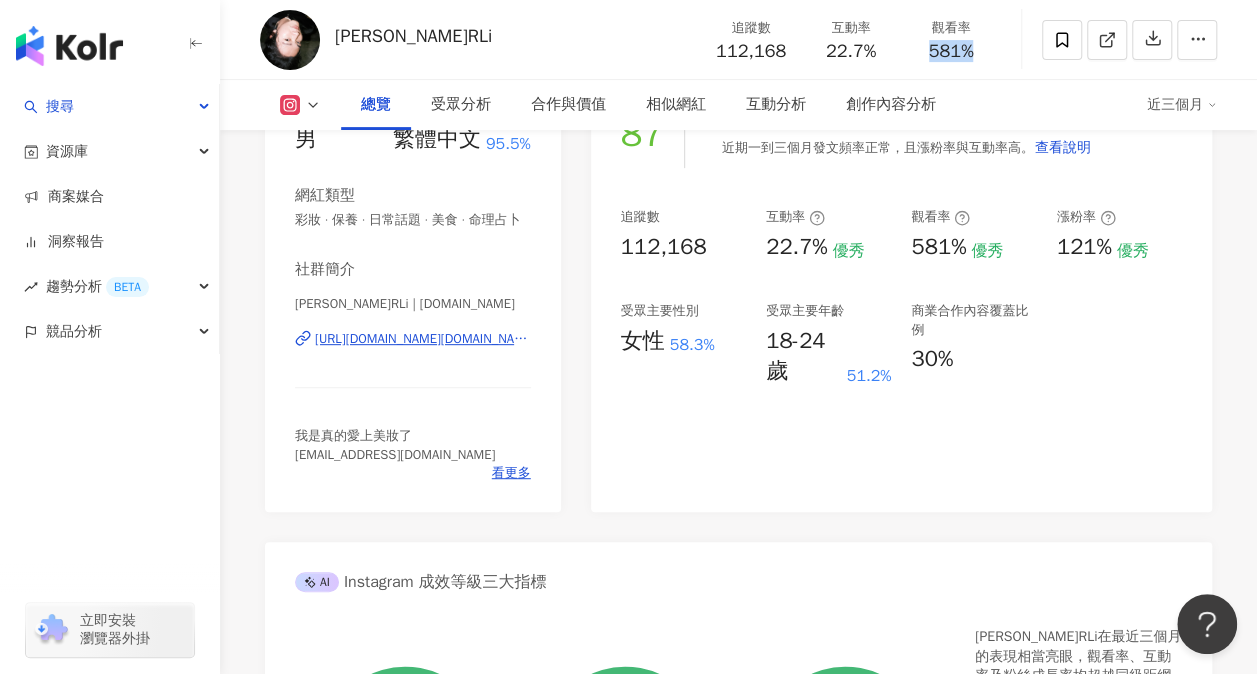 drag, startPoint x: 926, startPoint y: 50, endPoint x: 976, endPoint y: 51, distance: 50.01 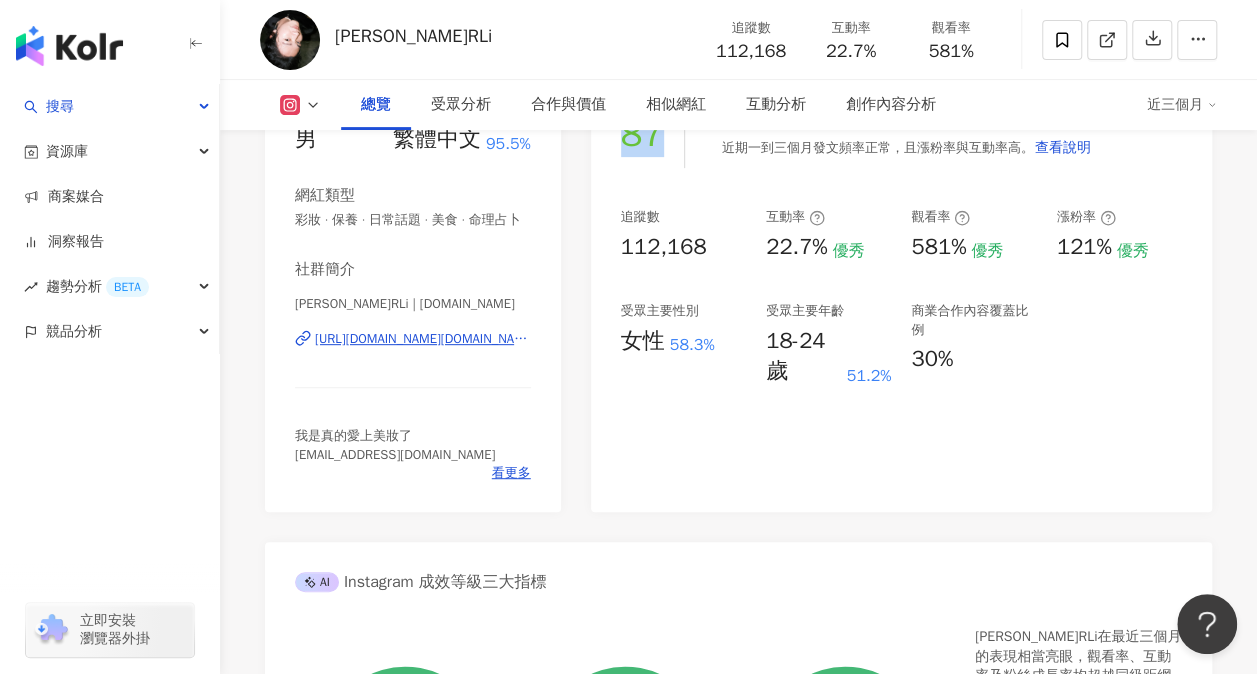 drag, startPoint x: 646, startPoint y: 143, endPoint x: 630, endPoint y: 143, distance: 16 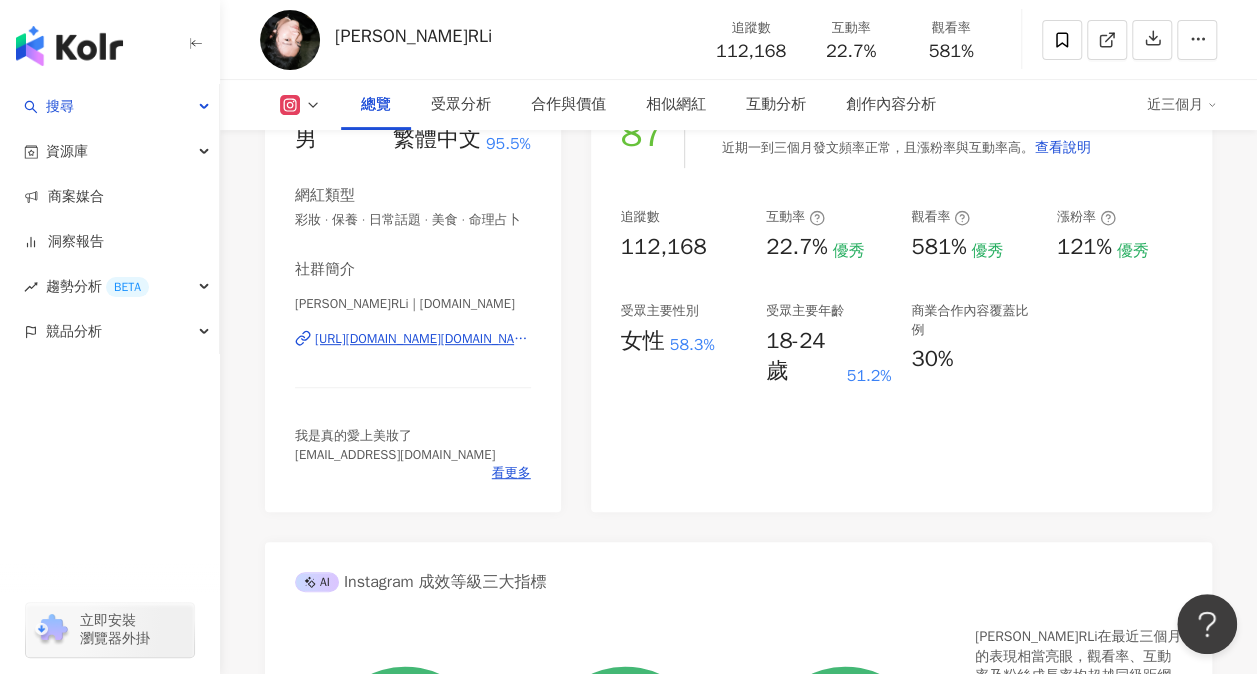 click on "87 K-Score :   良好 近期一到三個月發文頻率正常，且漲粉率與互動率高。 查看說明 追蹤數   112,168 互動率   22.7% 優秀 觀看率   581% 優秀 漲粉率   121% 優秀 受眾主要性別   女性 58.3% 受眾主要年齡   18-24 歲 51.2% 商業合作內容覆蓋比例   30%" at bounding box center (901, 296) 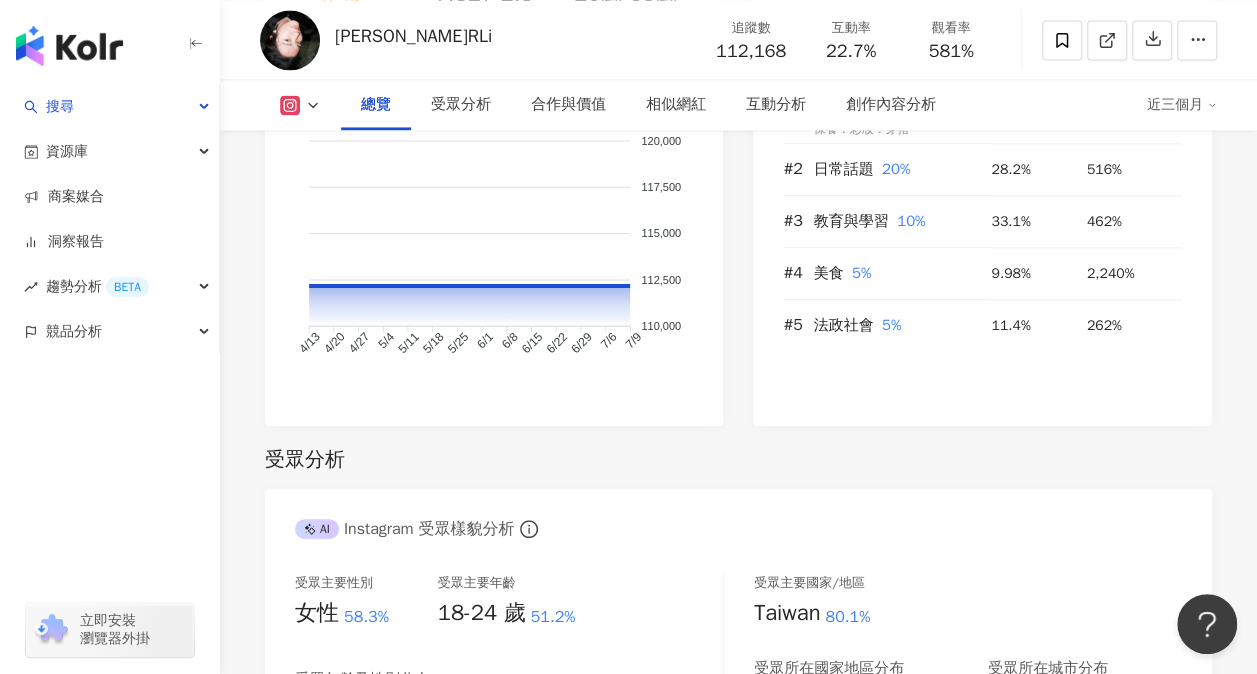 scroll, scrollTop: 1300, scrollLeft: 0, axis: vertical 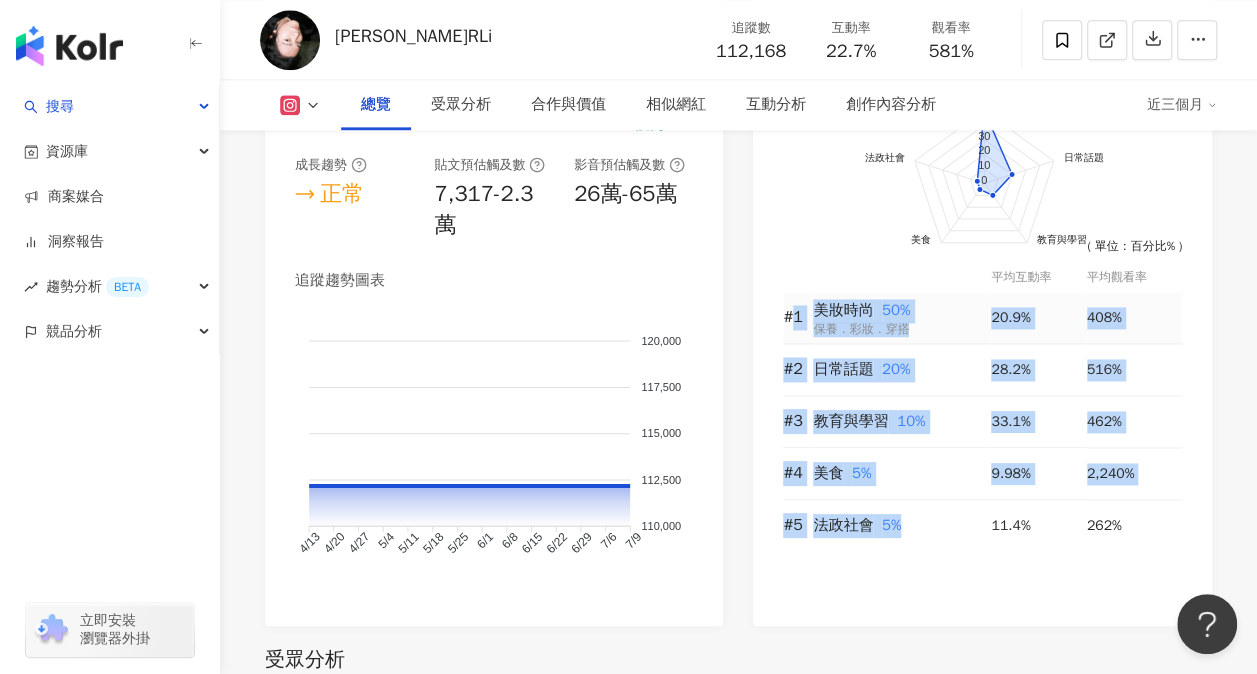 drag, startPoint x: 909, startPoint y: 529, endPoint x: 788, endPoint y: 291, distance: 266.99252 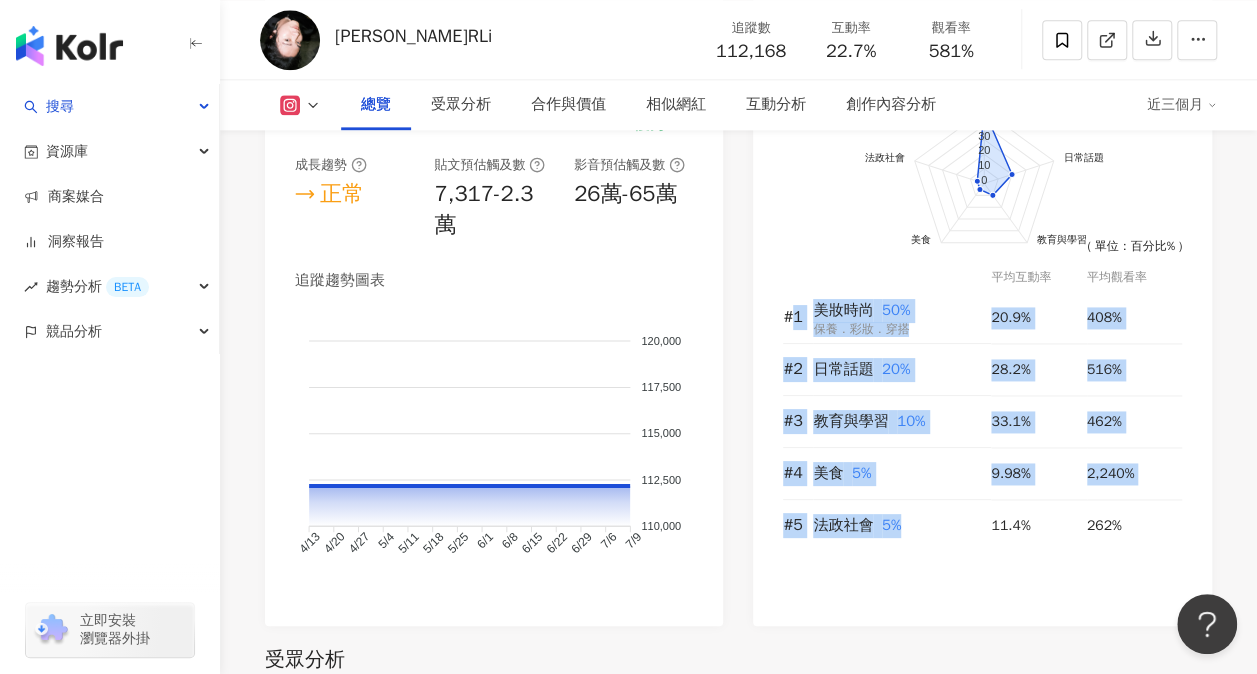 copy on "1 美妝時尚    50% 保養．彩妝．穿搭 20.9% 408% #2 日常話題    20% 28.2% 516% #3 教育與學習    10% 33.1% 462% #4 美食    5% 9.98% 2,240% #5 法政社會    5%" 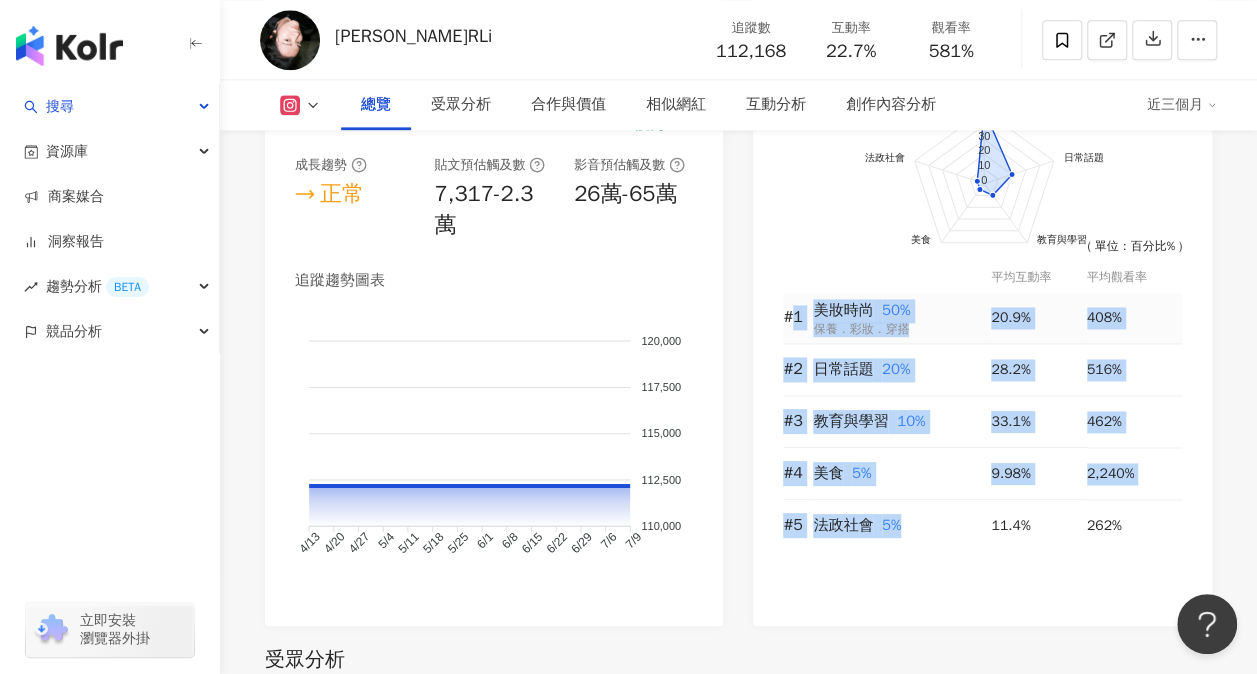 click on "美妝時尚    50% 保養．彩妝．穿搭" at bounding box center (902, 317) 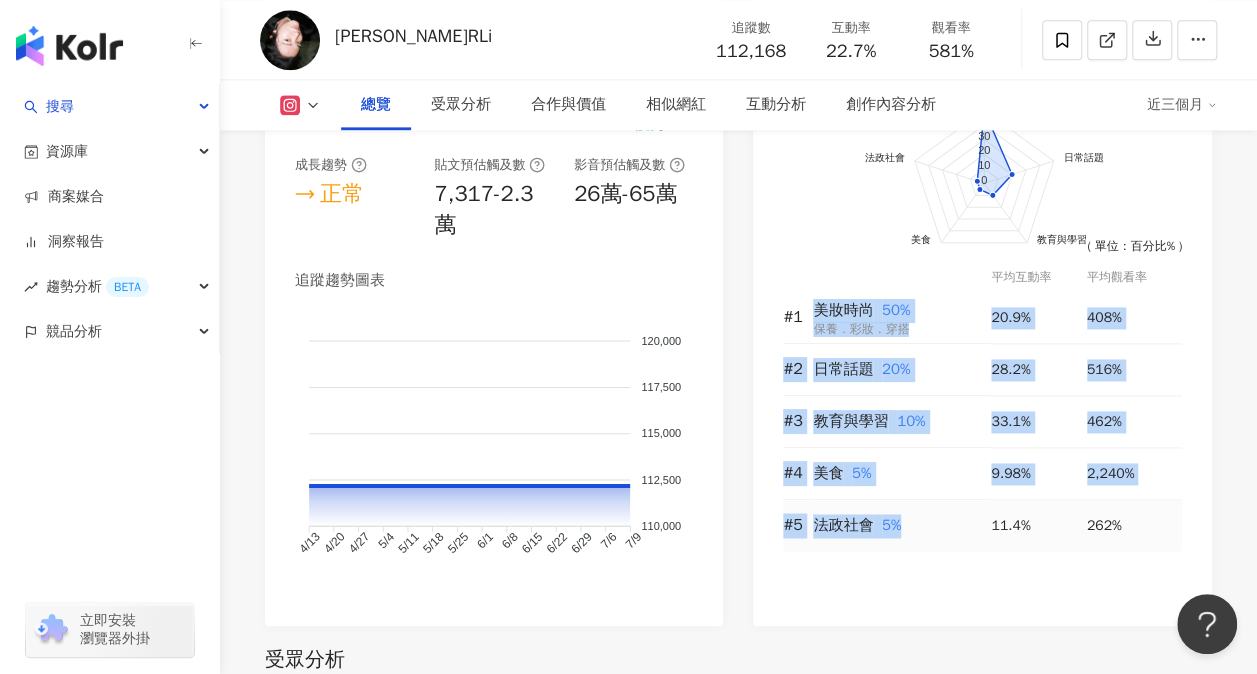 drag, startPoint x: 815, startPoint y: 306, endPoint x: 906, endPoint y: 514, distance: 227.03523 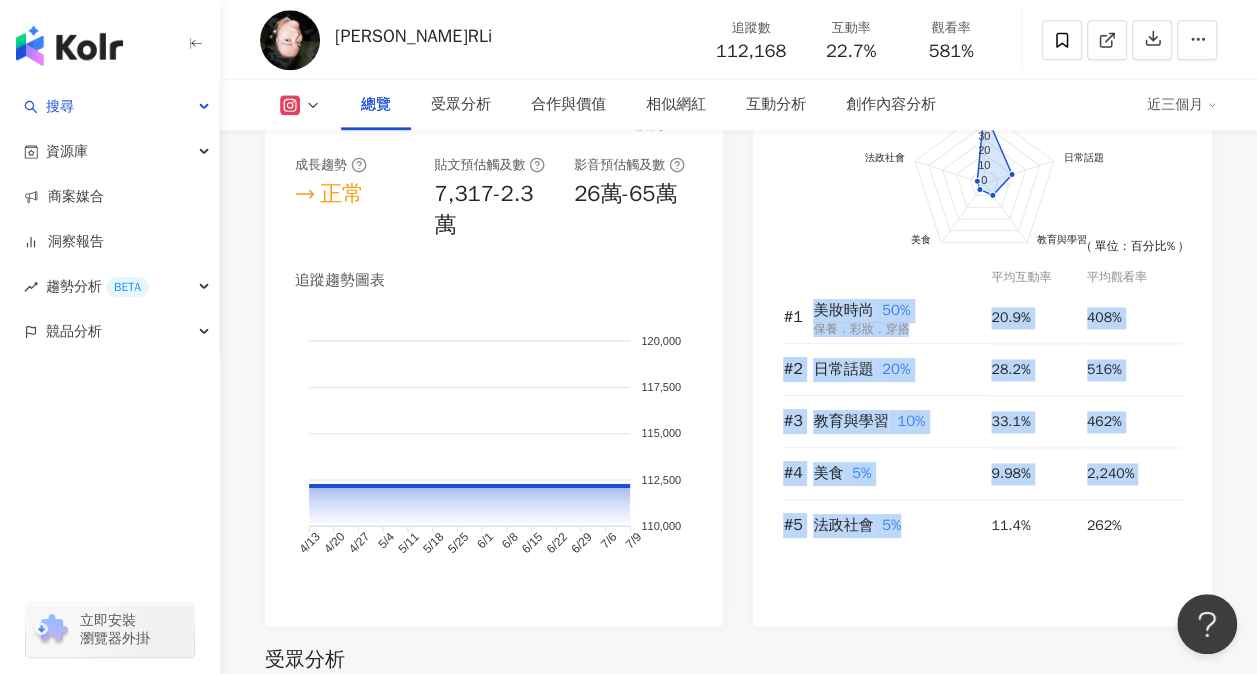 copy on "美妝時尚    50% 保養．彩妝．穿搭 20.9% 408% #2 日常話題    20% 28.2% 516% #3 教育與學習    10% 33.1% 462% #4 美食    5% 9.98% 2,240% #5 法政社會    5%" 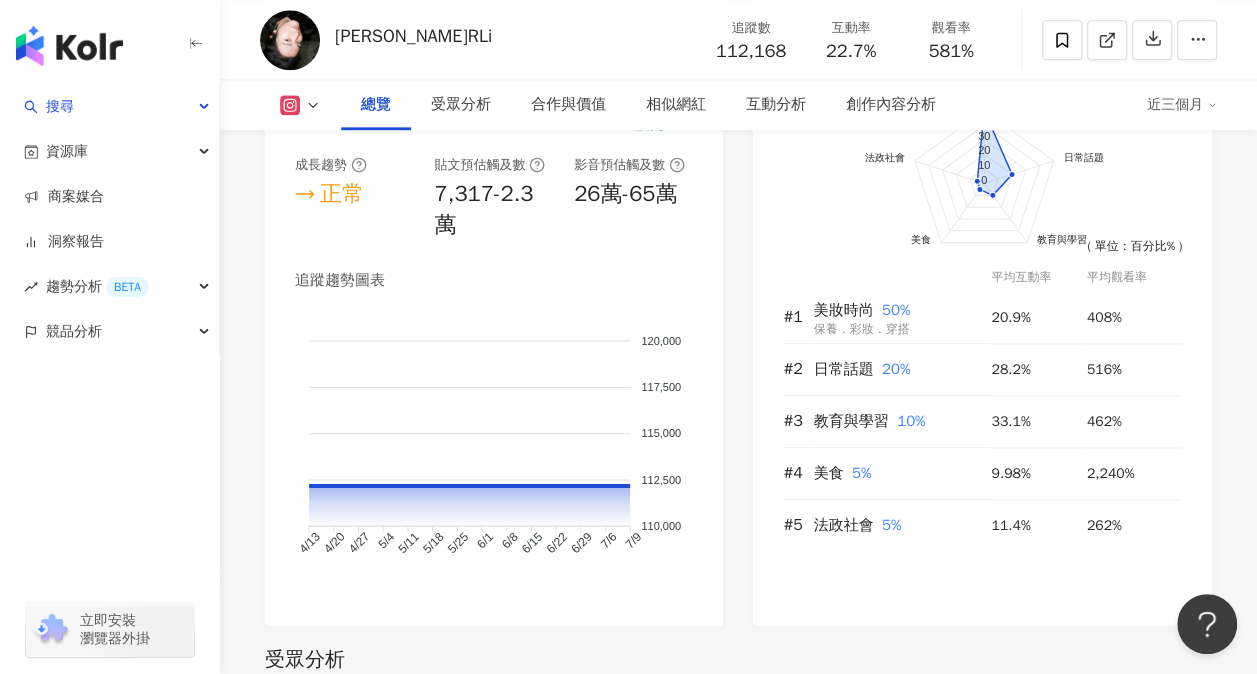 click on "追蹤趨勢圖表 120,000 120,000 117,500 117,500 115,000 115,000 112,500 112,500 110,000 110,000 4/13 4/13 4/20 4/20 4/27 4/27 5/4 5/4 5/11 5/11 5/18 5/18 5/25 5/25 6/1 6/1 6/8 6/8 6/15 6/15 6/22 6/22 6/29 6/29 7/6 7/6 7/9 7/9 4/27 追蹤數:  112,168" at bounding box center (494, 433) 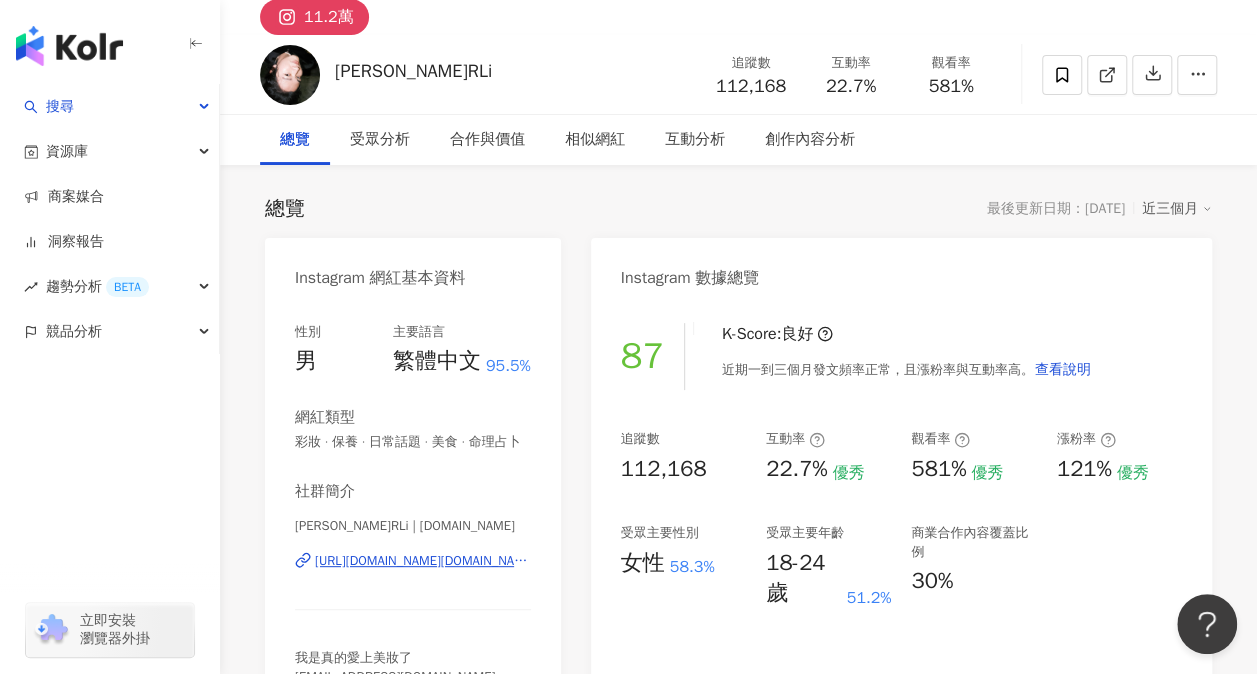 scroll, scrollTop: 200, scrollLeft: 0, axis: vertical 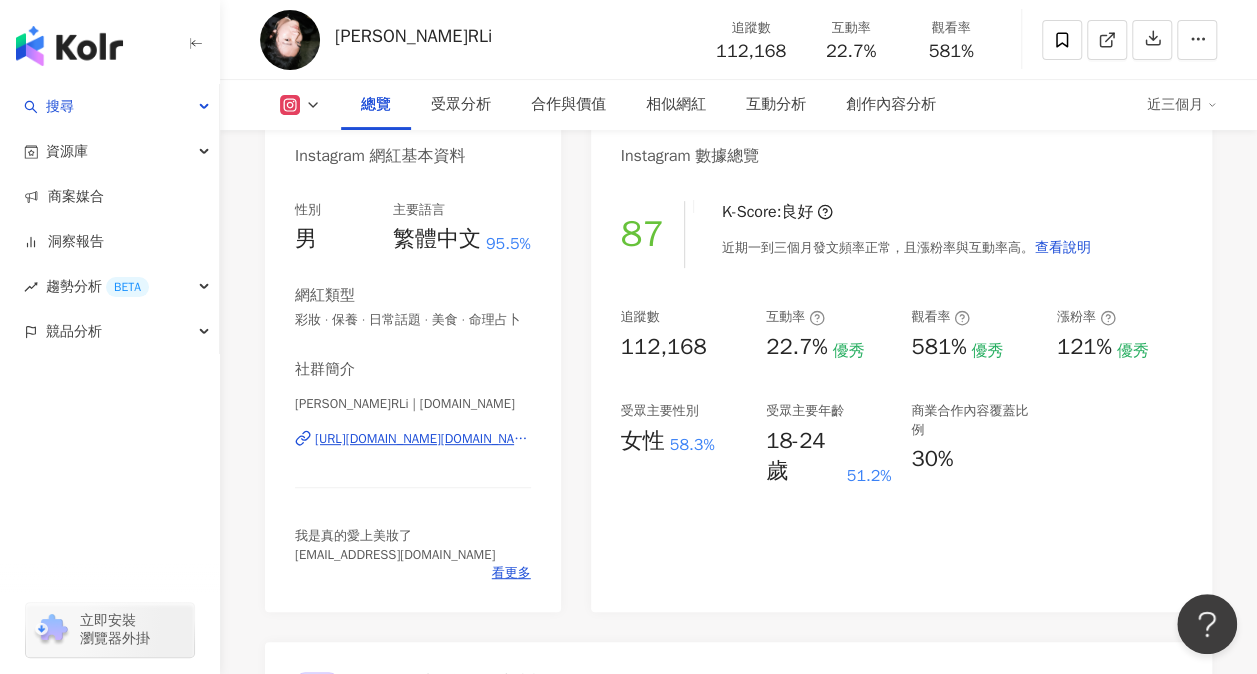 click on "https://www.instagram.com/rli.tw/" at bounding box center [423, 439] 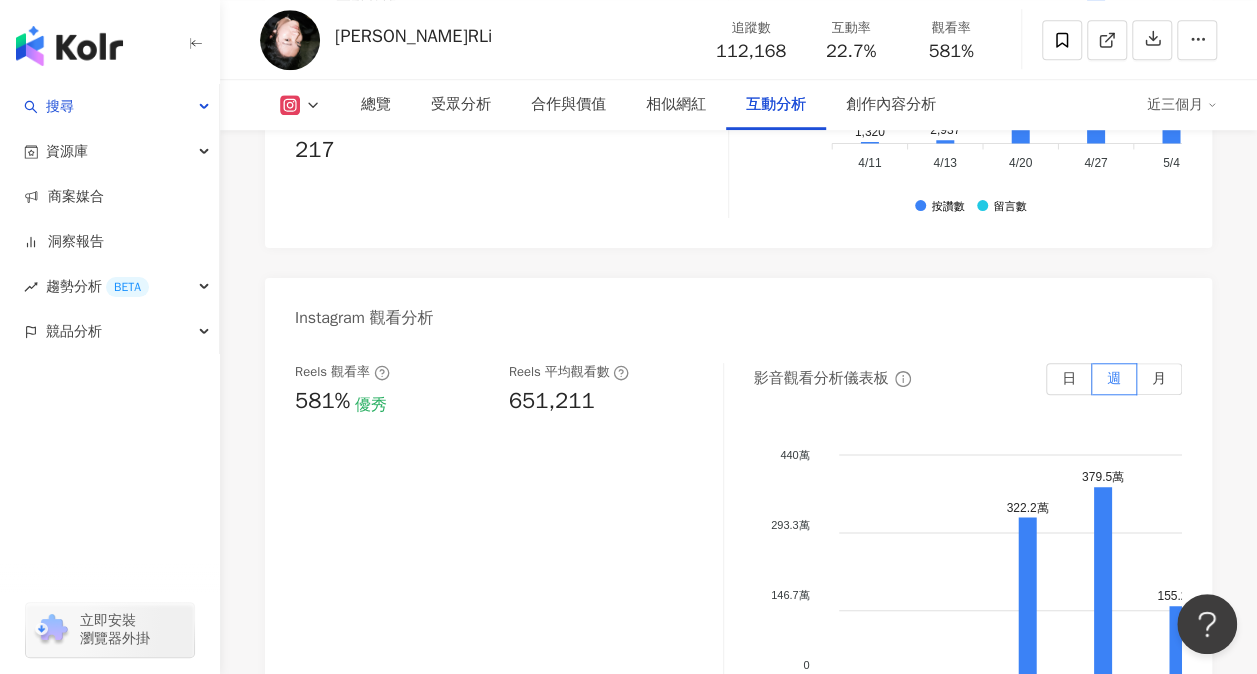 scroll, scrollTop: 4500, scrollLeft: 0, axis: vertical 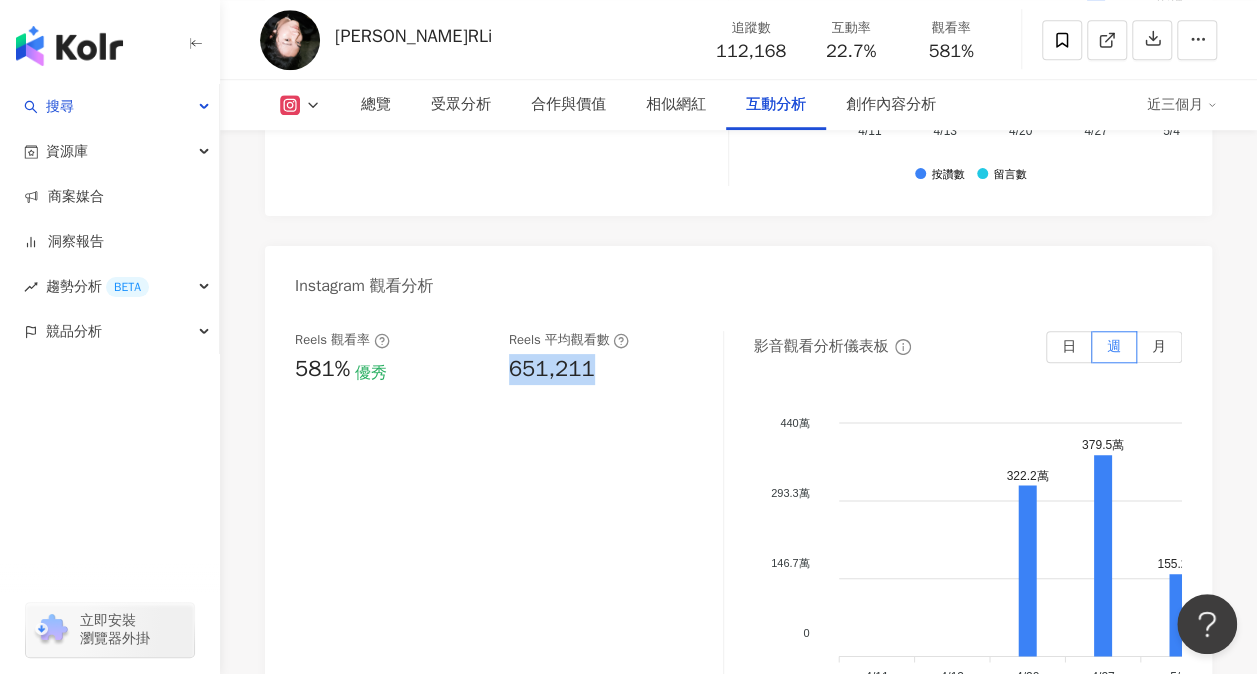 drag, startPoint x: 600, startPoint y: 352, endPoint x: 500, endPoint y: 355, distance: 100.04499 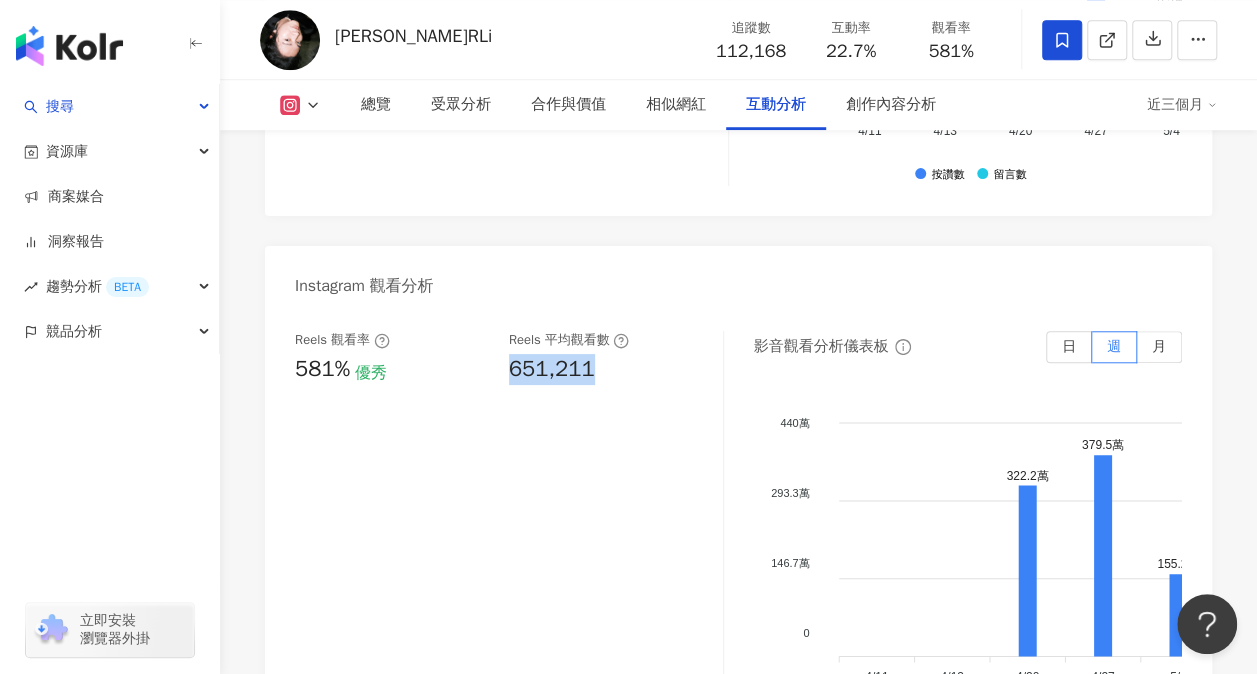 copy on "651,211" 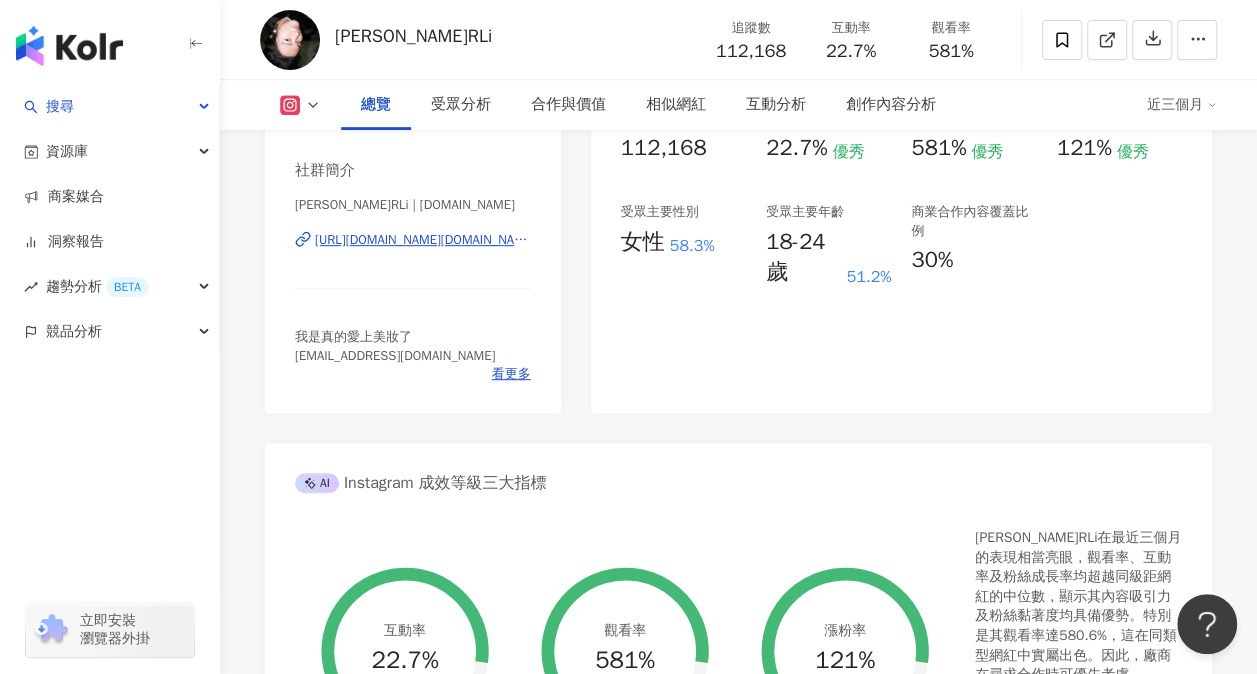 scroll, scrollTop: 400, scrollLeft: 0, axis: vertical 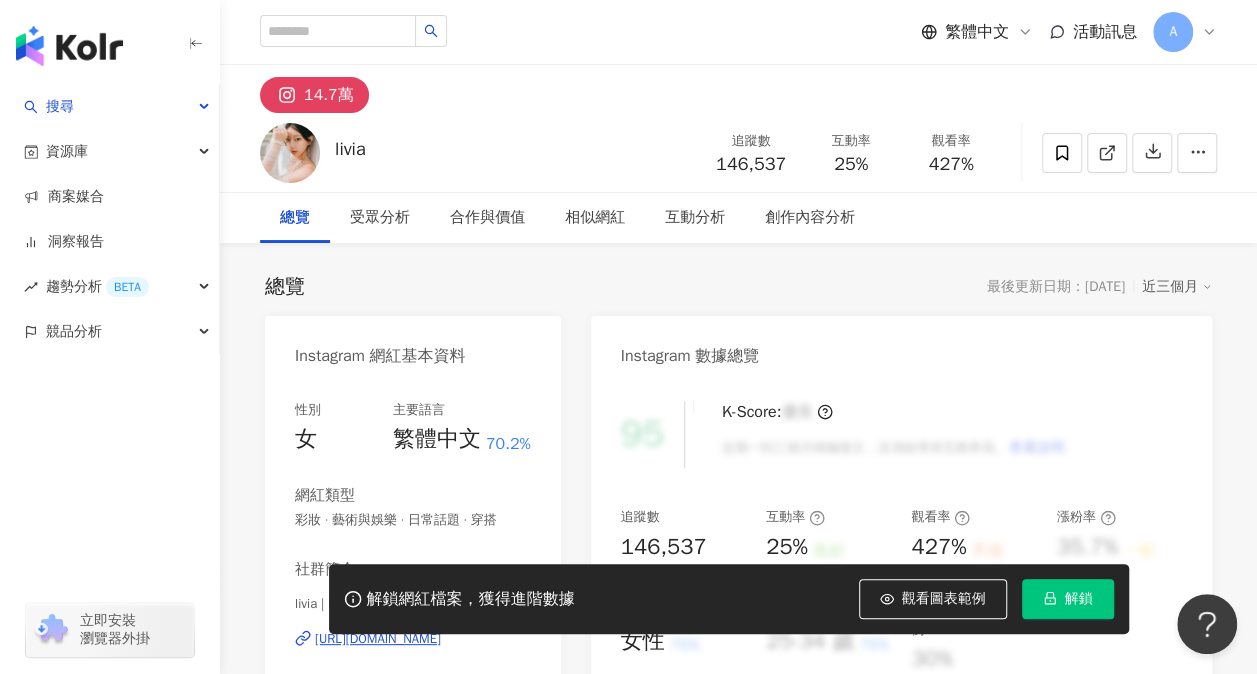 click on "解鎖" at bounding box center (1079, 599) 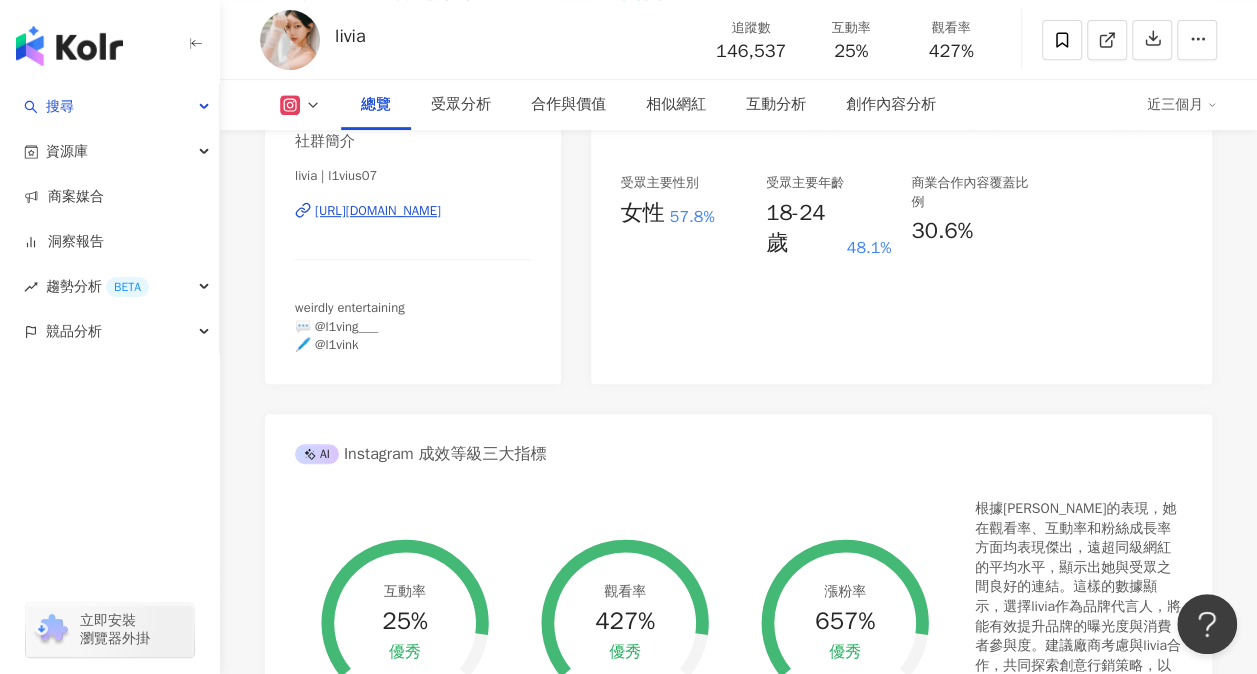 scroll, scrollTop: 200, scrollLeft: 0, axis: vertical 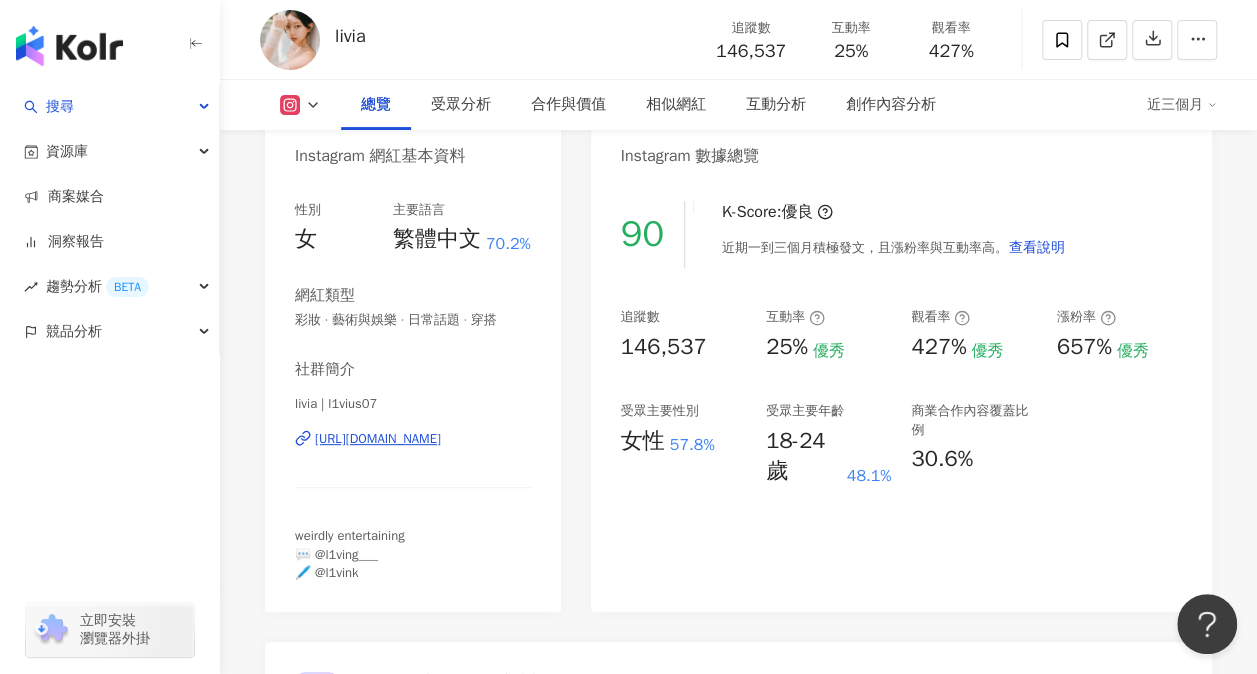 click on "https://www.instagram.com/l1vius07/" at bounding box center (378, 439) 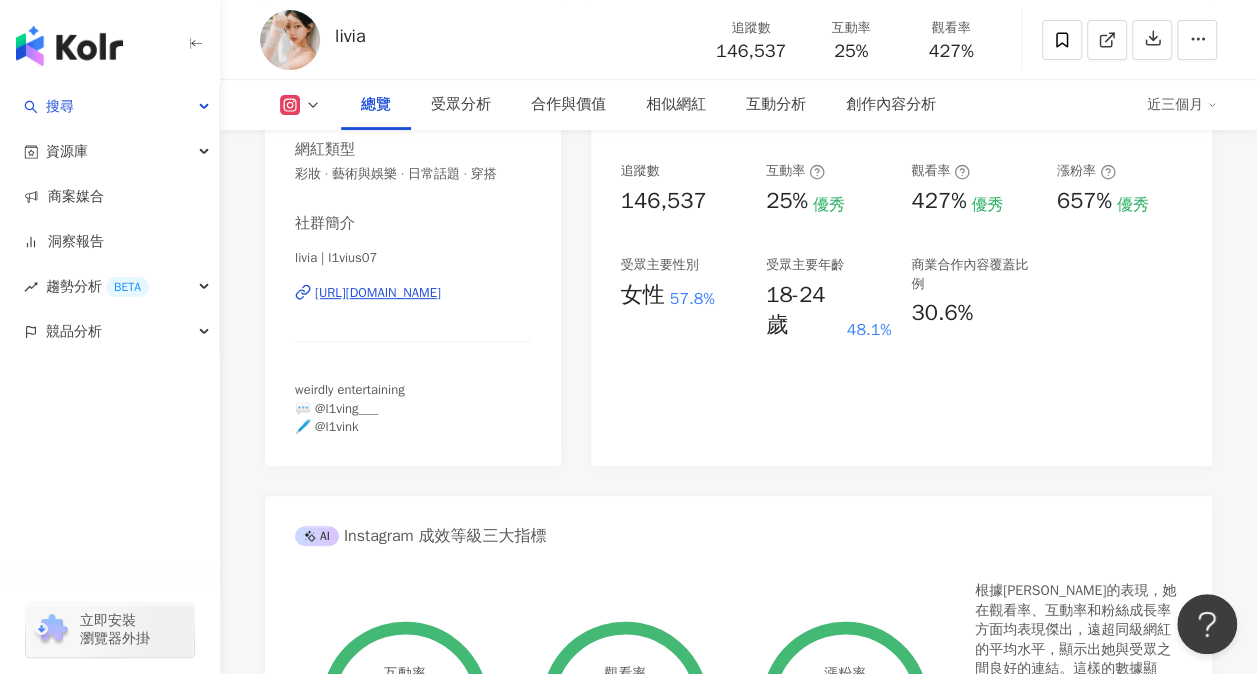 scroll, scrollTop: 200, scrollLeft: 0, axis: vertical 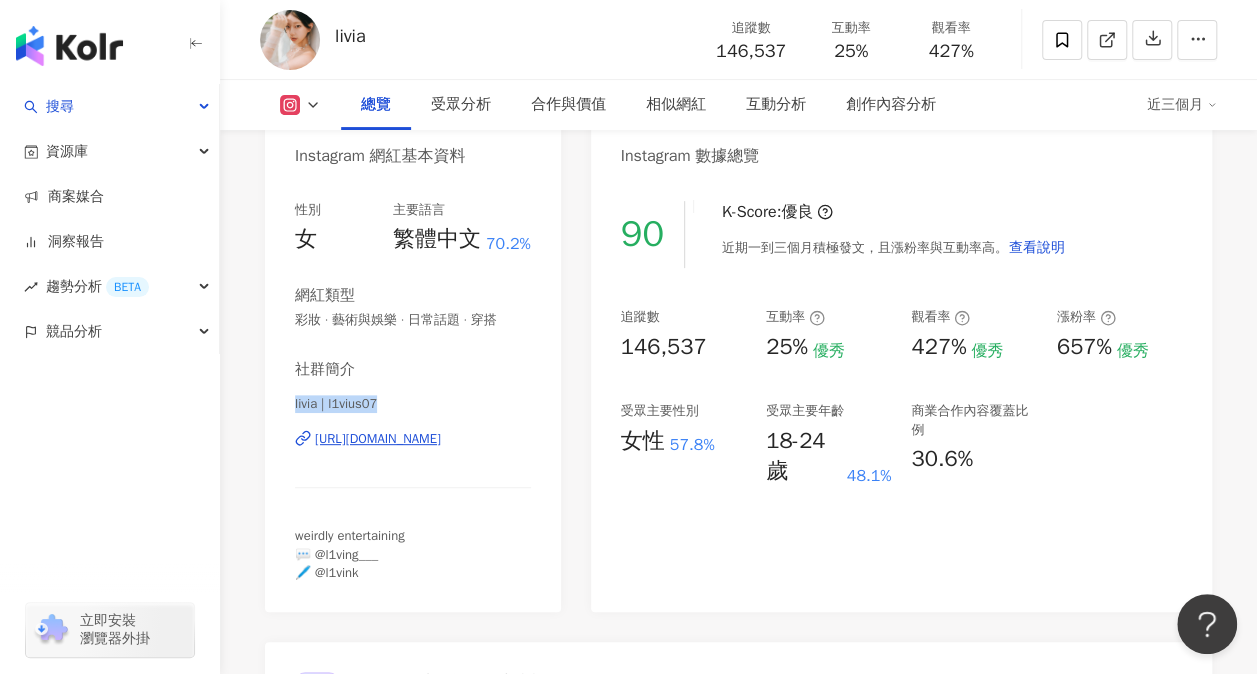 drag, startPoint x: 287, startPoint y: 403, endPoint x: 400, endPoint y: 405, distance: 113.0177 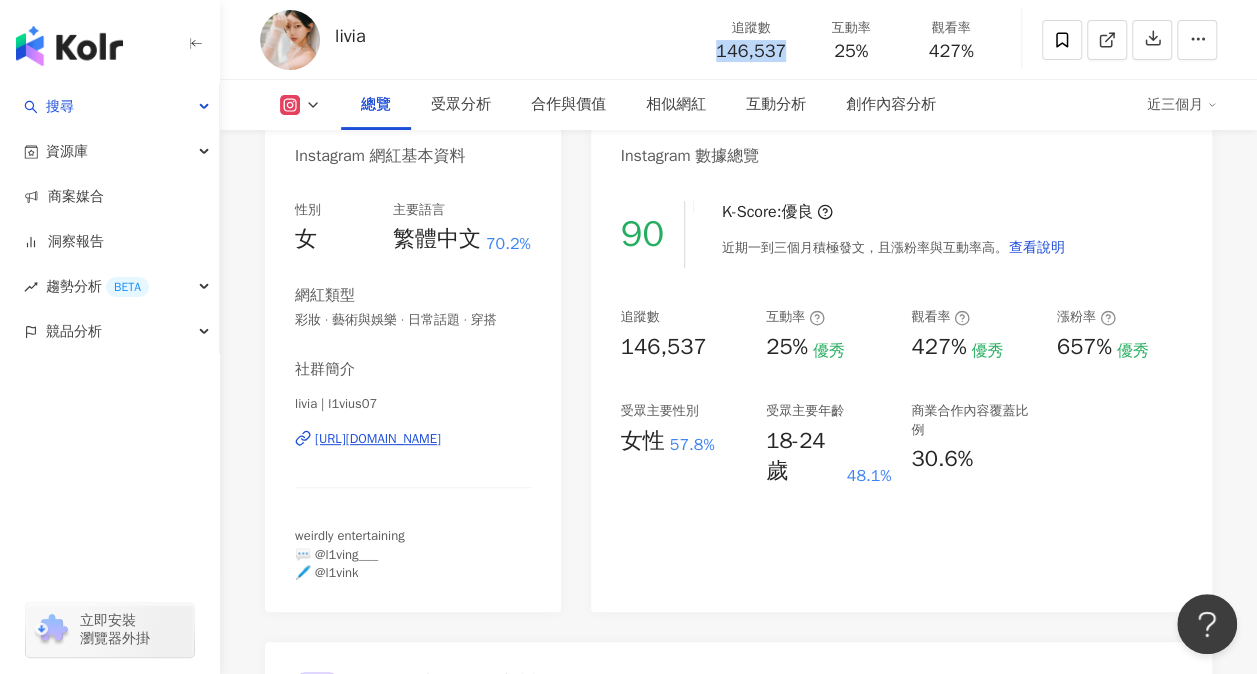 drag, startPoint x: 712, startPoint y: 46, endPoint x: 788, endPoint y: 47, distance: 76.00658 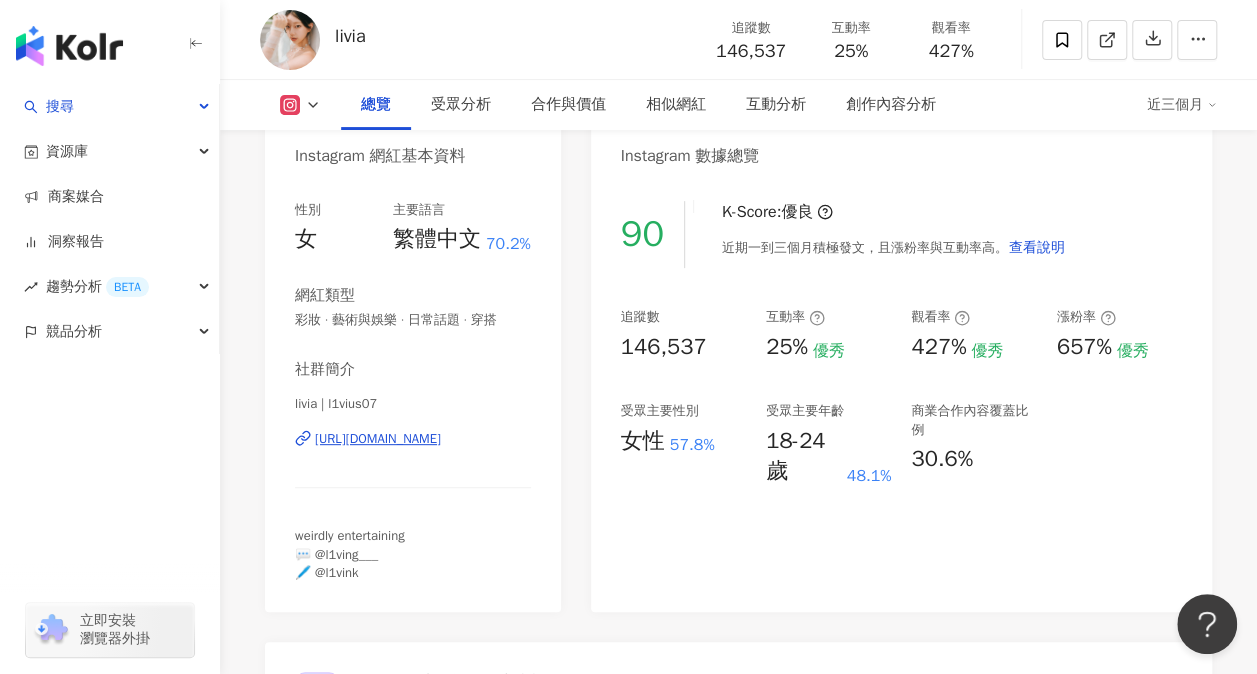 click on "追蹤數 146,537 互動率 25% 觀看率 427%" at bounding box center (851, 39) 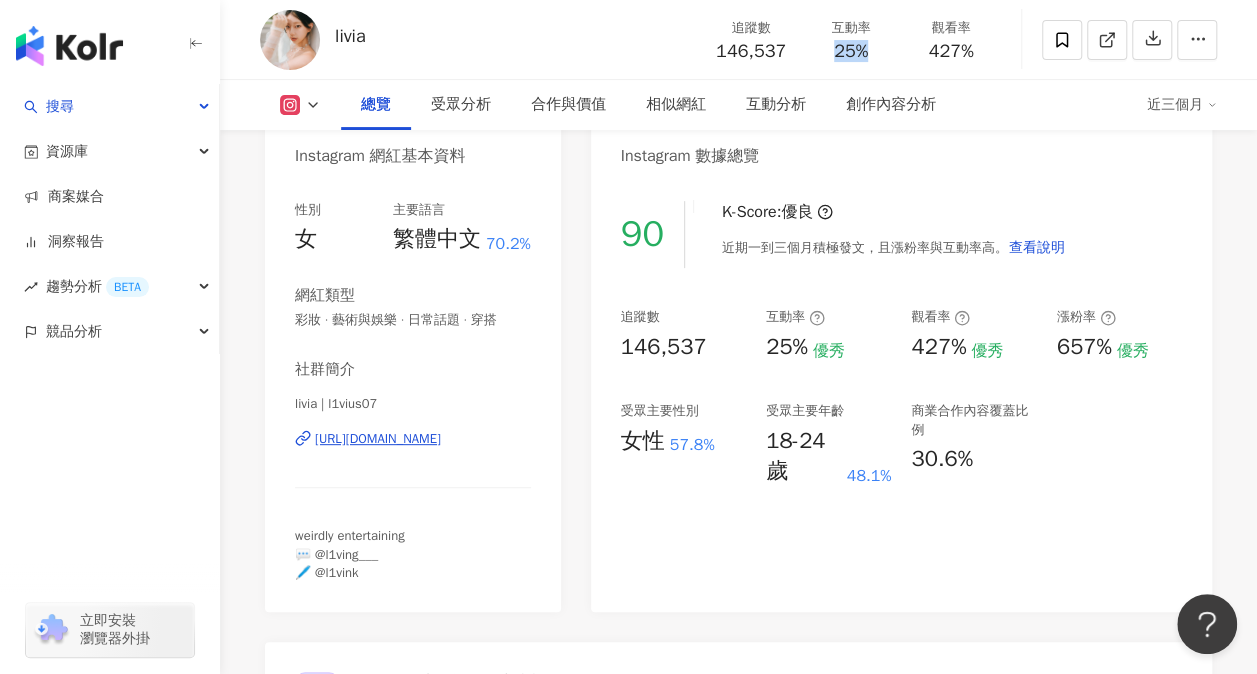 drag, startPoint x: 830, startPoint y: 53, endPoint x: 884, endPoint y: 52, distance: 54.00926 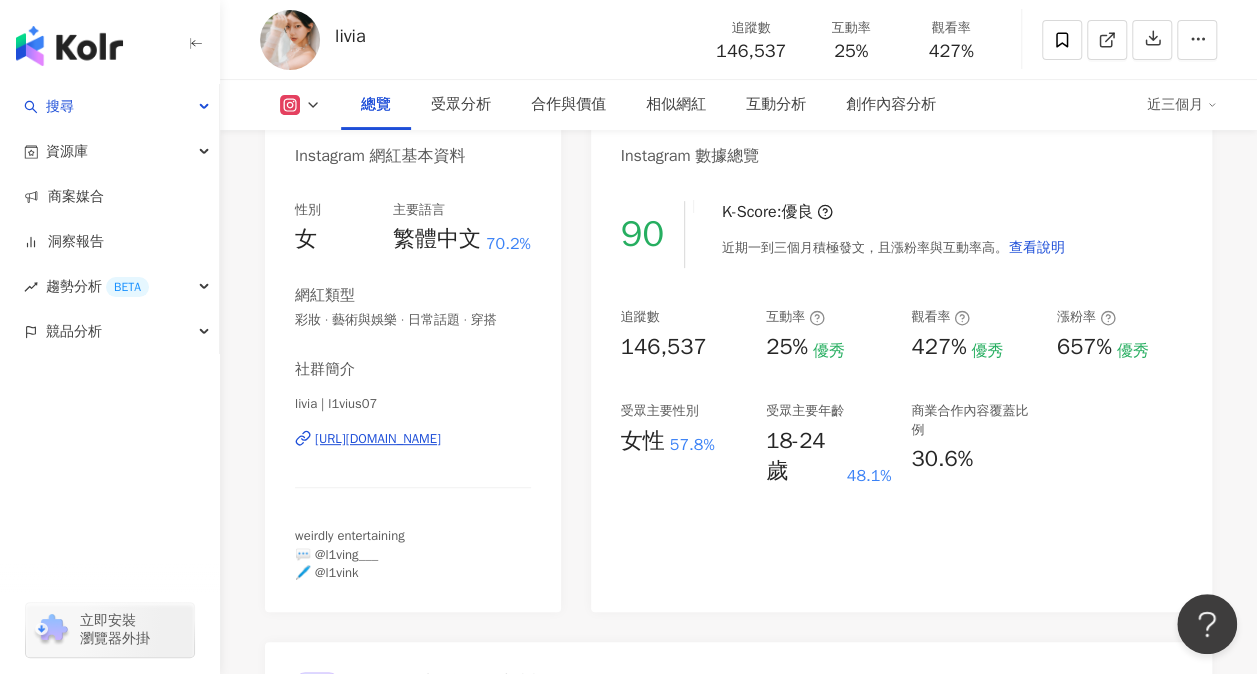 drag, startPoint x: 923, startPoint y: 62, endPoint x: 933, endPoint y: 57, distance: 11.18034 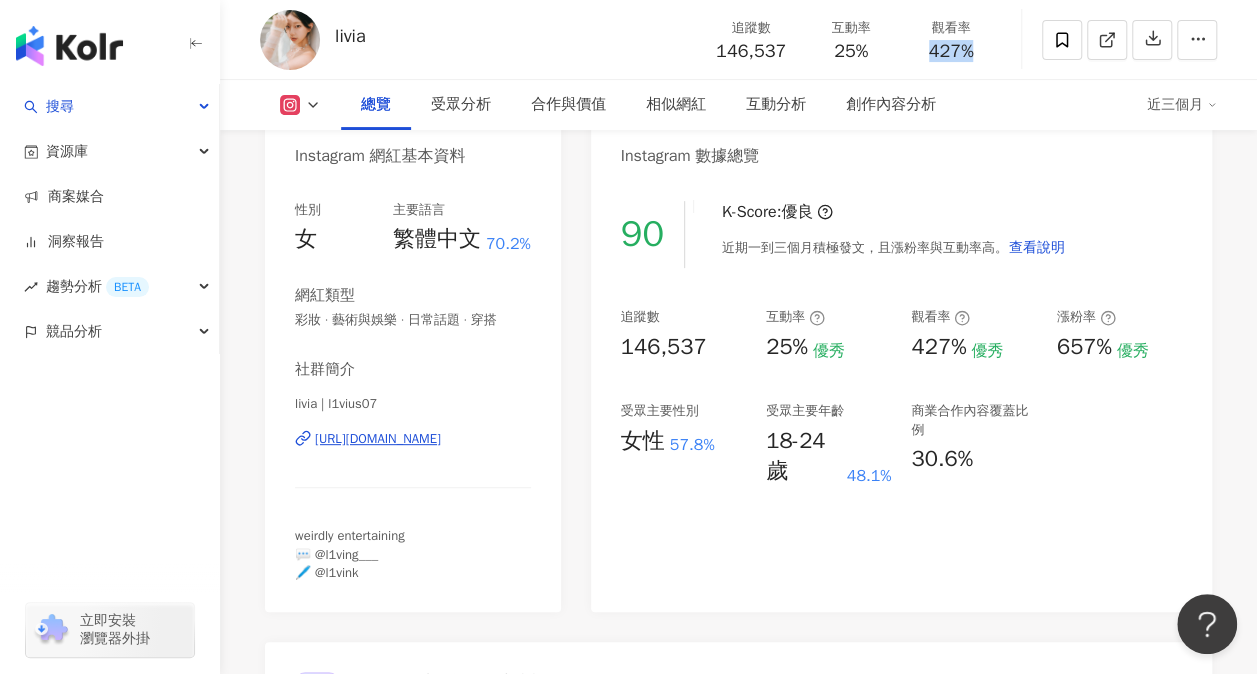 drag, startPoint x: 927, startPoint y: 52, endPoint x: 997, endPoint y: 55, distance: 70.064255 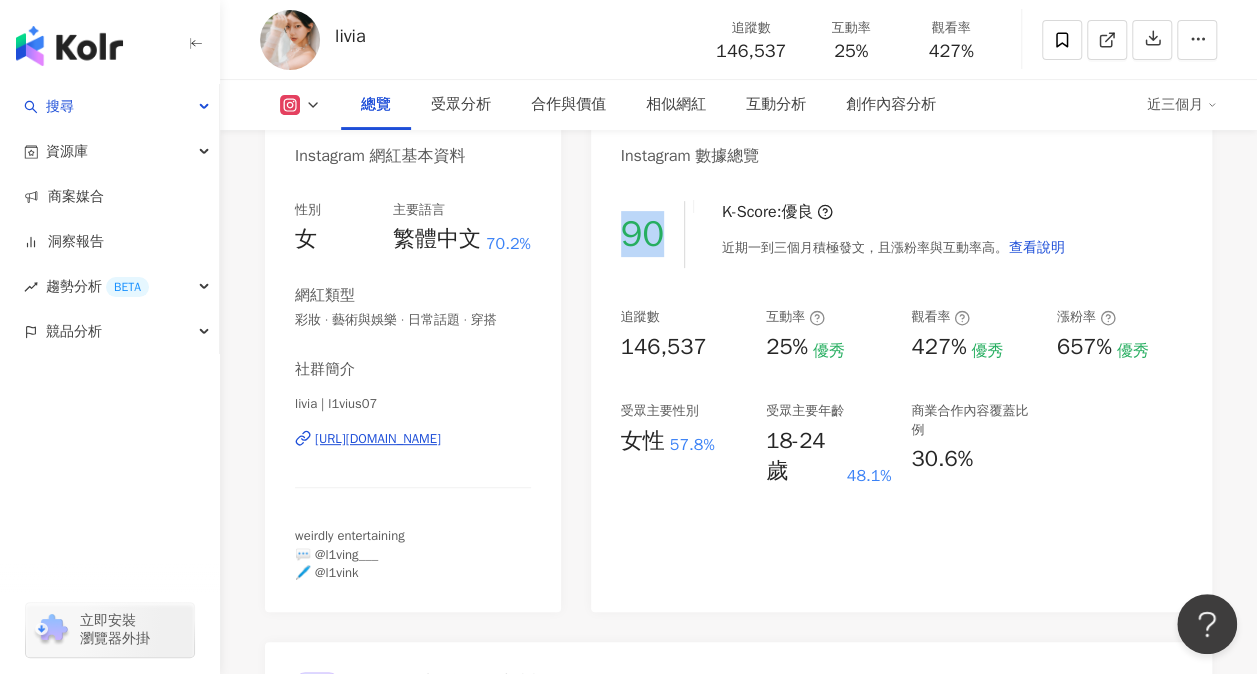 drag, startPoint x: 664, startPoint y: 233, endPoint x: 614, endPoint y: 233, distance: 50 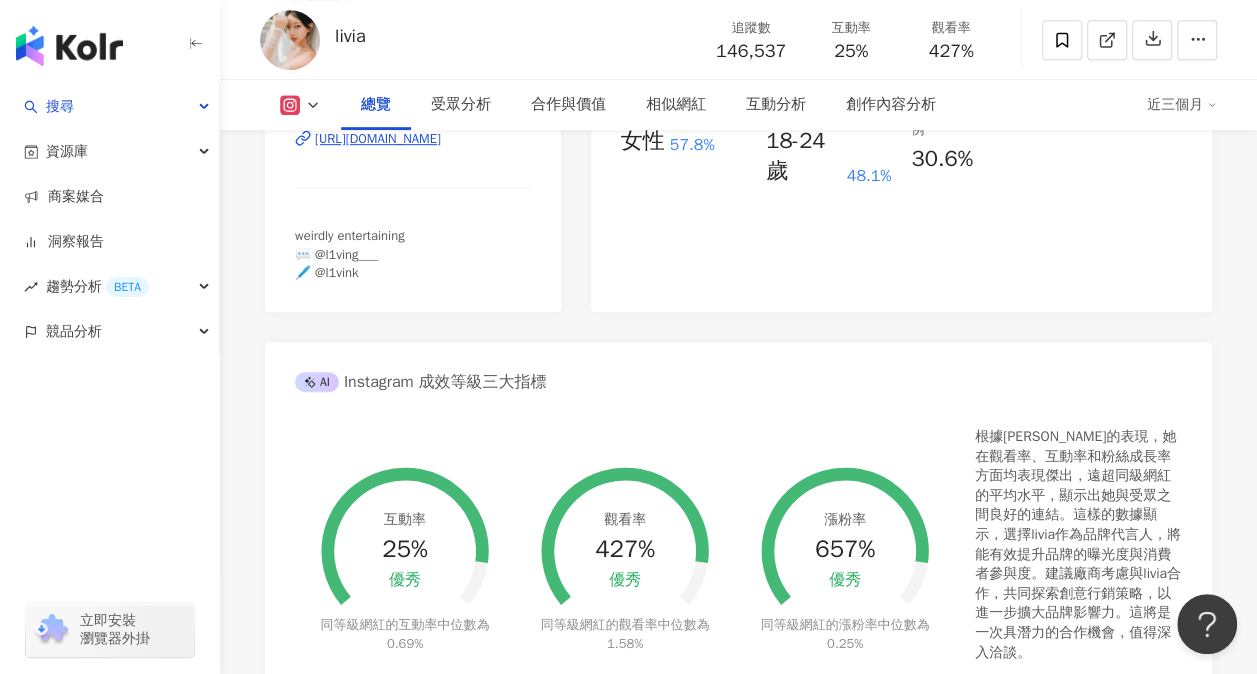 scroll, scrollTop: 300, scrollLeft: 0, axis: vertical 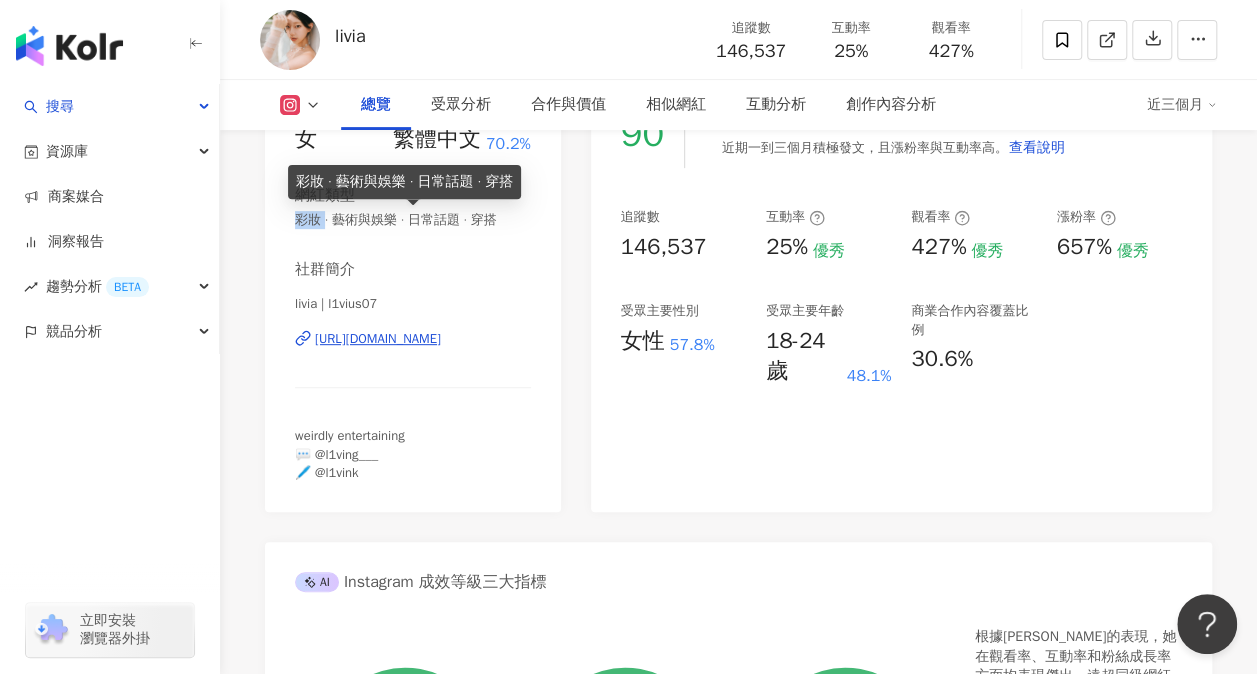 drag, startPoint x: 293, startPoint y: 217, endPoint x: 324, endPoint y: 214, distance: 31.144823 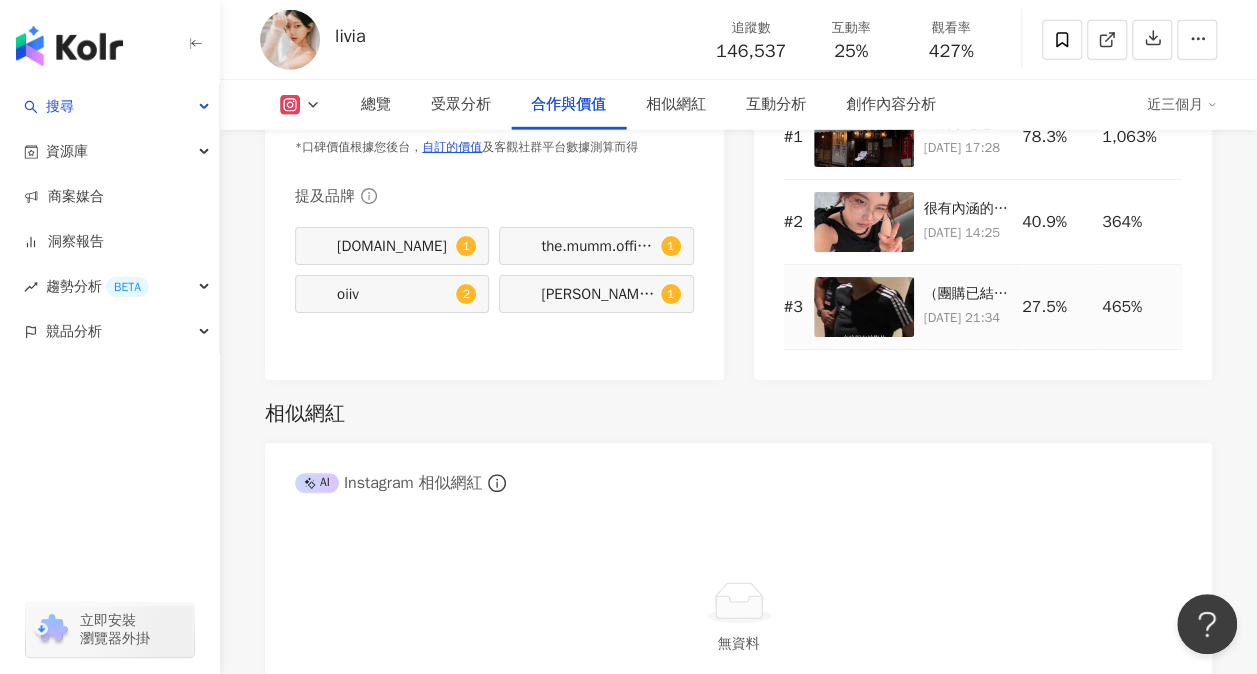 scroll, scrollTop: 3300, scrollLeft: 0, axis: vertical 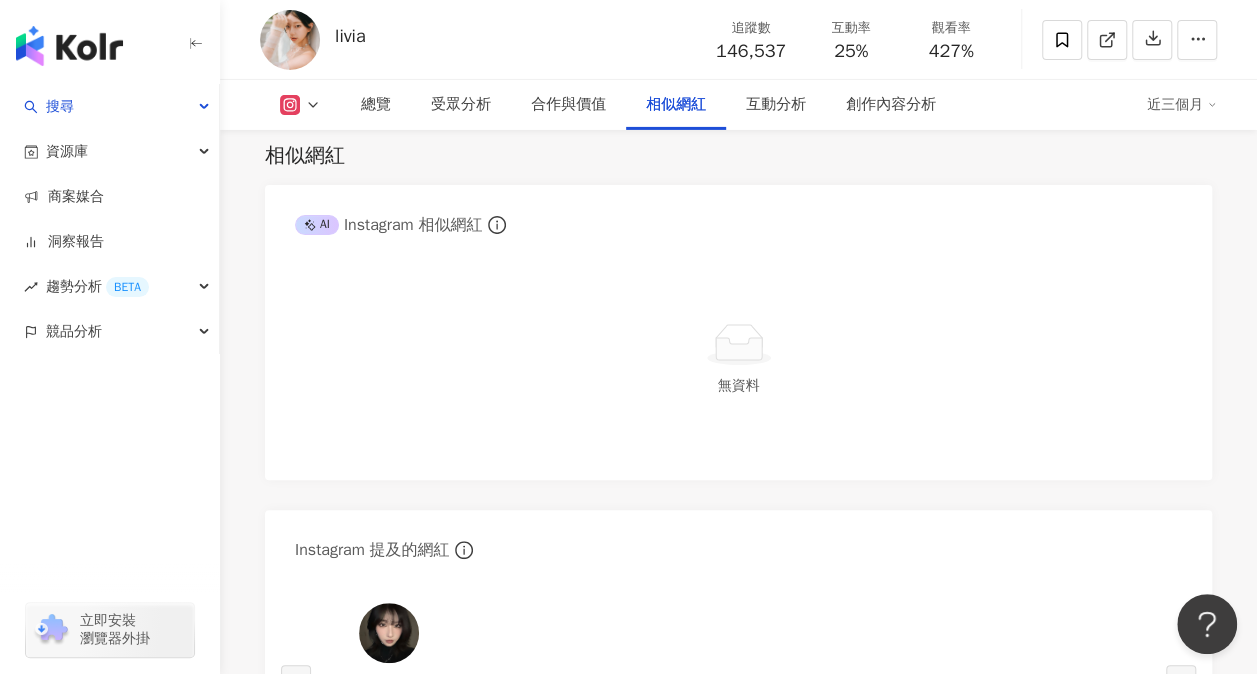 click on "427%" at bounding box center [951, 52] 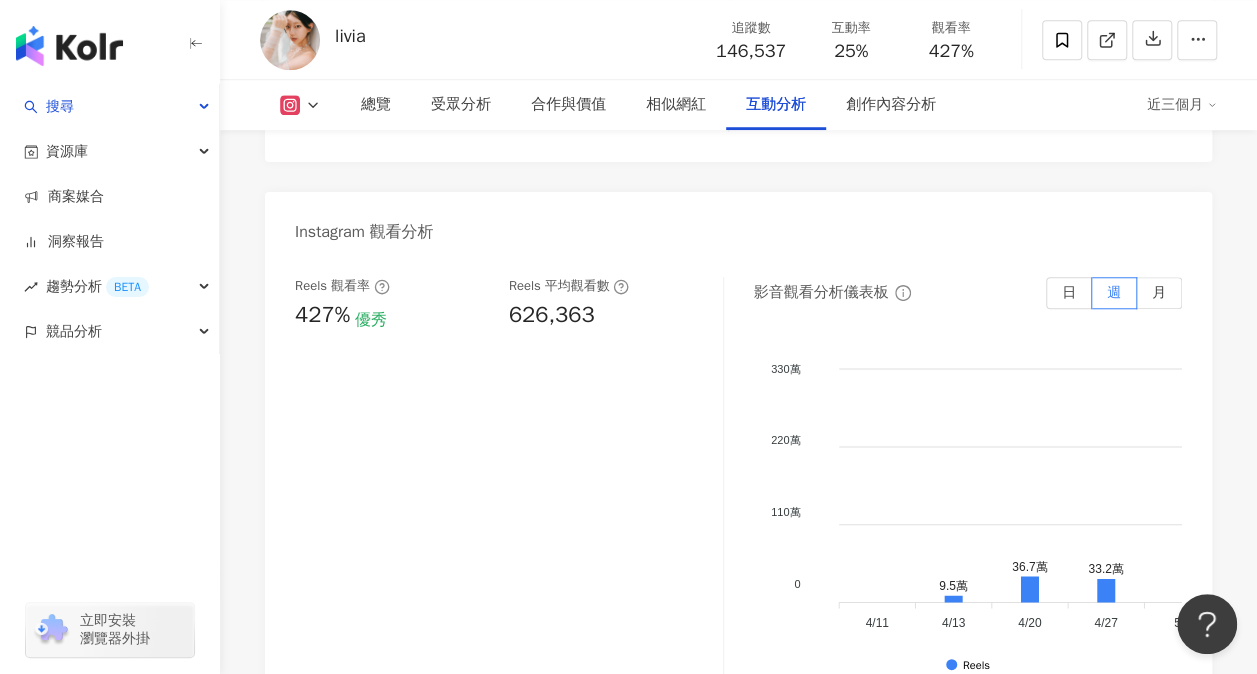 scroll, scrollTop: 4600, scrollLeft: 0, axis: vertical 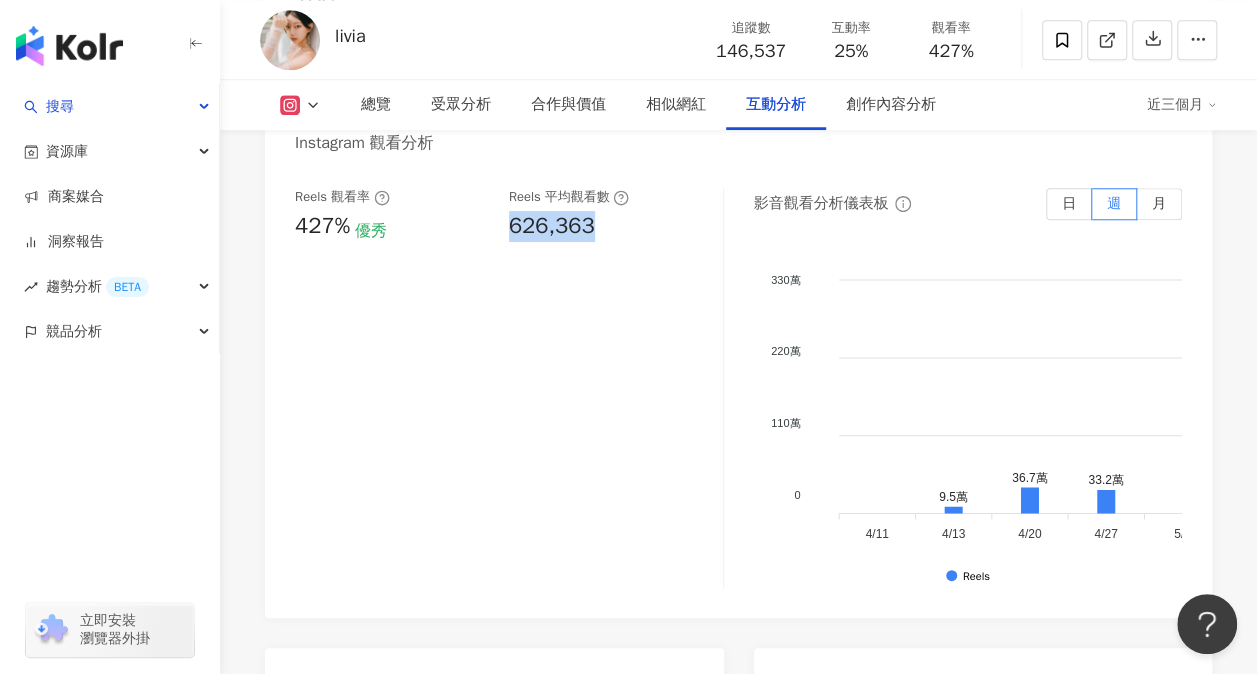 drag, startPoint x: 508, startPoint y: 230, endPoint x: 600, endPoint y: 230, distance: 92 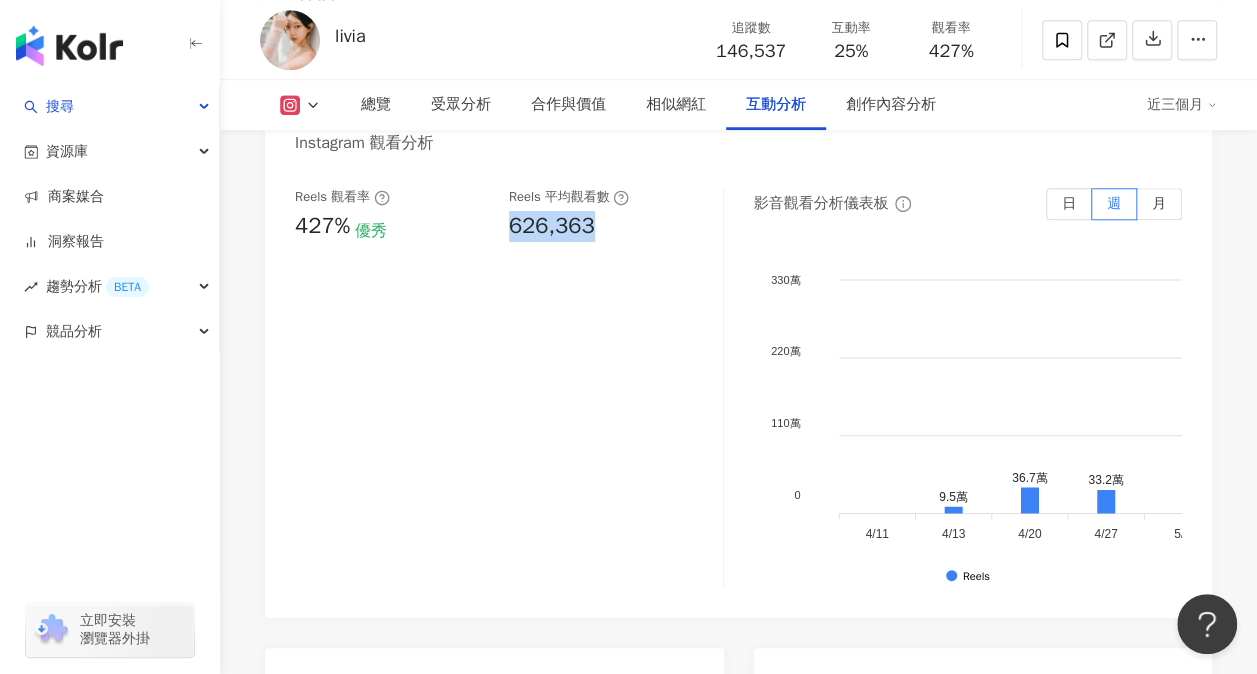 scroll, scrollTop: 4300, scrollLeft: 0, axis: vertical 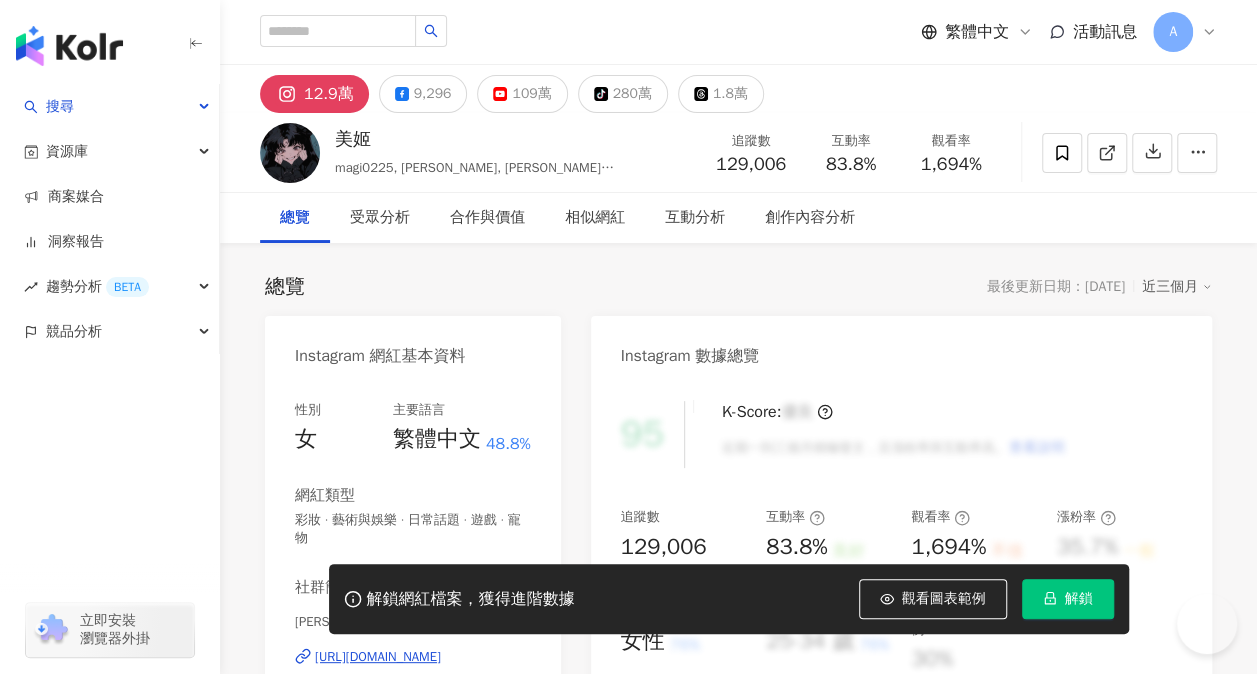 click on "解鎖" at bounding box center (1079, 599) 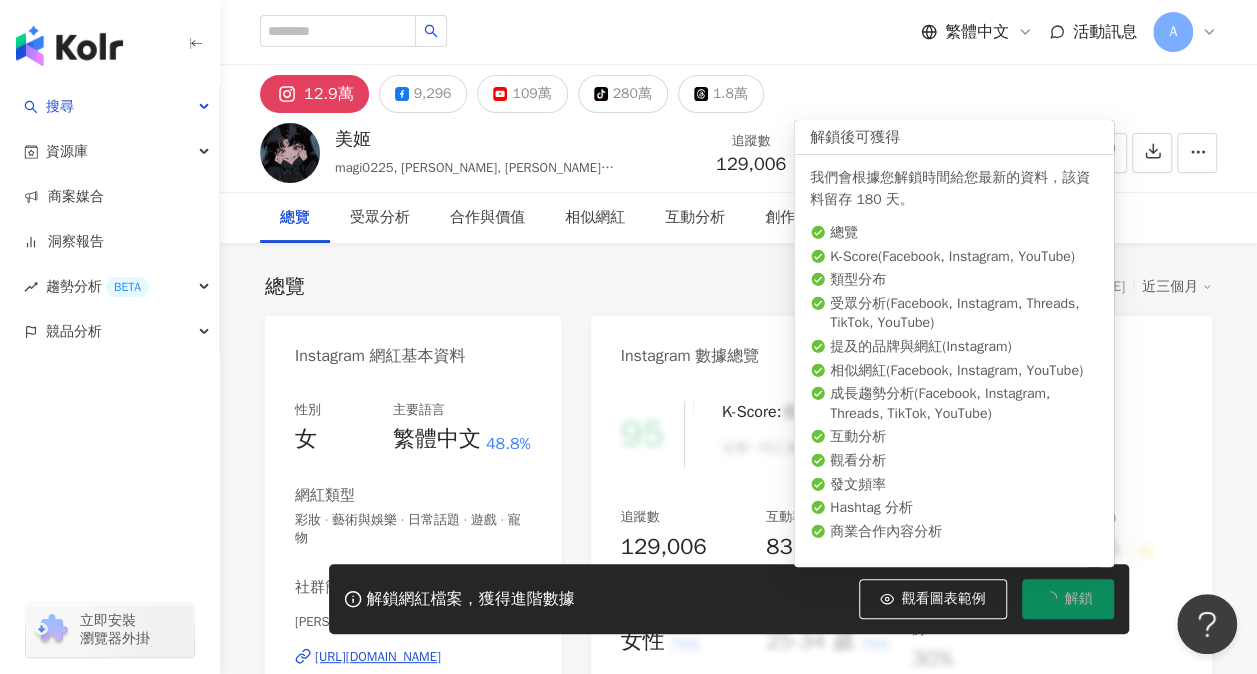 scroll, scrollTop: 0, scrollLeft: 0, axis: both 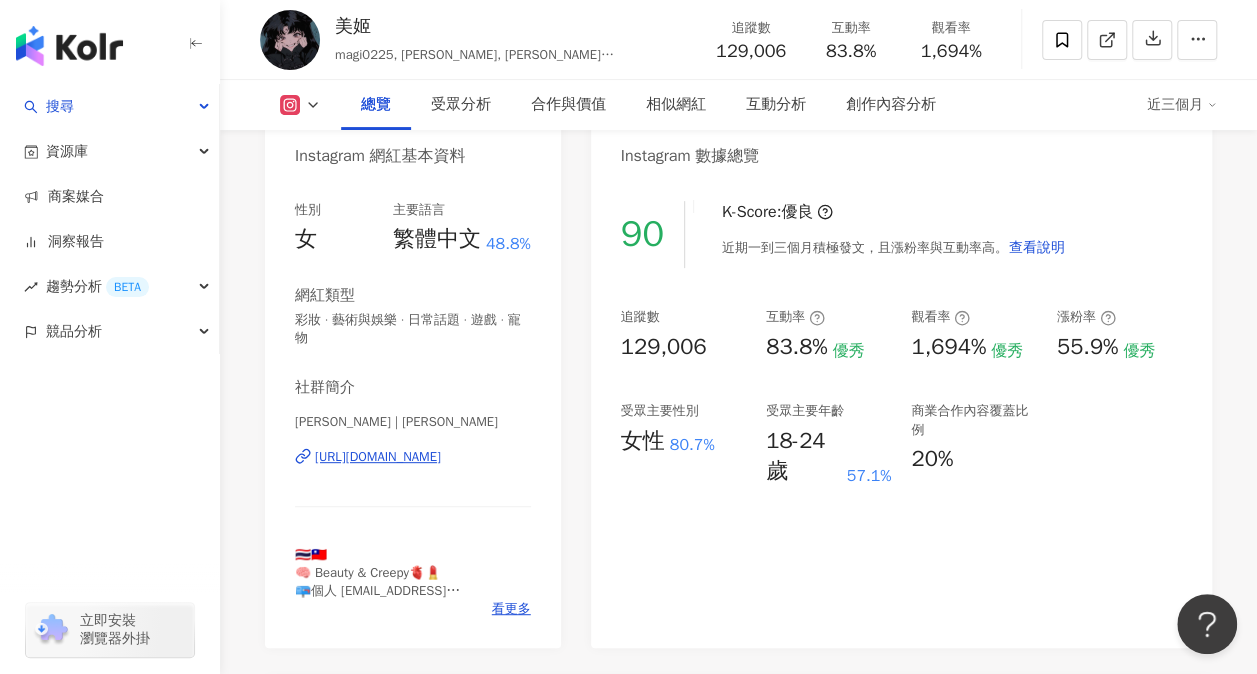 click on "[URL][DOMAIN_NAME]" at bounding box center (378, 457) 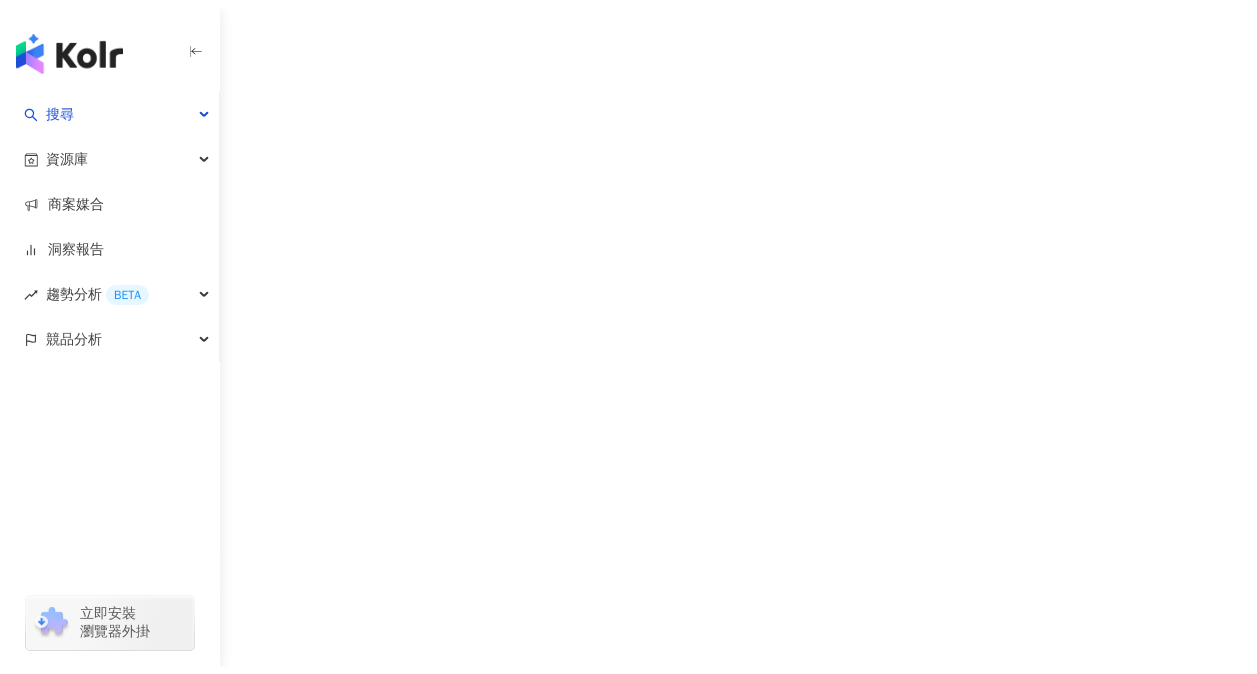 scroll, scrollTop: 0, scrollLeft: 0, axis: both 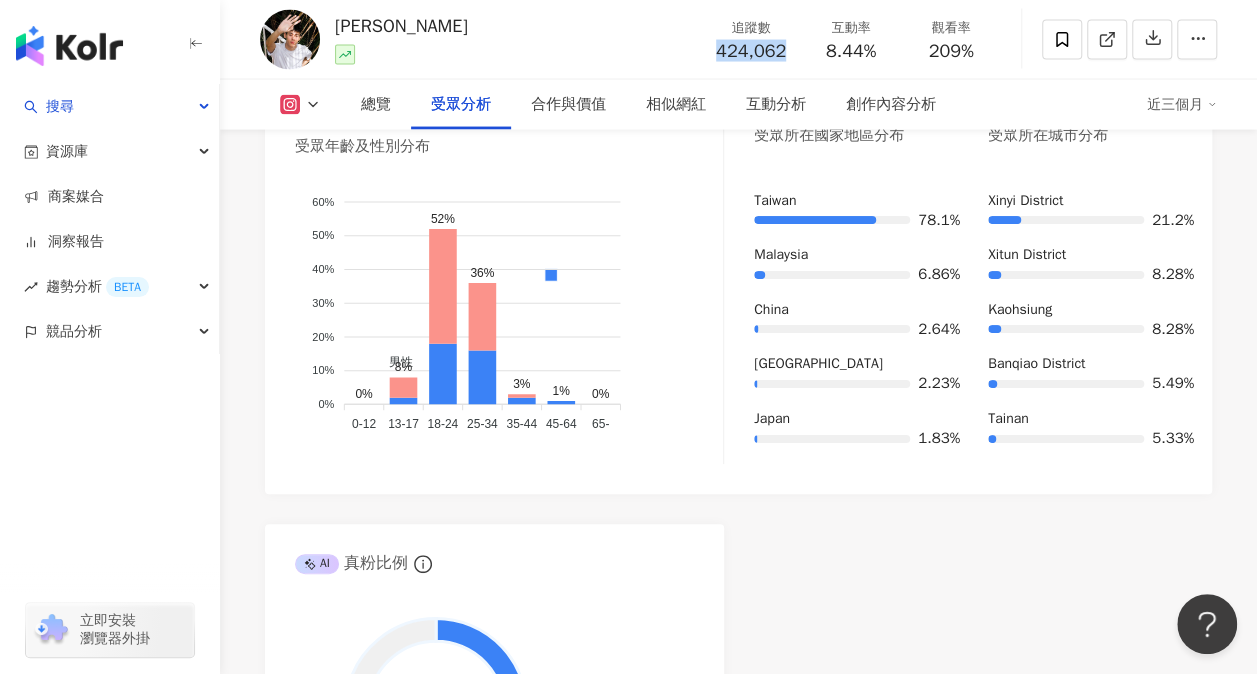 drag, startPoint x: 716, startPoint y: 48, endPoint x: 783, endPoint y: 61, distance: 68.24954 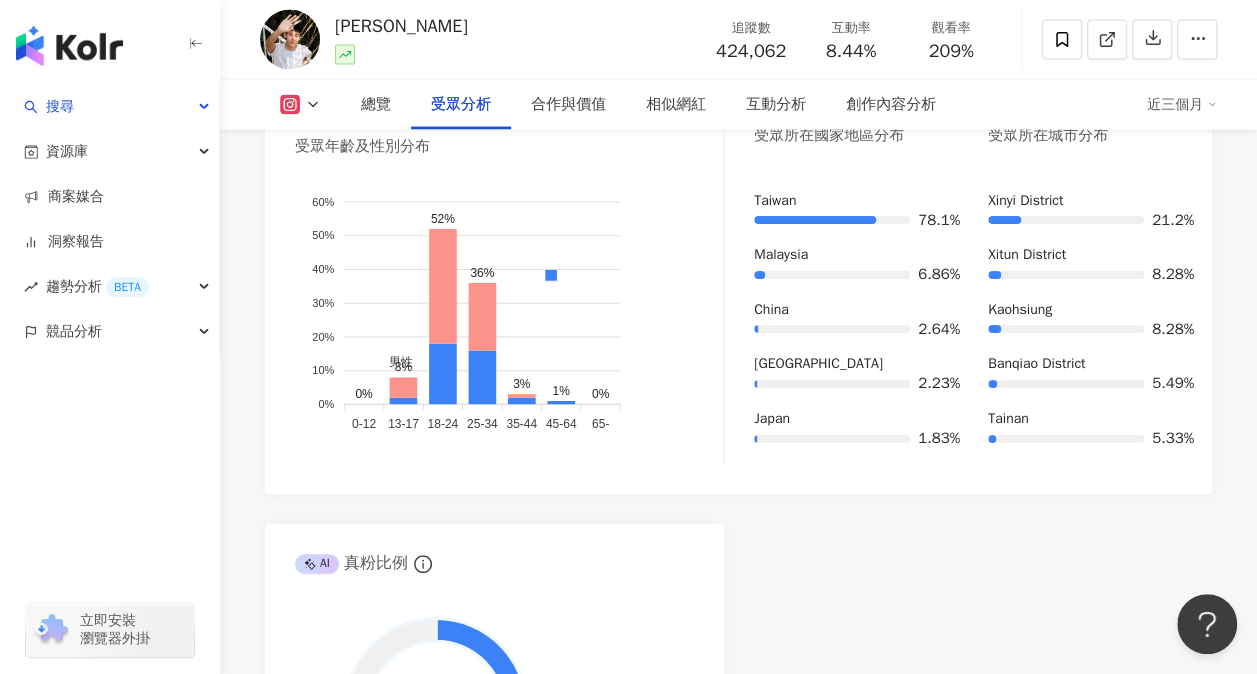 click on "8.44%" at bounding box center [851, 52] 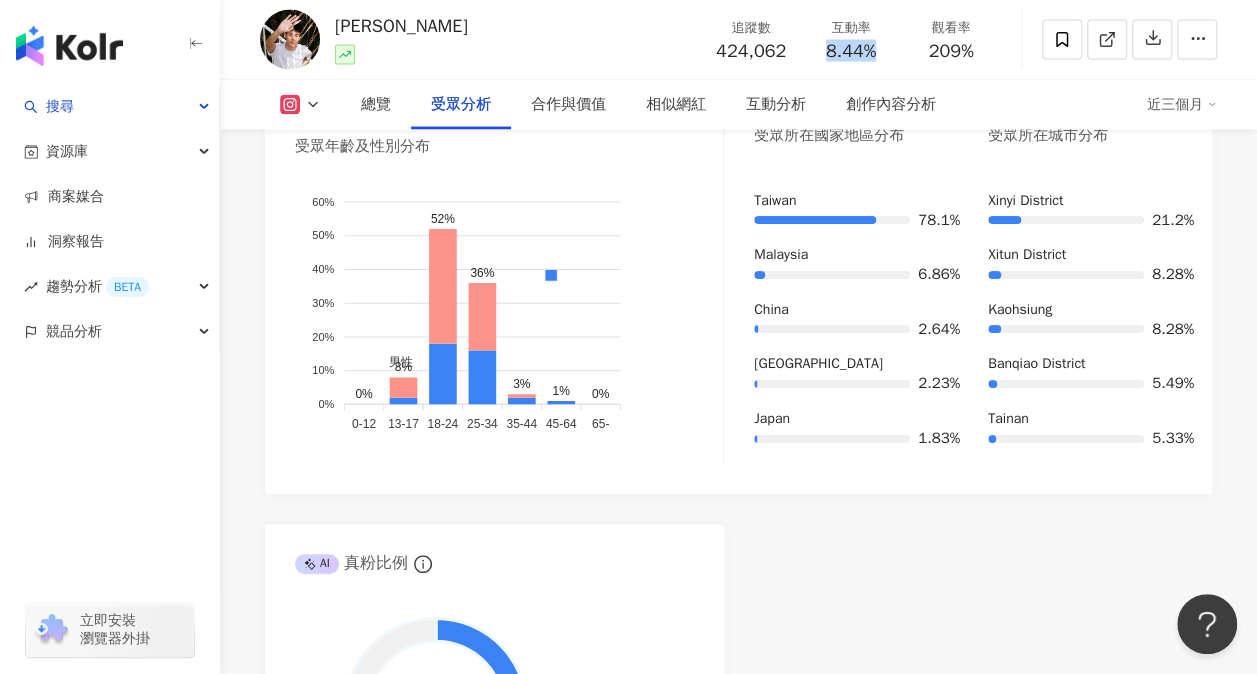 drag, startPoint x: 824, startPoint y: 52, endPoint x: 880, endPoint y: 51, distance: 56.008926 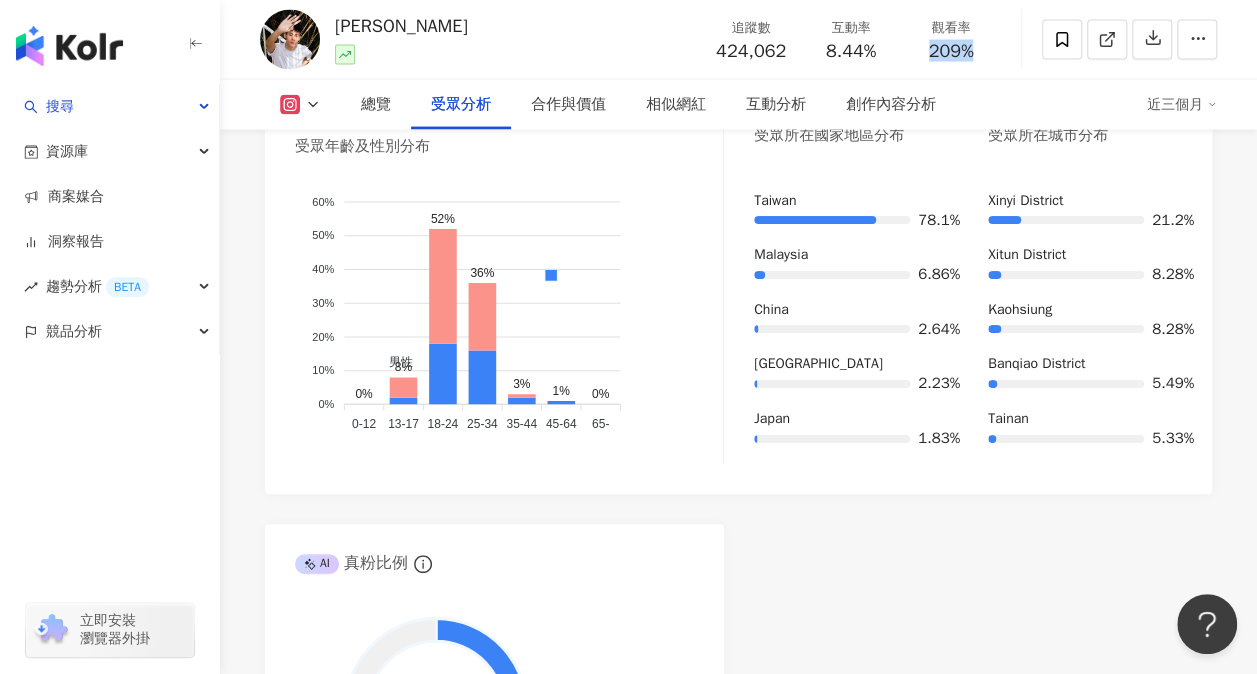 drag, startPoint x: 916, startPoint y: 51, endPoint x: 972, endPoint y: 56, distance: 56.22277 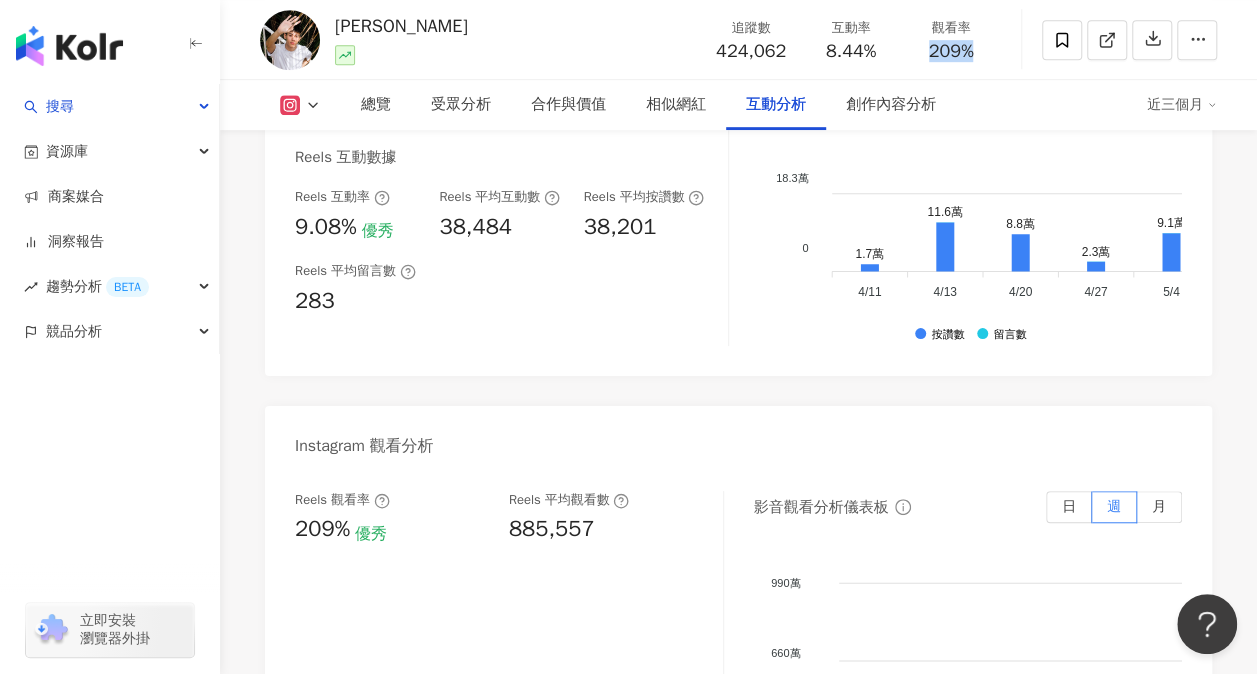 scroll, scrollTop: 4500, scrollLeft: 0, axis: vertical 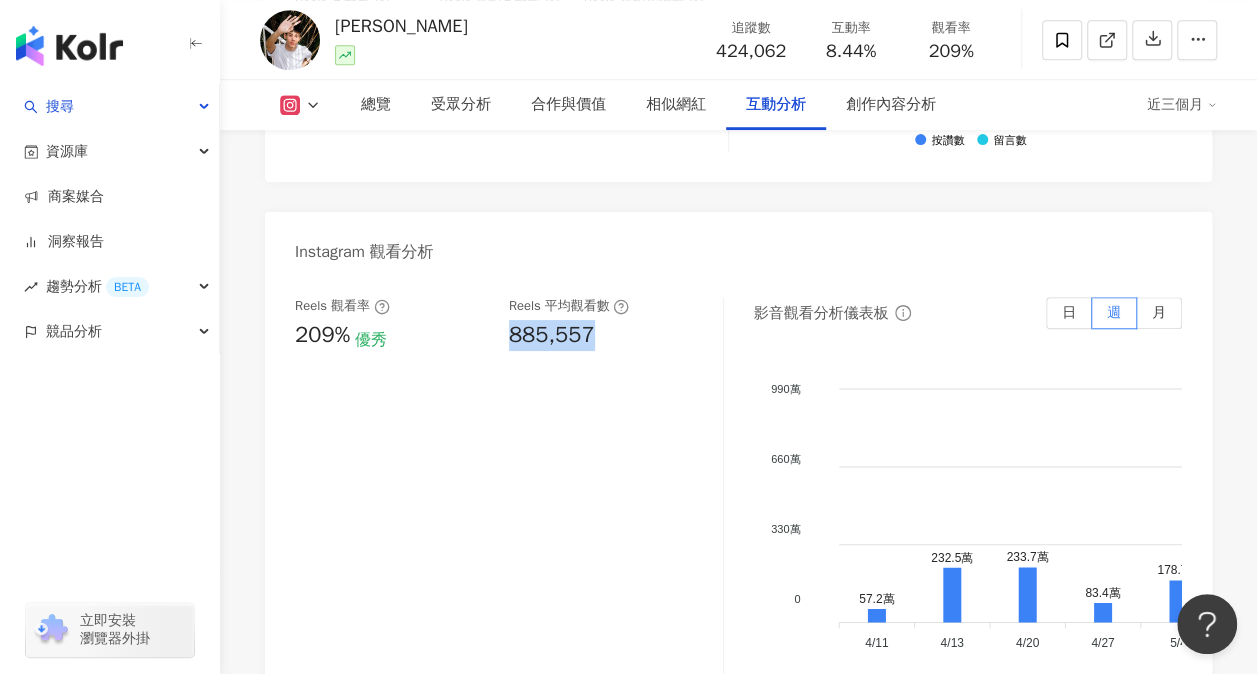 drag, startPoint x: 605, startPoint y: 335, endPoint x: 502, endPoint y: 327, distance: 103.31021 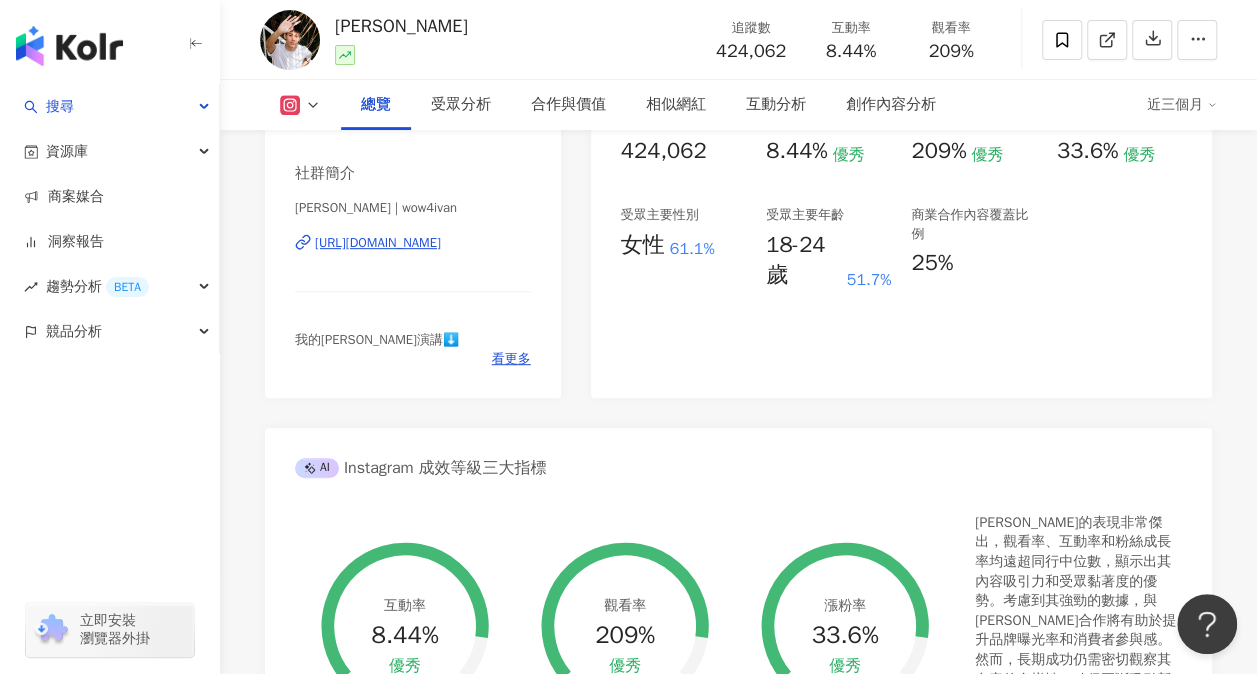 scroll, scrollTop: 200, scrollLeft: 0, axis: vertical 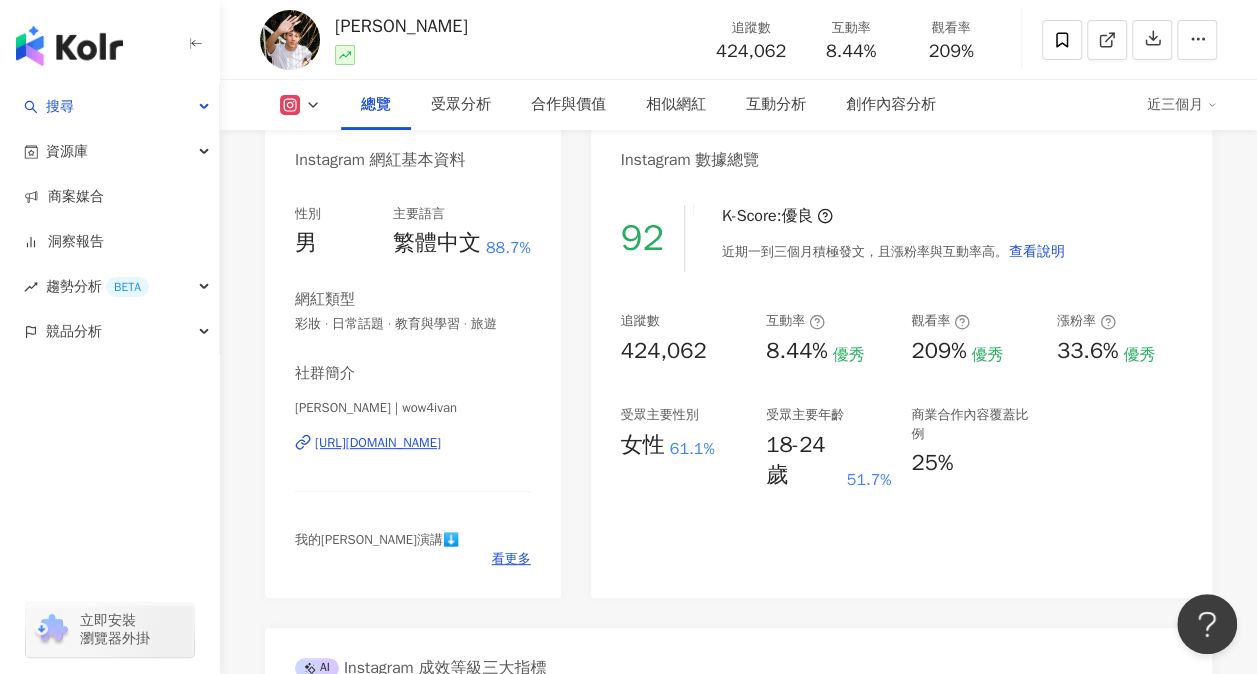 click on "https://www.instagram.com/wow4ivan/" at bounding box center [378, 443] 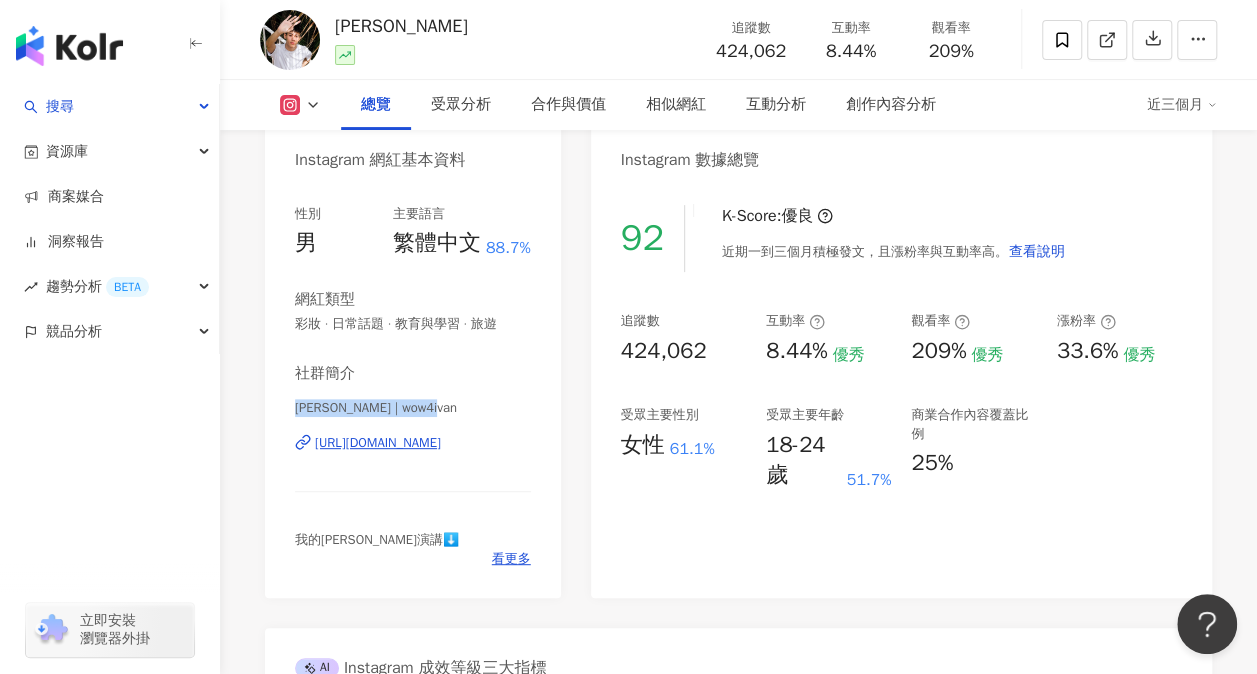 drag, startPoint x: 287, startPoint y: 401, endPoint x: 472, endPoint y: 412, distance: 185.32674 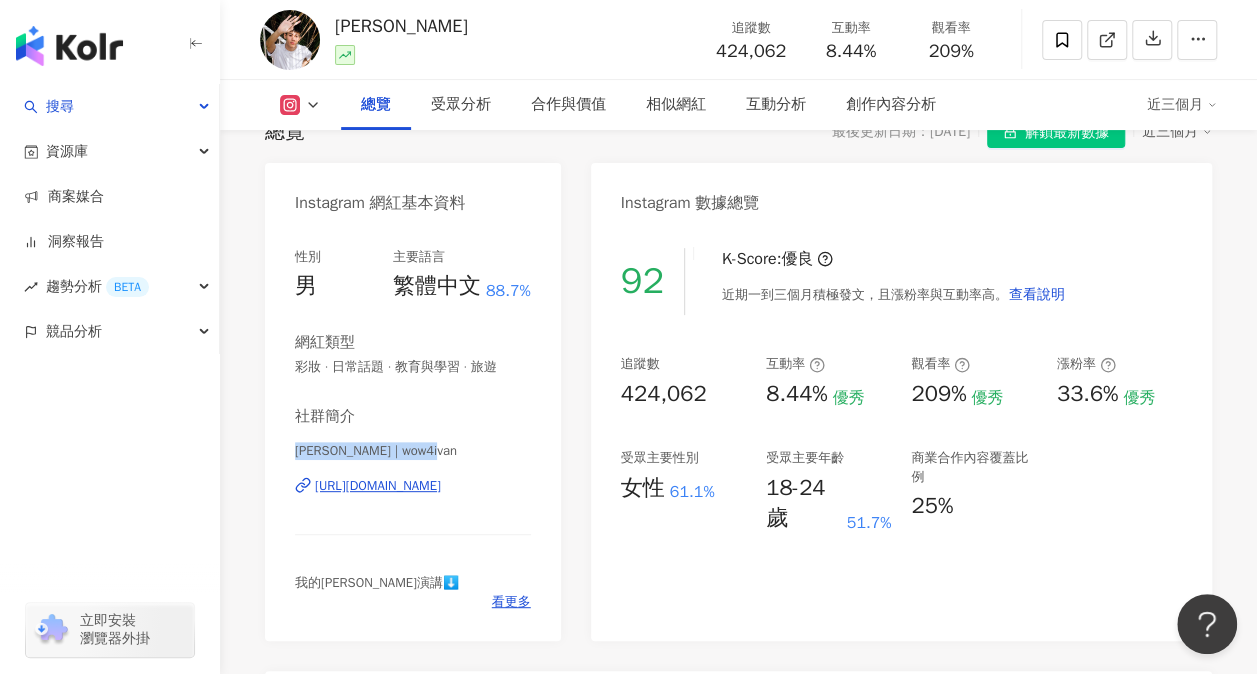 copy on "Ivan Chang | wow4ivan" 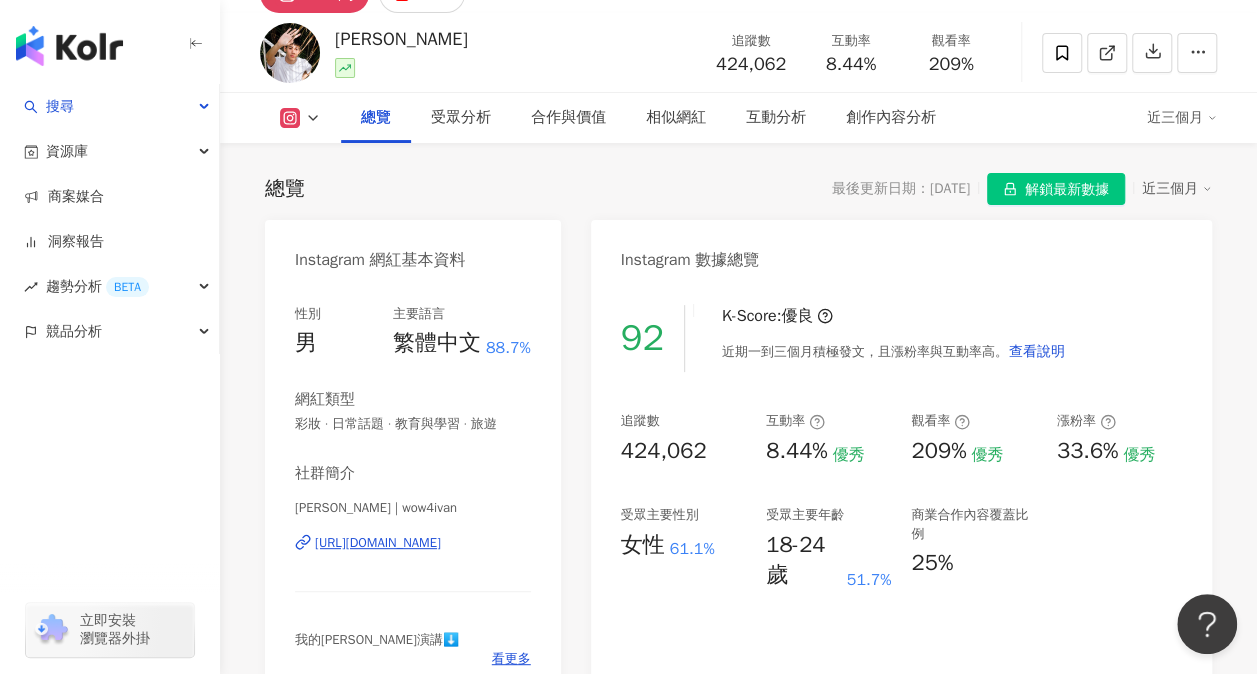 click on "總覽 最後更新日期：2025/7/10 解鎖最新數據 近三個月 Instagram 網紅基本資料 性別   男 主要語言   繁體中文 88.7% 網紅類型 彩妝 · 日常話題 · 教育與學習 · 旅遊 社群簡介 Ivan Chang | wow4ivan https://www.instagram.com/wow4ivan/ 我的TED演講⬇️ 看更多 Instagram 數據總覽 92 K-Score :   優良 近期一到三個月積極發文，且漲粉率與互動率高。 查看說明 追蹤數   424,062 互動率   8.44% 優秀 觀看率   209% 優秀 漲粉率   33.6% 優秀 受眾主要性別   女性 61.1% 受眾主要年齡   18-24 歲 51.7% 商業合作內容覆蓋比例   25% AI Instagram 成效等級三大指標 互動率 8.44% 優秀 同等級網紅的互動率中位數為  0.88% 觀看率 209% 優秀 同等級網紅的觀看率中位數為  4.12% 漲粉率 33.6% 優秀 同等級網紅的漲粉率中位數為  0.56% 成效等級 ： 優秀 良好 普通 不佳 Instagram 成長趨勢分析 追蹤數   424,062 漲粉數   106,644 漲粉率   33.6%" at bounding box center [738, 973] 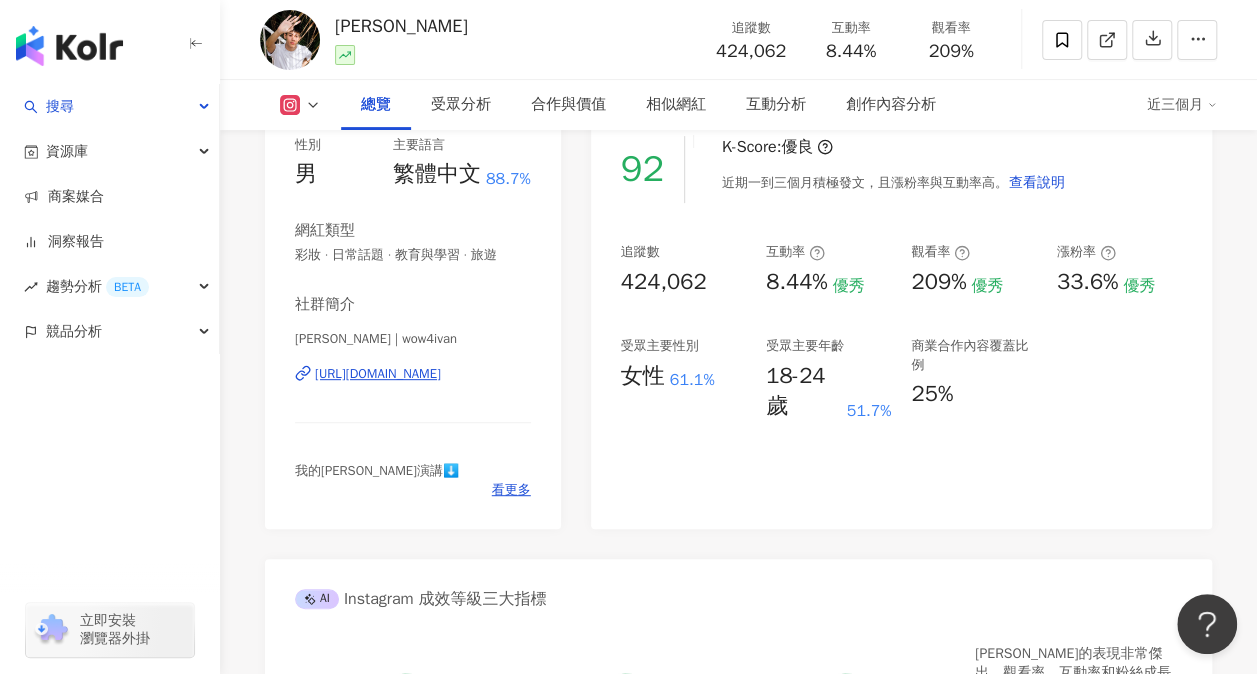 scroll, scrollTop: 400, scrollLeft: 0, axis: vertical 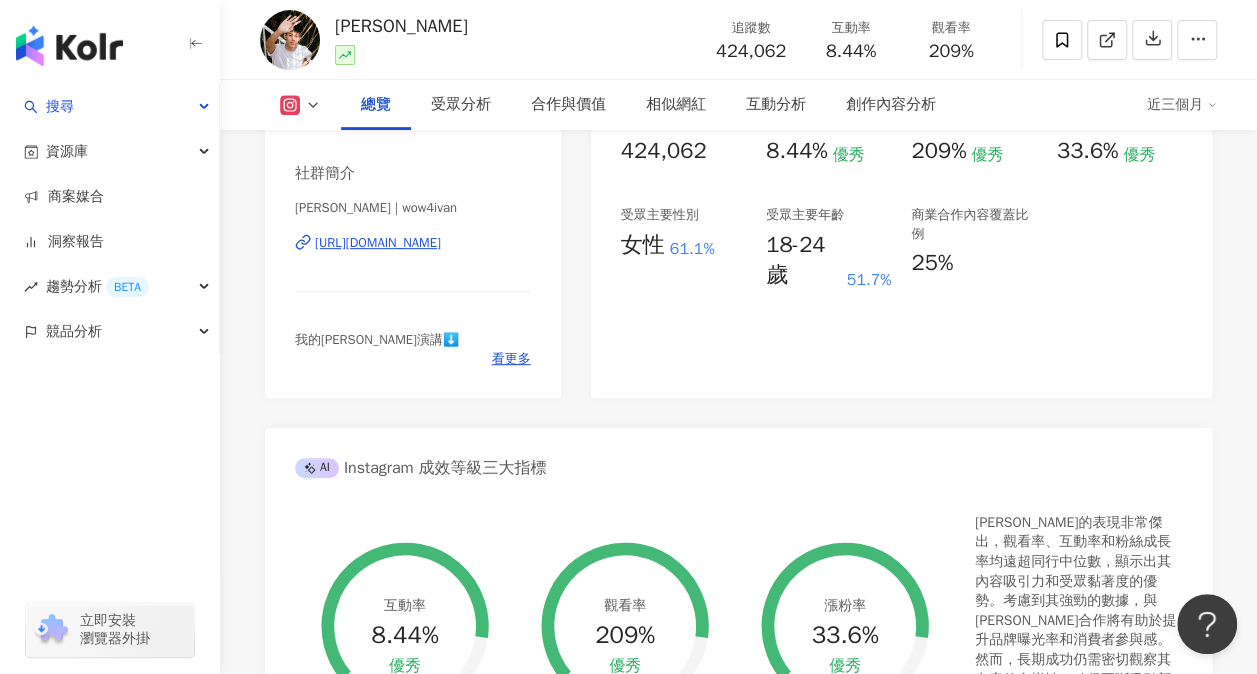 click on "https://www.instagram.com/wow4ivan/" at bounding box center (378, 243) 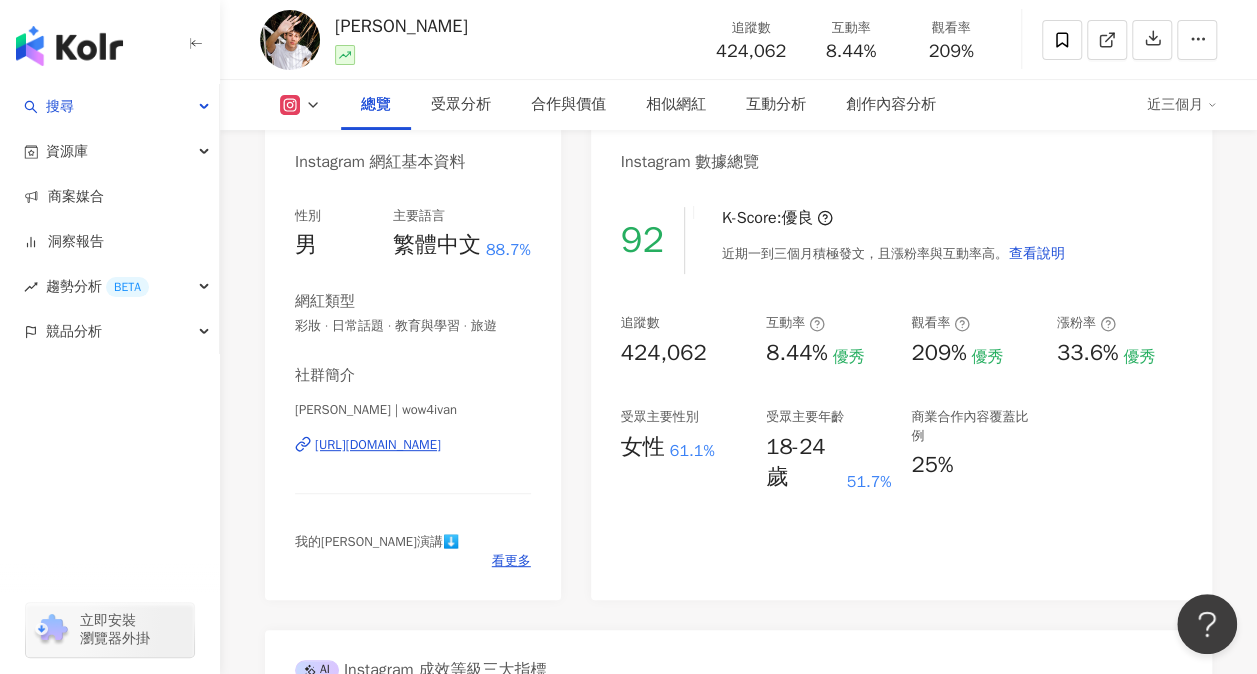 scroll, scrollTop: 200, scrollLeft: 0, axis: vertical 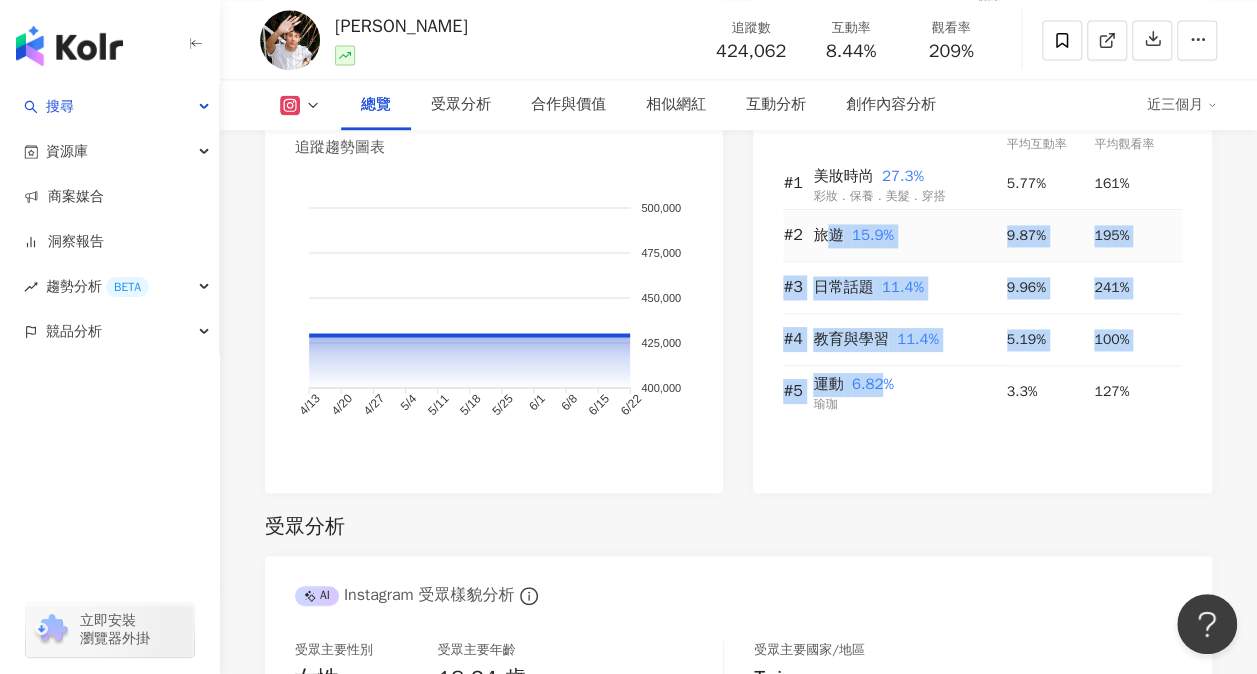 drag, startPoint x: 874, startPoint y: 393, endPoint x: 826, endPoint y: 214, distance: 185.32404 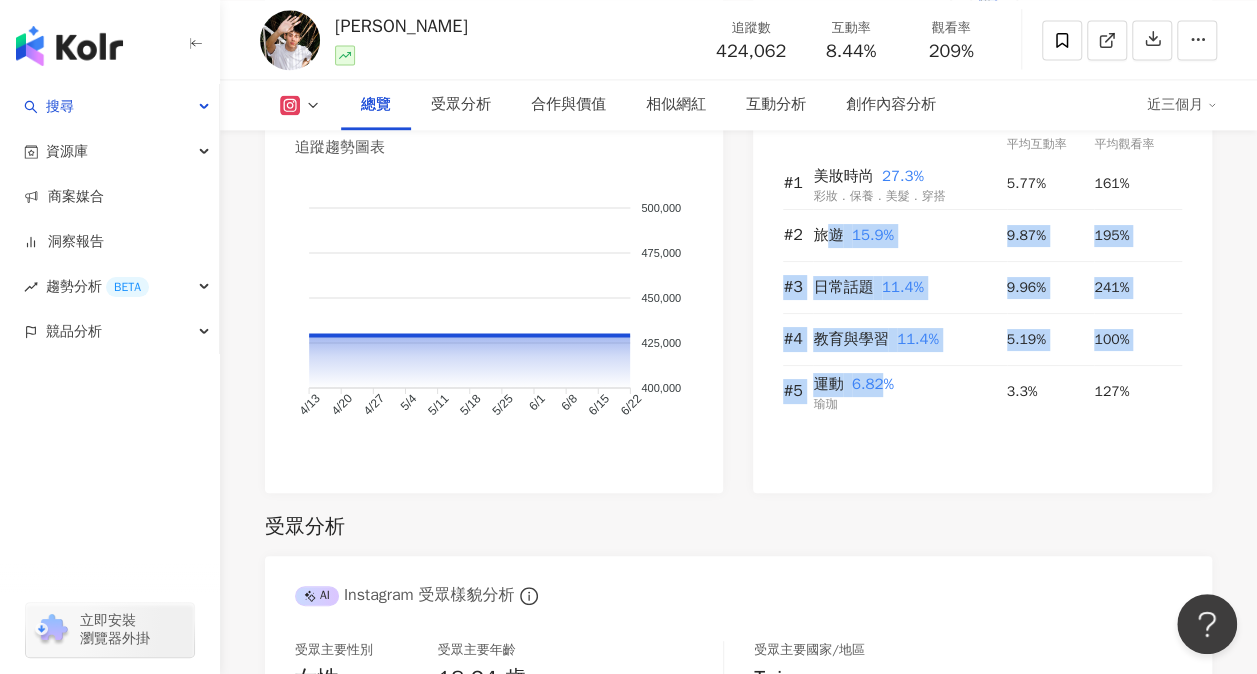 drag, startPoint x: 832, startPoint y: 233, endPoint x: 910, endPoint y: 364, distance: 152.4631 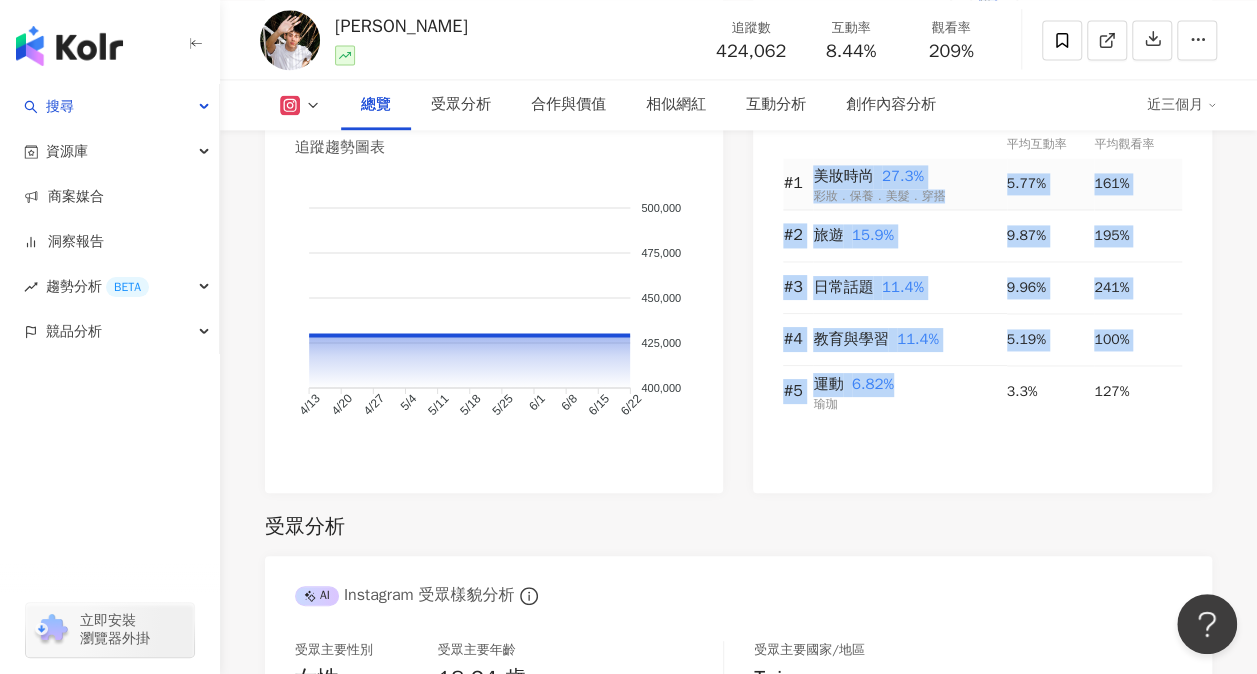 drag, startPoint x: 909, startPoint y: 364, endPoint x: 811, endPoint y: 179, distance: 209.35378 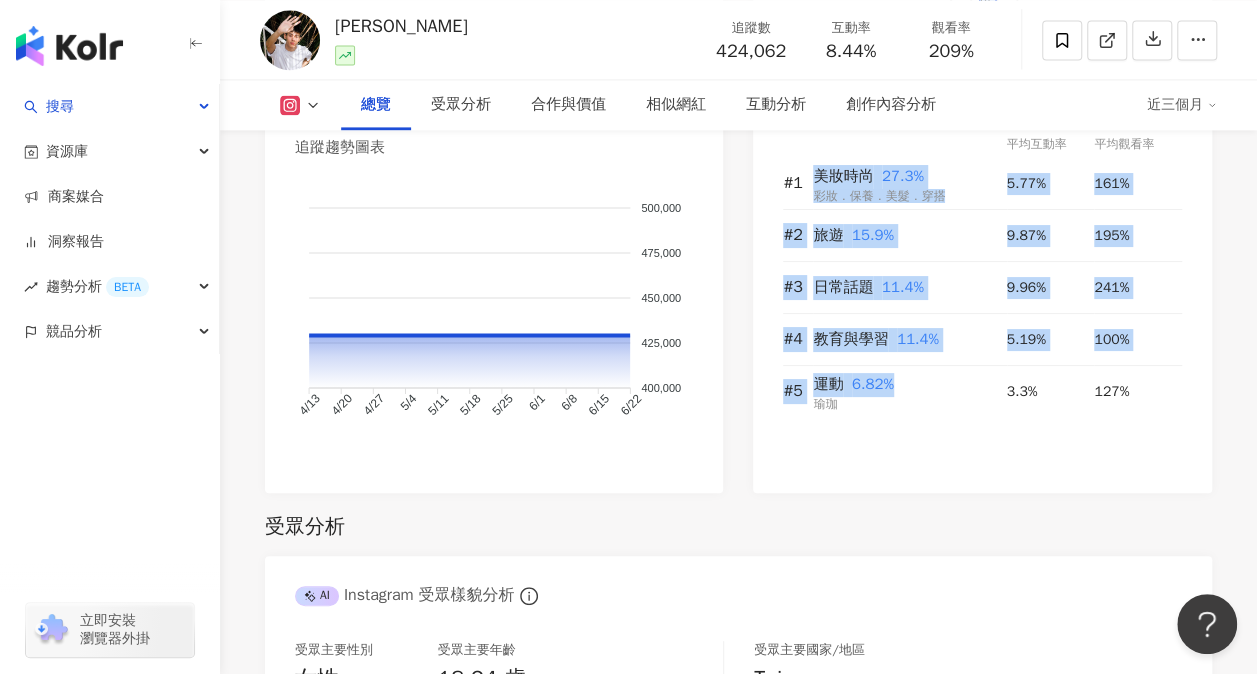 copy on "美妝時尚    27.3% 彩妝．保養．美髮．穿搭 5.77% 161% #2 旅遊    15.9% 9.87% 195% #3 日常話題    11.4% 9.96% 241% #4 教育與學習    11.4% 5.19% 100% #5 運動    6.82%" 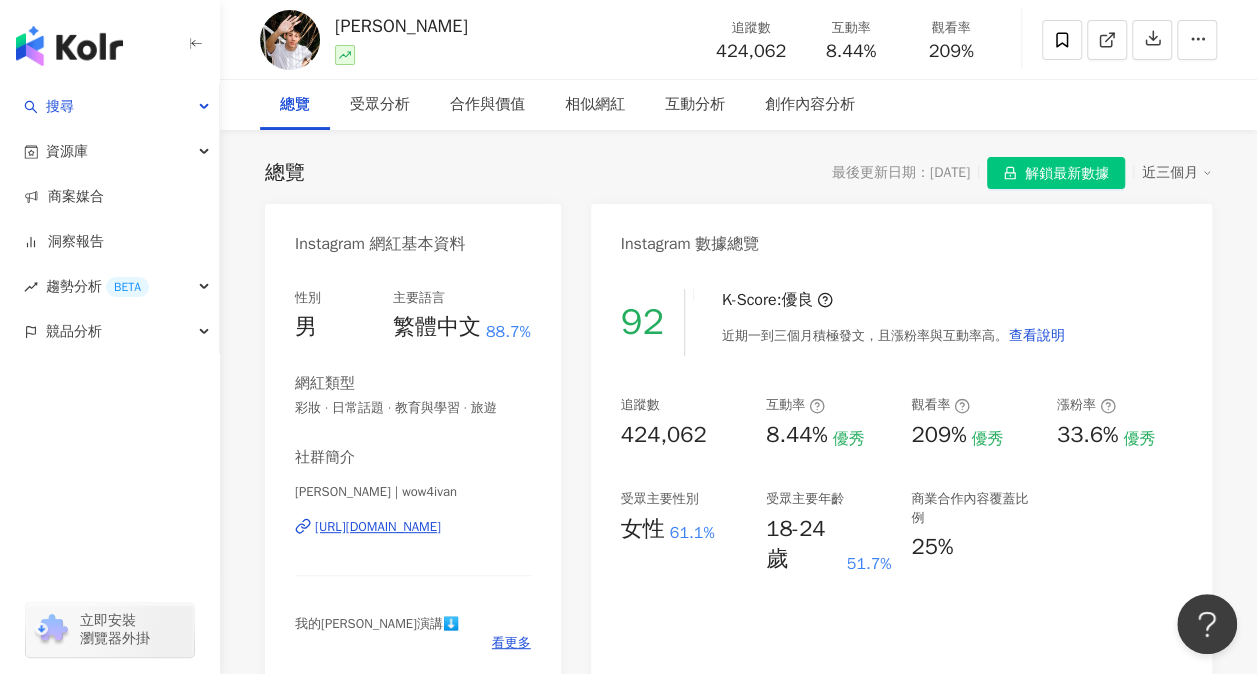 scroll, scrollTop: 0, scrollLeft: 0, axis: both 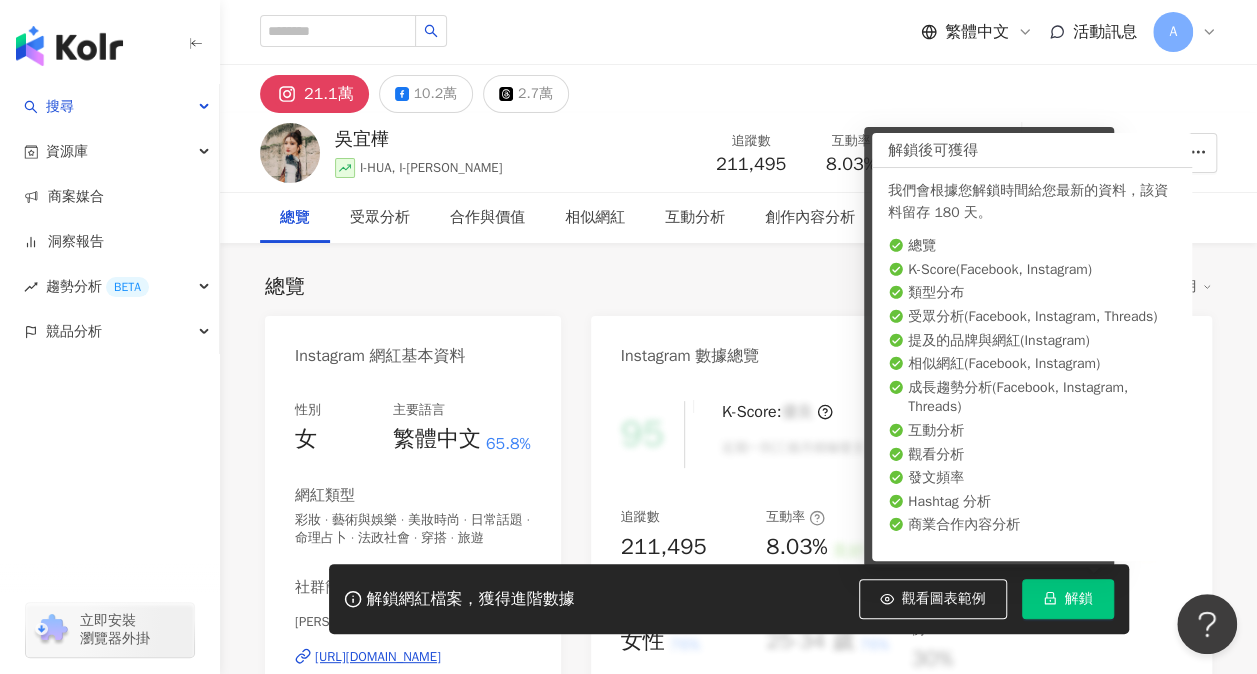 click on "解鎖" at bounding box center (1068, 599) 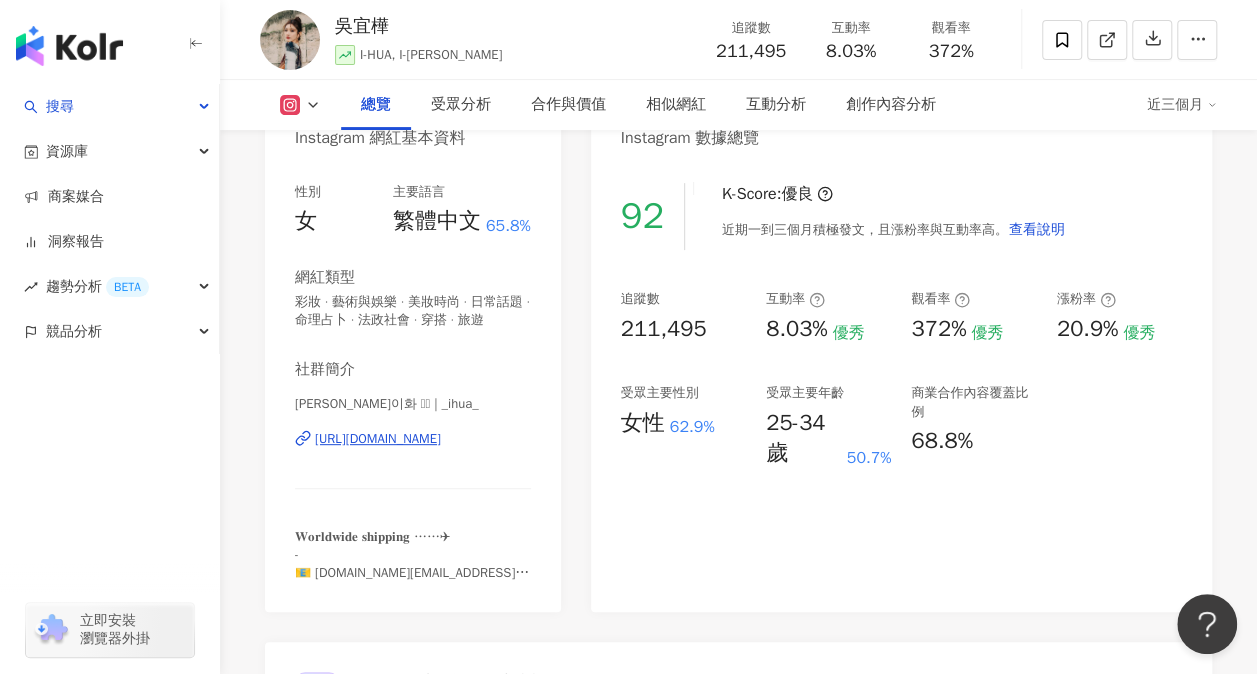 scroll, scrollTop: 200, scrollLeft: 0, axis: vertical 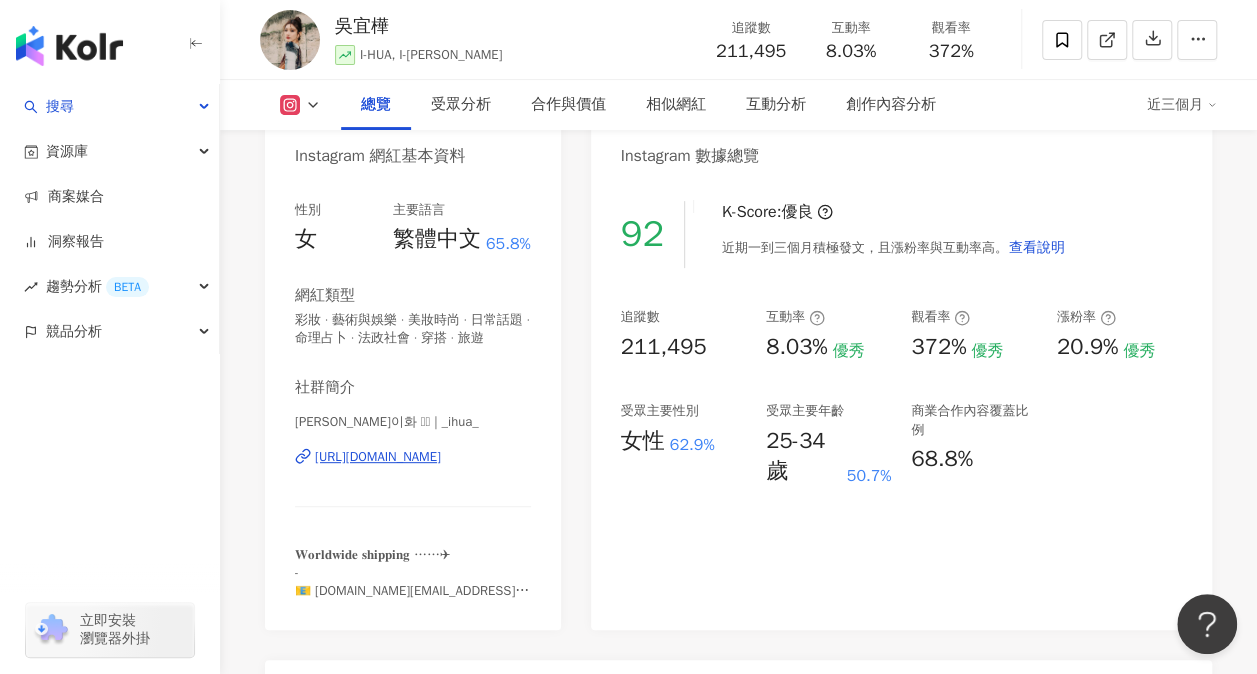 click on "https://www.instagram.com/_ihua_/" at bounding box center [378, 457] 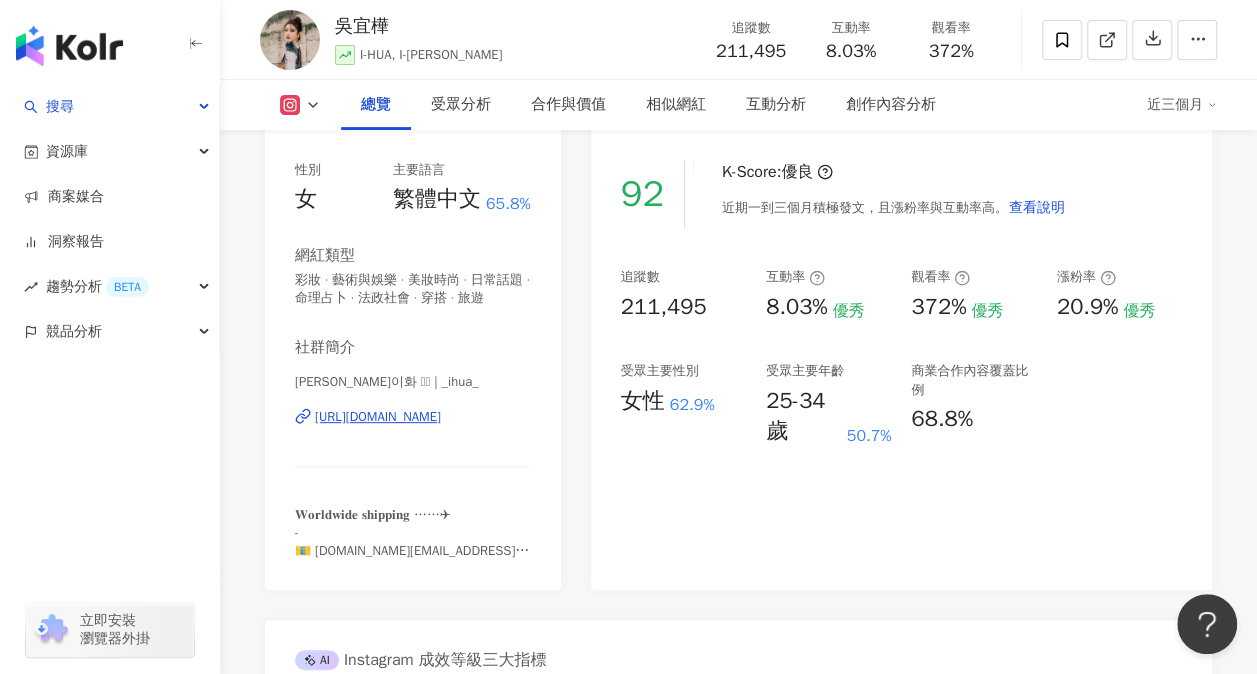 scroll, scrollTop: 200, scrollLeft: 0, axis: vertical 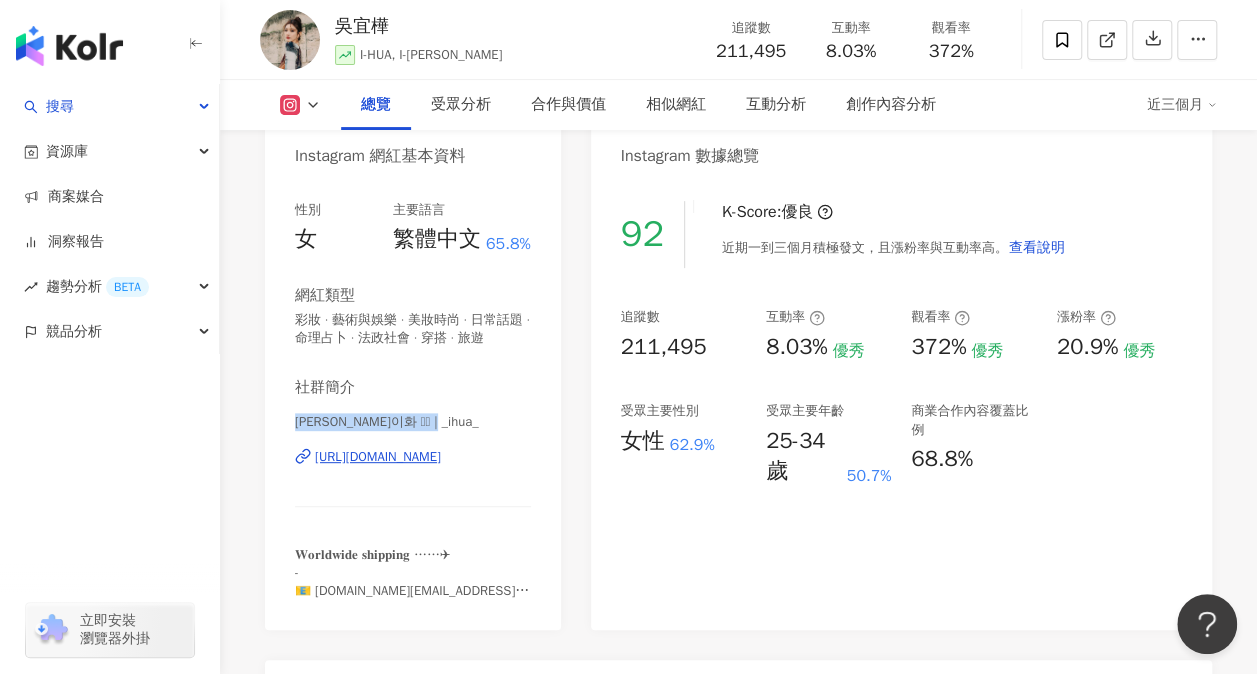 drag, startPoint x: 294, startPoint y: 439, endPoint x: 440, endPoint y: 435, distance: 146.05478 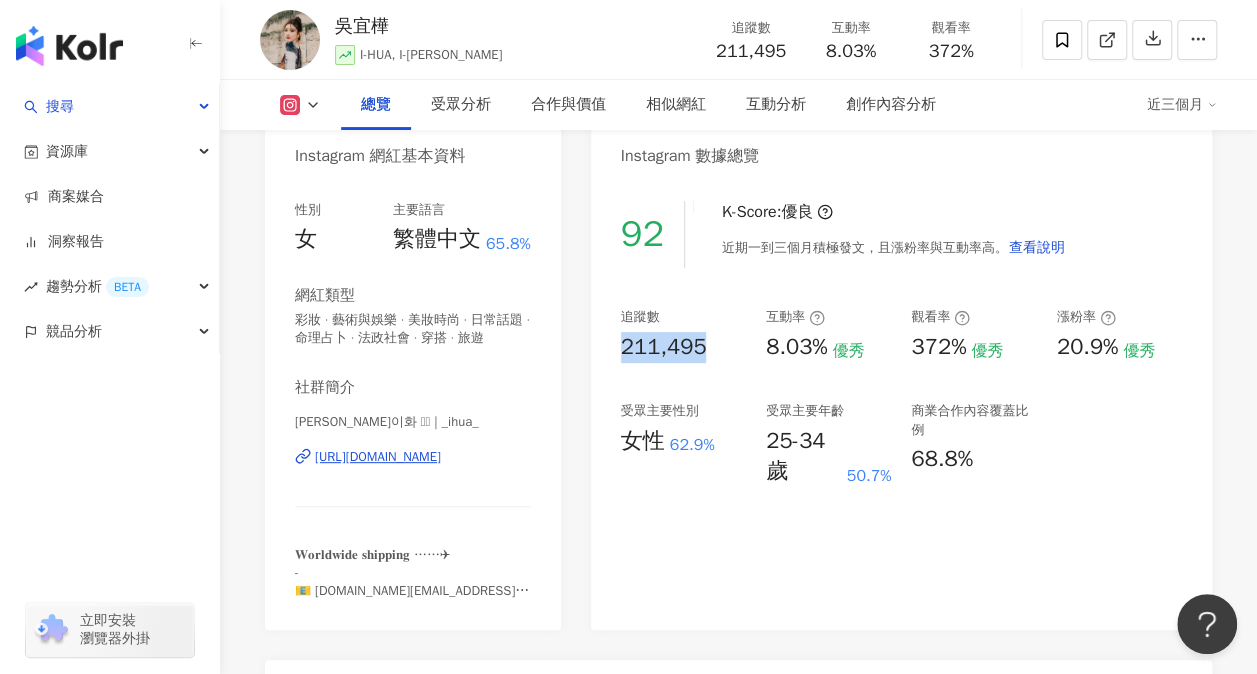 drag, startPoint x: 624, startPoint y: 346, endPoint x: 706, endPoint y: 346, distance: 82 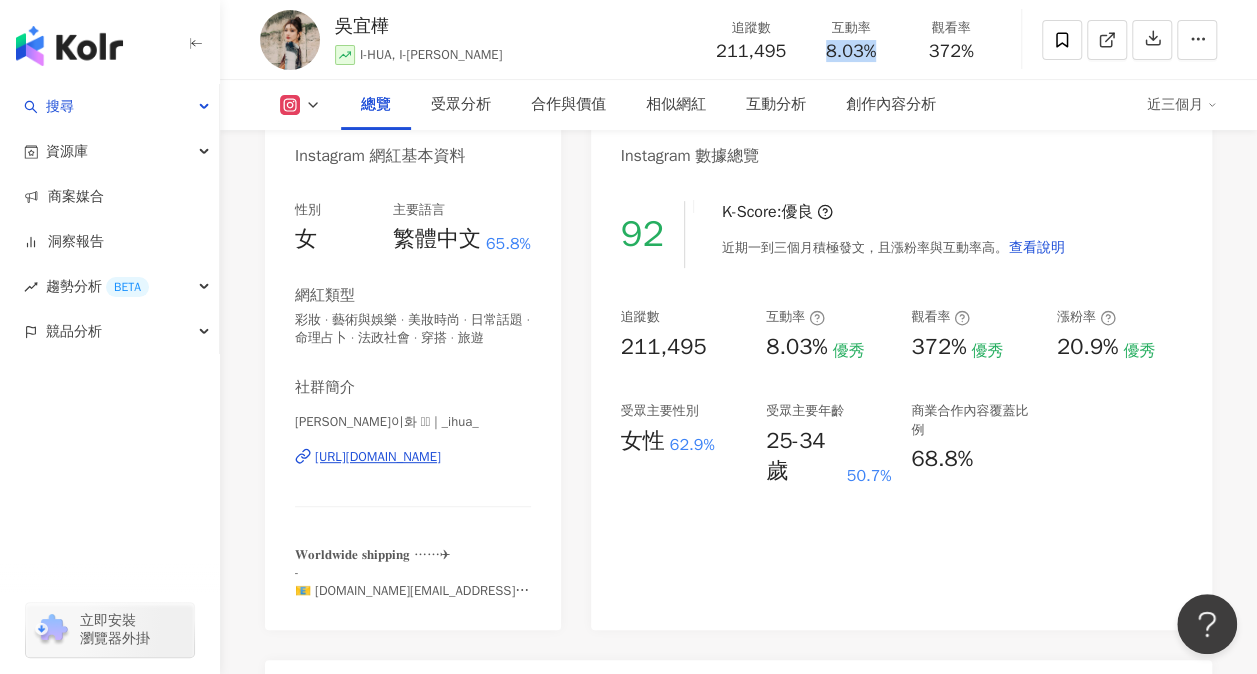 drag, startPoint x: 819, startPoint y: 55, endPoint x: 882, endPoint y: 52, distance: 63.07139 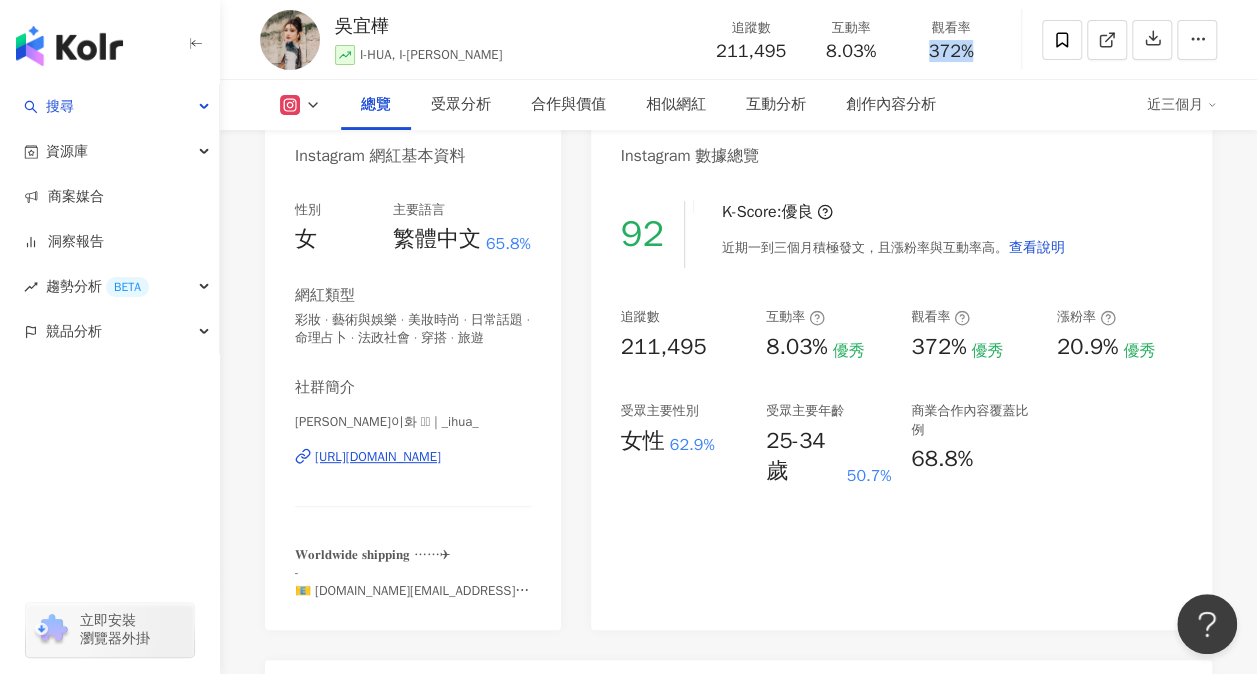 drag, startPoint x: 924, startPoint y: 53, endPoint x: 980, endPoint y: 59, distance: 56.32051 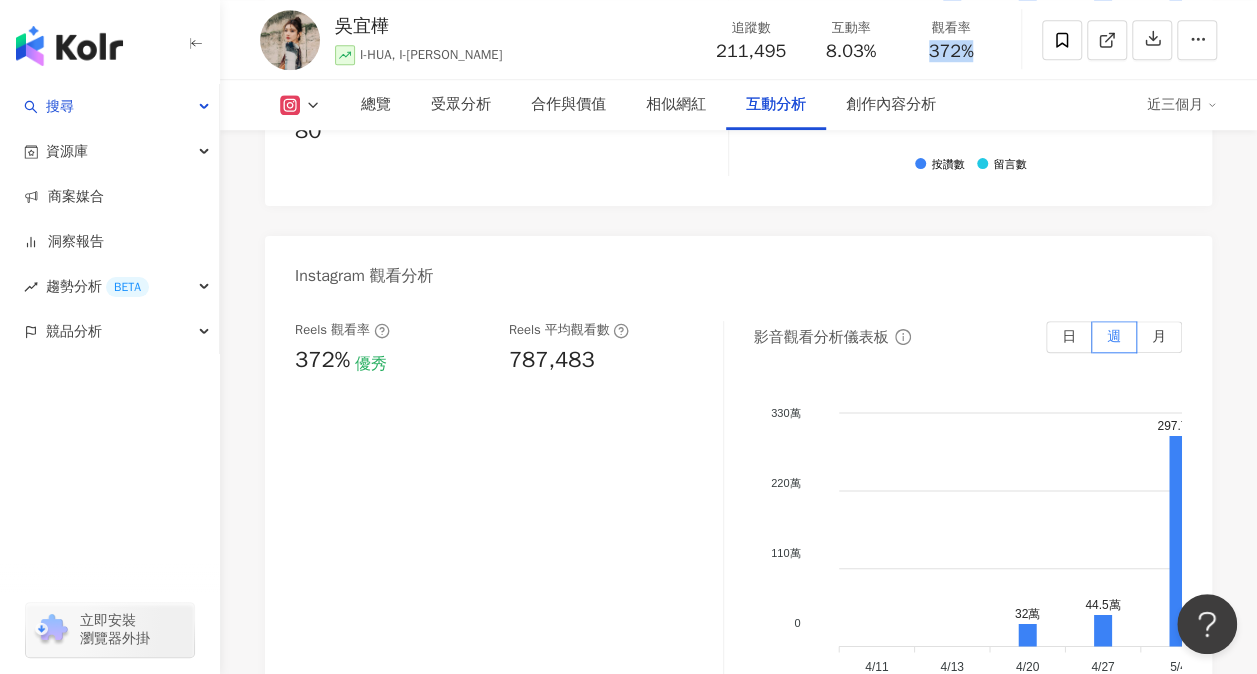 scroll, scrollTop: 4600, scrollLeft: 0, axis: vertical 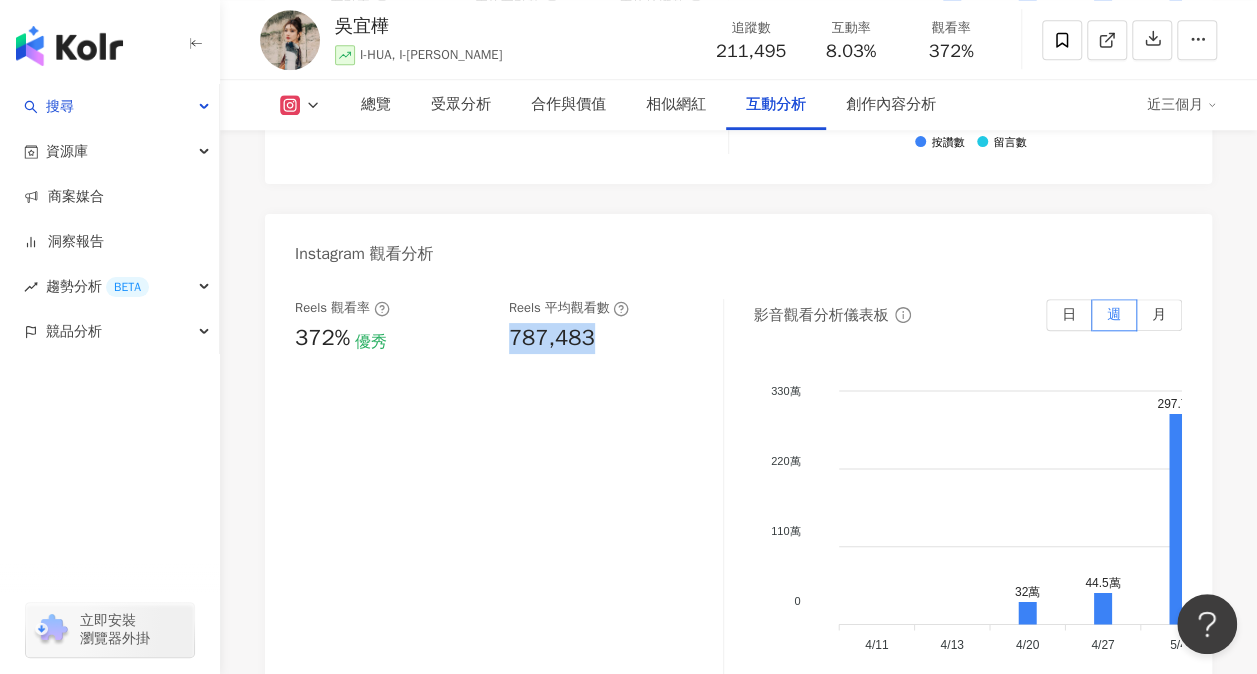 drag, startPoint x: 502, startPoint y: 252, endPoint x: 617, endPoint y: 254, distance: 115.01739 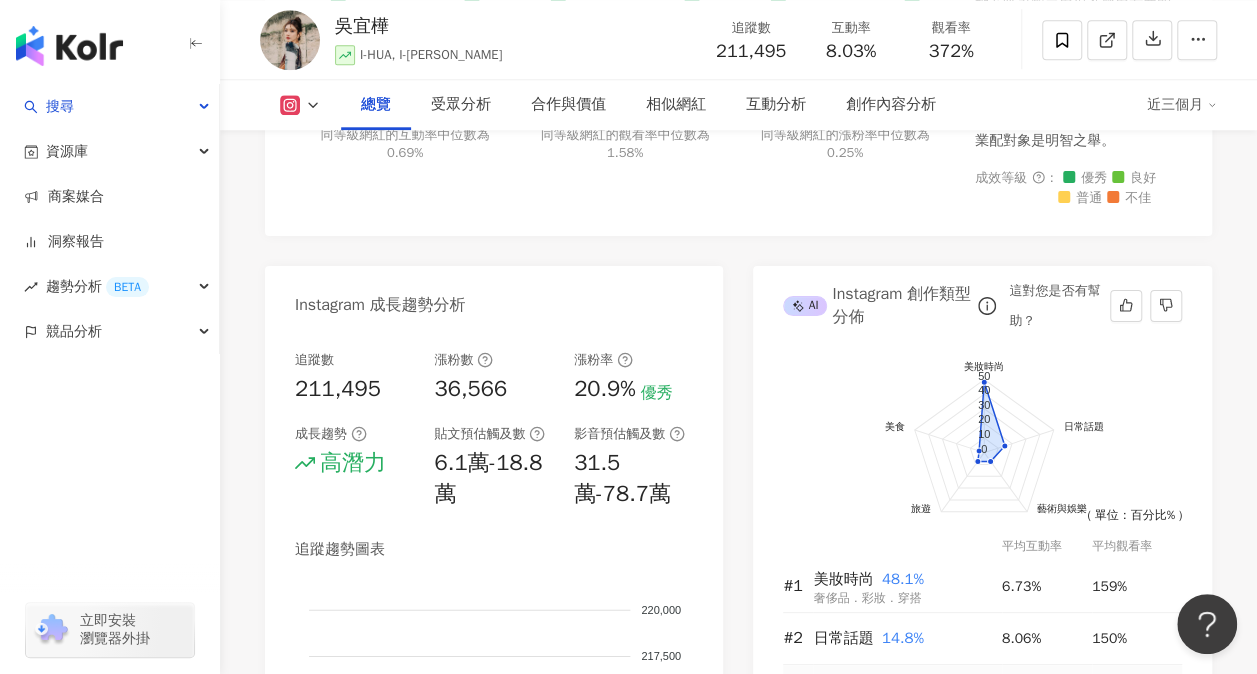scroll, scrollTop: 1300, scrollLeft: 0, axis: vertical 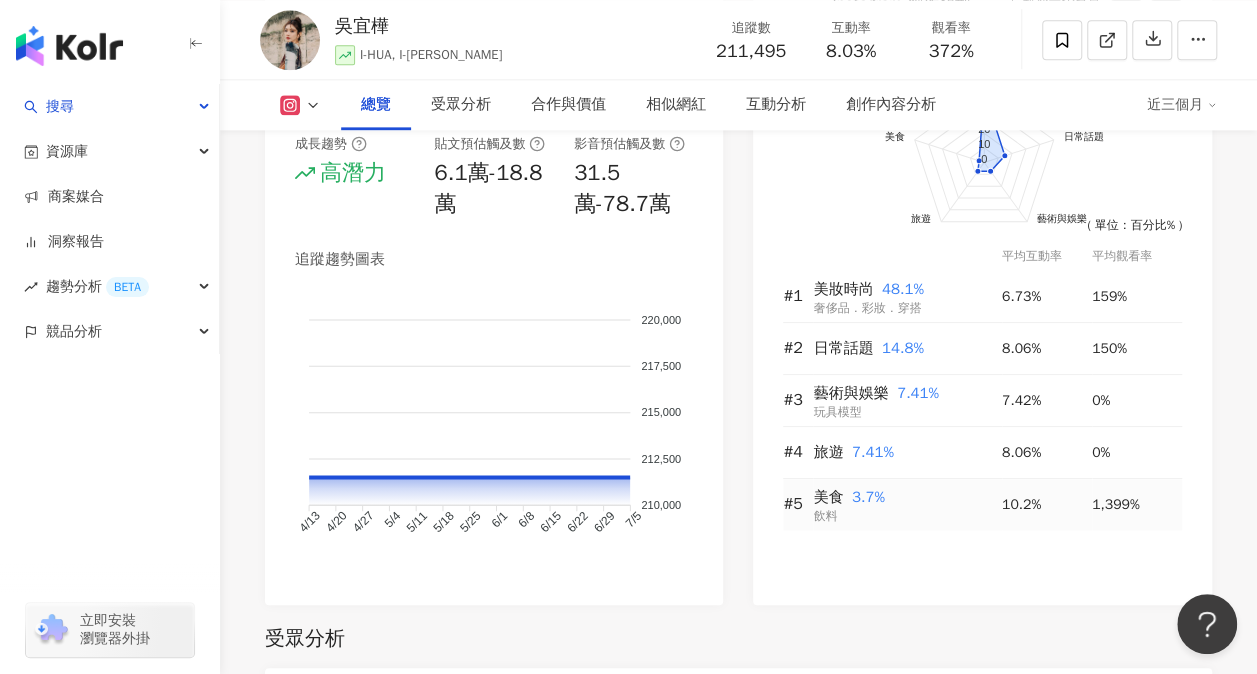 click on "美食    3.7%" at bounding box center (907, 498) 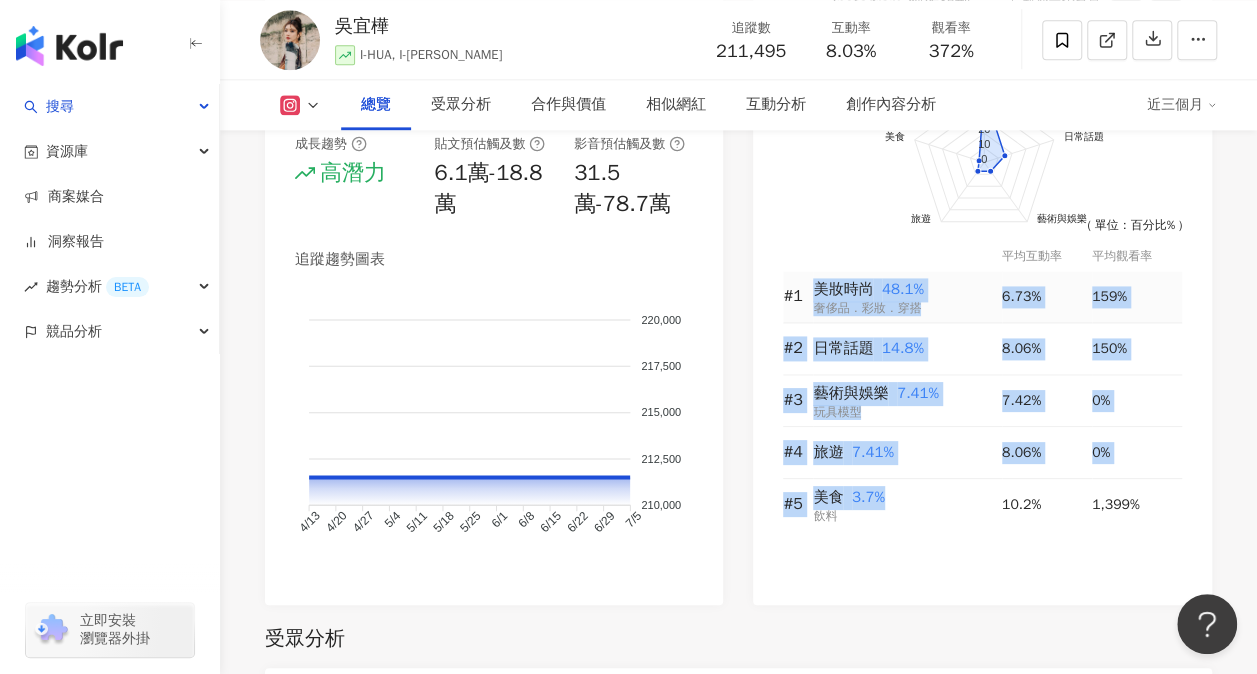 drag, startPoint x: 877, startPoint y: 500, endPoint x: 812, endPoint y: 308, distance: 202.70422 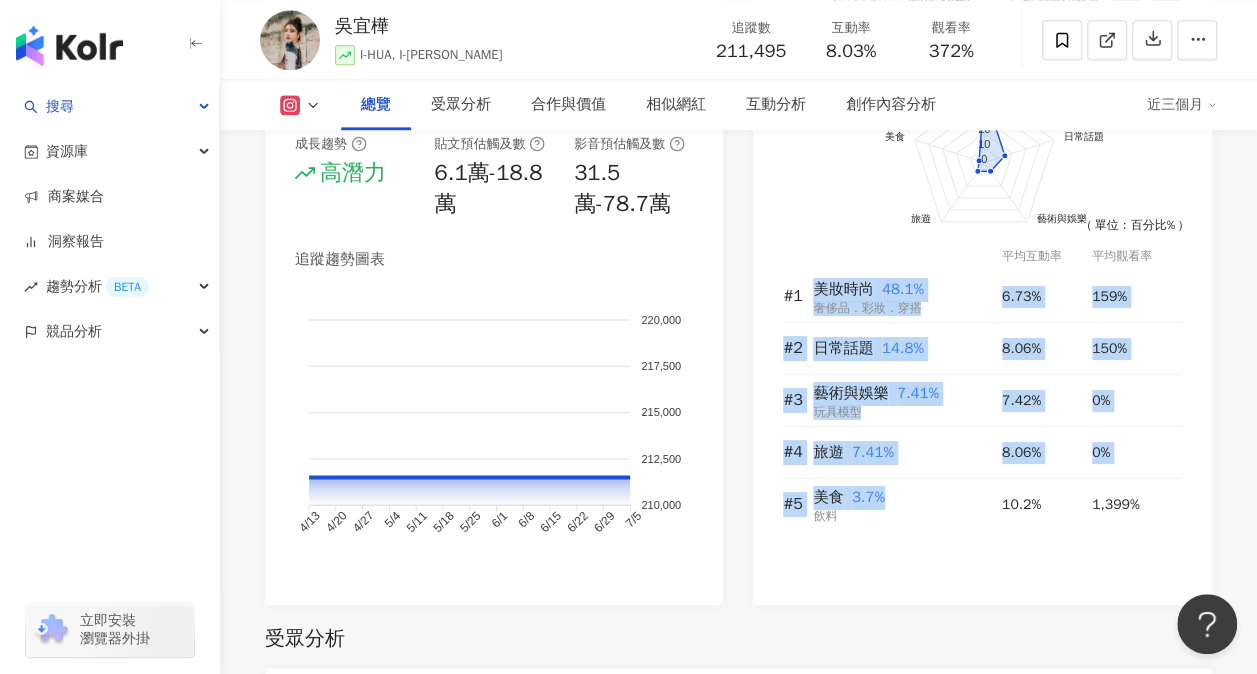 copy on "美妝時尚    48.1% 奢侈品．彩妝．穿搭 6.73% 159% #2 日常話題    14.8% 8.06% 150% #3 藝術與娛樂    7.41% 玩具模型 7.42% 0% #4 旅遊    7.41% 8.06% 0% #5 美食    3.7%" 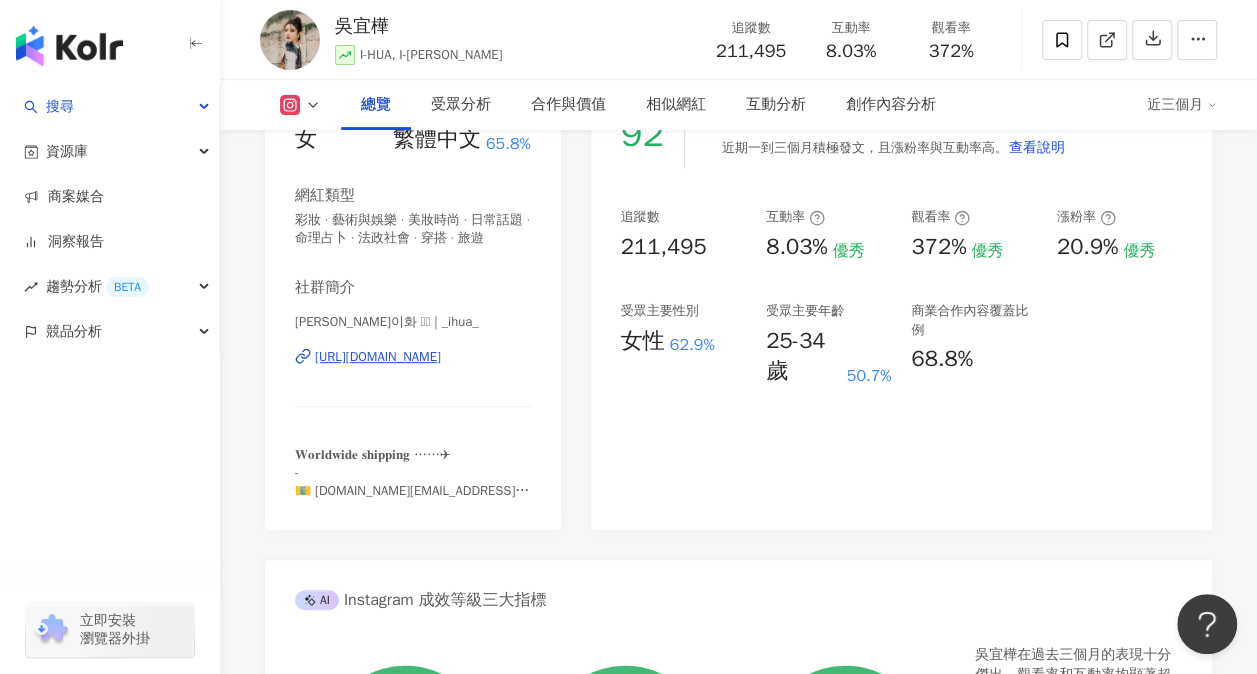 scroll, scrollTop: 0, scrollLeft: 0, axis: both 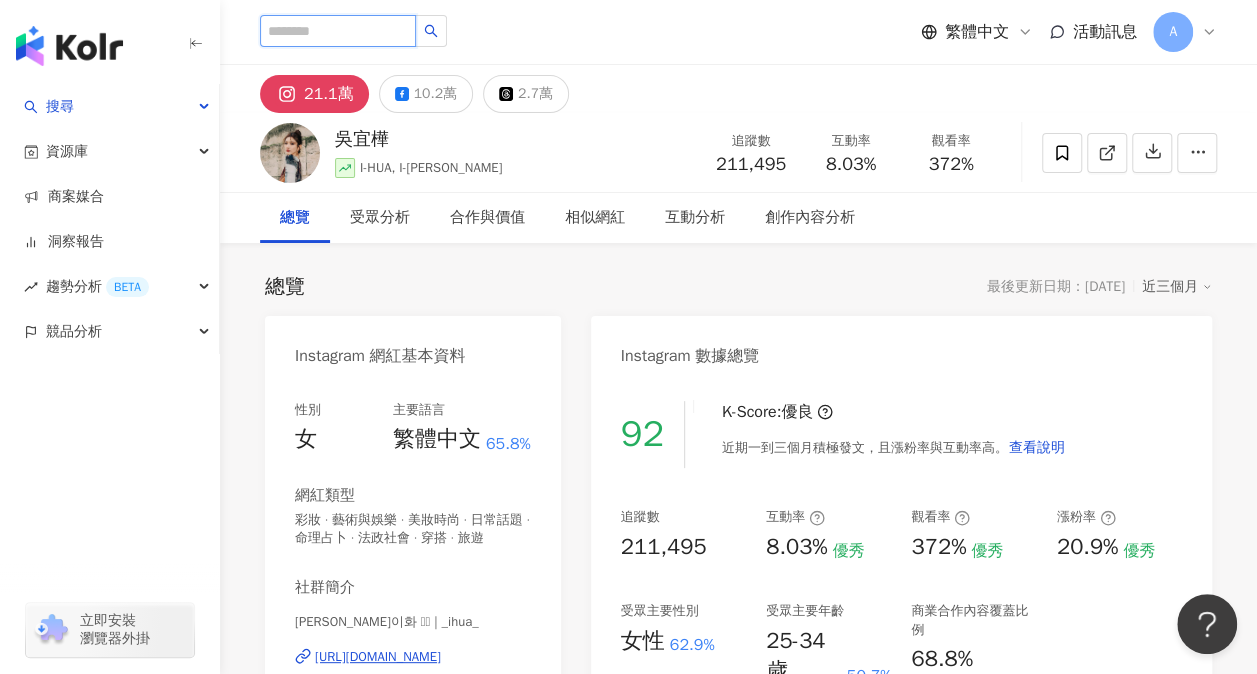 click at bounding box center [338, 31] 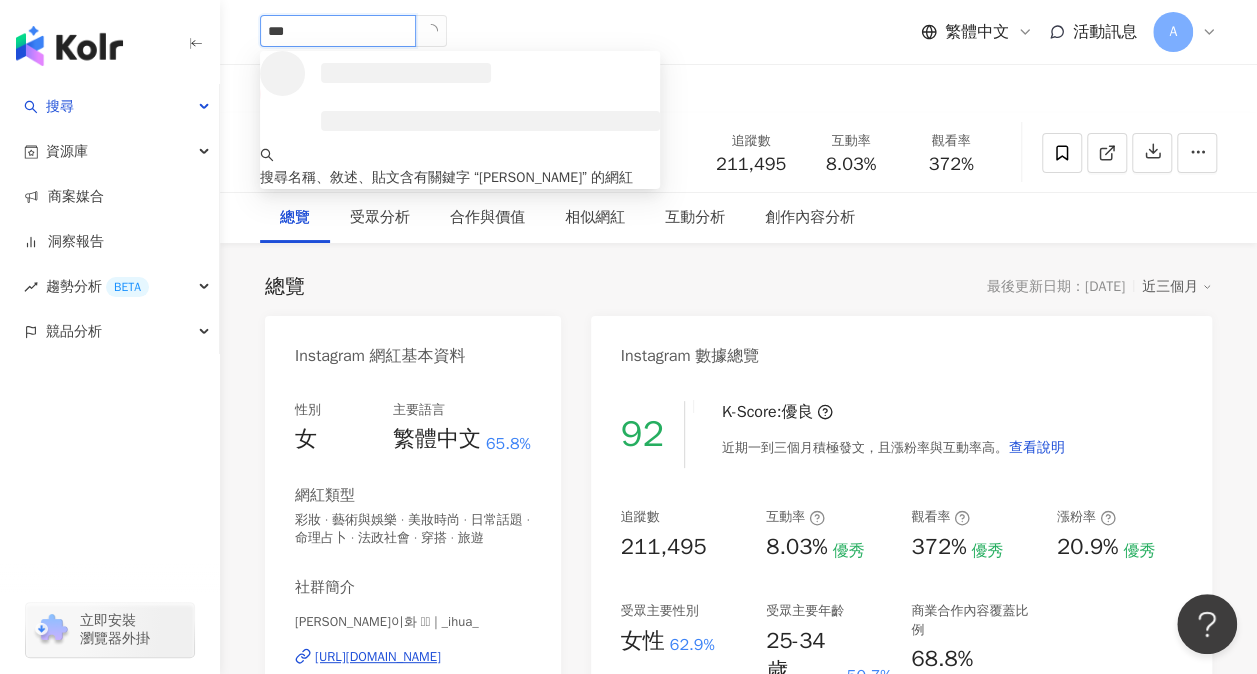 type on "***" 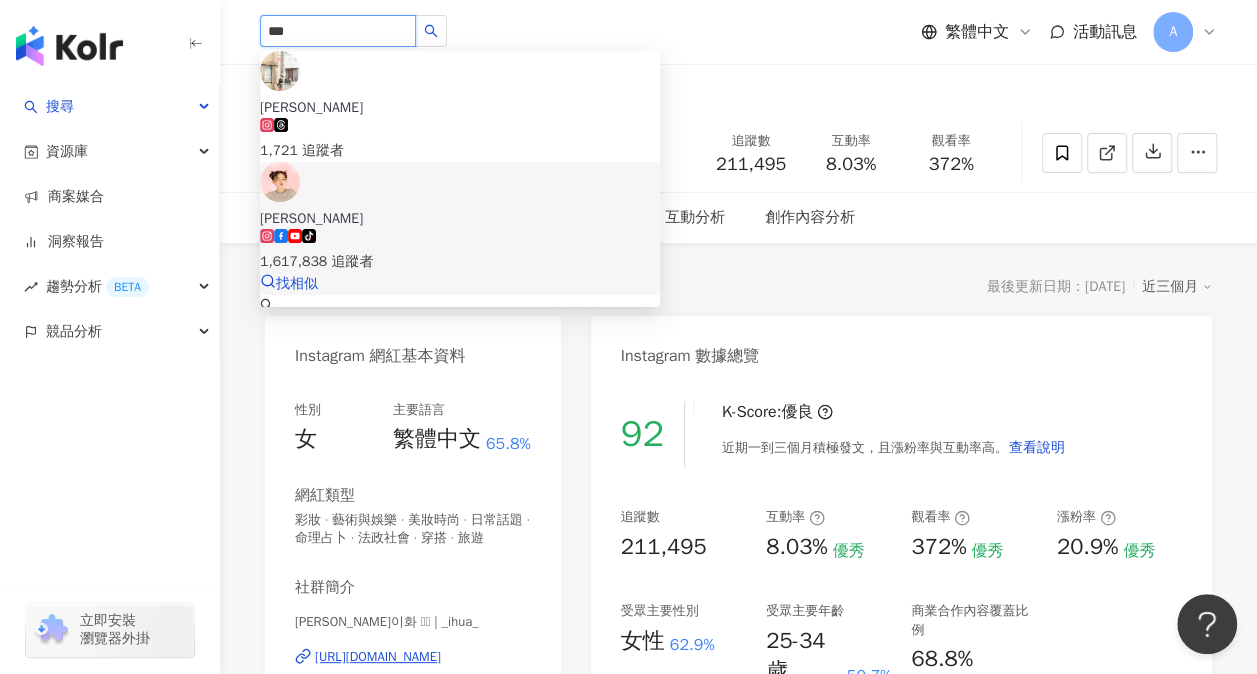 click on "陳彥婷 tiffany" at bounding box center (460, 219) 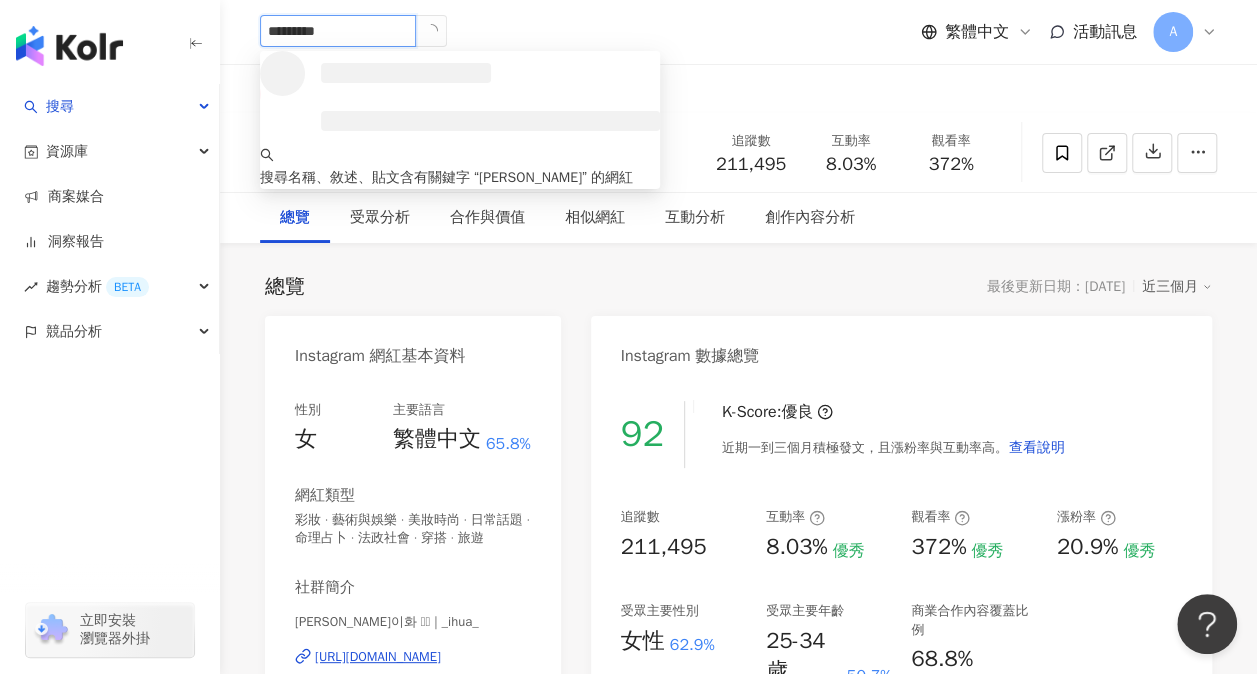 type on "**********" 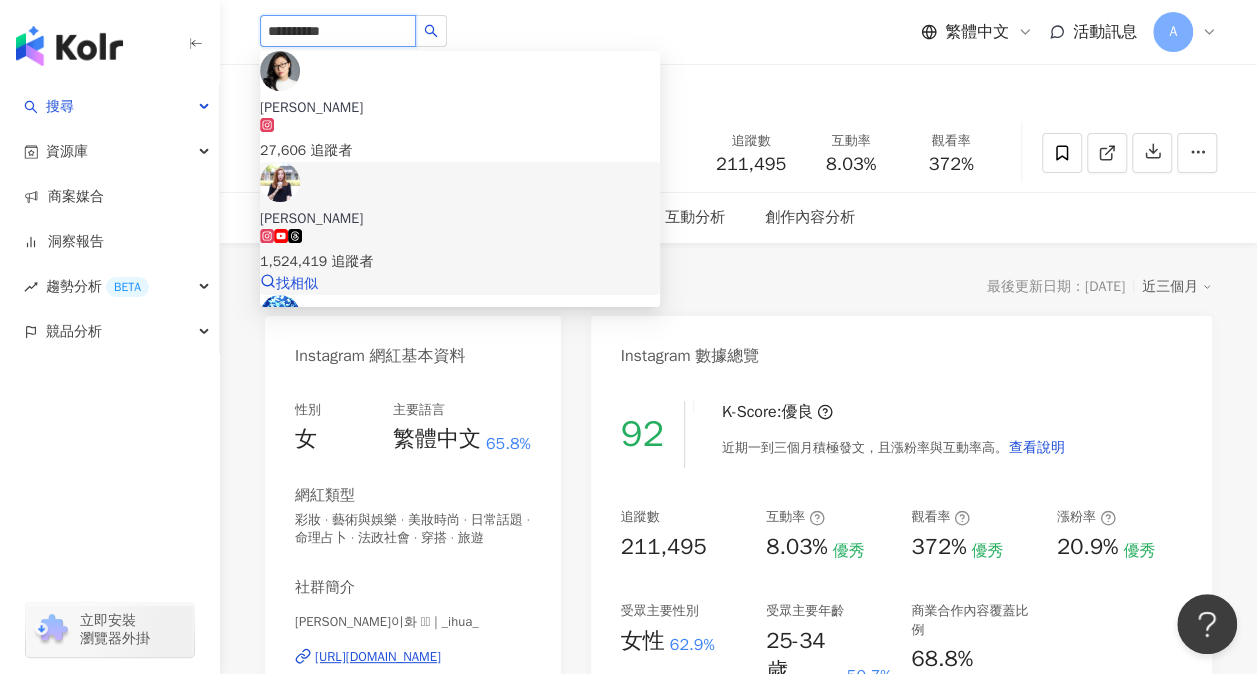 click on "1,524,419   追蹤者" at bounding box center [460, 262] 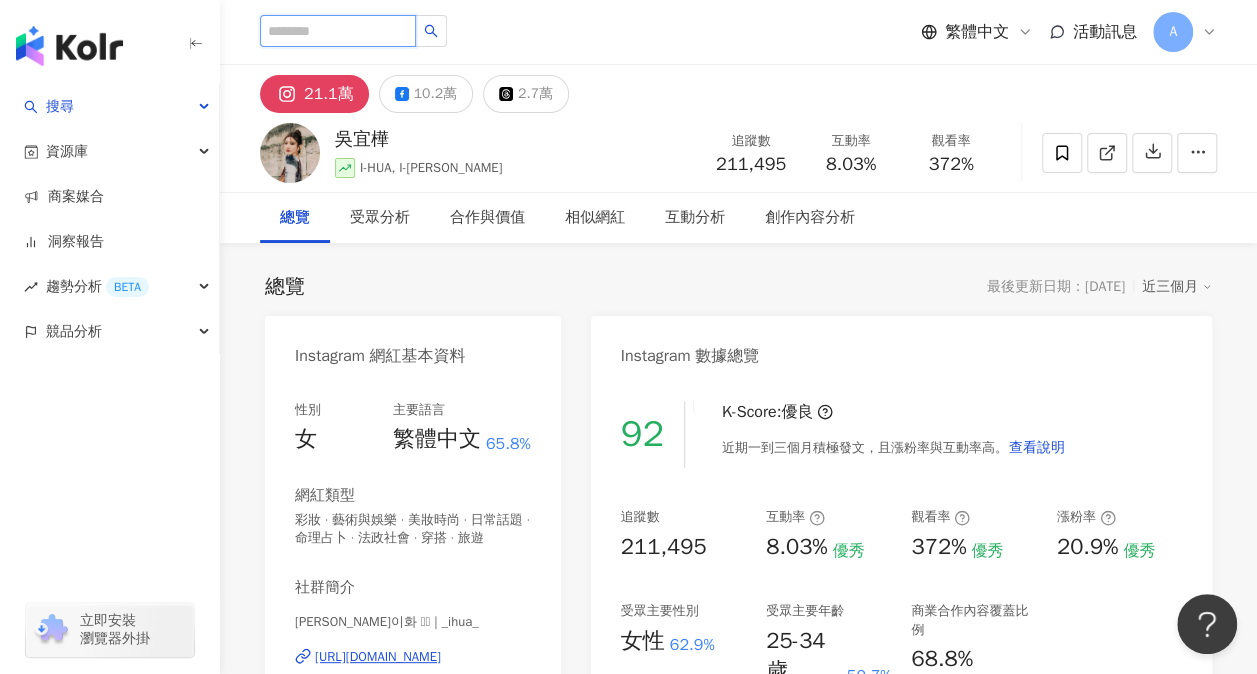 click at bounding box center (338, 31) 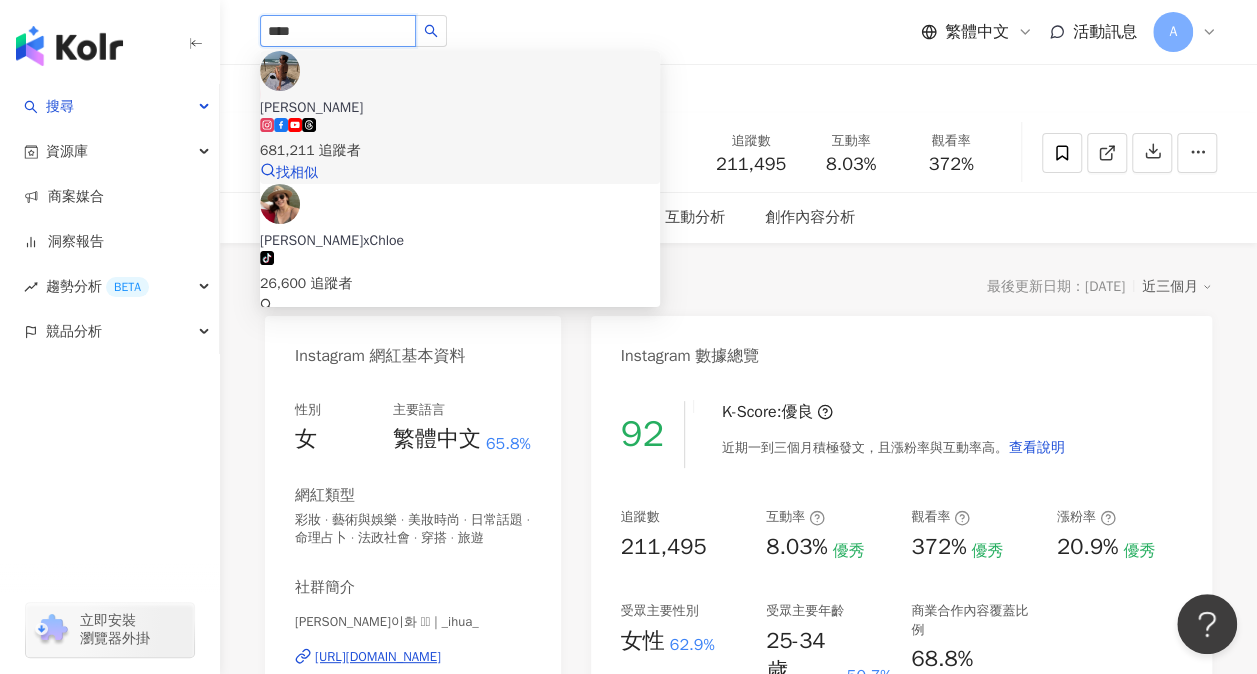 click on "中川秀美" at bounding box center [460, 108] 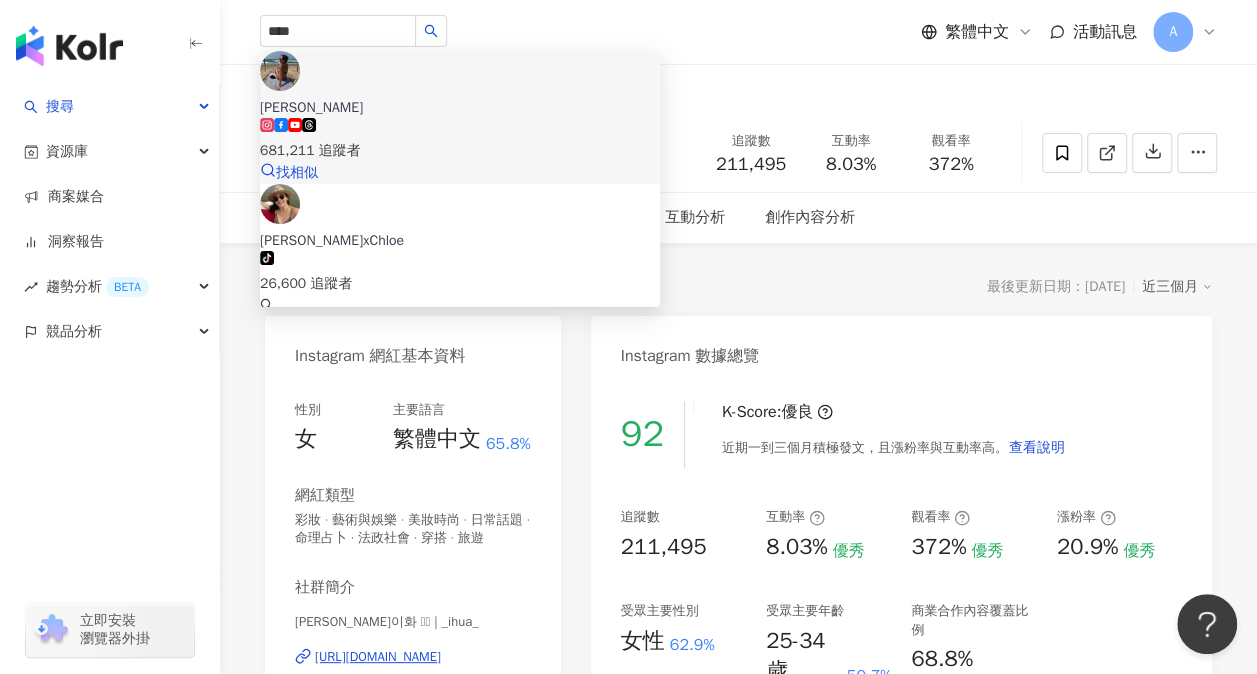 type 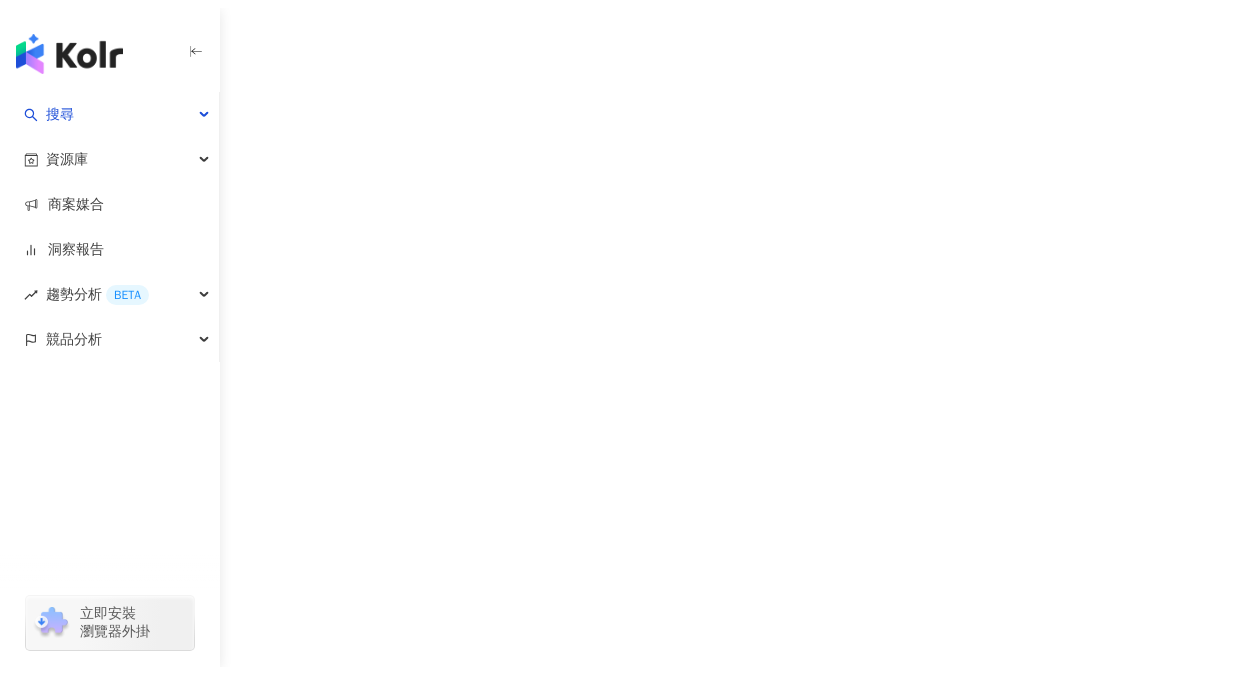 scroll, scrollTop: 0, scrollLeft: 0, axis: both 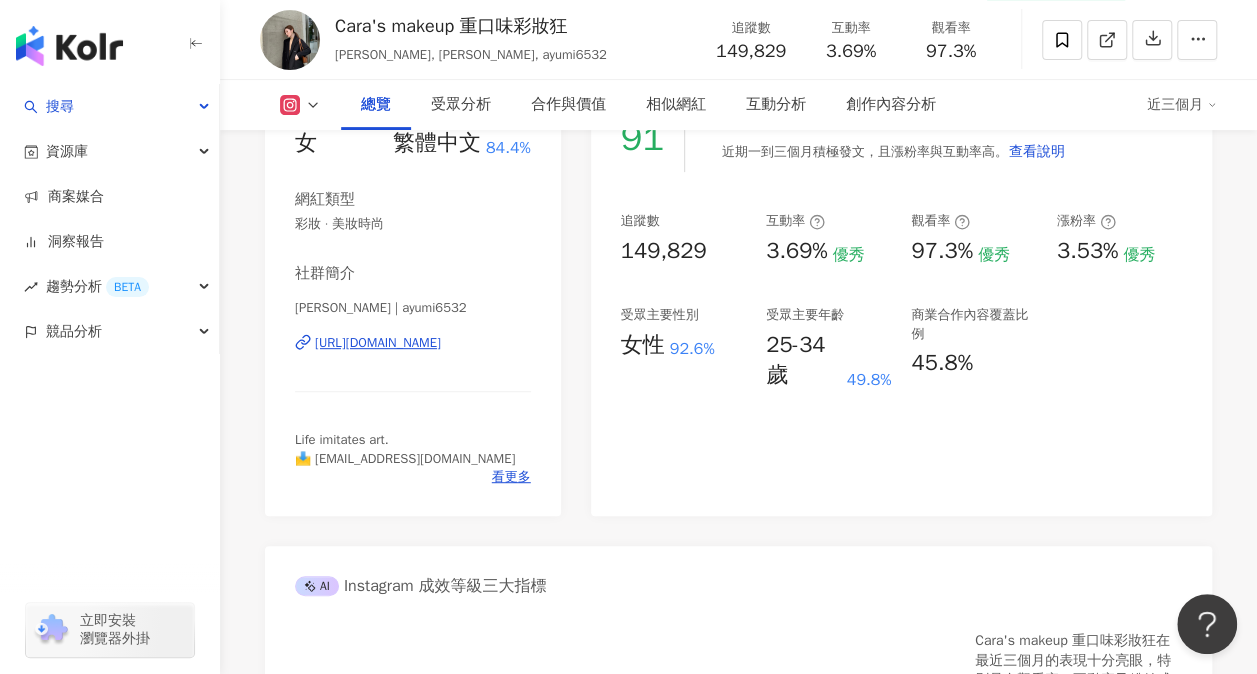 click on "[URL][DOMAIN_NAME]" at bounding box center [378, 343] 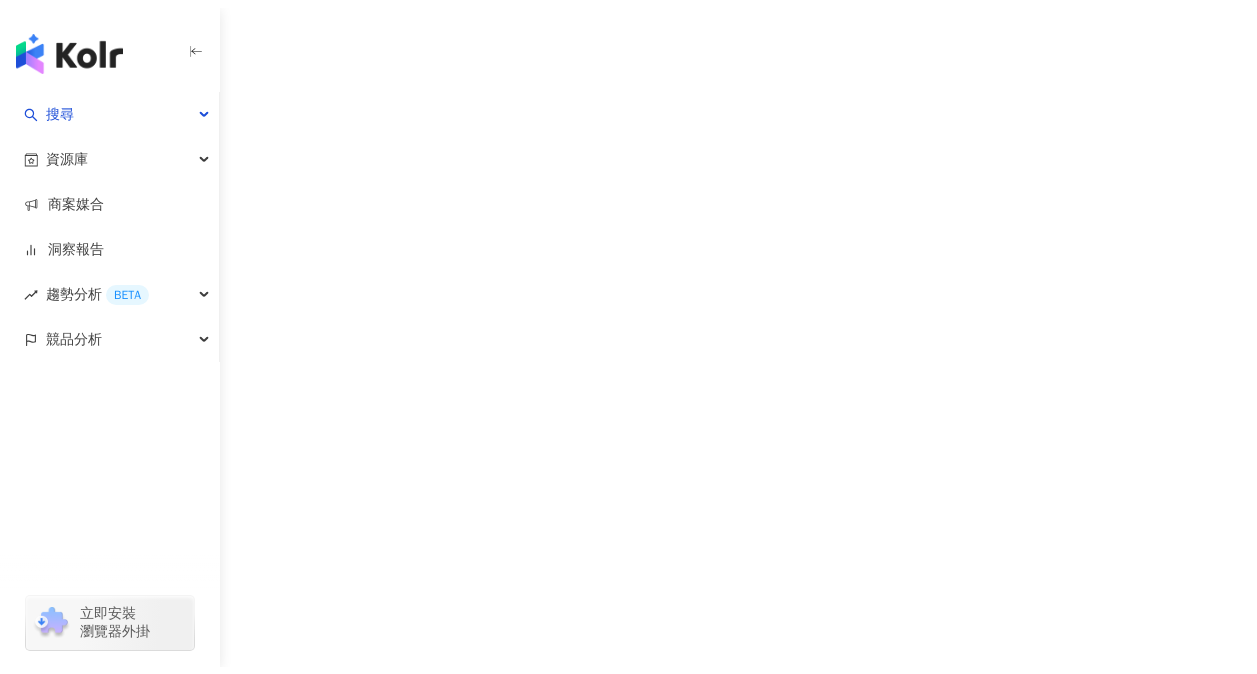 scroll, scrollTop: 0, scrollLeft: 0, axis: both 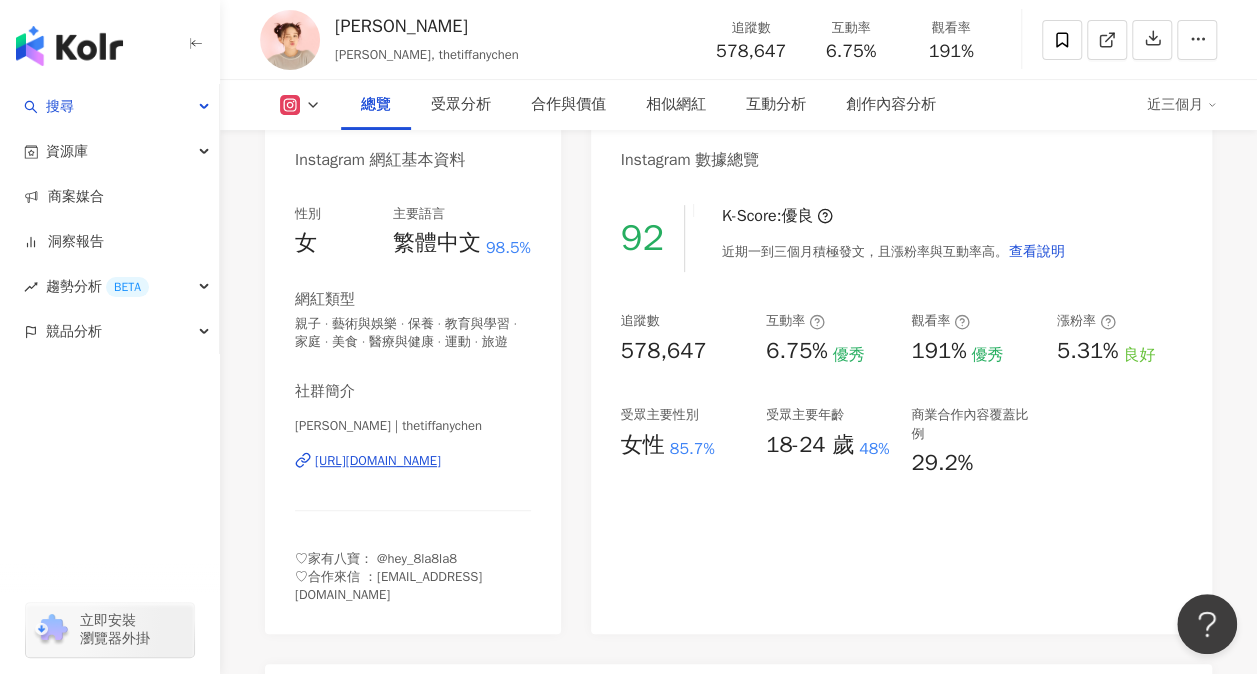 click on "[URL][DOMAIN_NAME]" at bounding box center [378, 461] 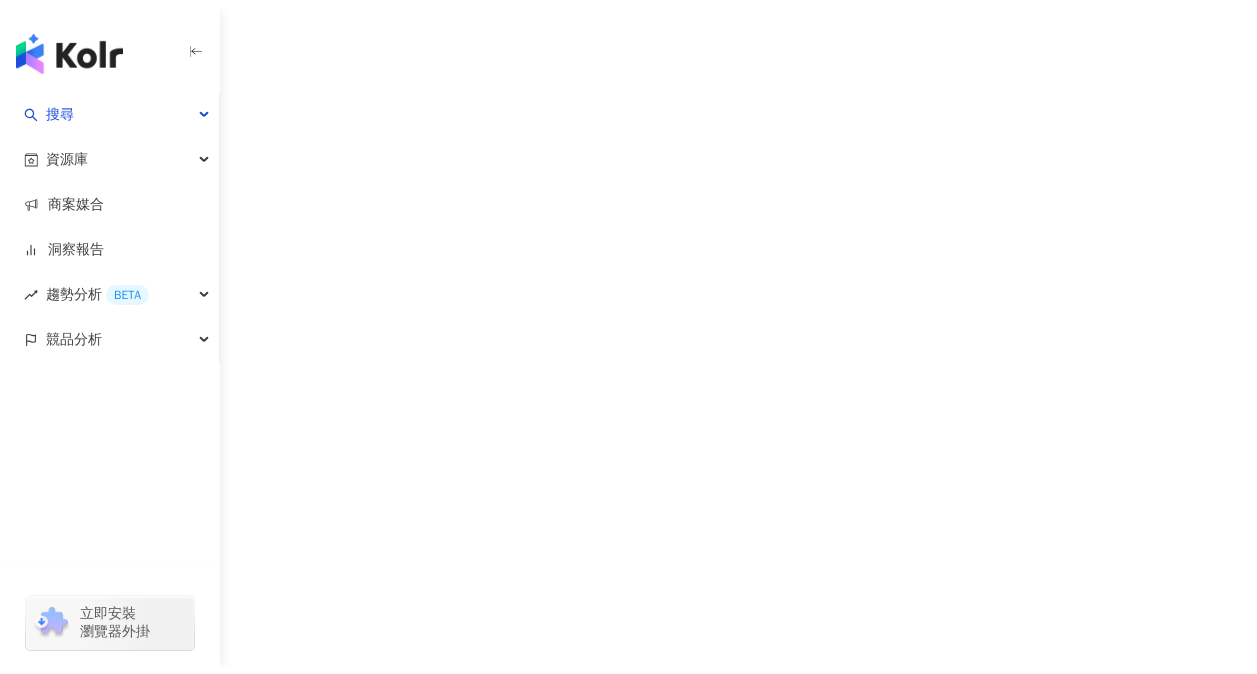 scroll, scrollTop: 0, scrollLeft: 0, axis: both 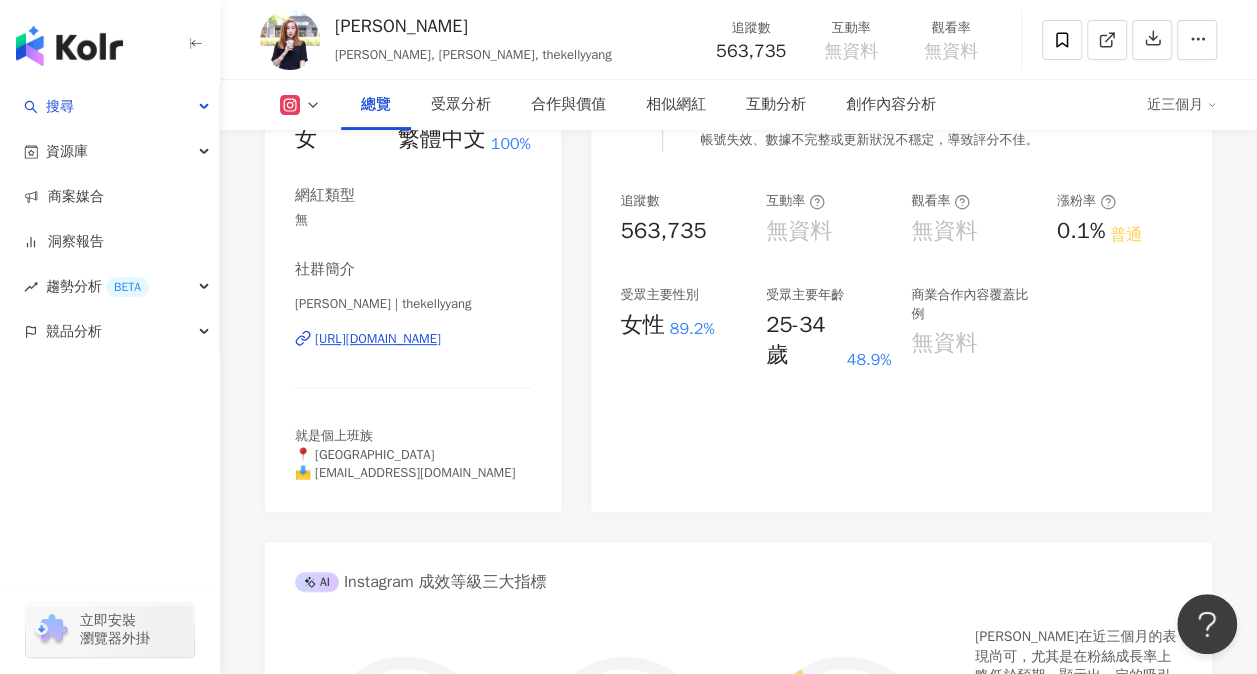 click on "https://www.instagram.com/thekellyyang/" at bounding box center (378, 339) 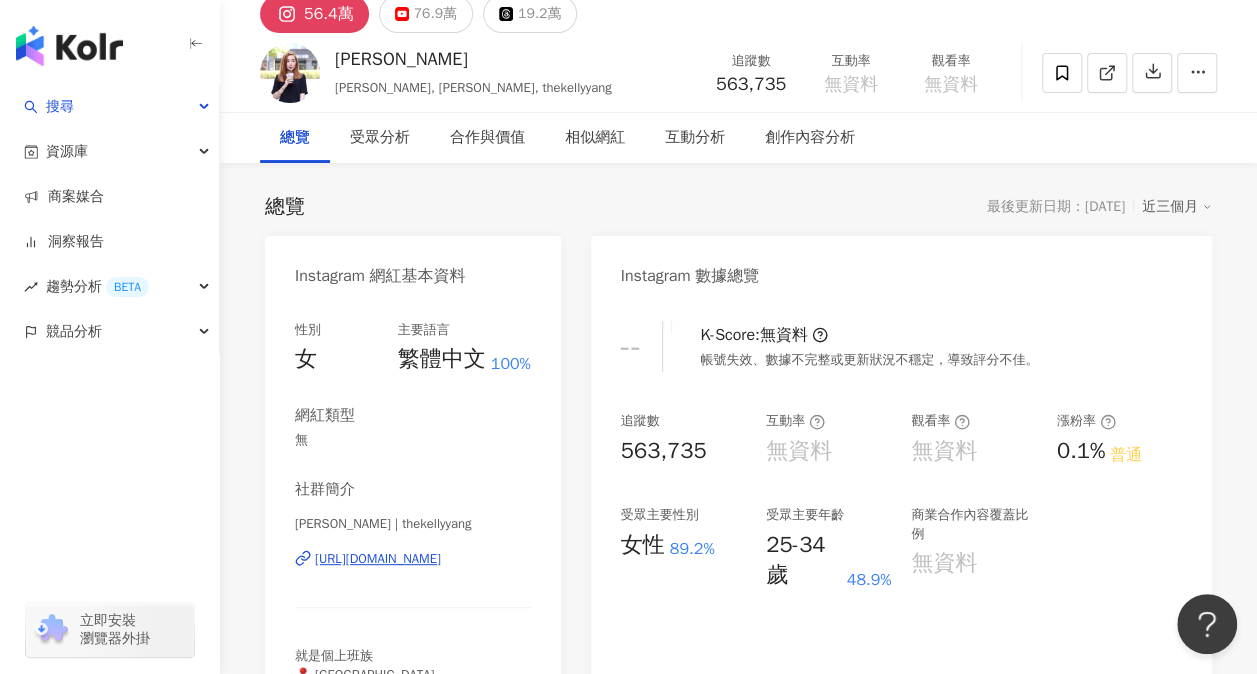 scroll, scrollTop: 0, scrollLeft: 0, axis: both 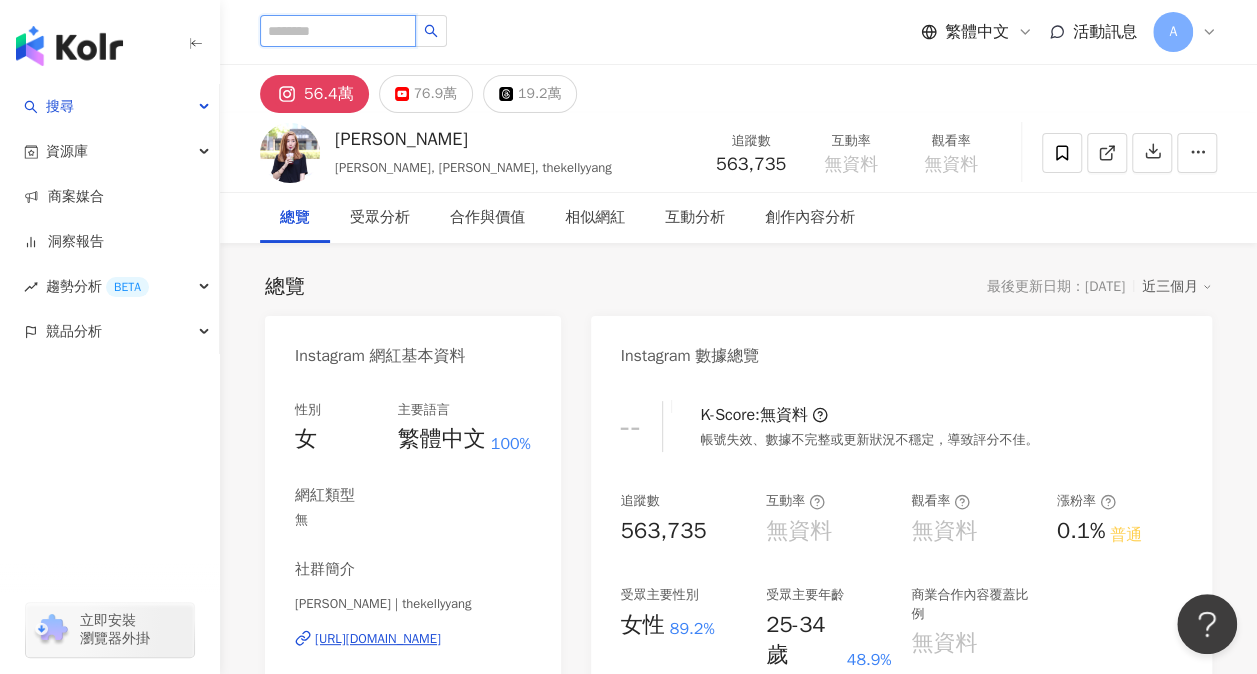 click at bounding box center [338, 31] 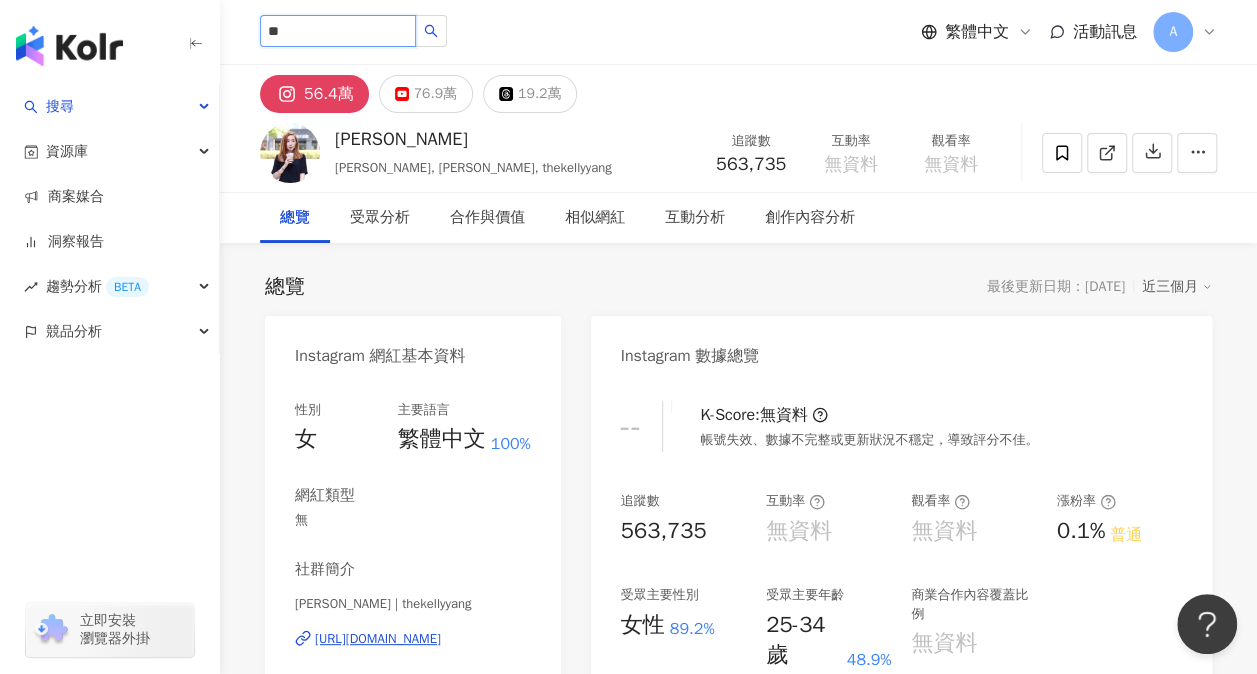 type on "*" 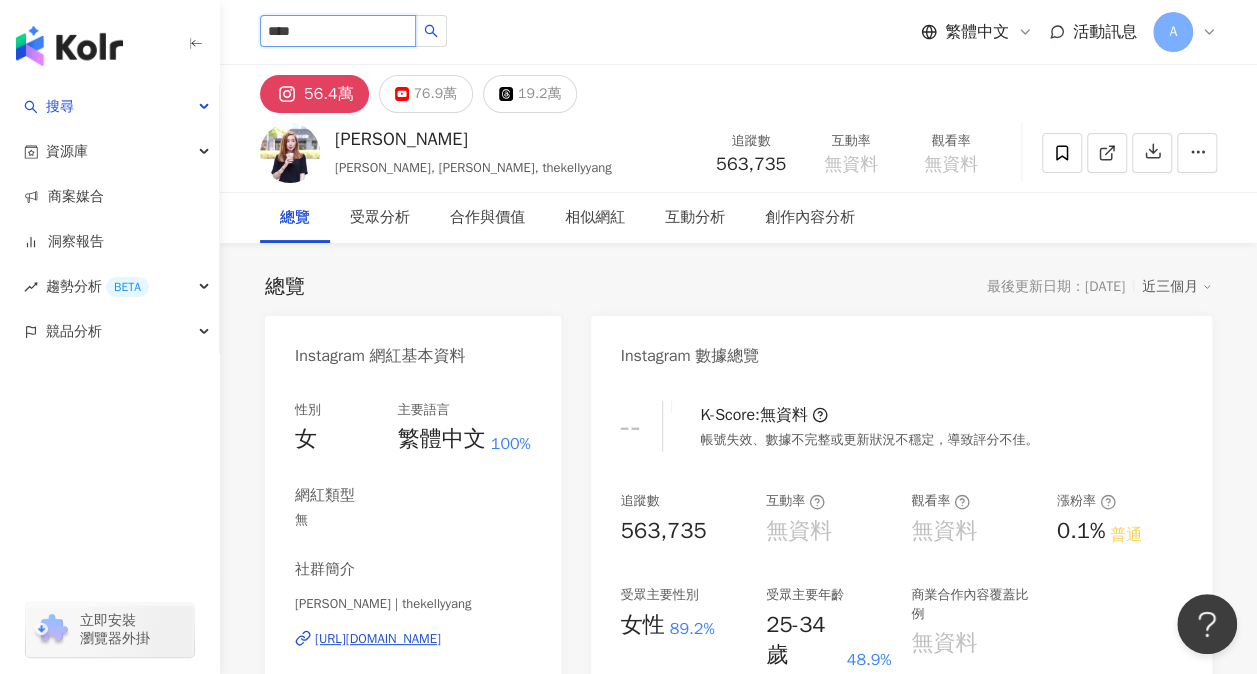 type on "****" 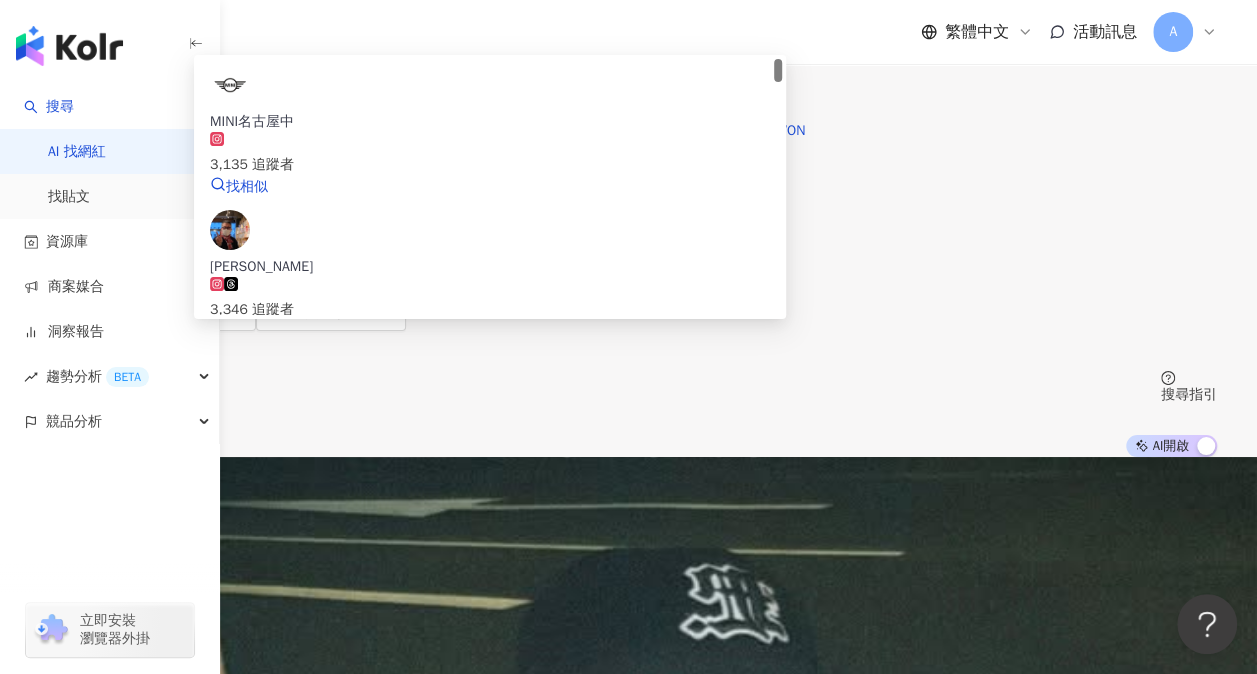 type on "****" 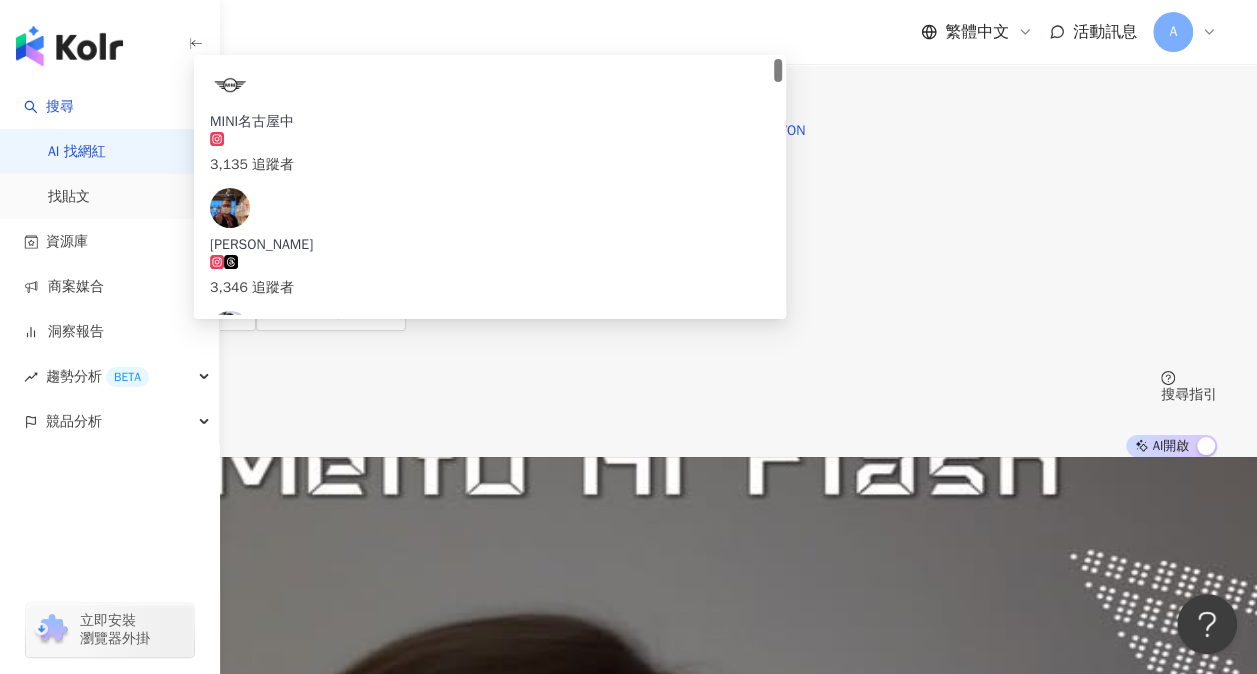 drag, startPoint x: 518, startPoint y: 113, endPoint x: 405, endPoint y: 113, distance: 113 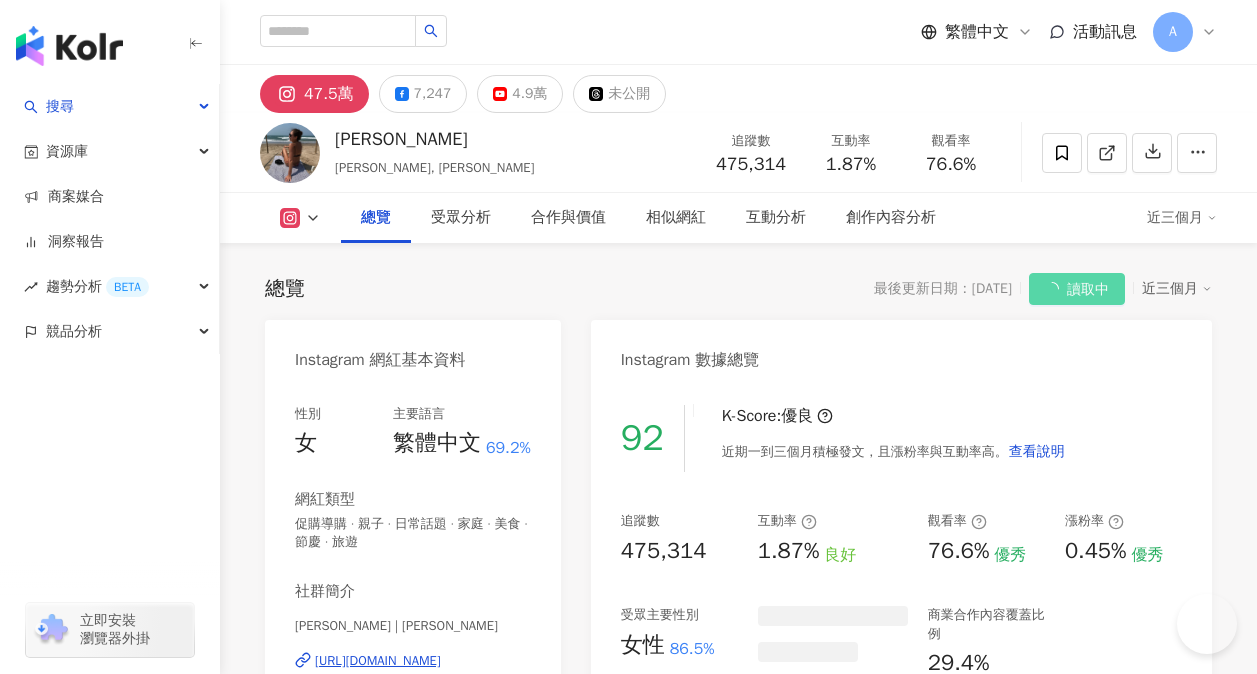 scroll, scrollTop: 0, scrollLeft: 0, axis: both 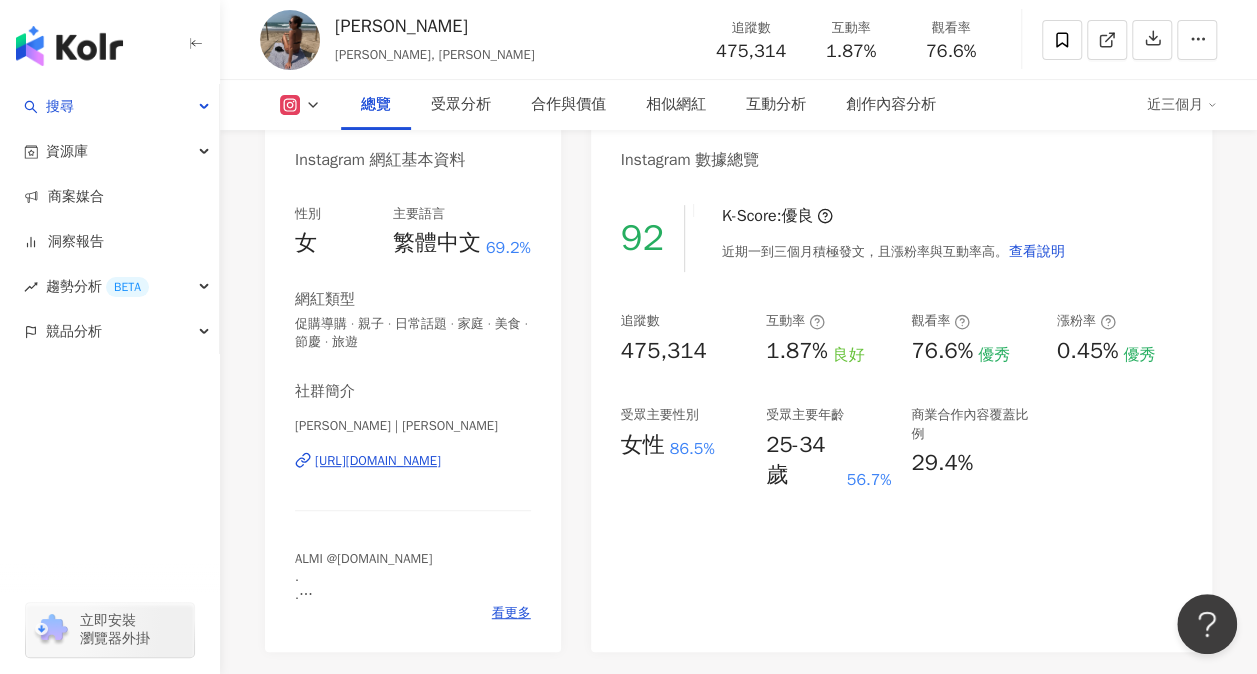 click on "[URL][DOMAIN_NAME]" at bounding box center [378, 461] 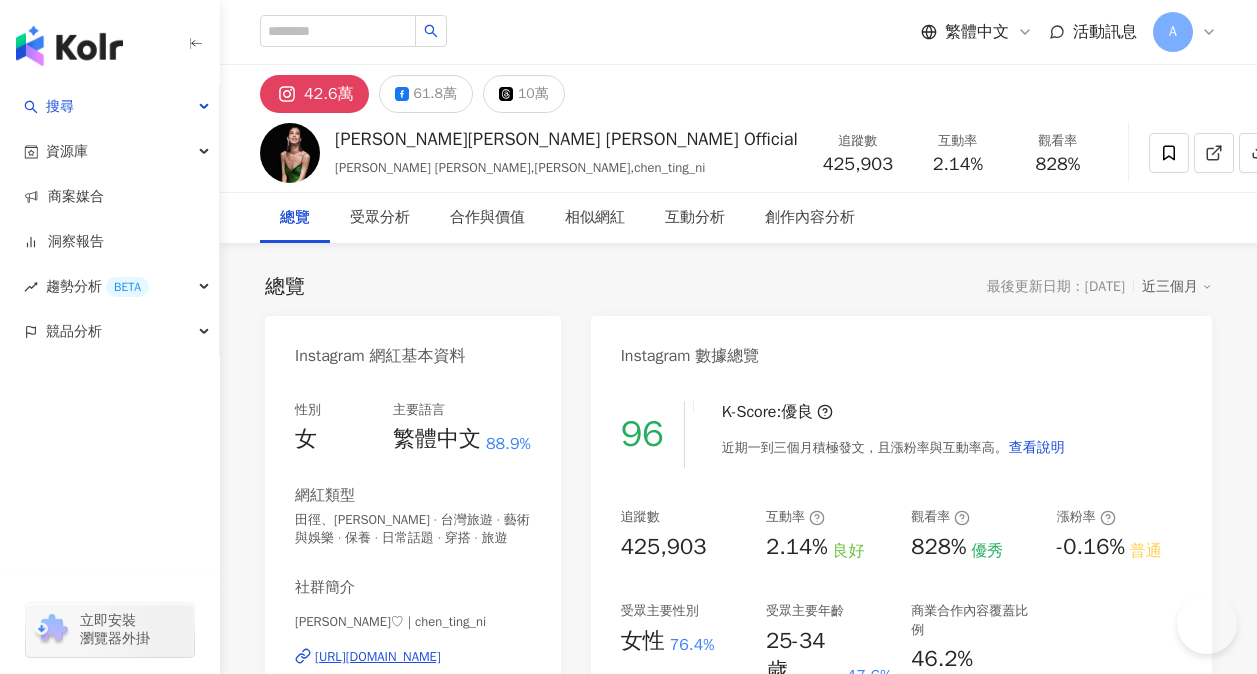 scroll, scrollTop: 0, scrollLeft: 0, axis: both 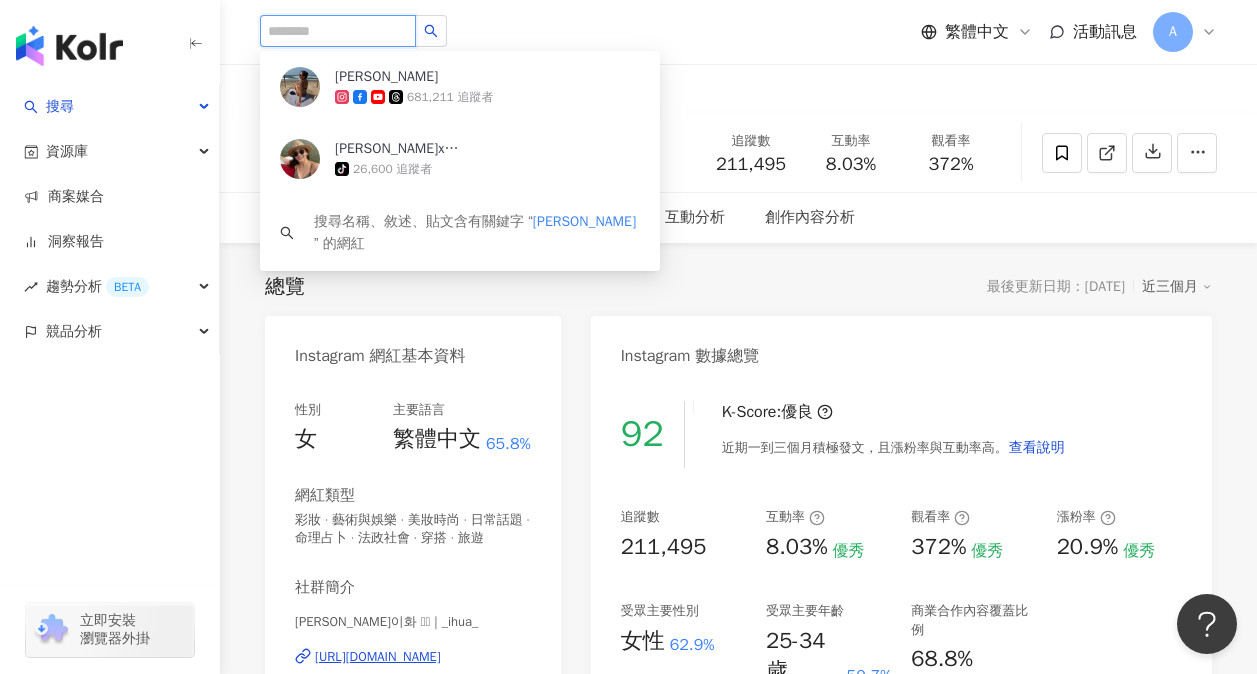 click at bounding box center (338, 31) 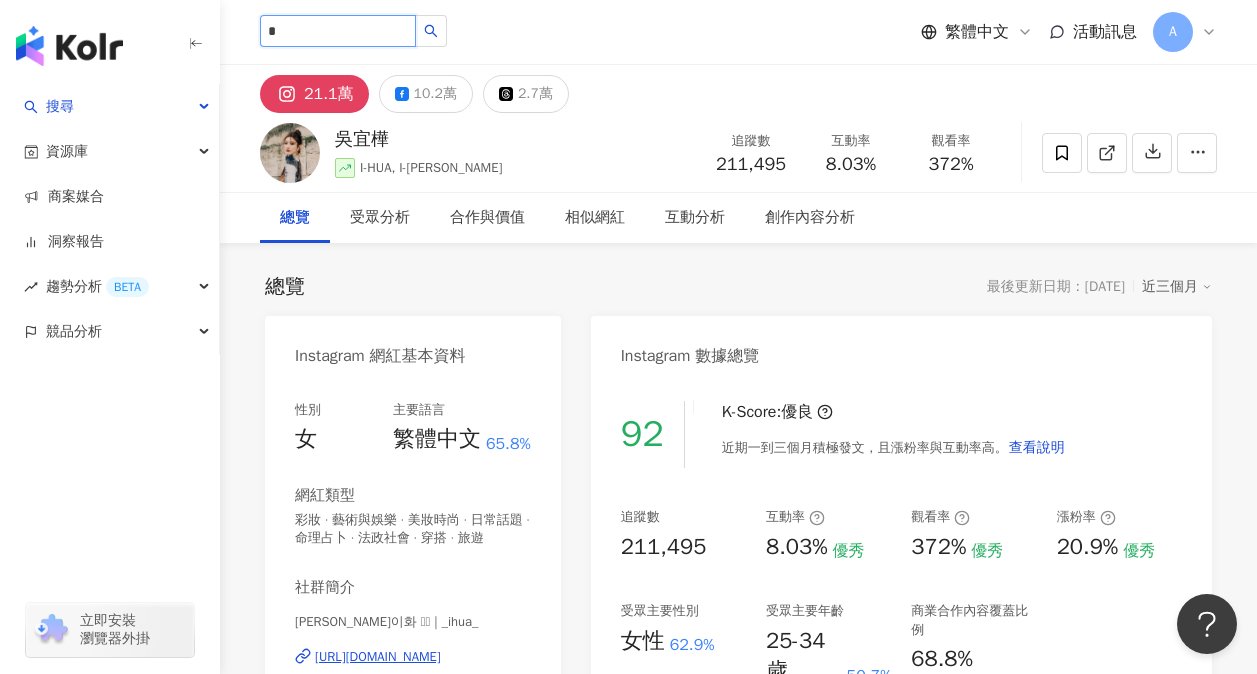 scroll, scrollTop: 0, scrollLeft: 0, axis: both 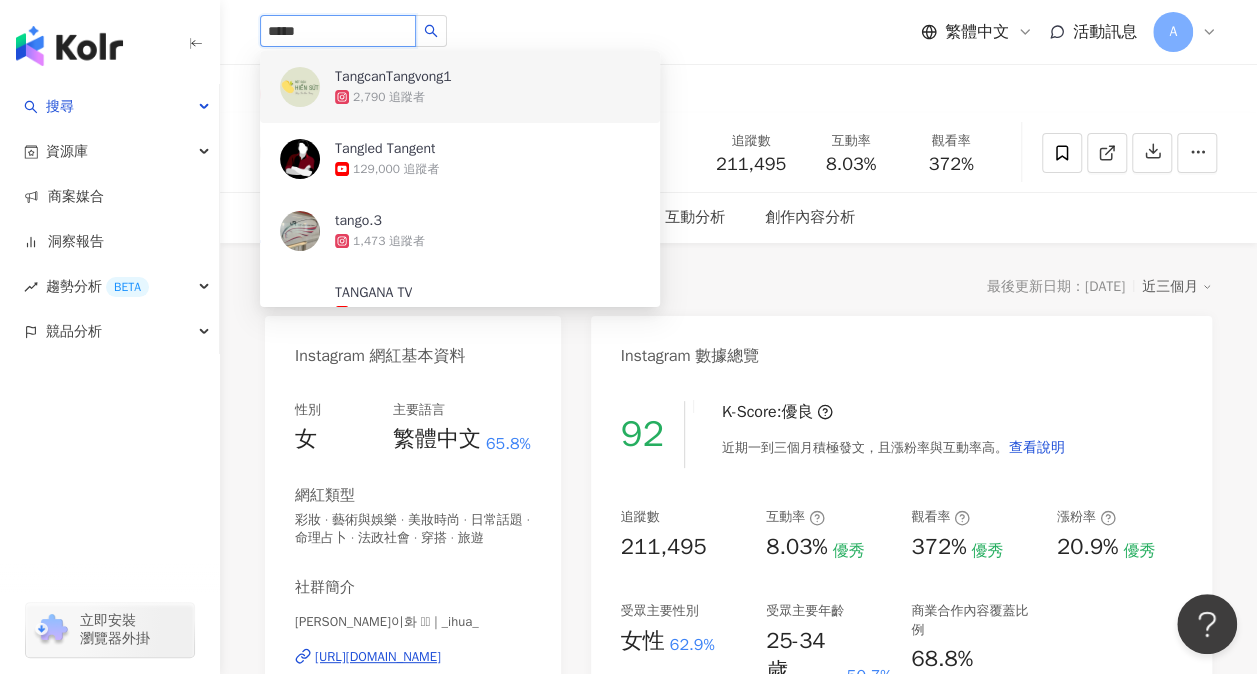 type on "******" 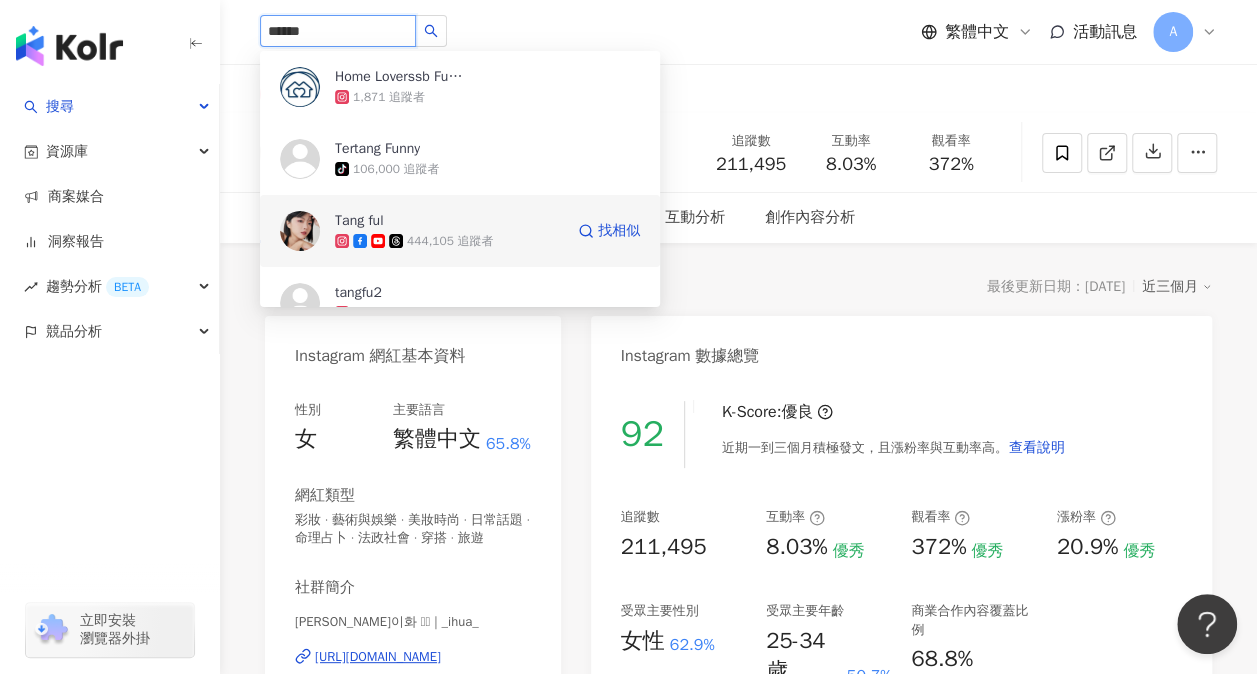 click on "Tang ful" at bounding box center [400, 221] 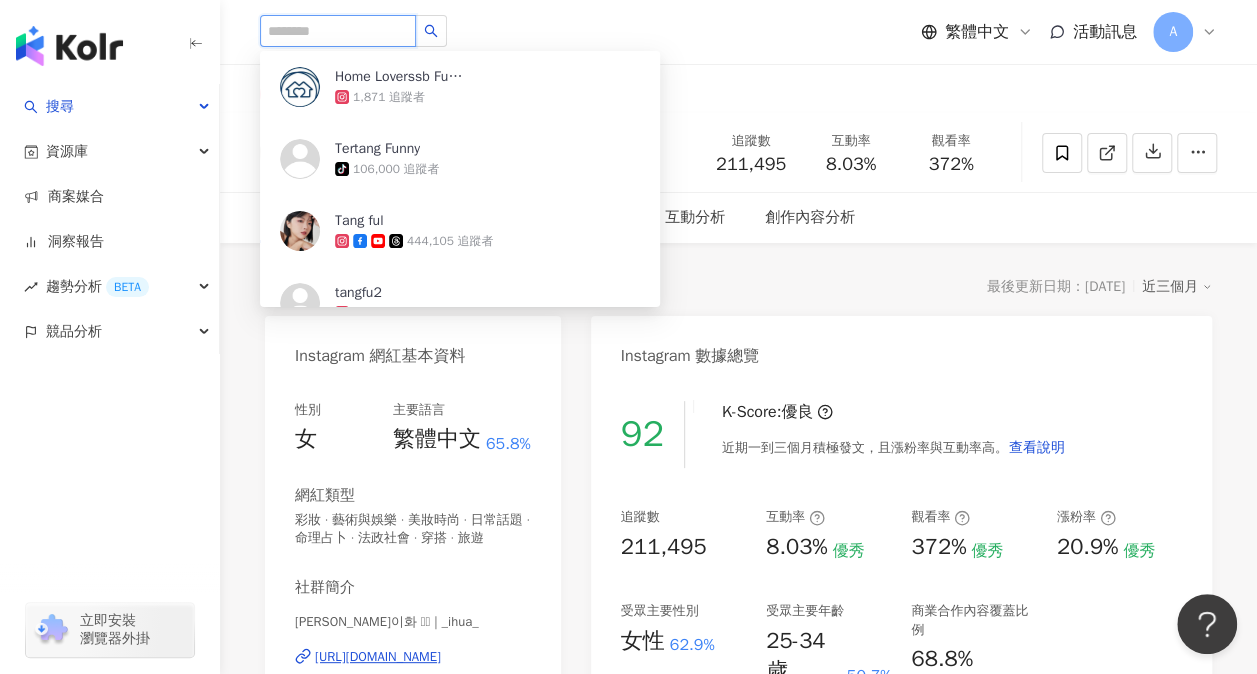 click at bounding box center (338, 31) 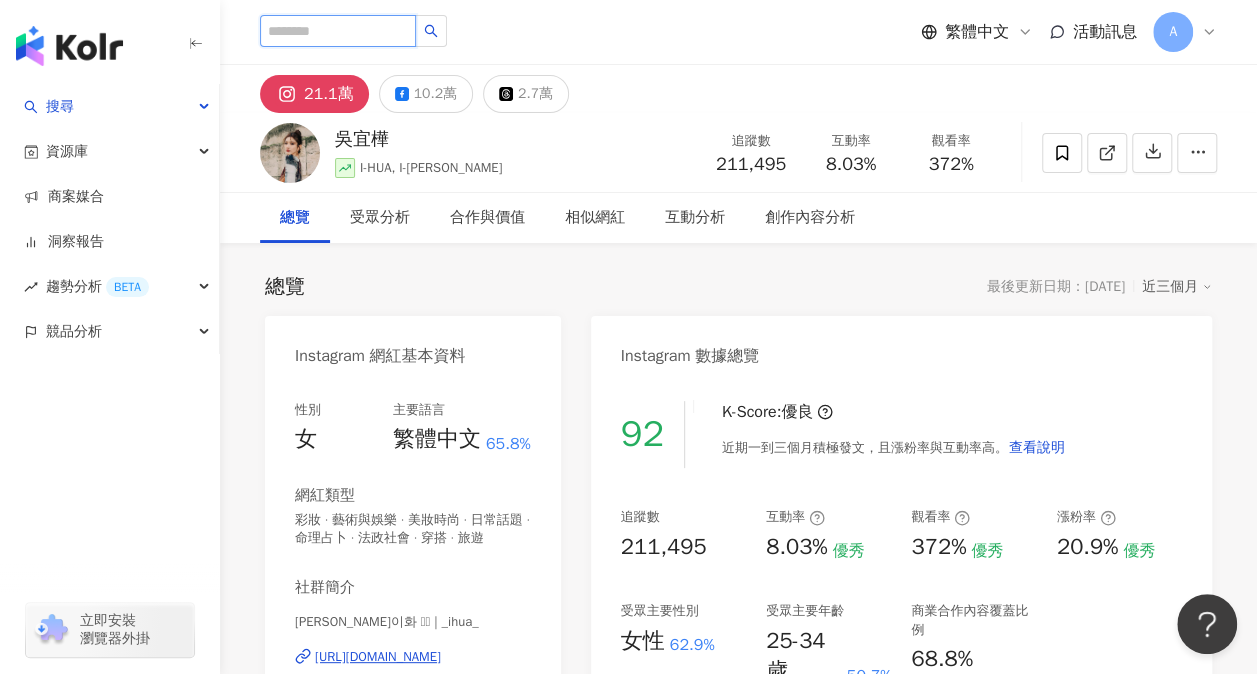 paste on "*******" 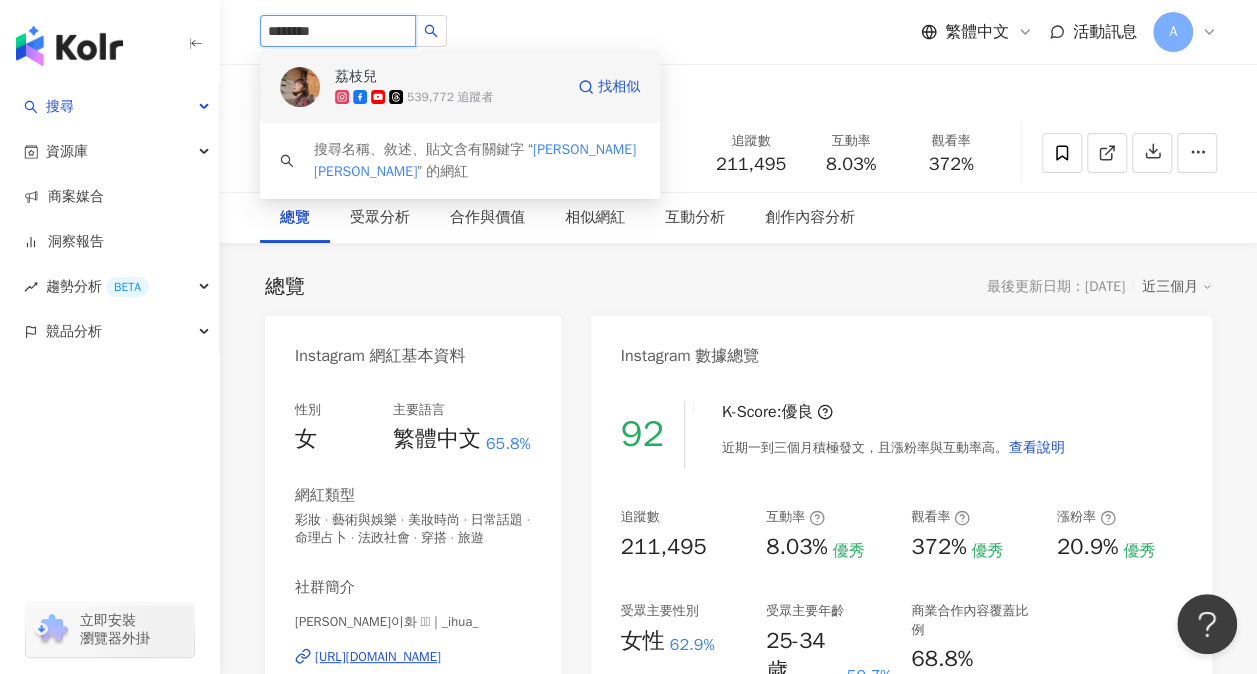 click on "荔枝兒" at bounding box center (400, 77) 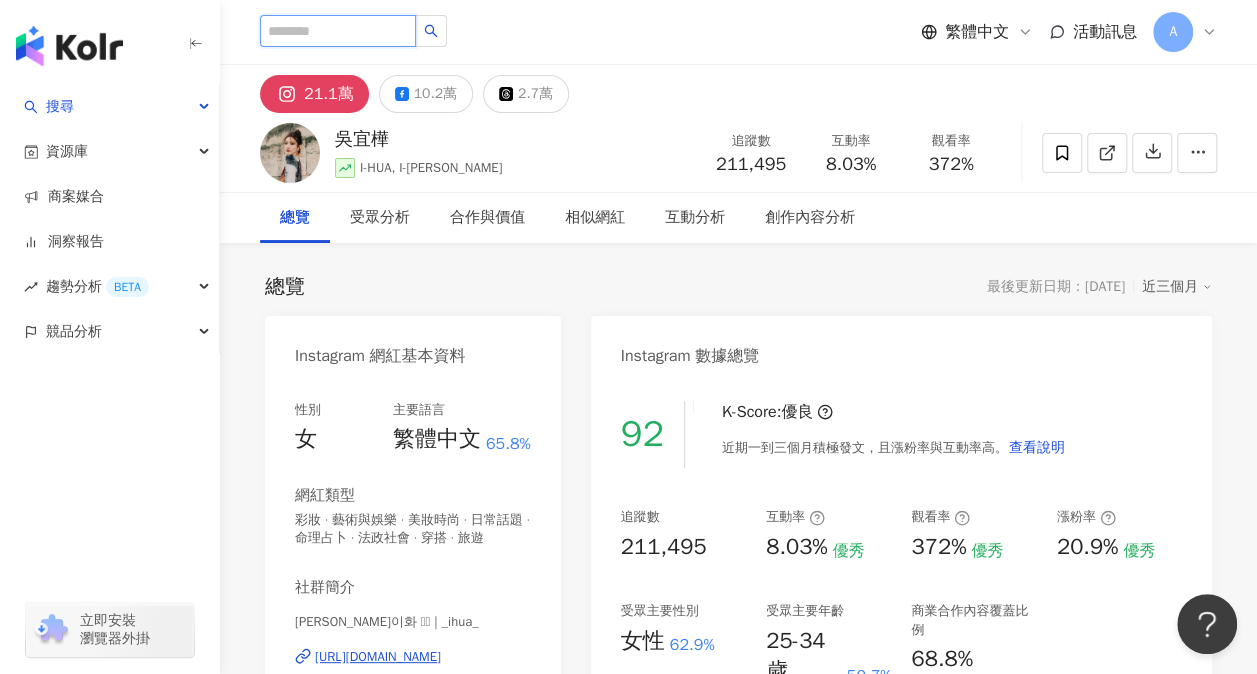 paste on "*******" 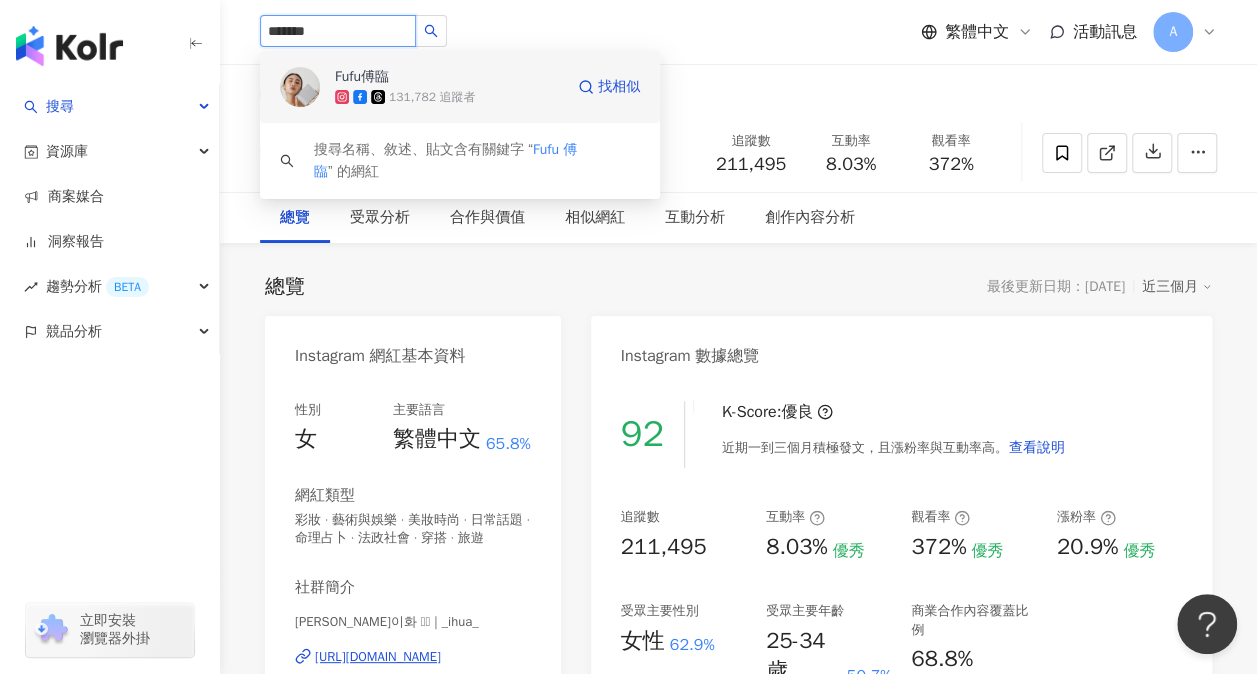 click on "Fufu傅臨" at bounding box center [362, 77] 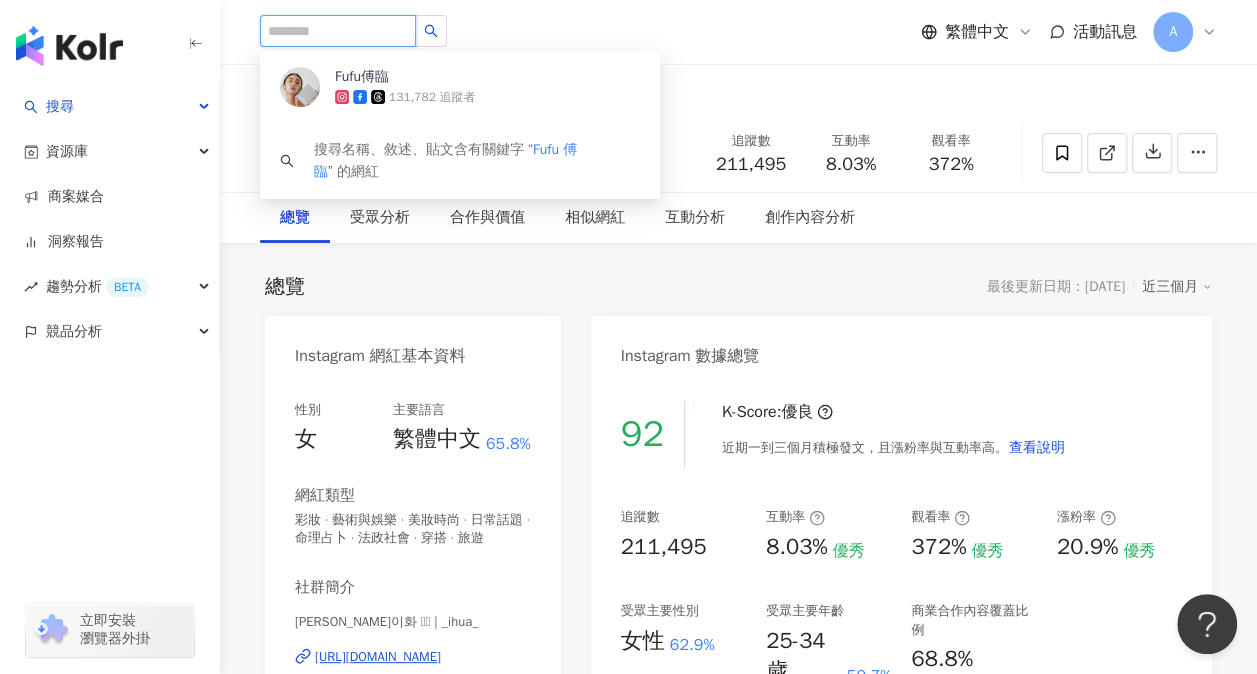 click at bounding box center (338, 31) 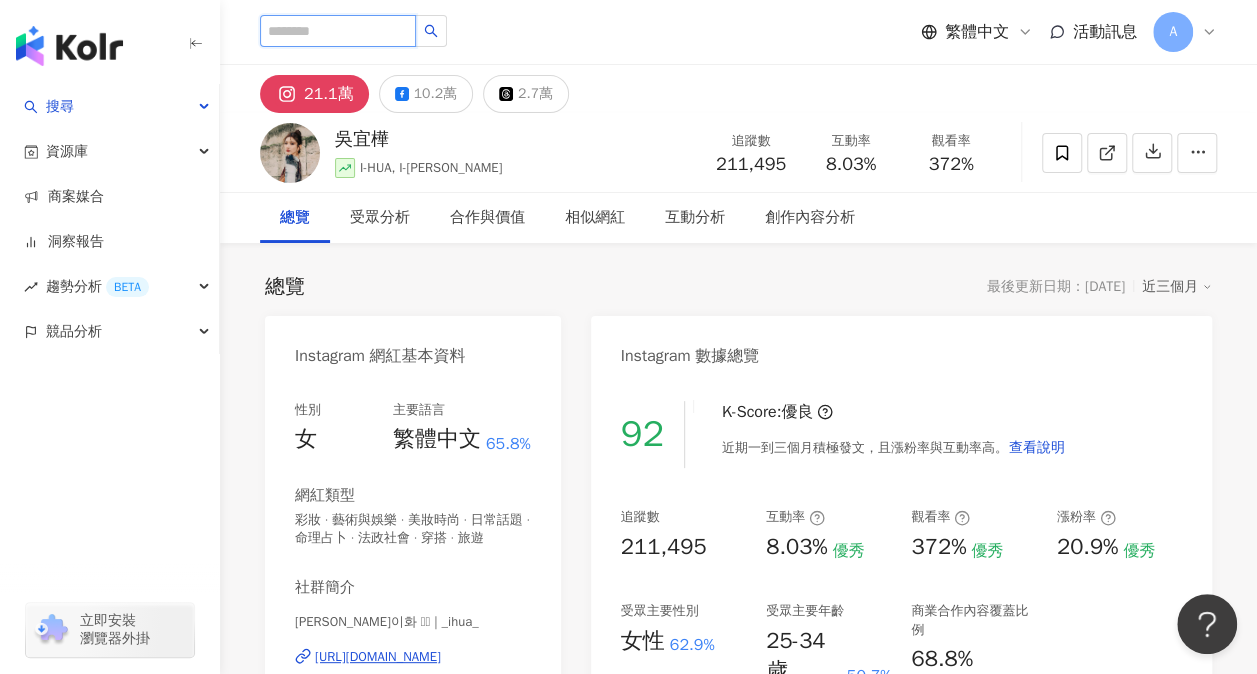 paste on "**********" 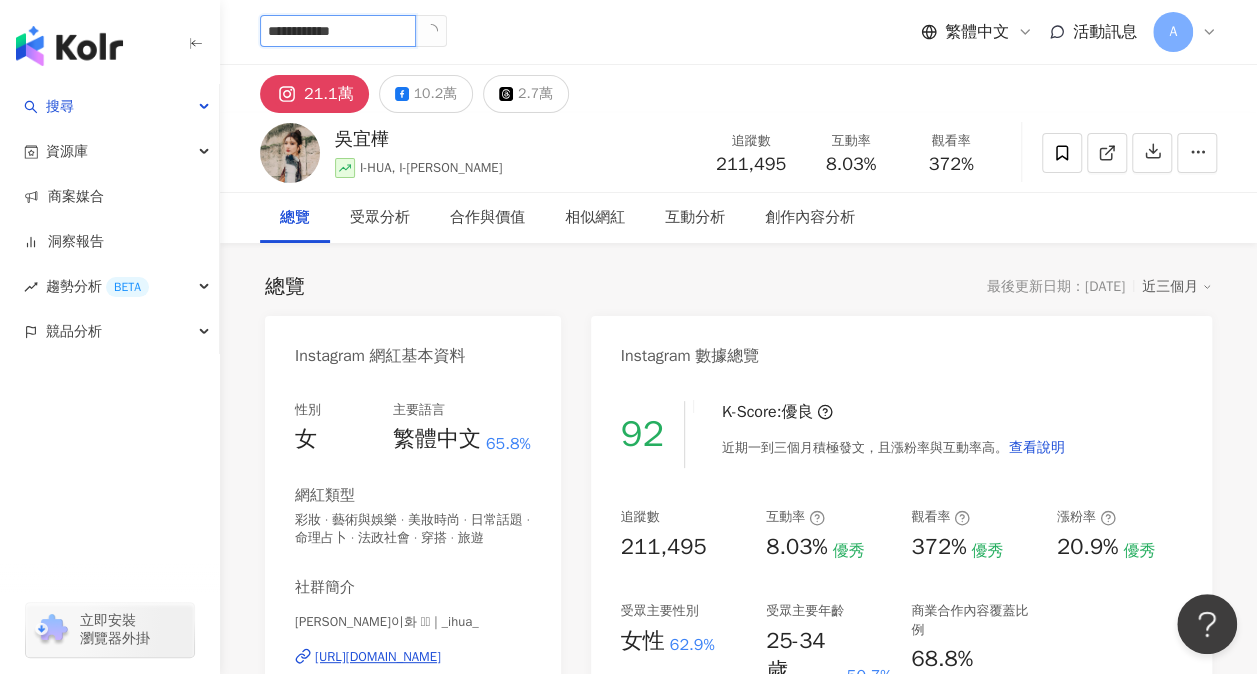 click on "**********" at bounding box center [338, 31] 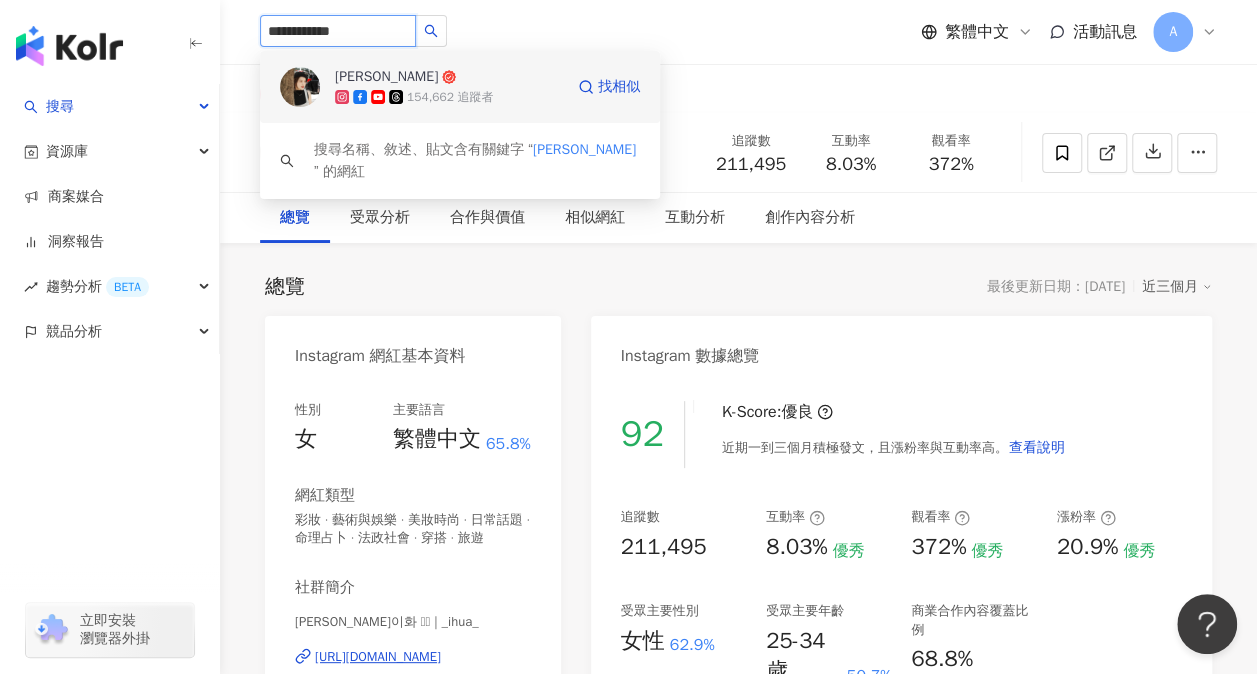 click on "[PERSON_NAME]" at bounding box center [386, 77] 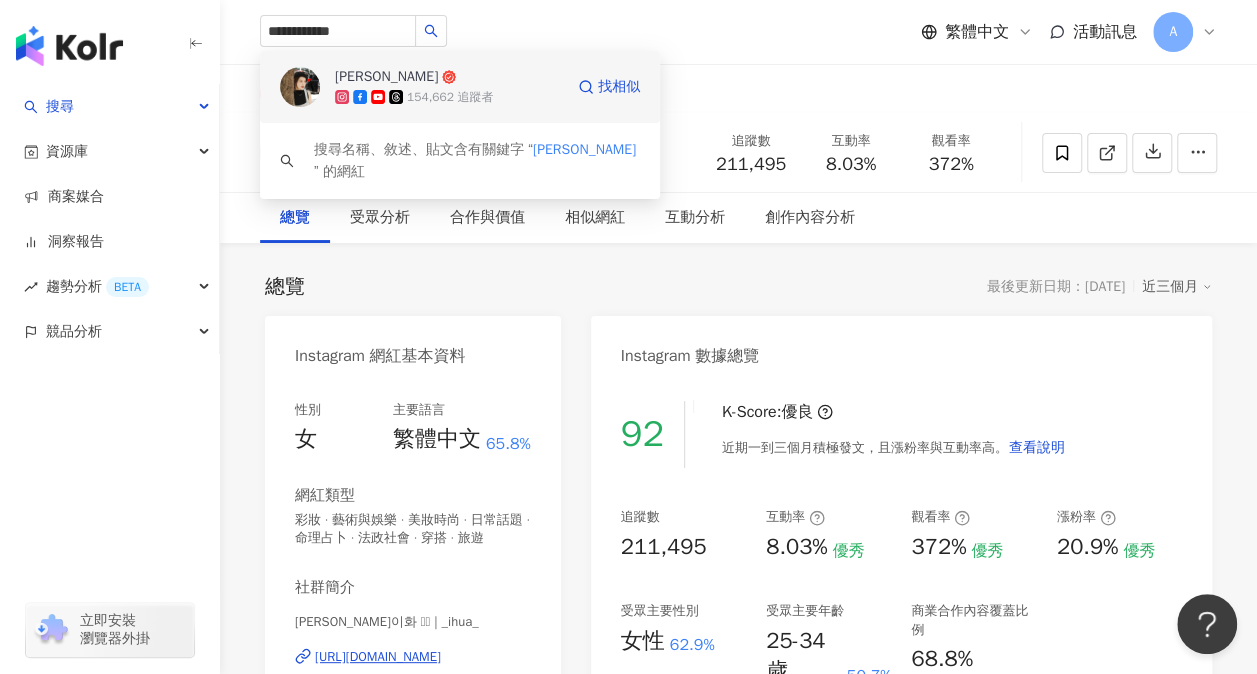 type 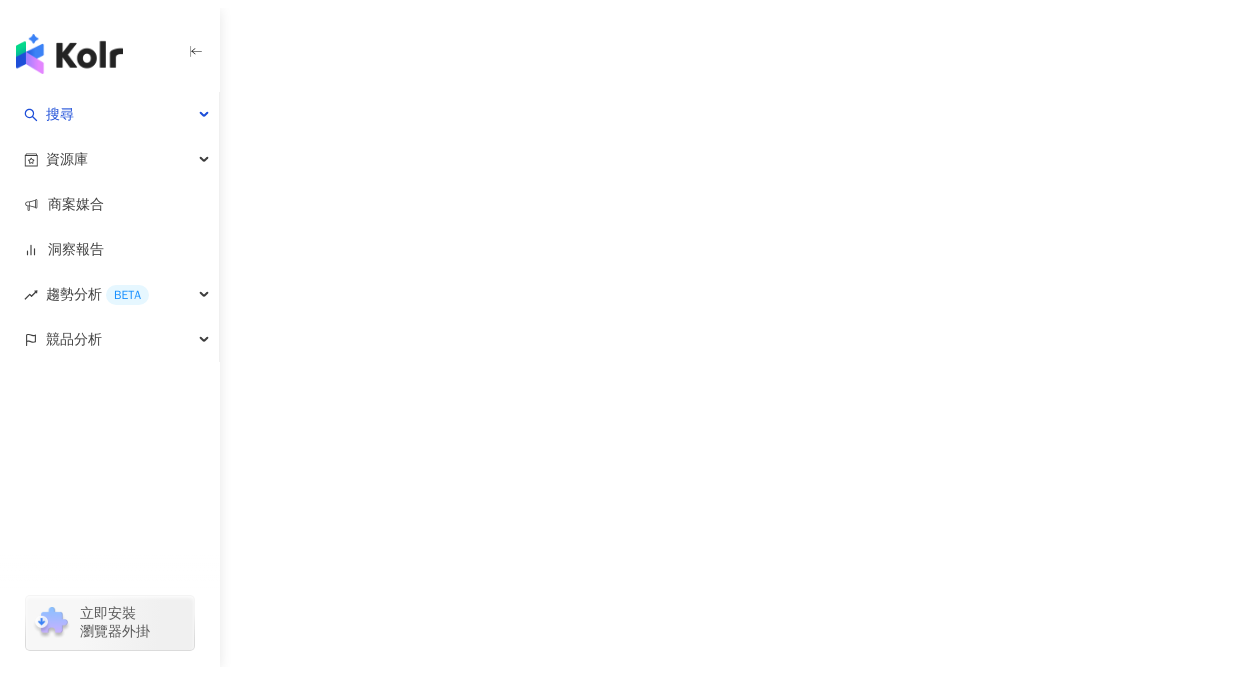 scroll, scrollTop: 0, scrollLeft: 0, axis: both 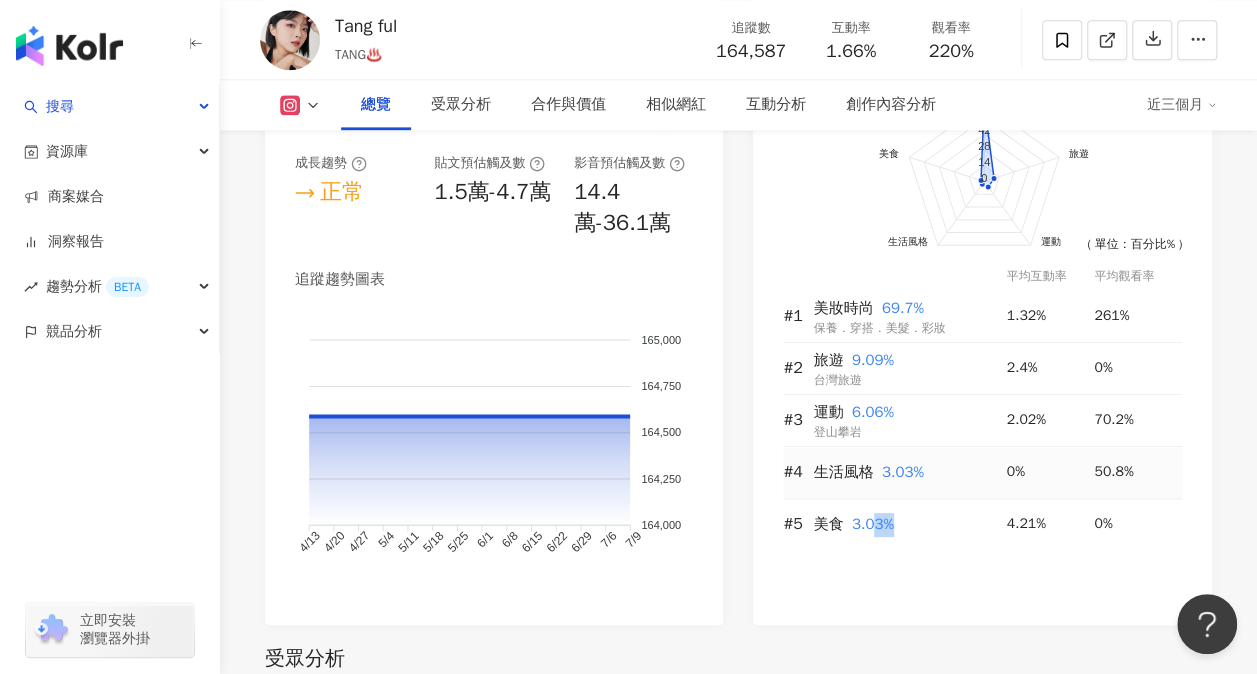 drag, startPoint x: 891, startPoint y: 518, endPoint x: 848, endPoint y: 449, distance: 81.3019 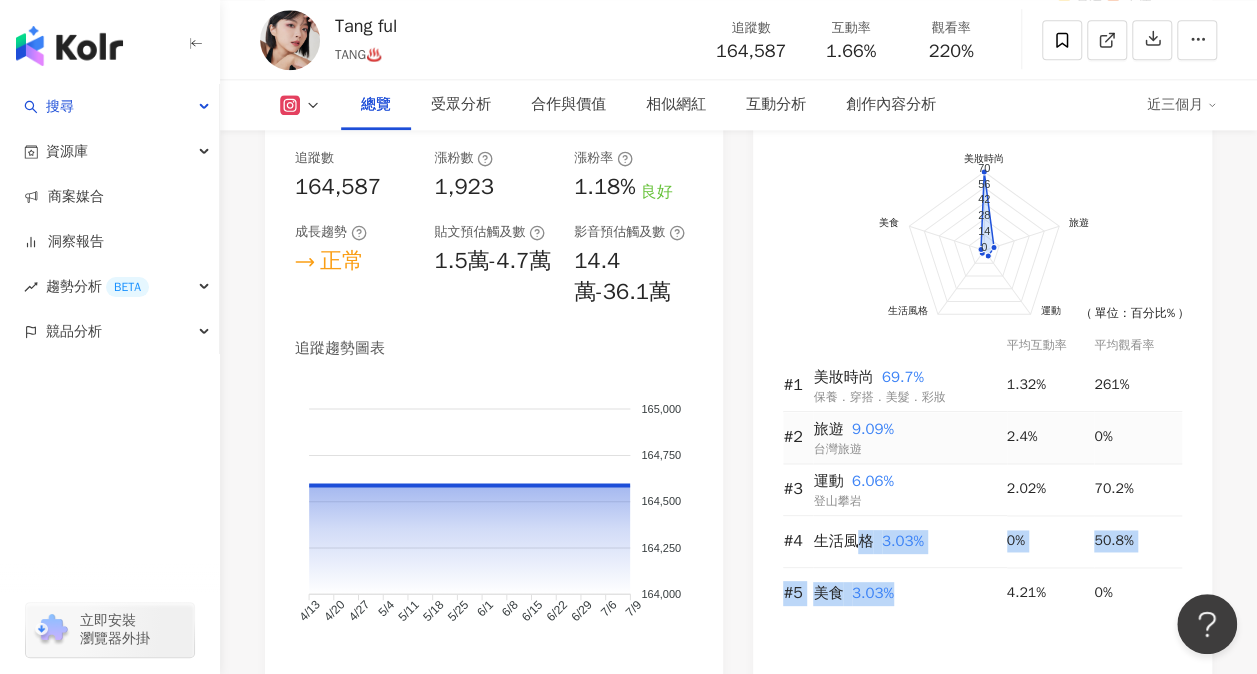 scroll, scrollTop: 1200, scrollLeft: 0, axis: vertical 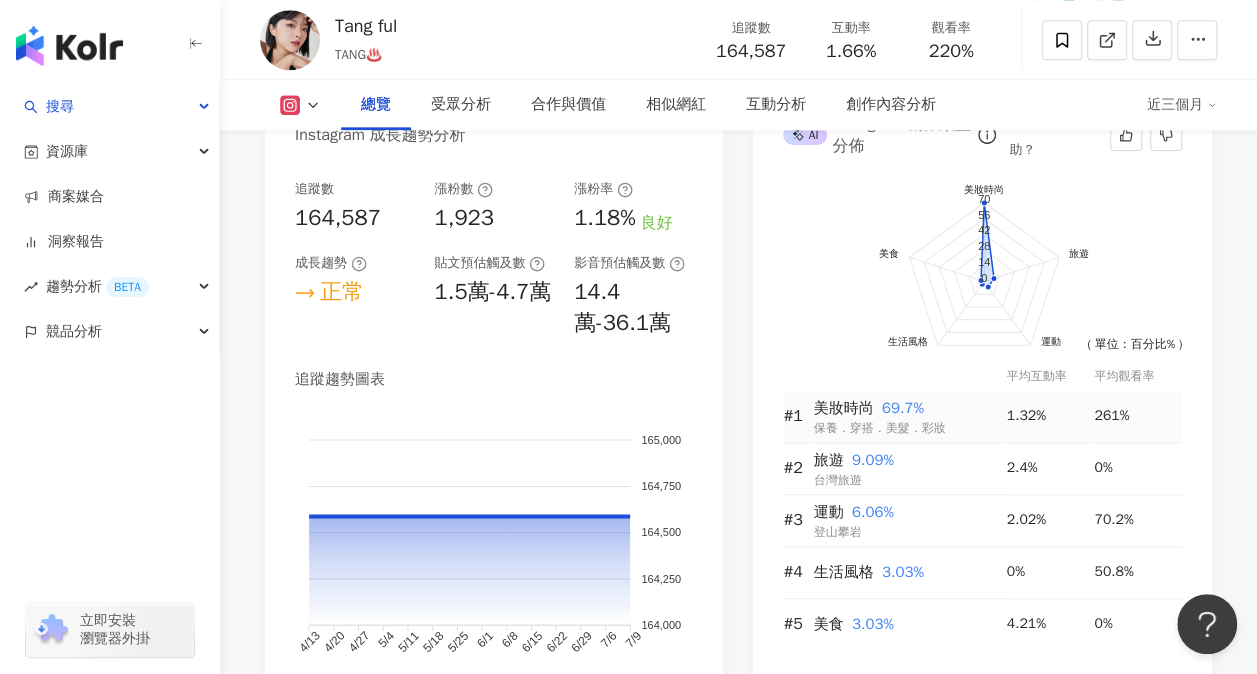 click on "美妝時尚    69.7% 保養．穿搭．美髮．彩妝" at bounding box center [909, 417] 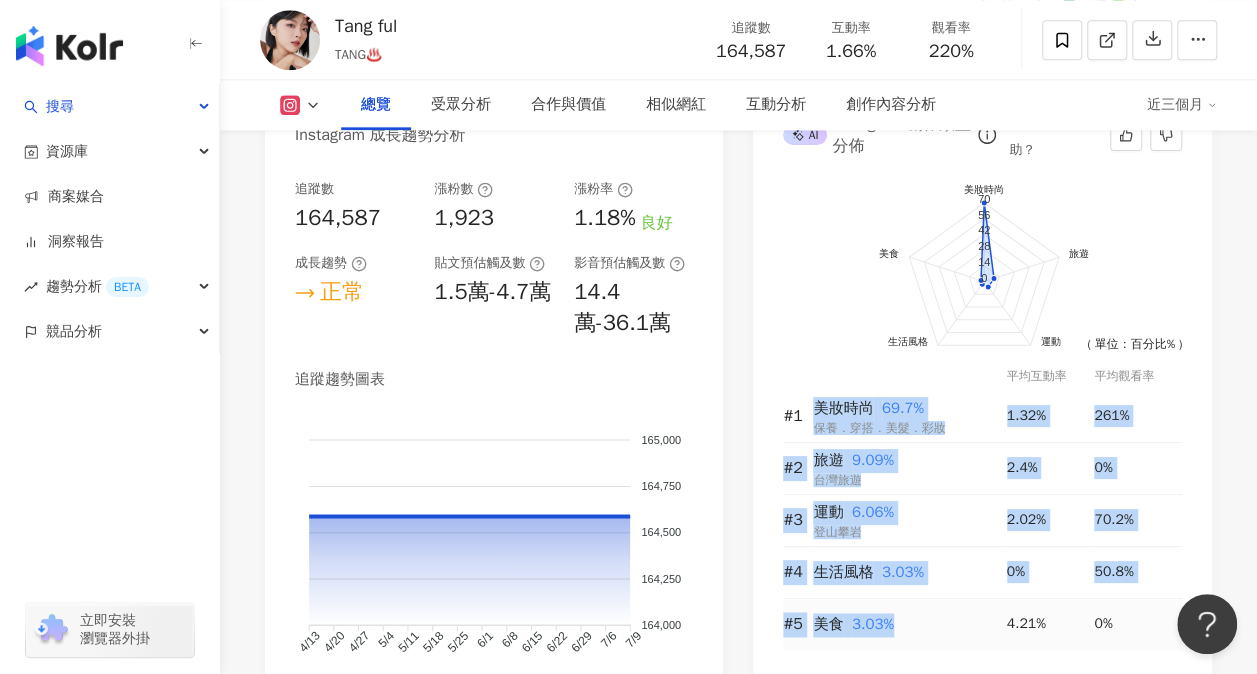 drag, startPoint x: 816, startPoint y: 406, endPoint x: 903, endPoint y: 598, distance: 210.79137 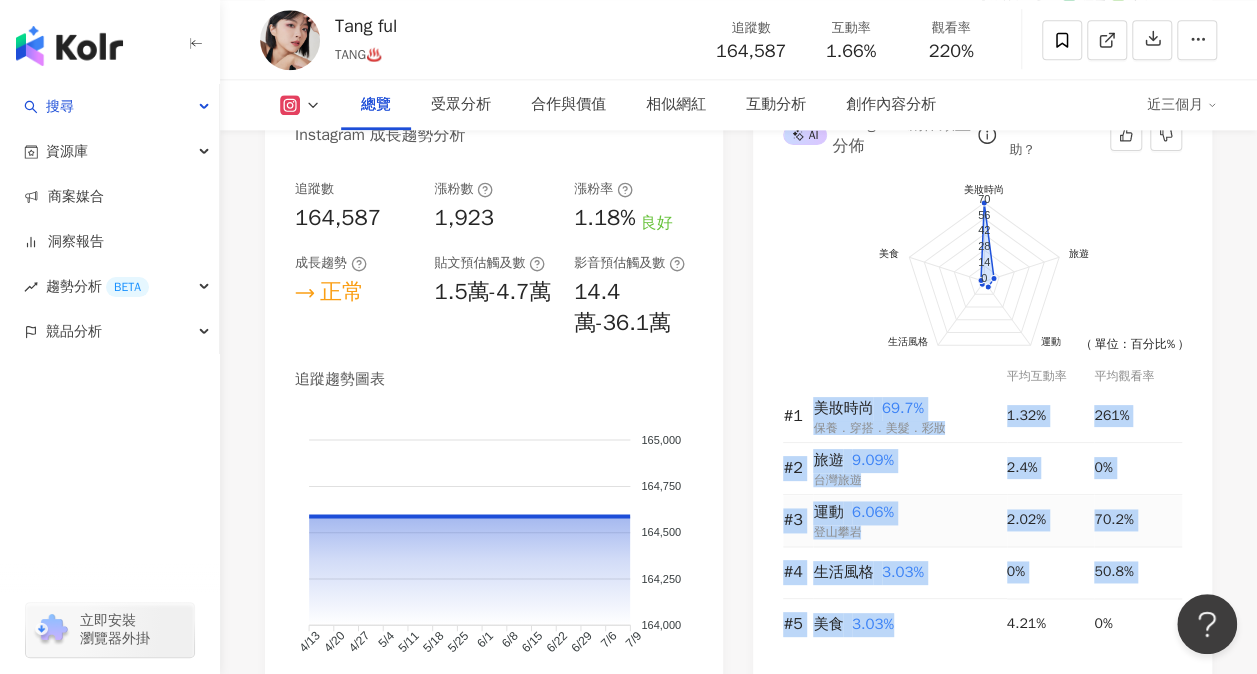 copy on "美妝時尚    69.7% 保養．穿搭．美髮．彩妝 1.32% 261% #2 旅遊    9.09% 台灣旅遊 2.4% 0% #3 運動    6.06% 登山攀岩 2.02% 70.2% #4 生活風格    3.03% 0% 50.8% #5 美食    3.03%" 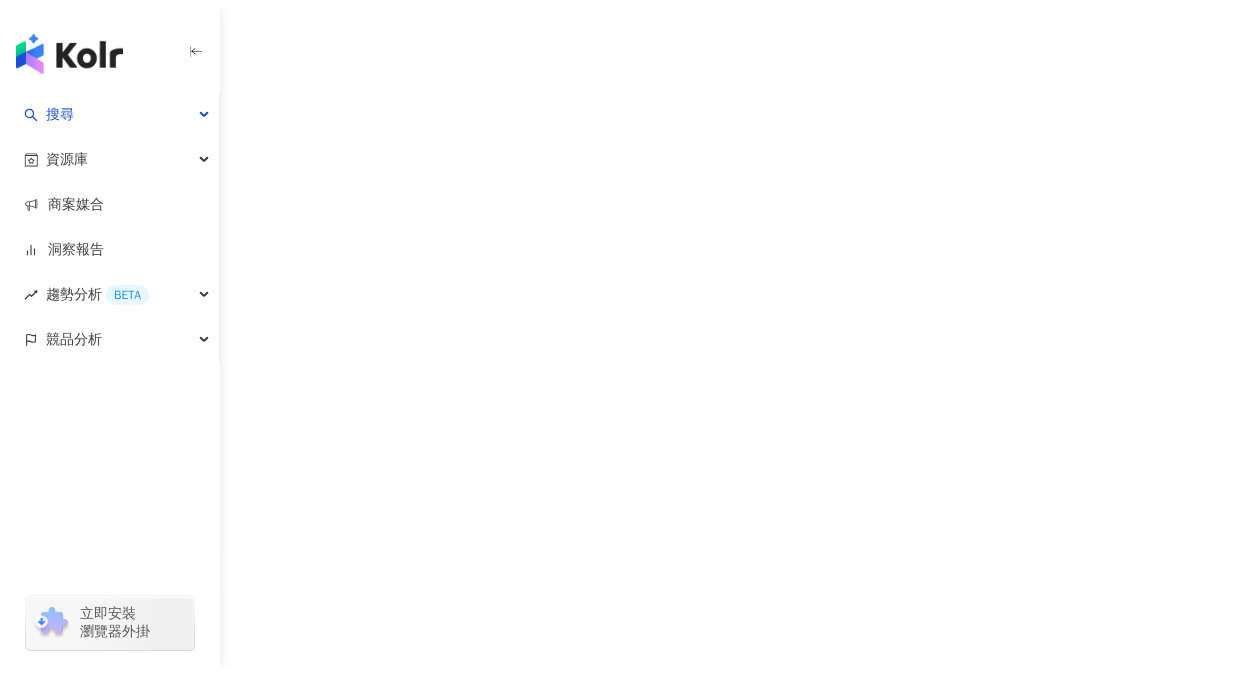 scroll, scrollTop: 0, scrollLeft: 0, axis: both 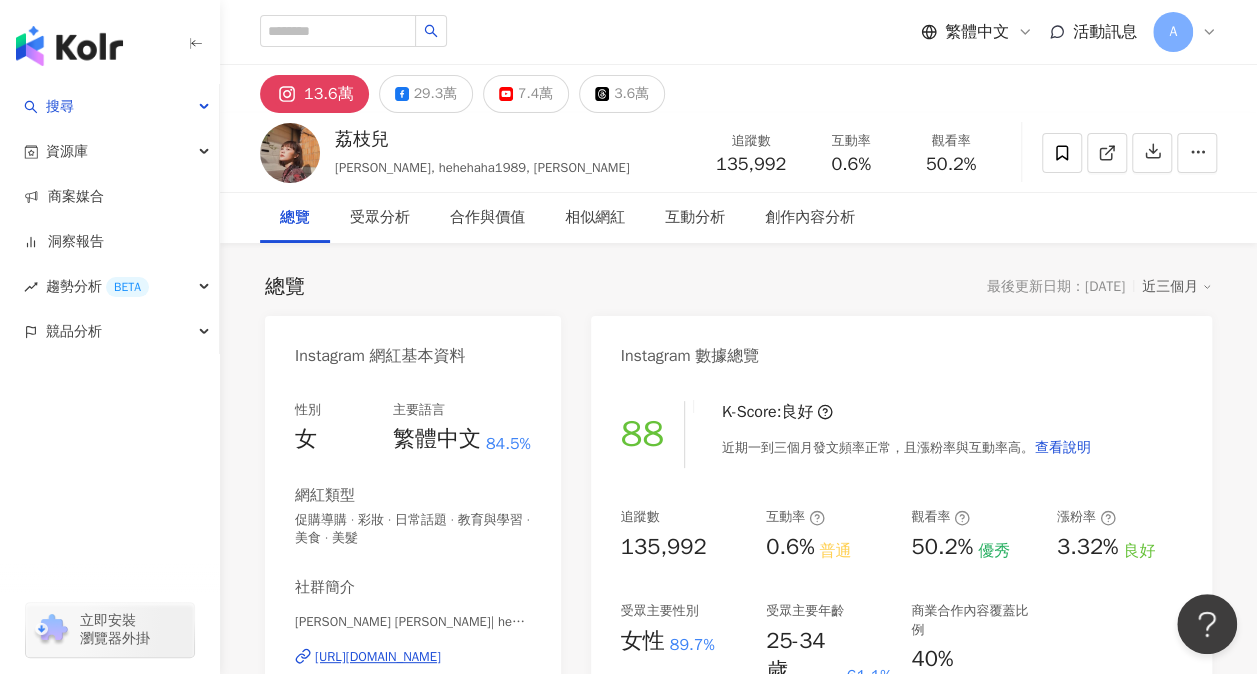 click on "[URL][DOMAIN_NAME]" at bounding box center [378, 657] 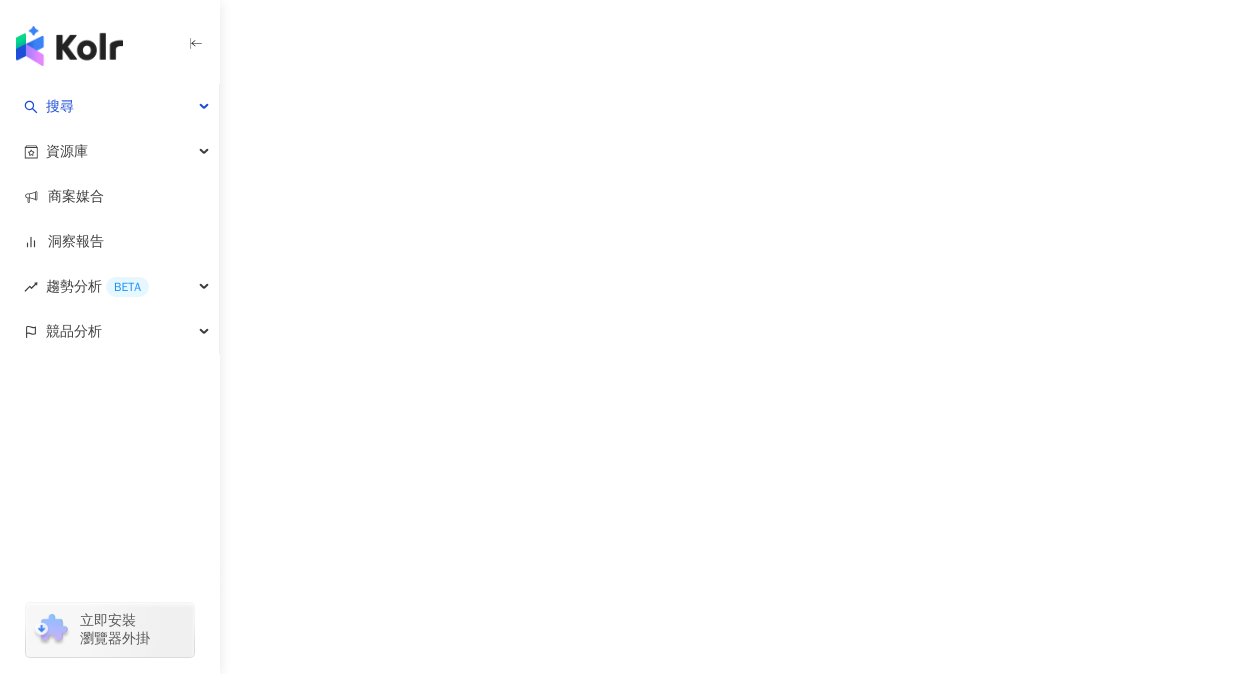 scroll, scrollTop: 0, scrollLeft: 0, axis: both 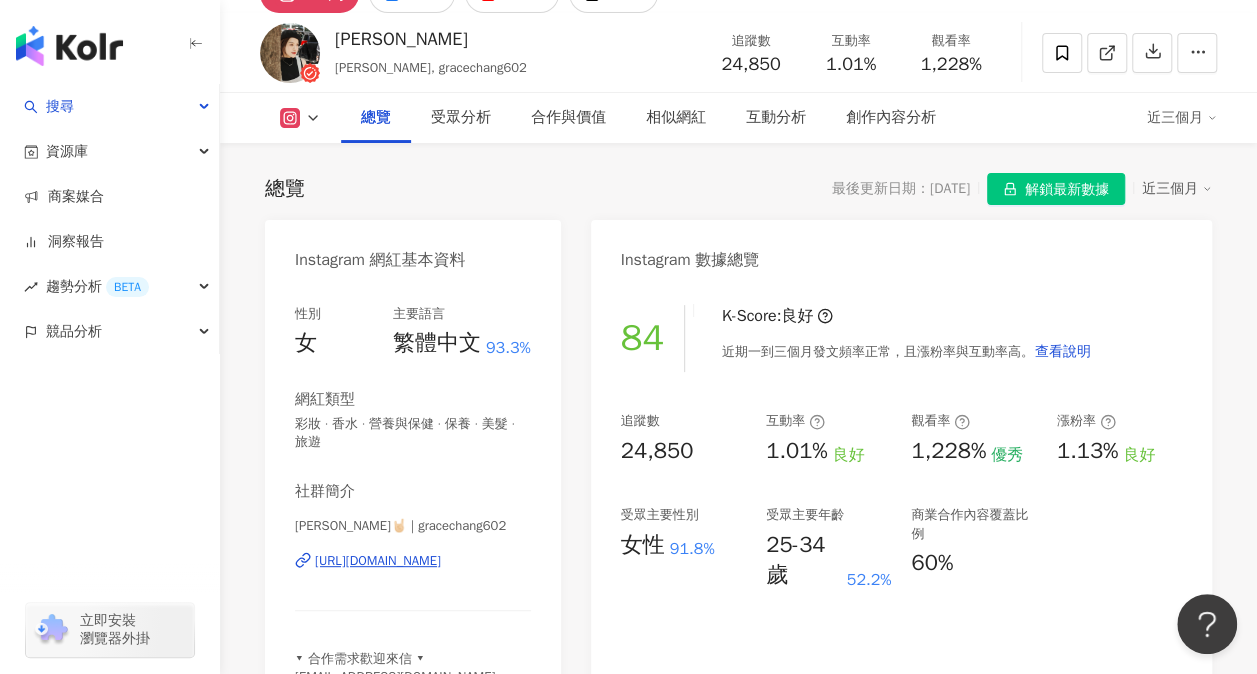 click on "[URL][DOMAIN_NAME]" at bounding box center (378, 561) 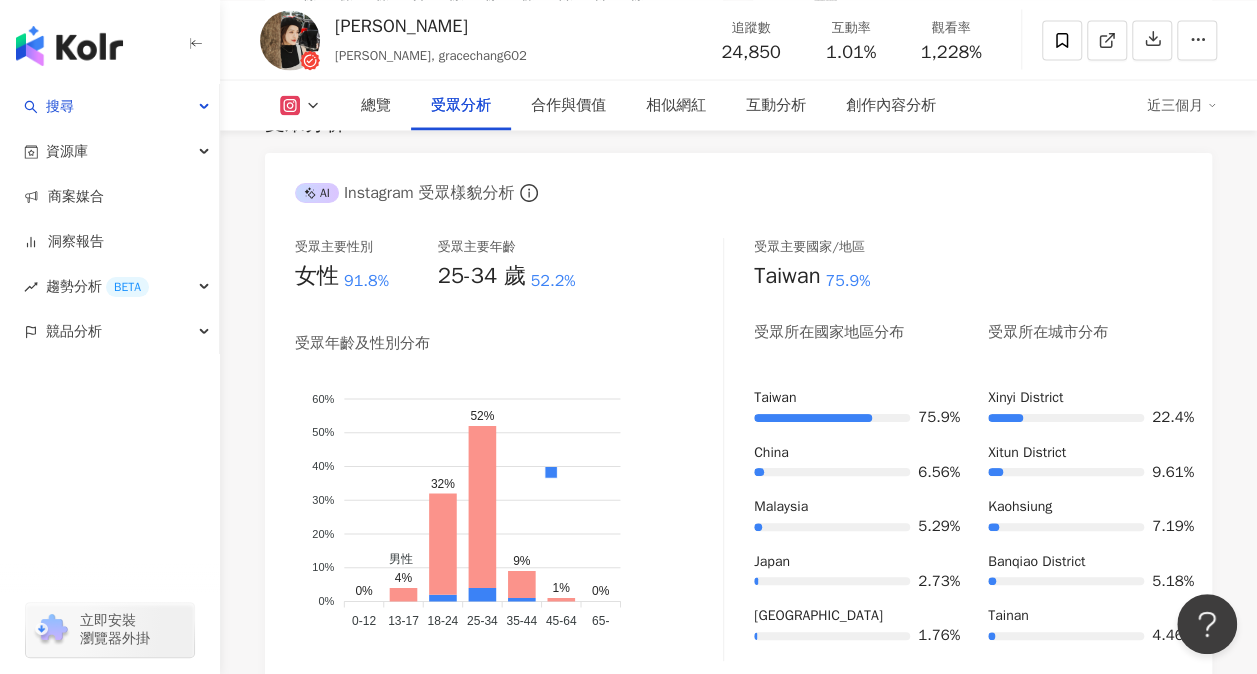 scroll, scrollTop: 1900, scrollLeft: 0, axis: vertical 